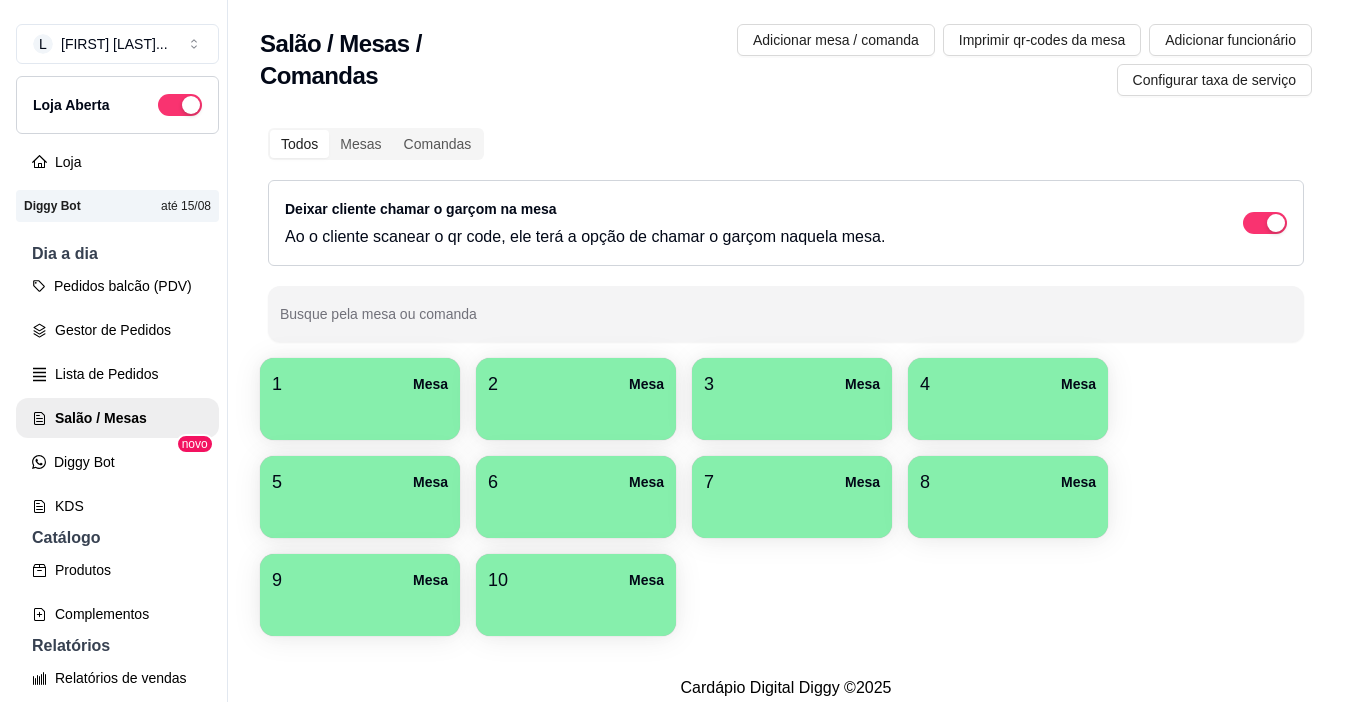 scroll, scrollTop: 0, scrollLeft: 0, axis: both 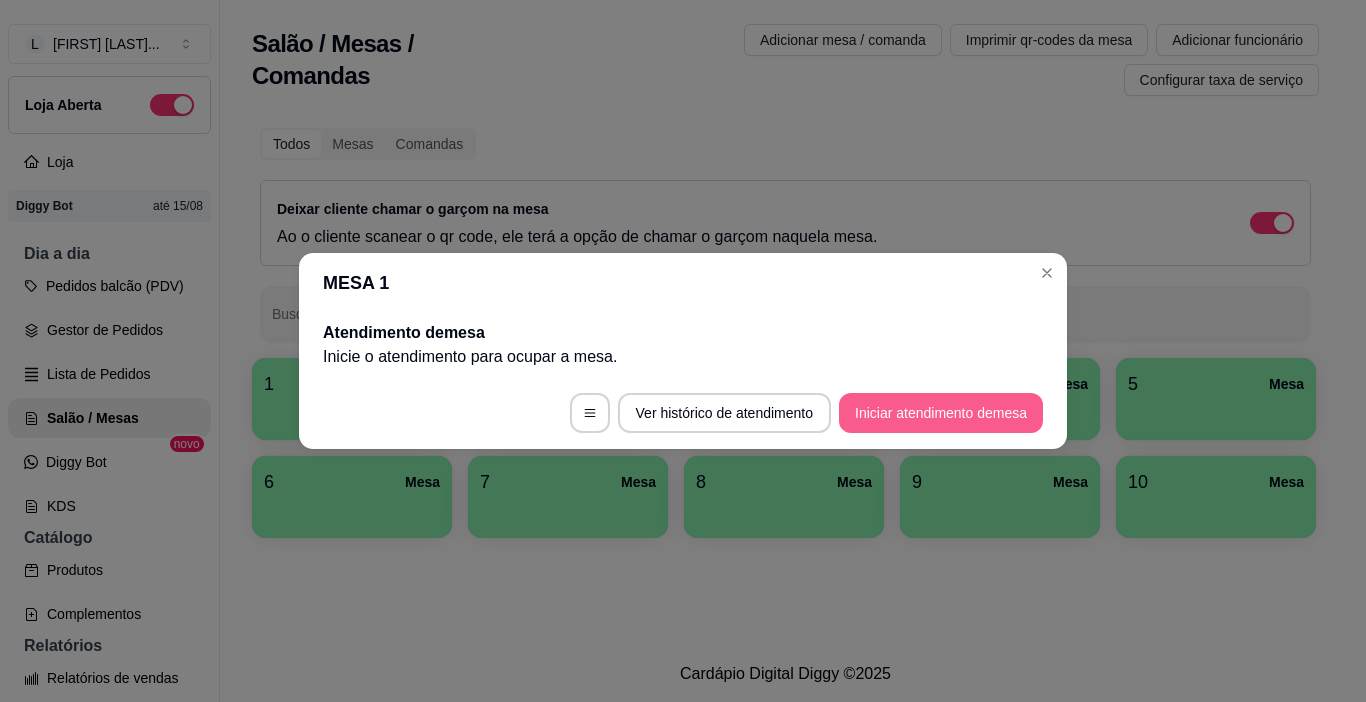 click on "Iniciar atendimento de  mesa" at bounding box center [941, 413] 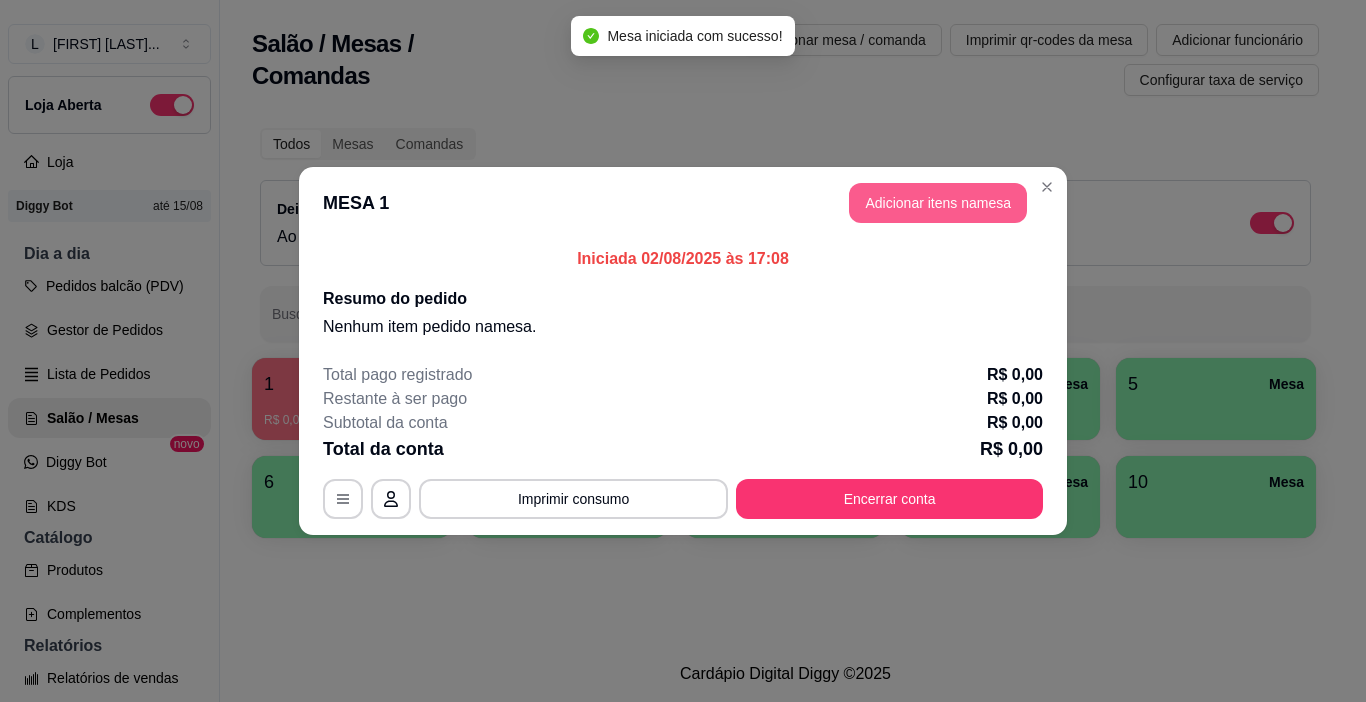 click on "Adicionar itens na  mesa" at bounding box center (938, 203) 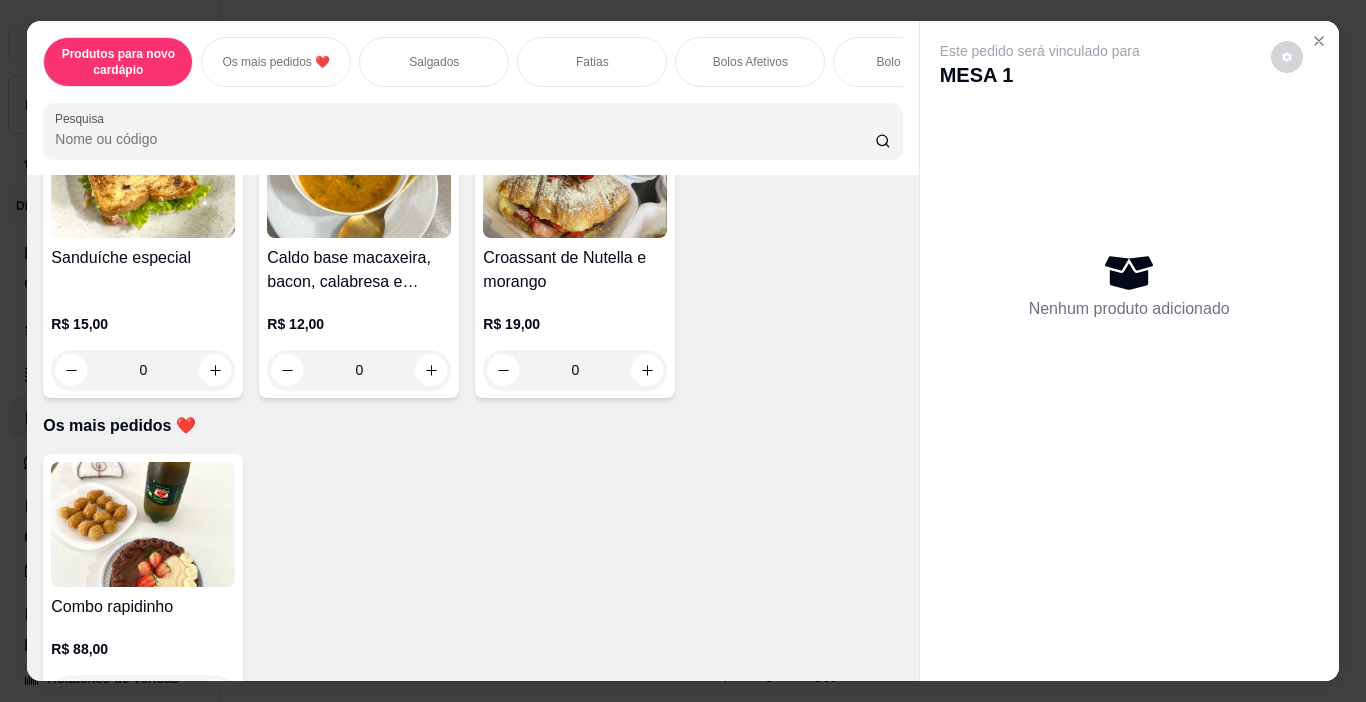 scroll, scrollTop: 100, scrollLeft: 0, axis: vertical 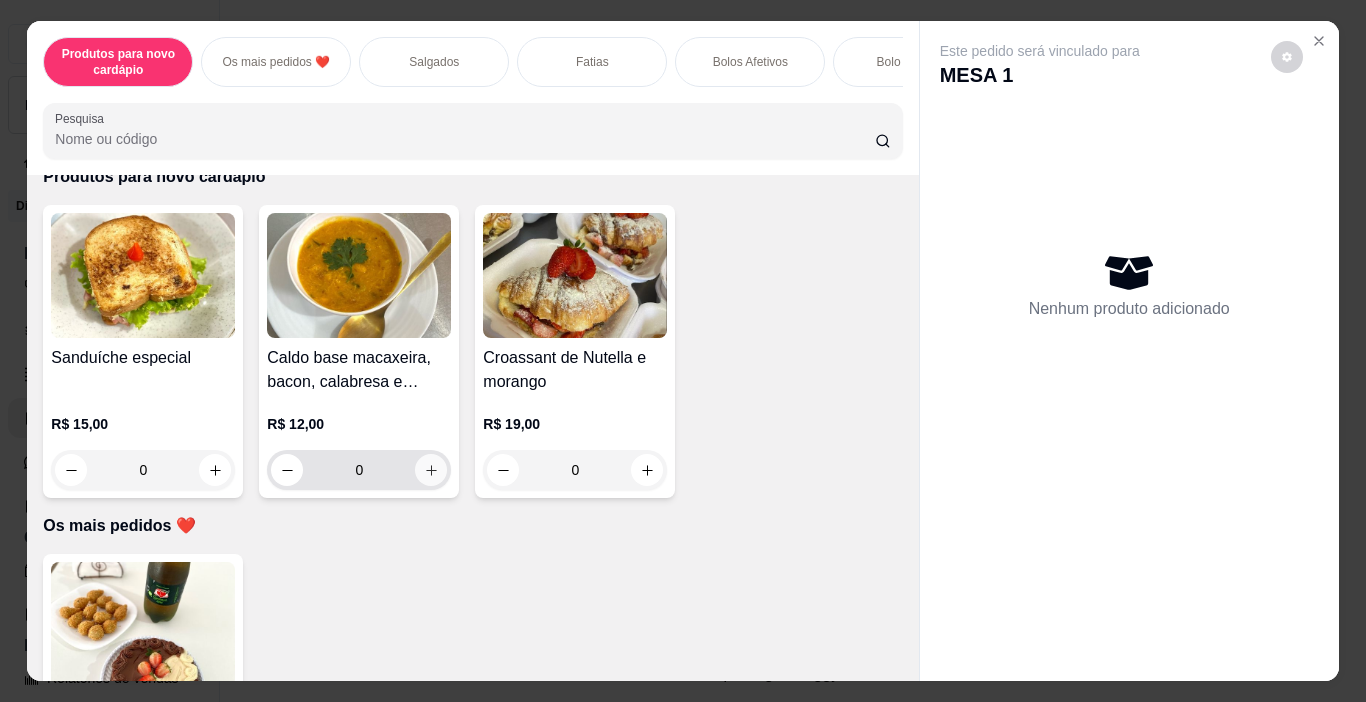click at bounding box center [431, 470] 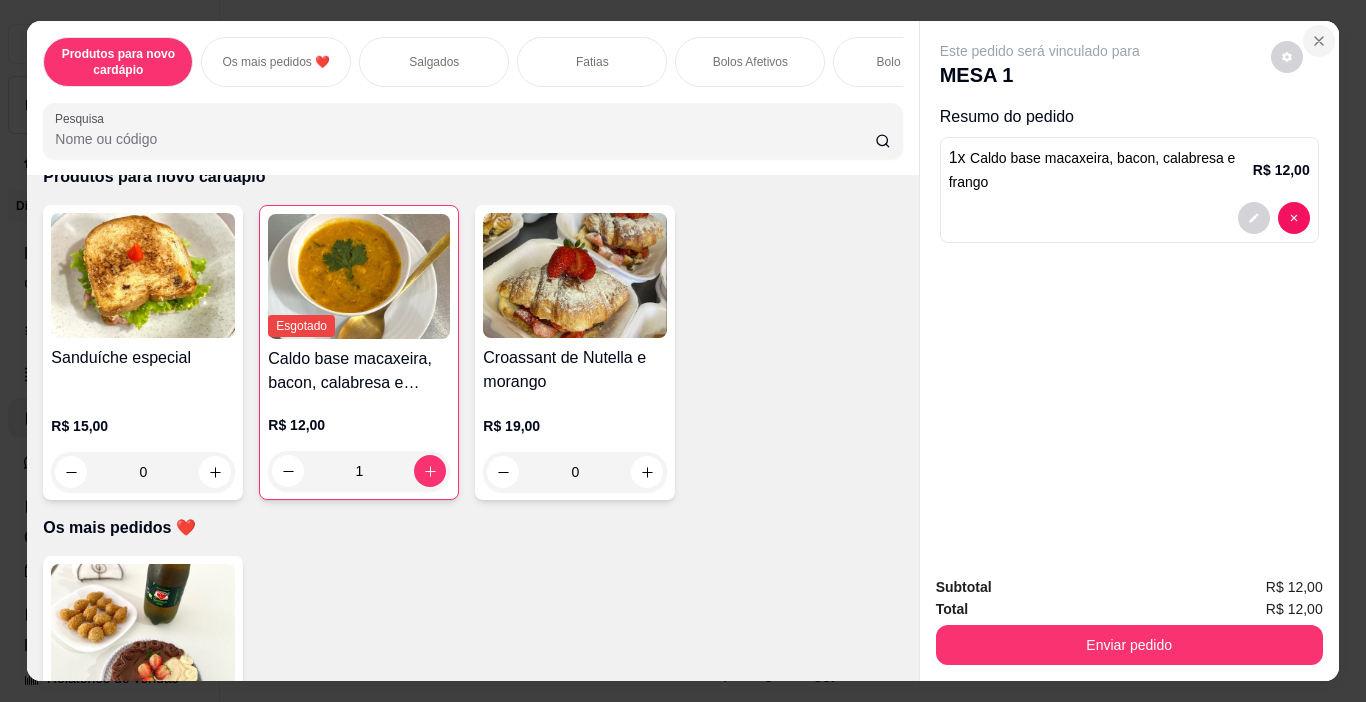 click 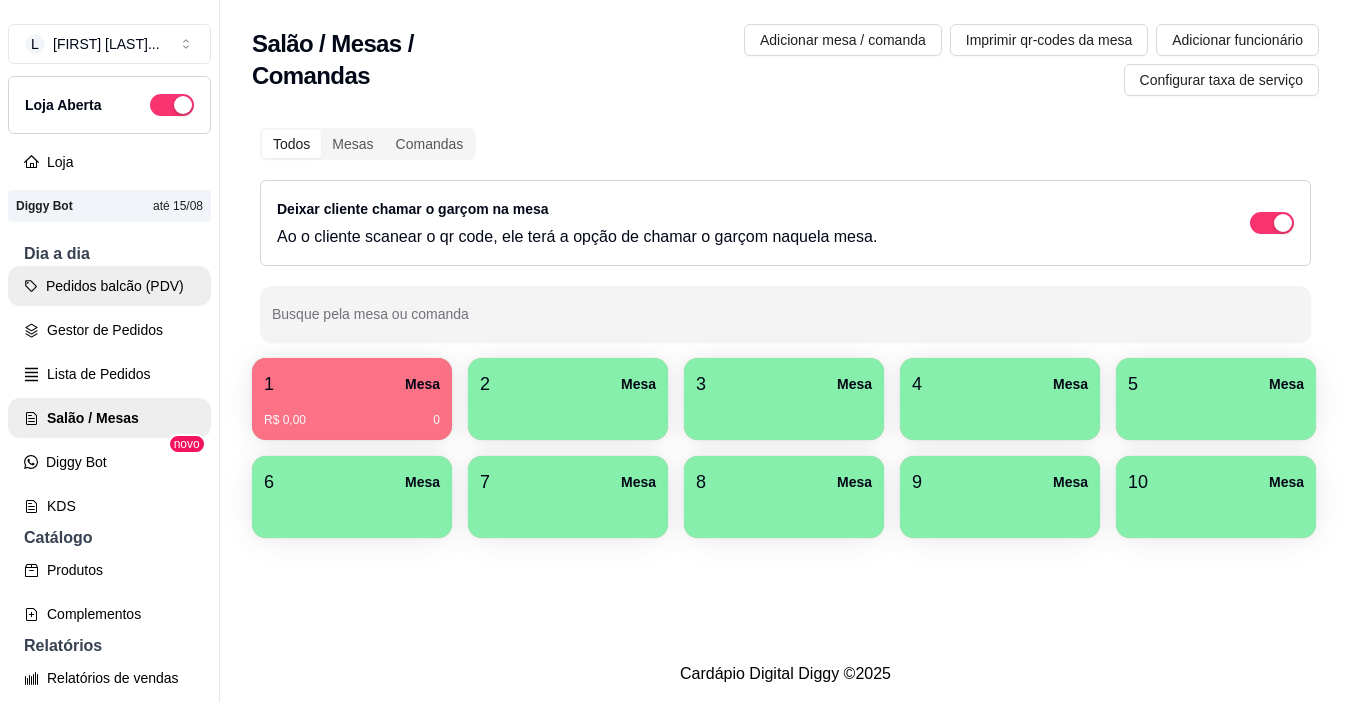 click on "Pedidos balcão (PDV)" at bounding box center (109, 286) 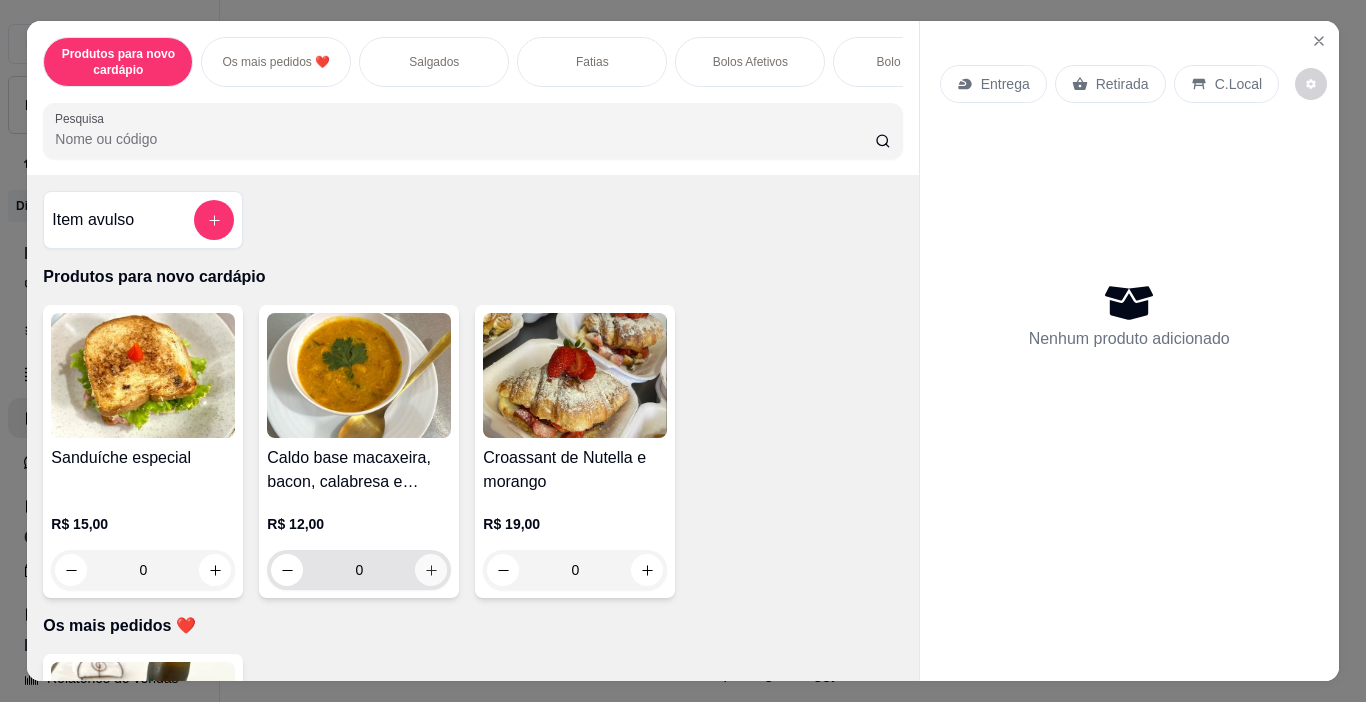 click at bounding box center [431, 570] 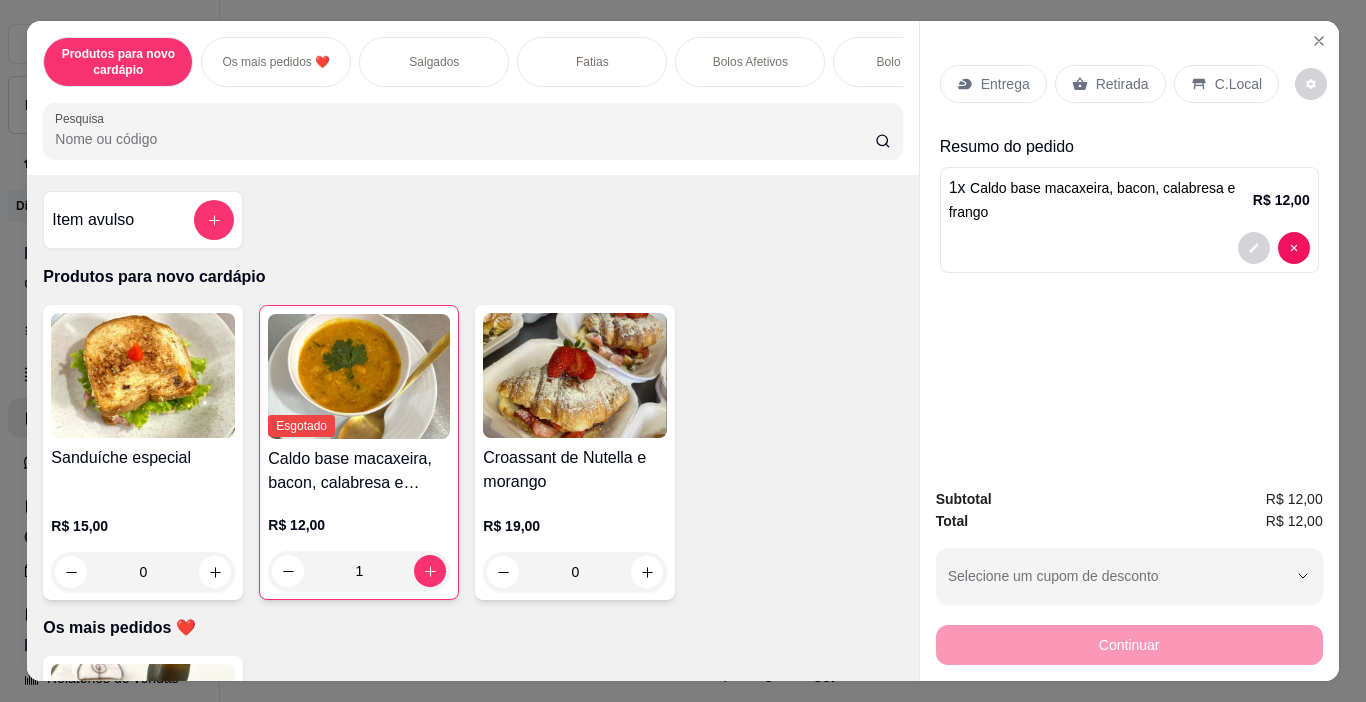 click on "Retirada" at bounding box center [1110, 84] 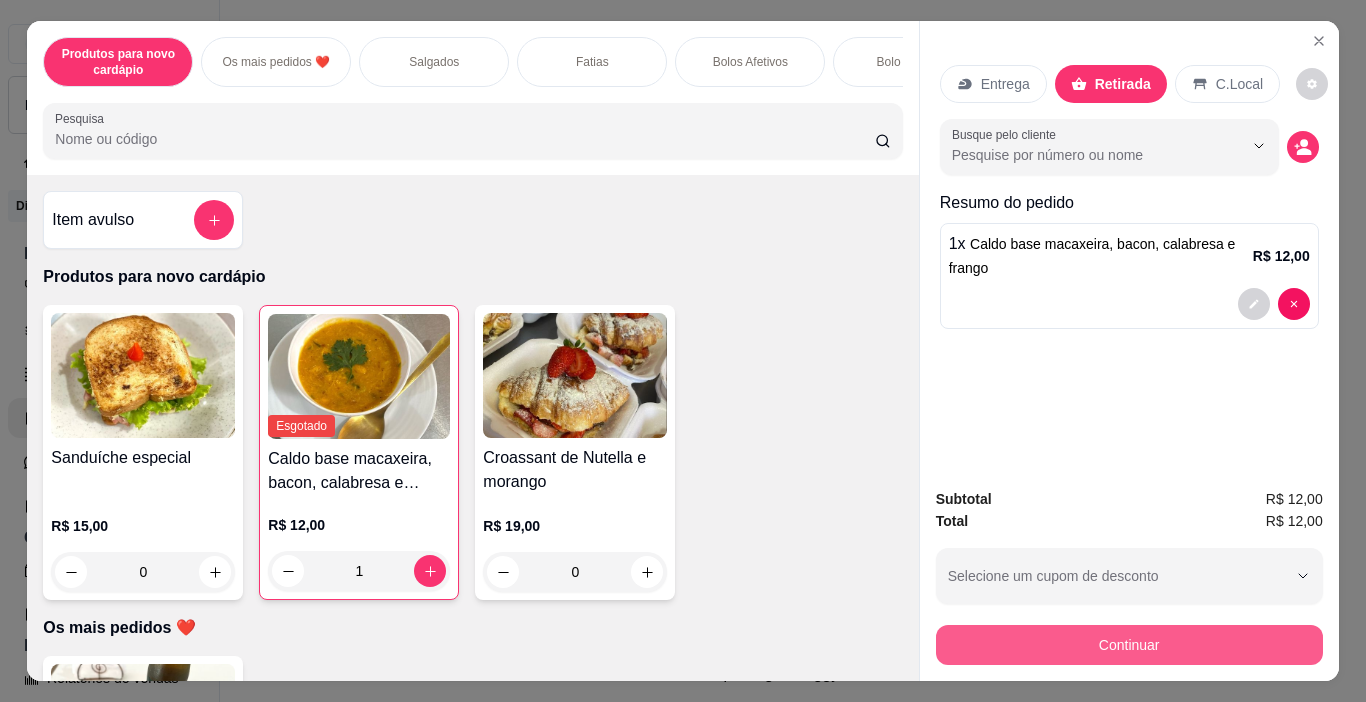 click on "Continuar" at bounding box center (1129, 645) 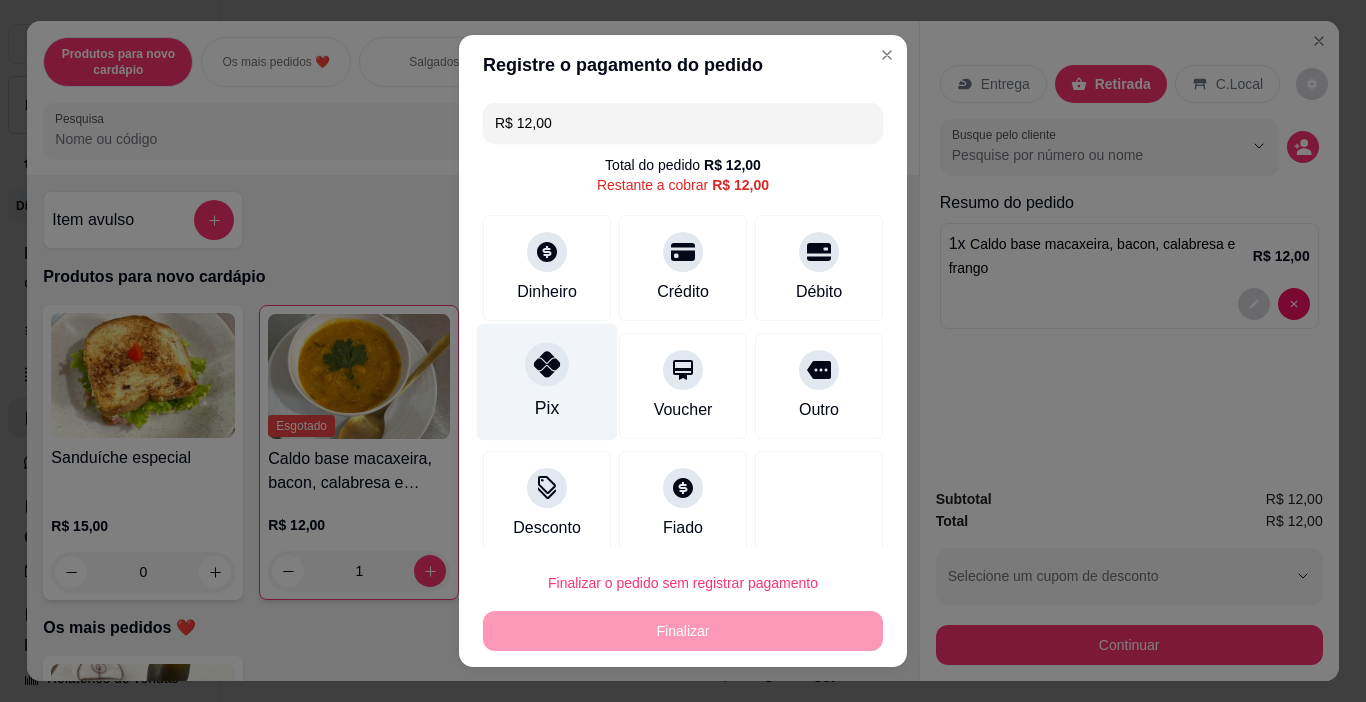 click on "Pix" at bounding box center (547, 382) 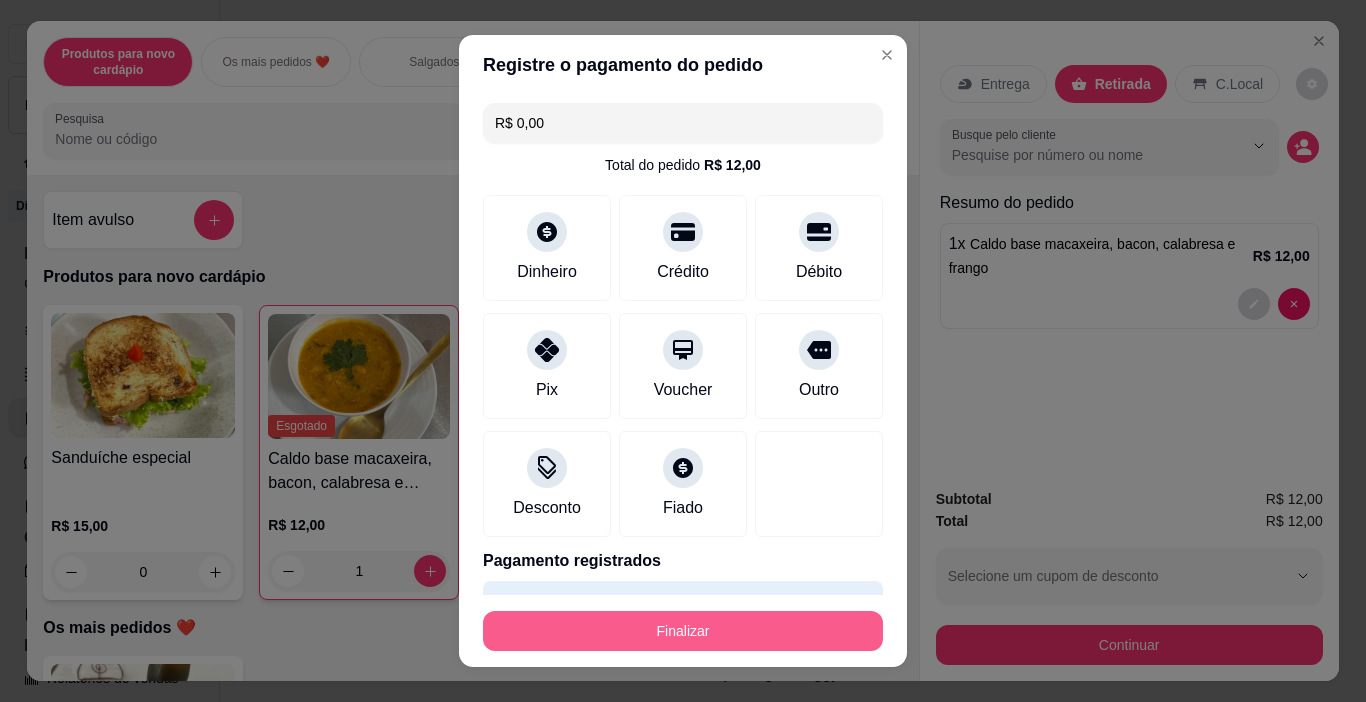 click on "Finalizar" at bounding box center [683, 631] 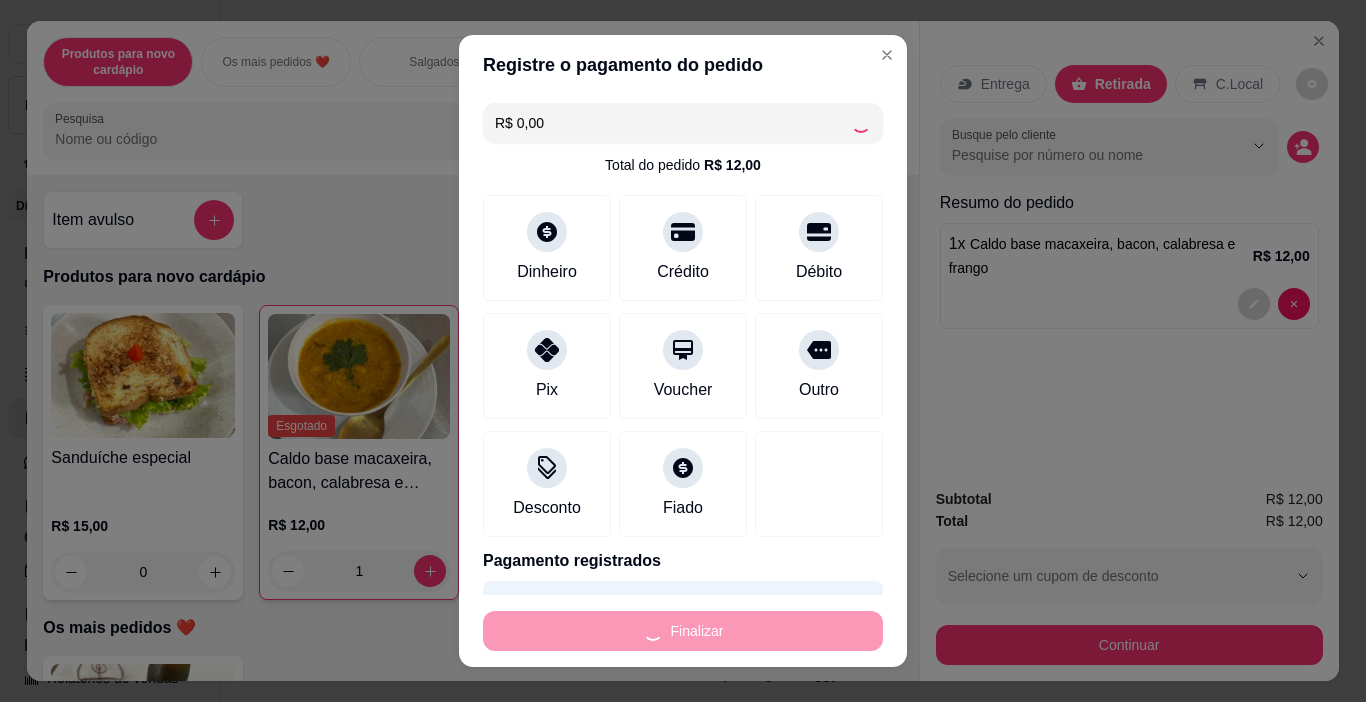 type on "0" 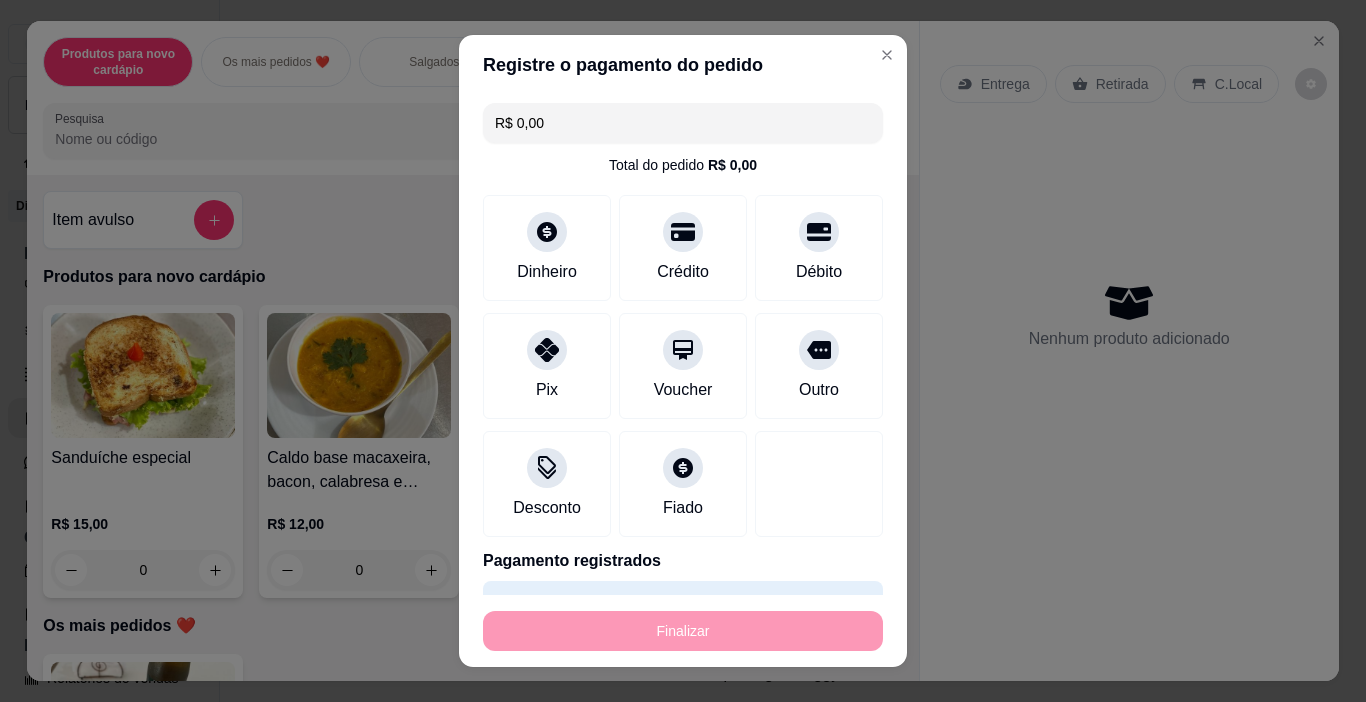 type on "-R$ 12,00" 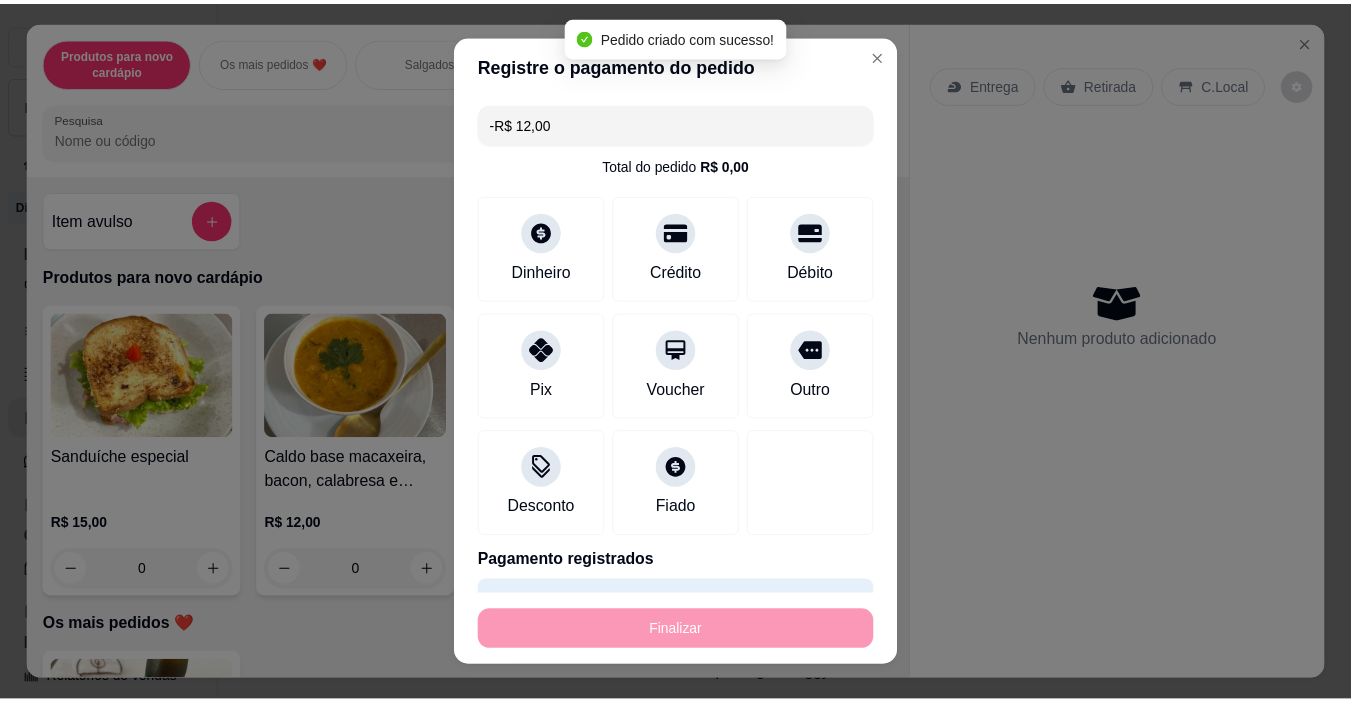 scroll, scrollTop: 29, scrollLeft: 0, axis: vertical 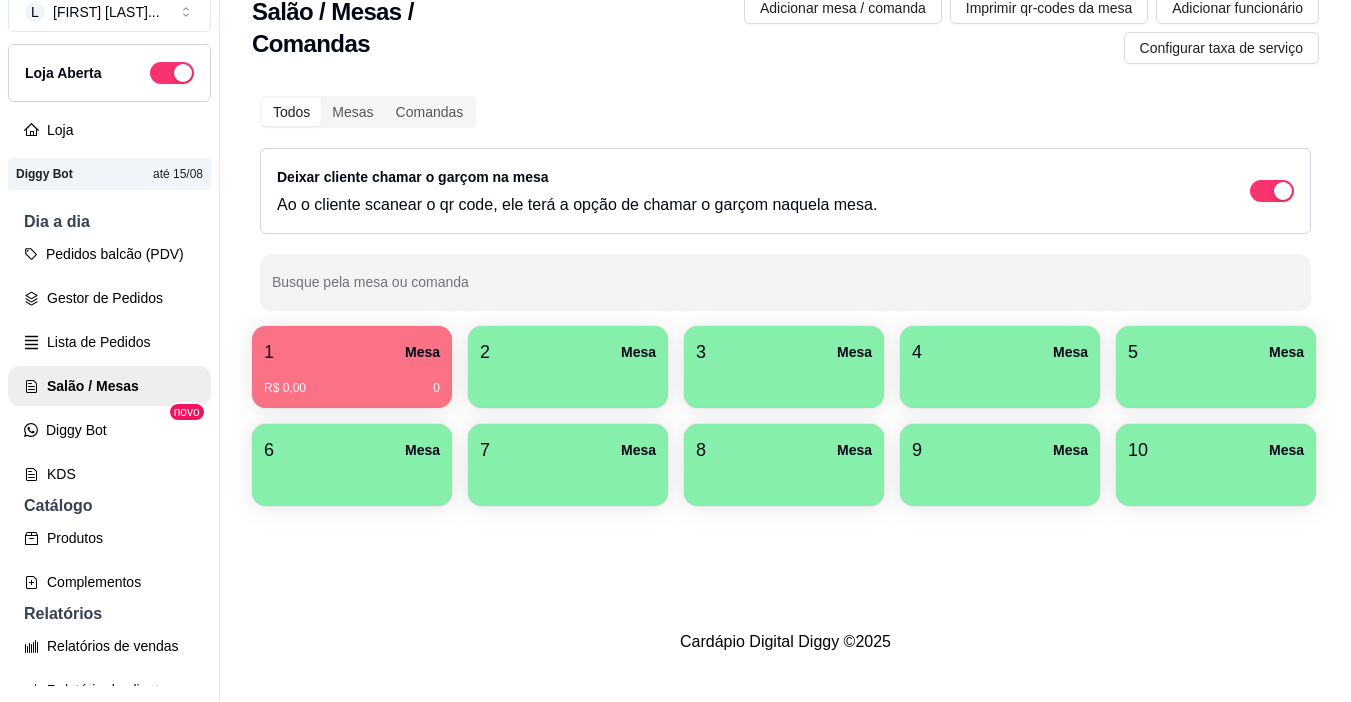 click on "1 Mesa" at bounding box center [352, 352] 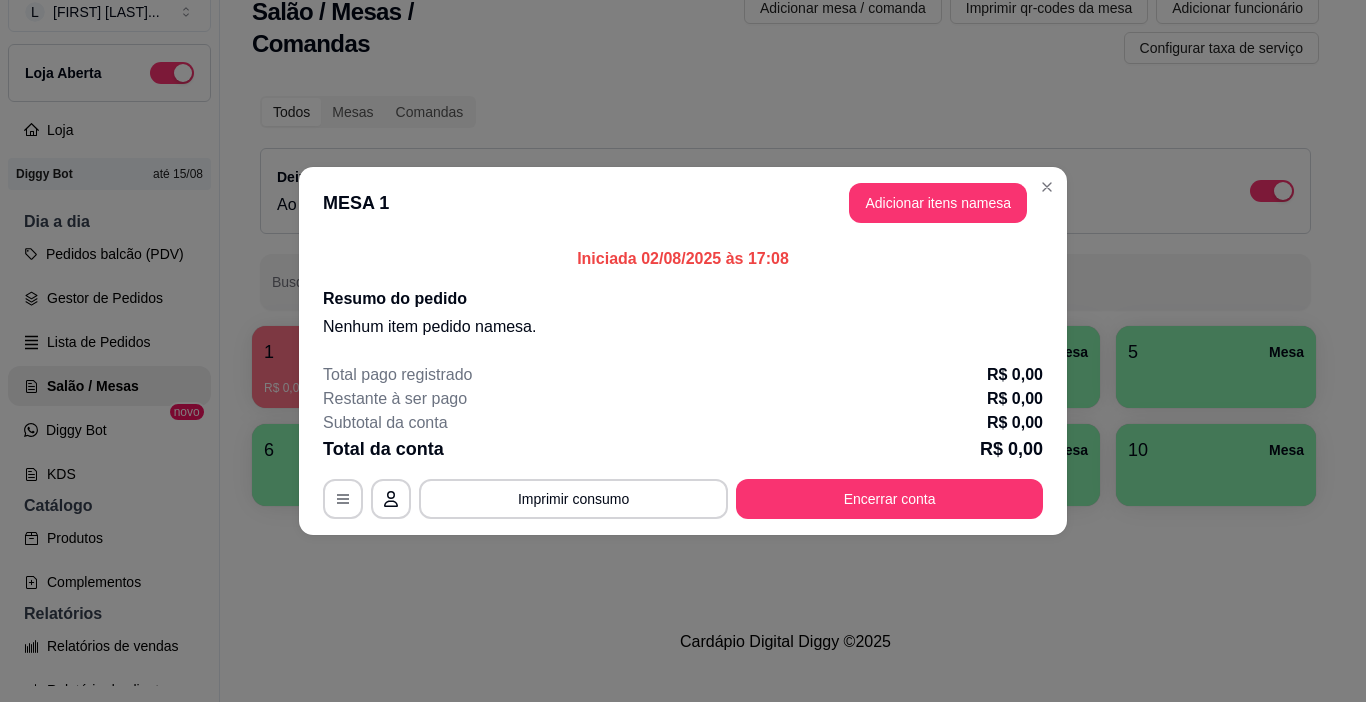 click on "MESA 1 Adicionar itens na  mesa" at bounding box center (683, 203) 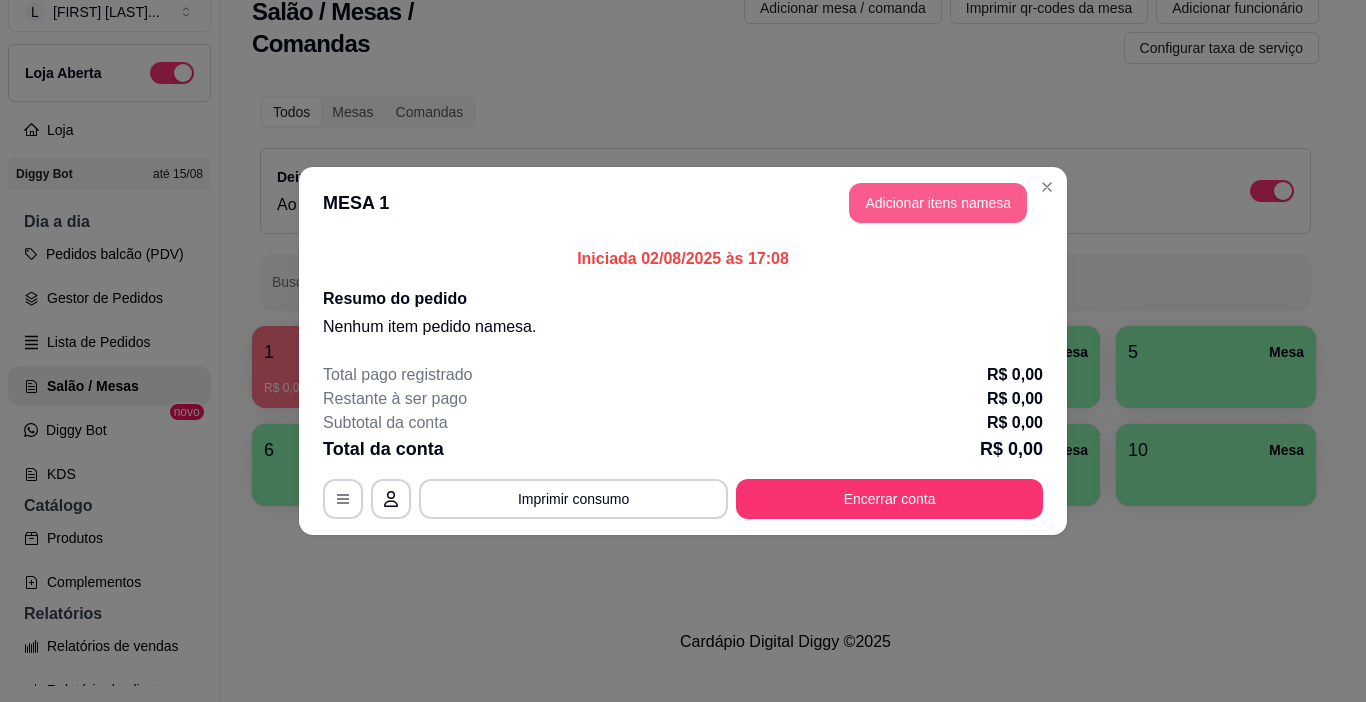 click on "Adicionar itens na  mesa" at bounding box center [938, 203] 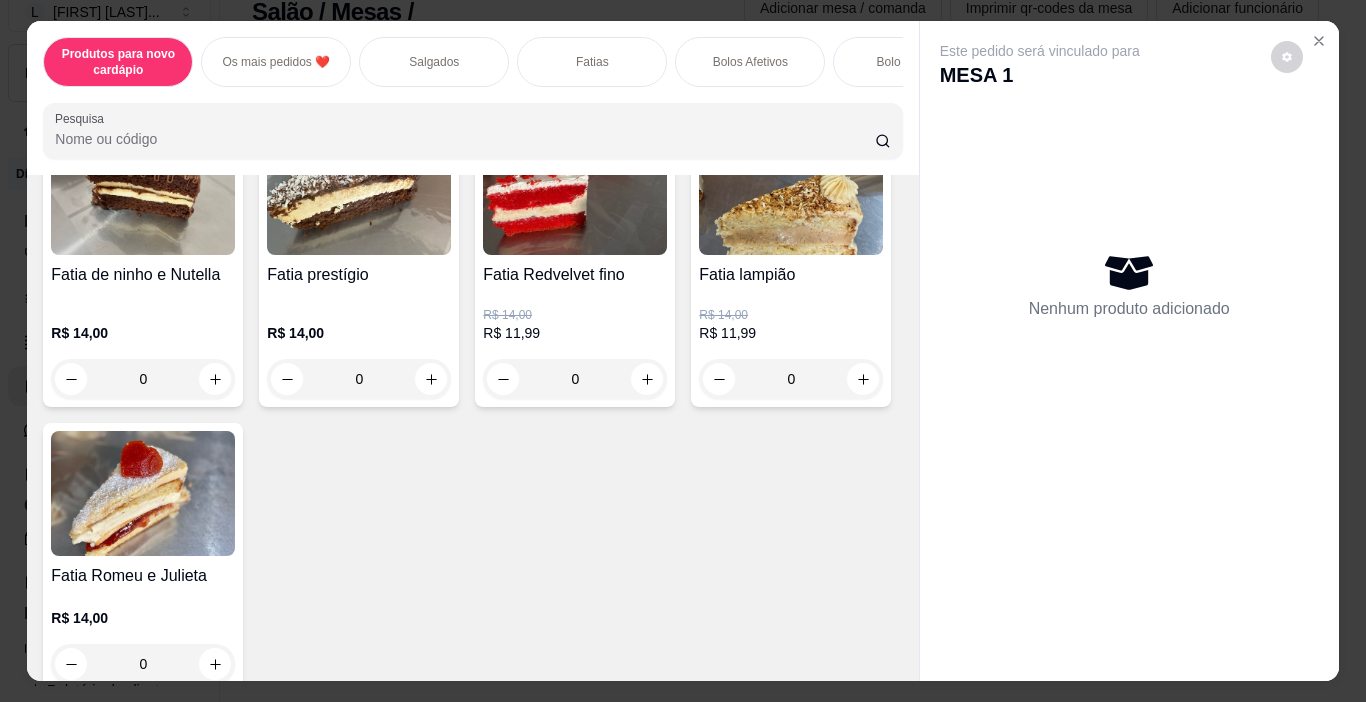 scroll, scrollTop: 1300, scrollLeft: 0, axis: vertical 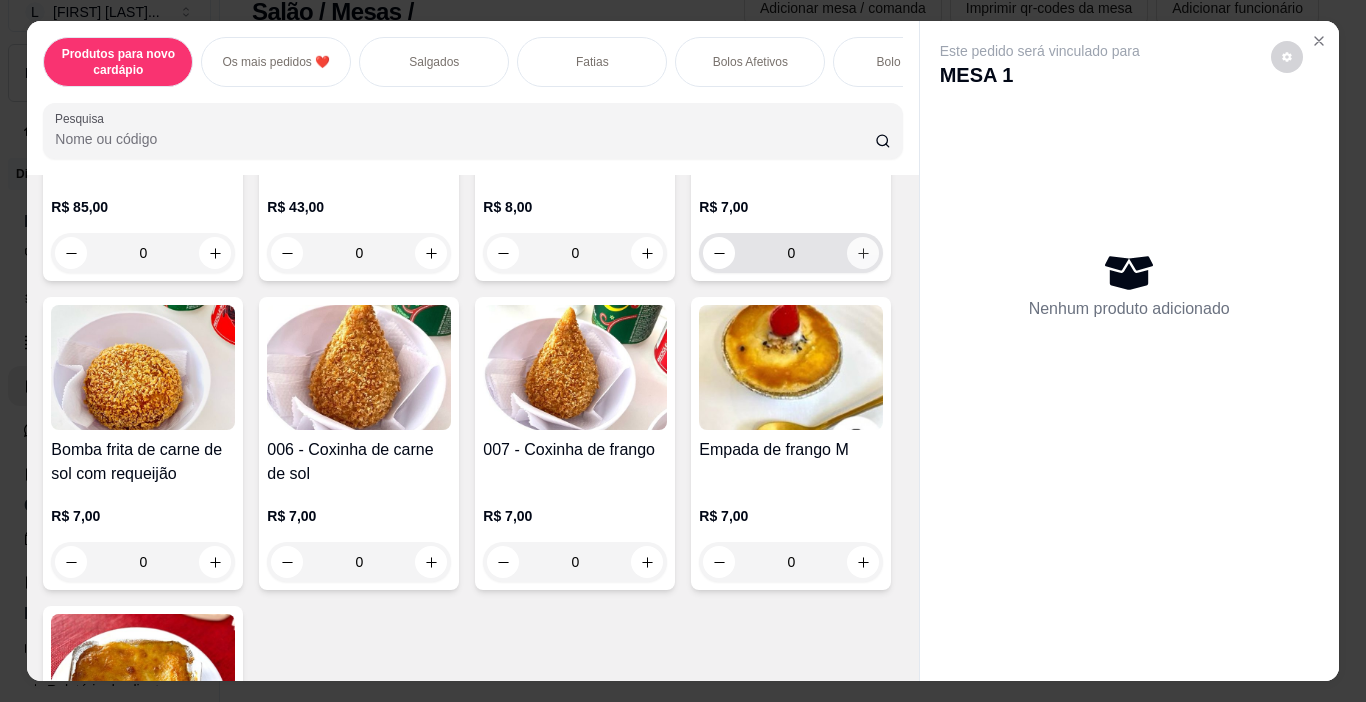 click 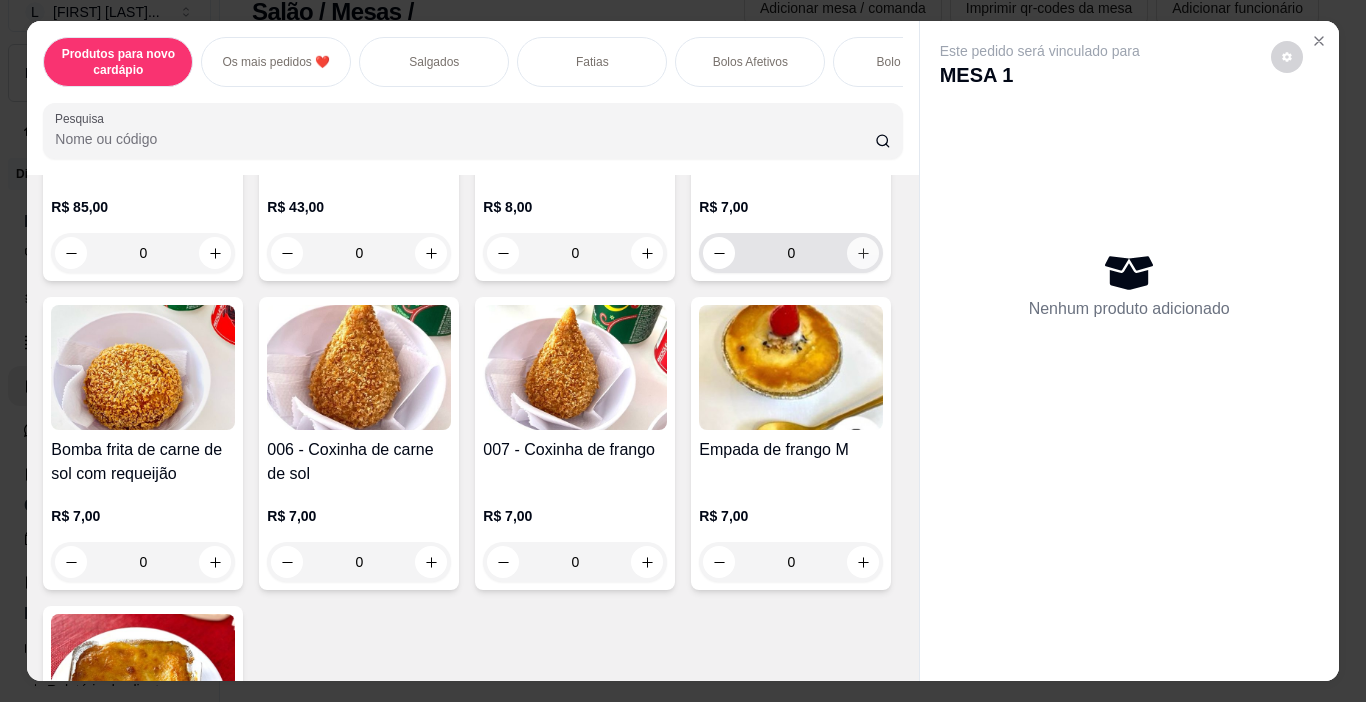 type on "1" 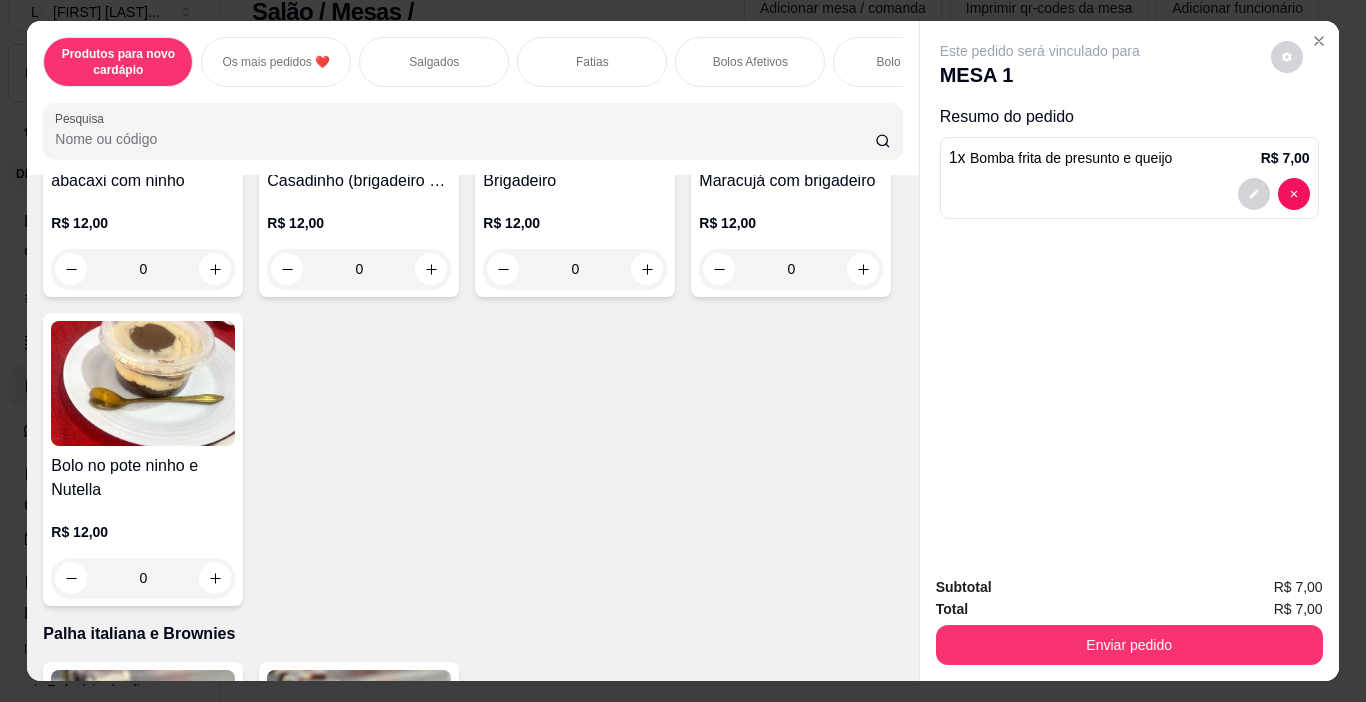 scroll, scrollTop: 3691, scrollLeft: 0, axis: vertical 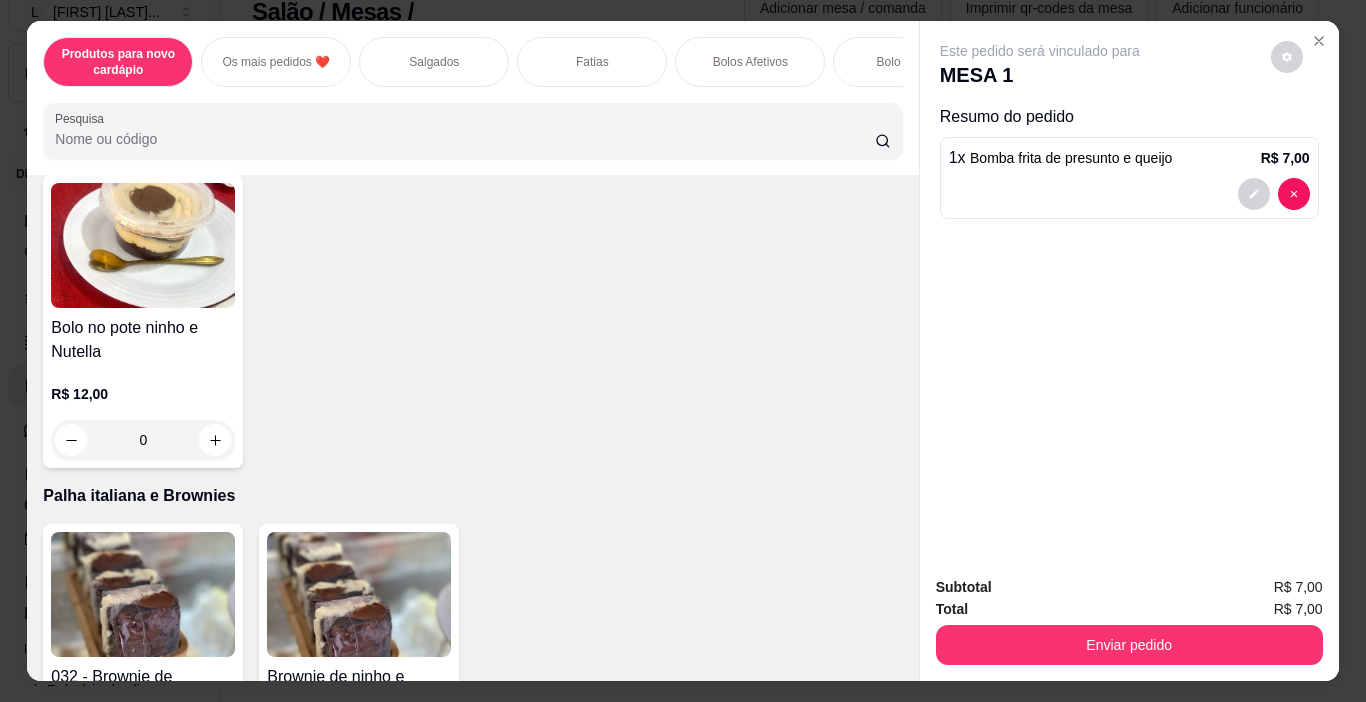 click at bounding box center [863, 131] 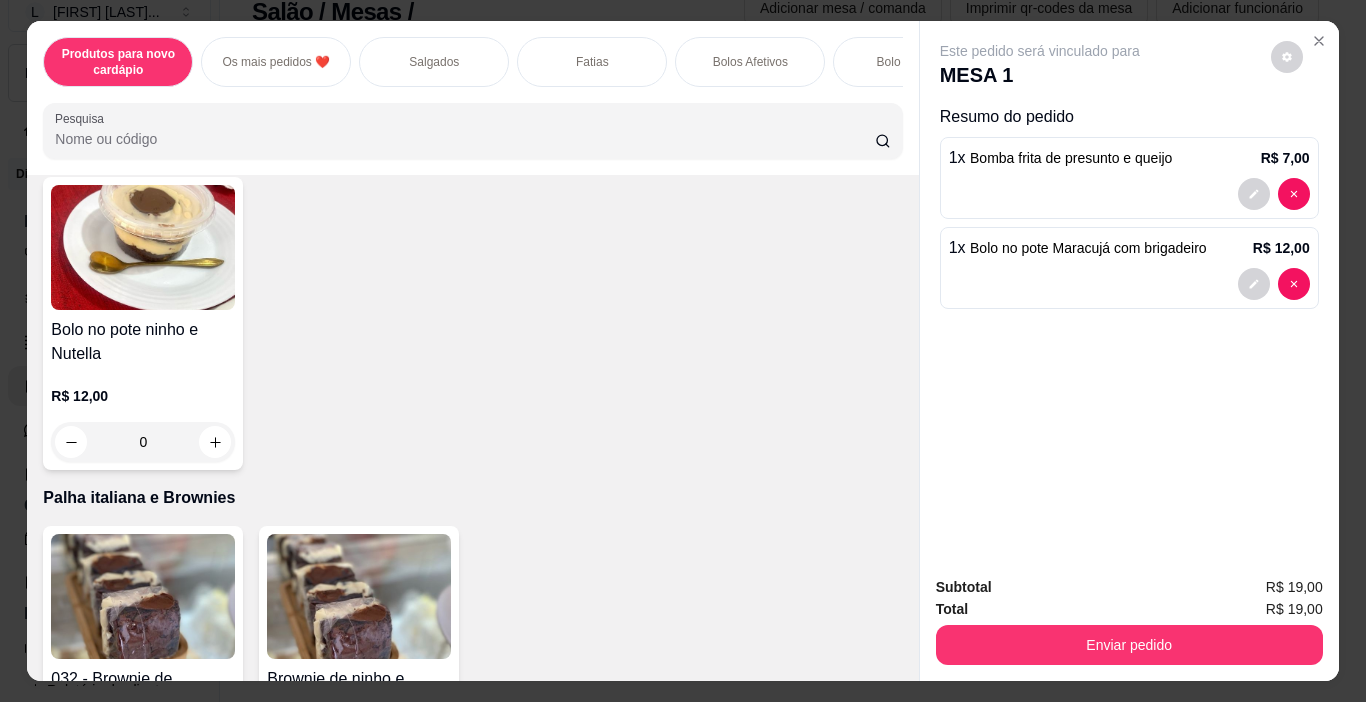 type on "1" 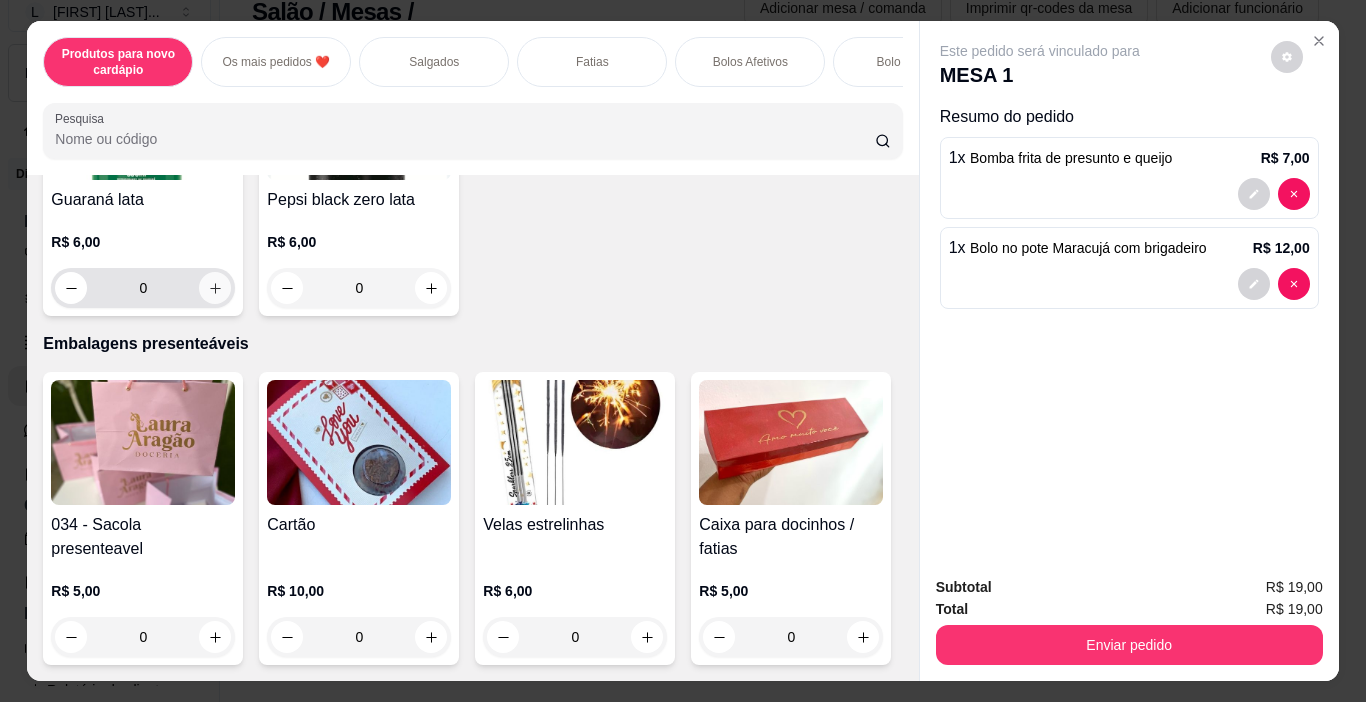 scroll, scrollTop: 9691, scrollLeft: 0, axis: vertical 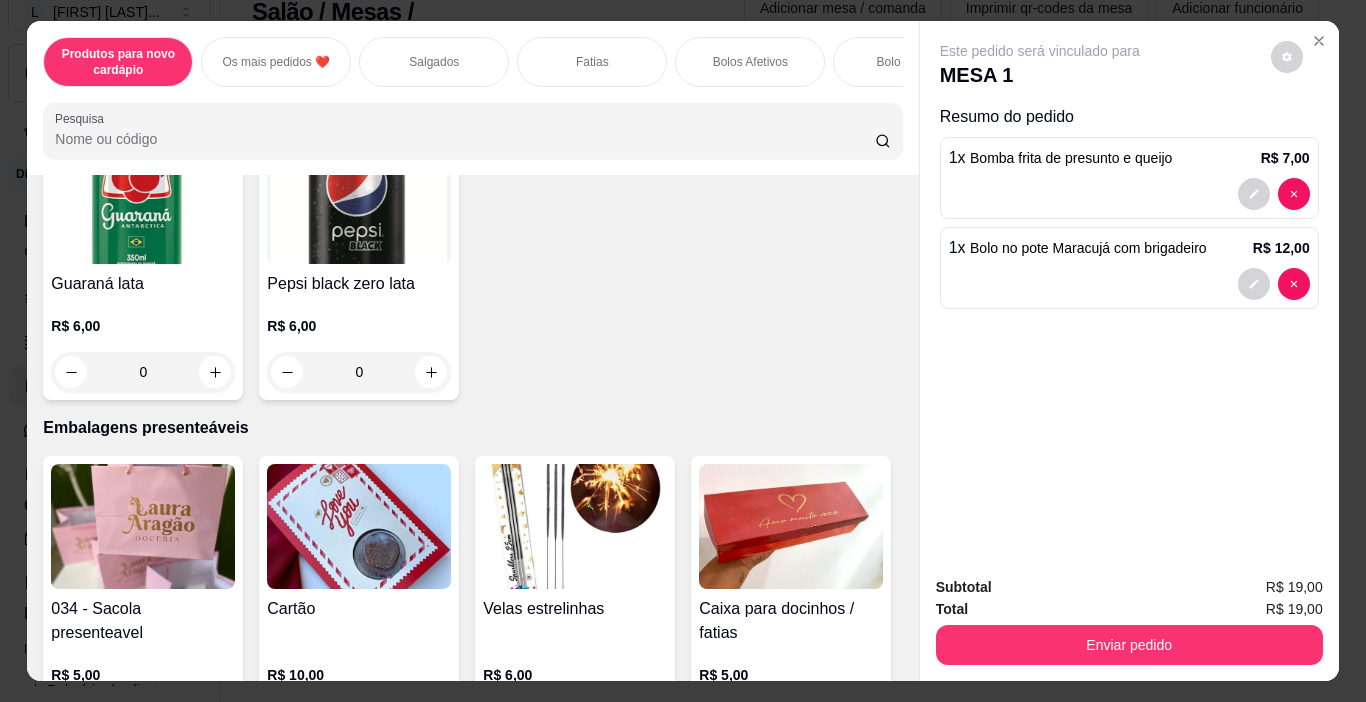 click 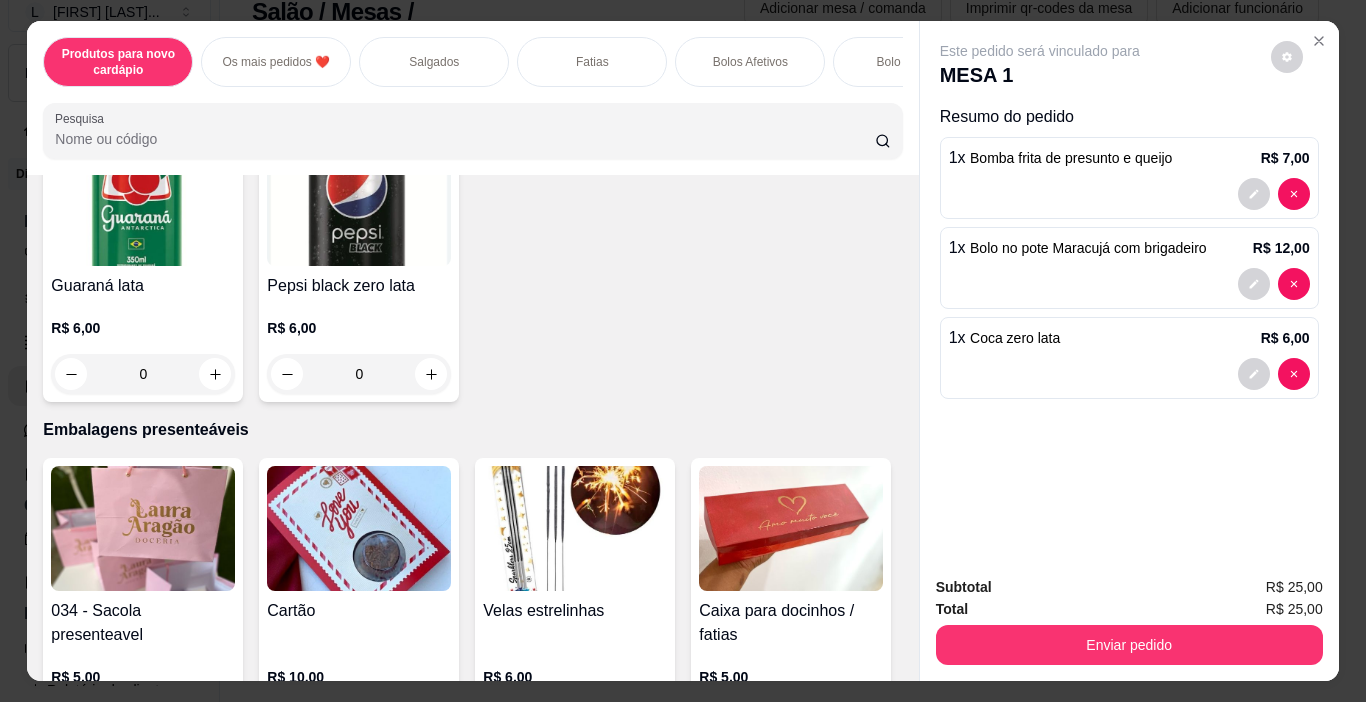 type on "1" 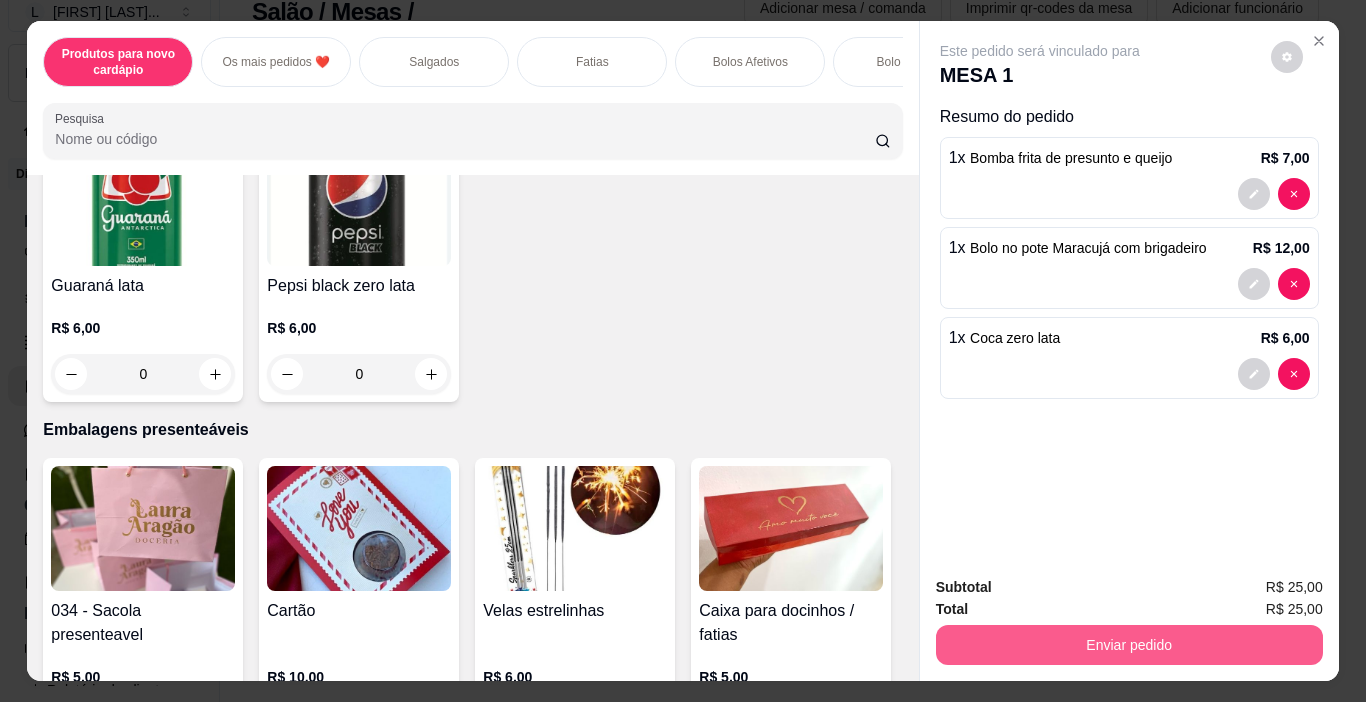 click on "Enviar pedido" at bounding box center [1129, 645] 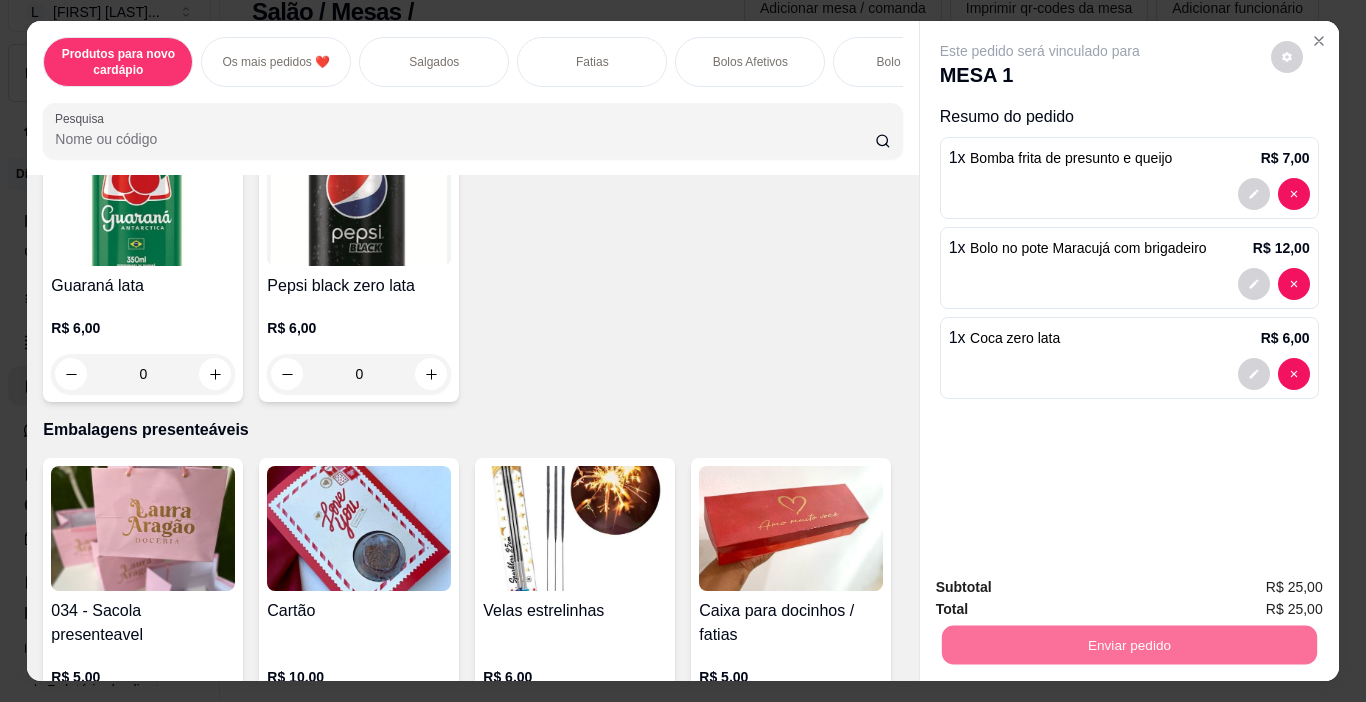 click on "Não registrar e enviar pedido" at bounding box center (1063, 587) 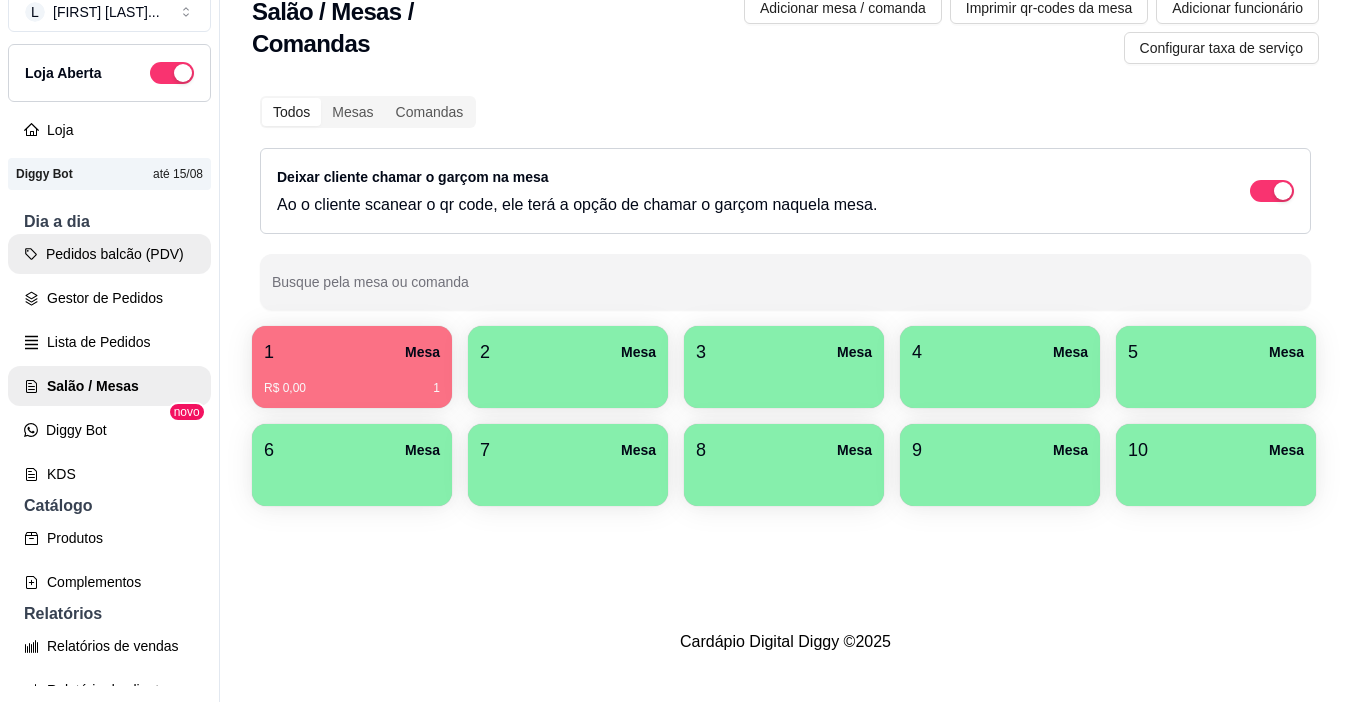 click on "Pedidos balcão (PDV)" at bounding box center [109, 254] 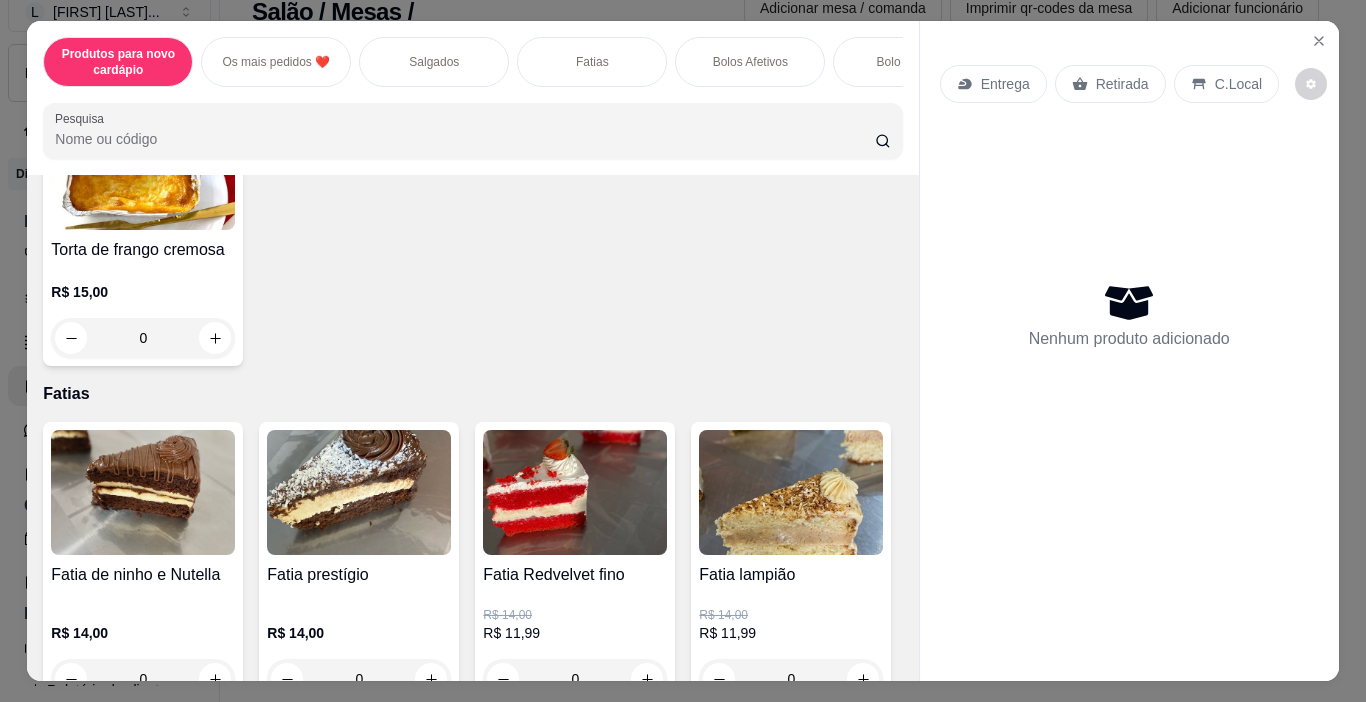 scroll, scrollTop: 1700, scrollLeft: 0, axis: vertical 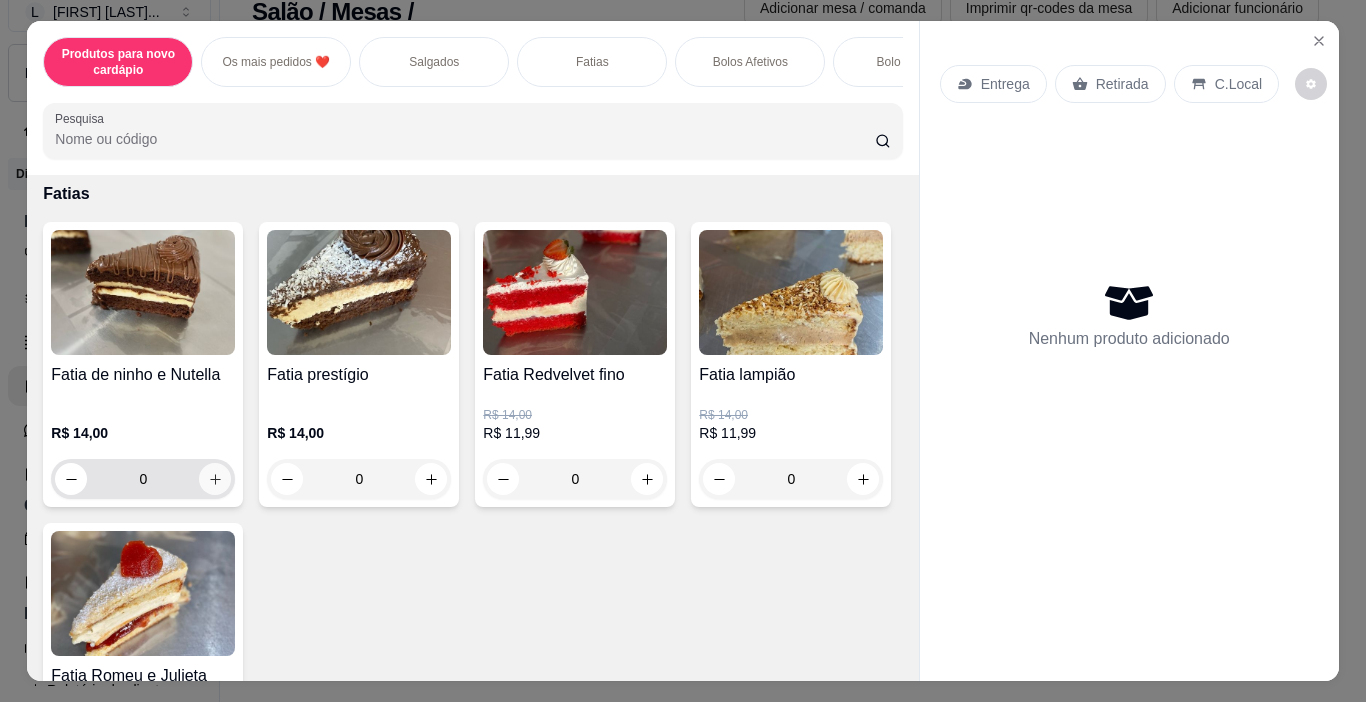 click 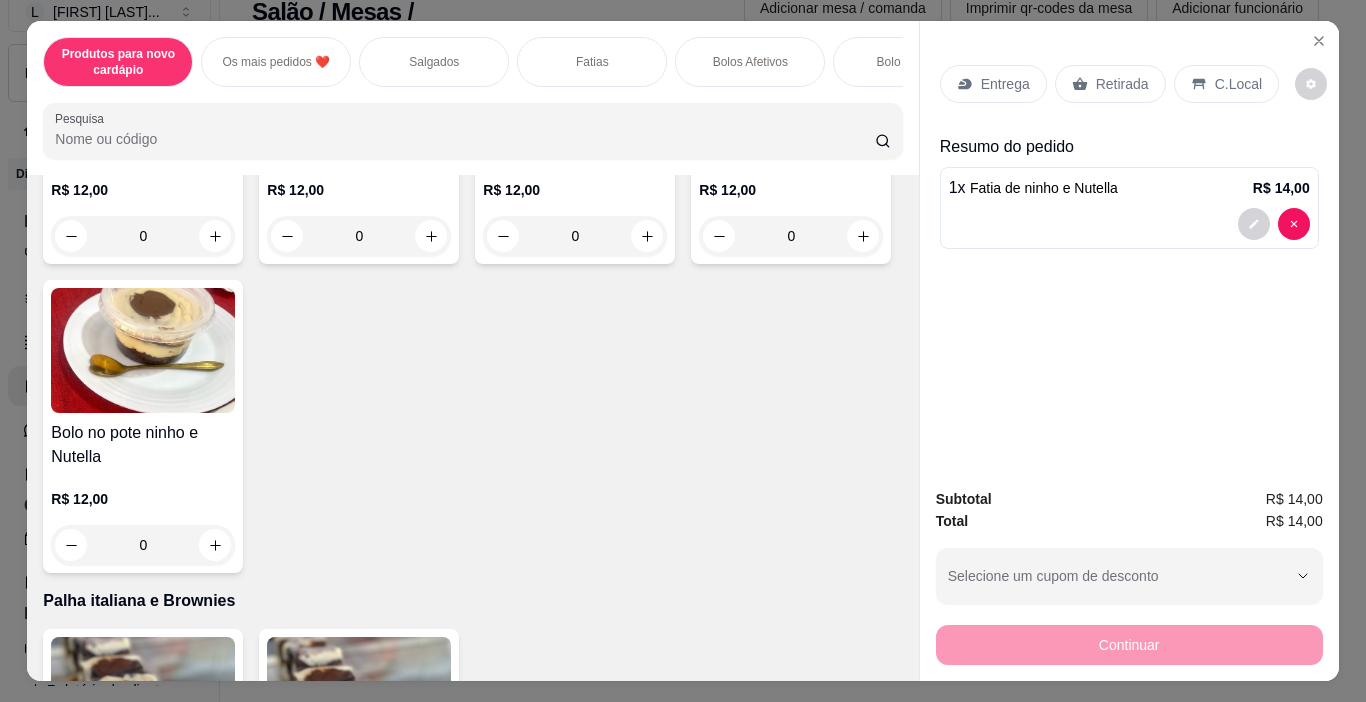 scroll, scrollTop: 3600, scrollLeft: 0, axis: vertical 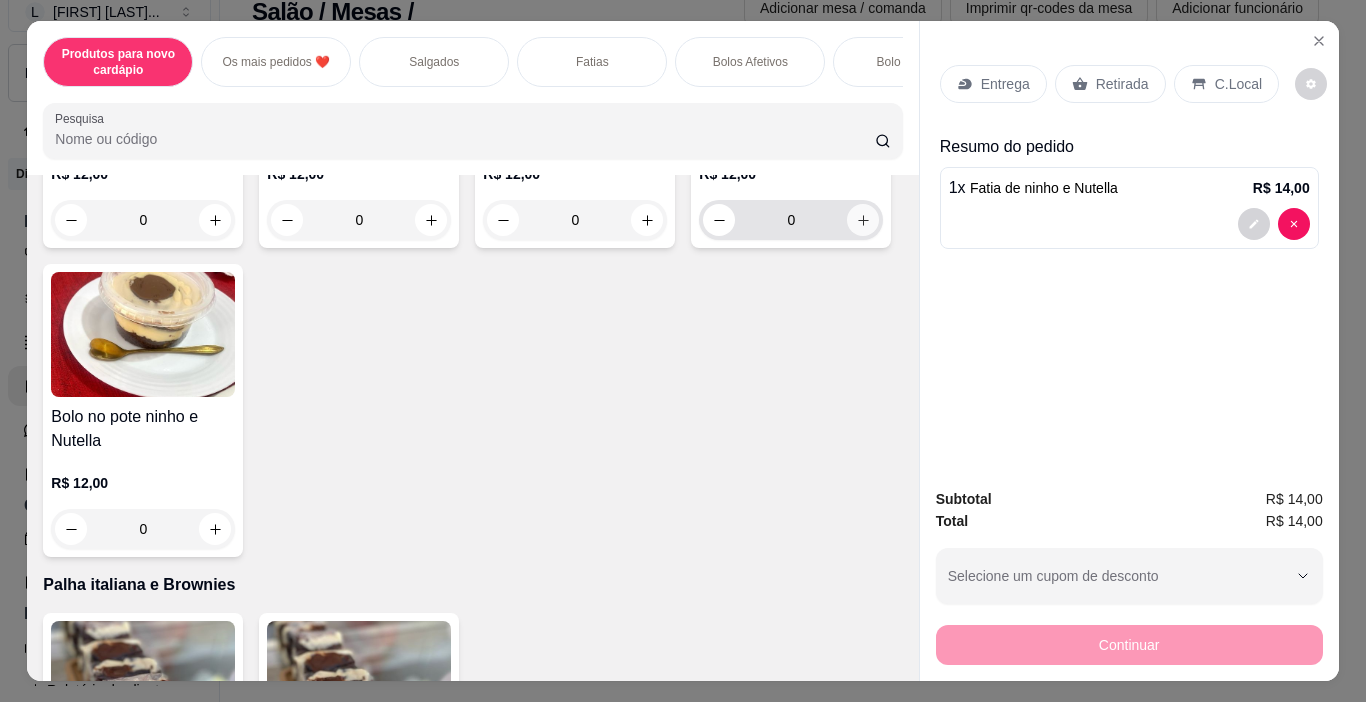 click at bounding box center (863, 220) 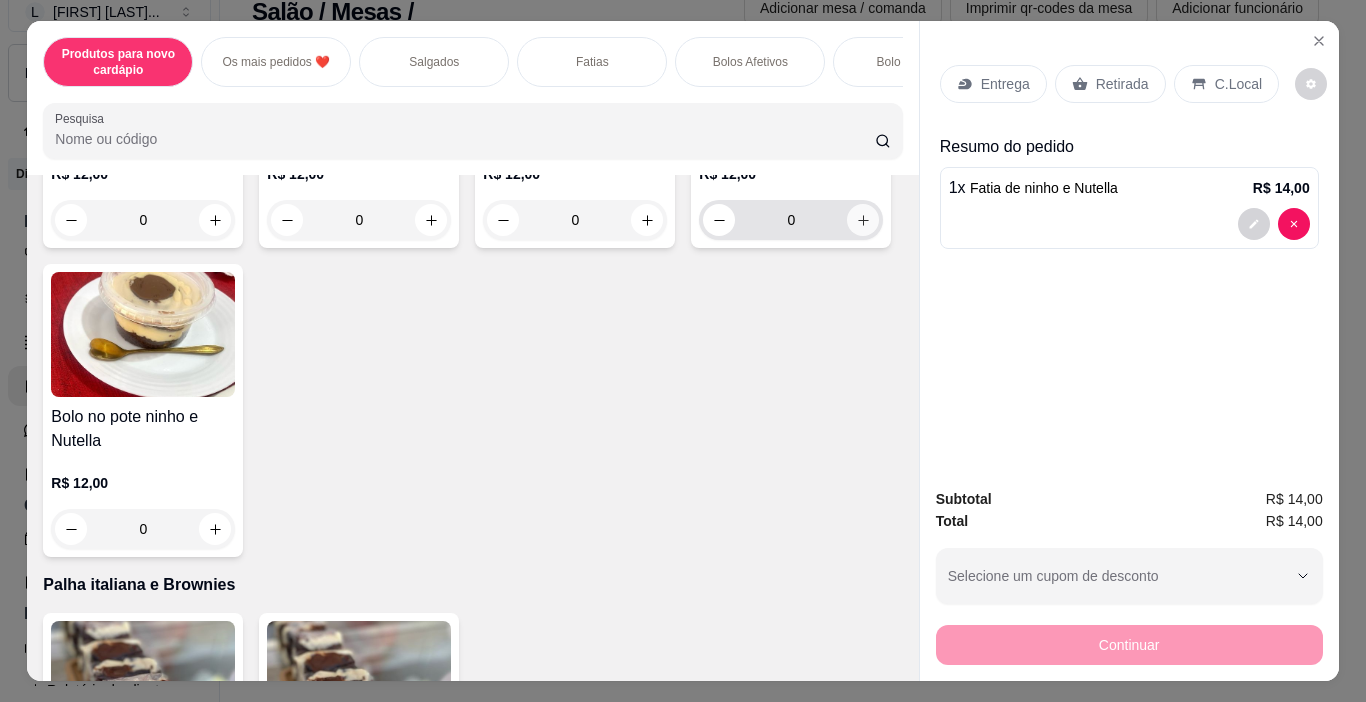type on "1" 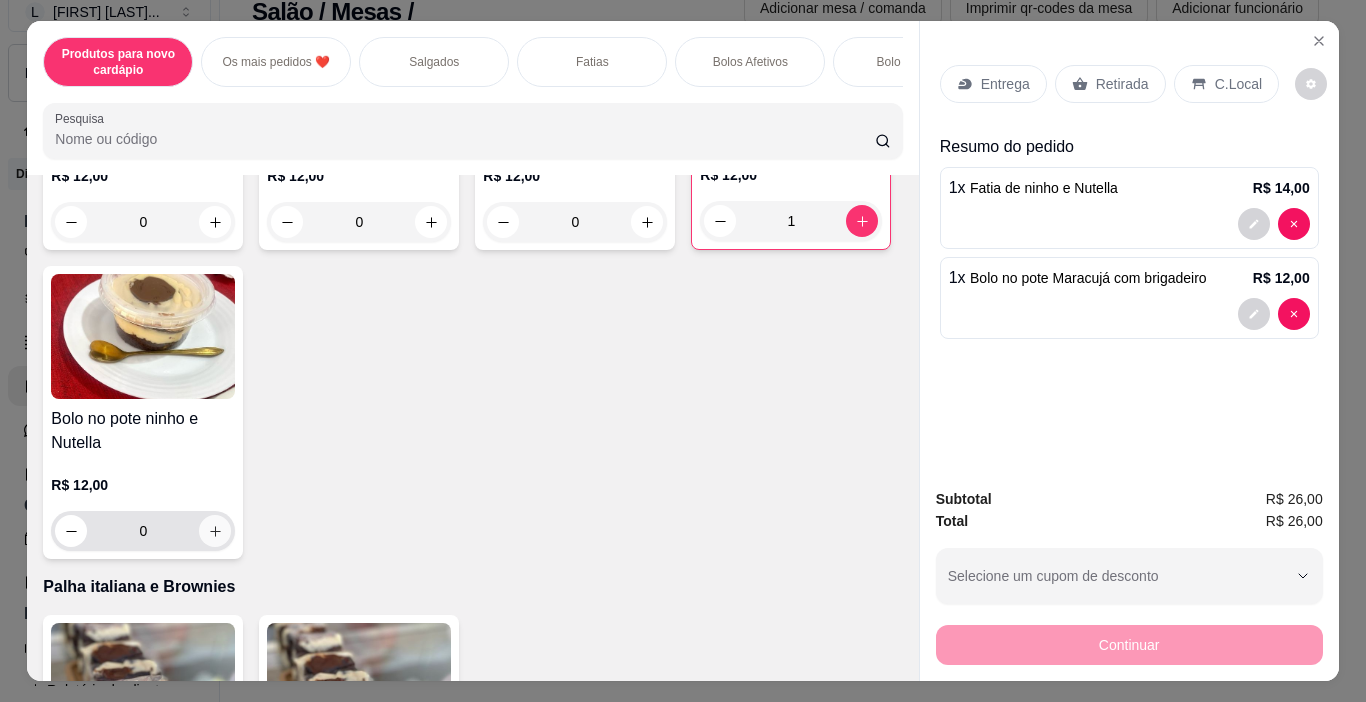 click 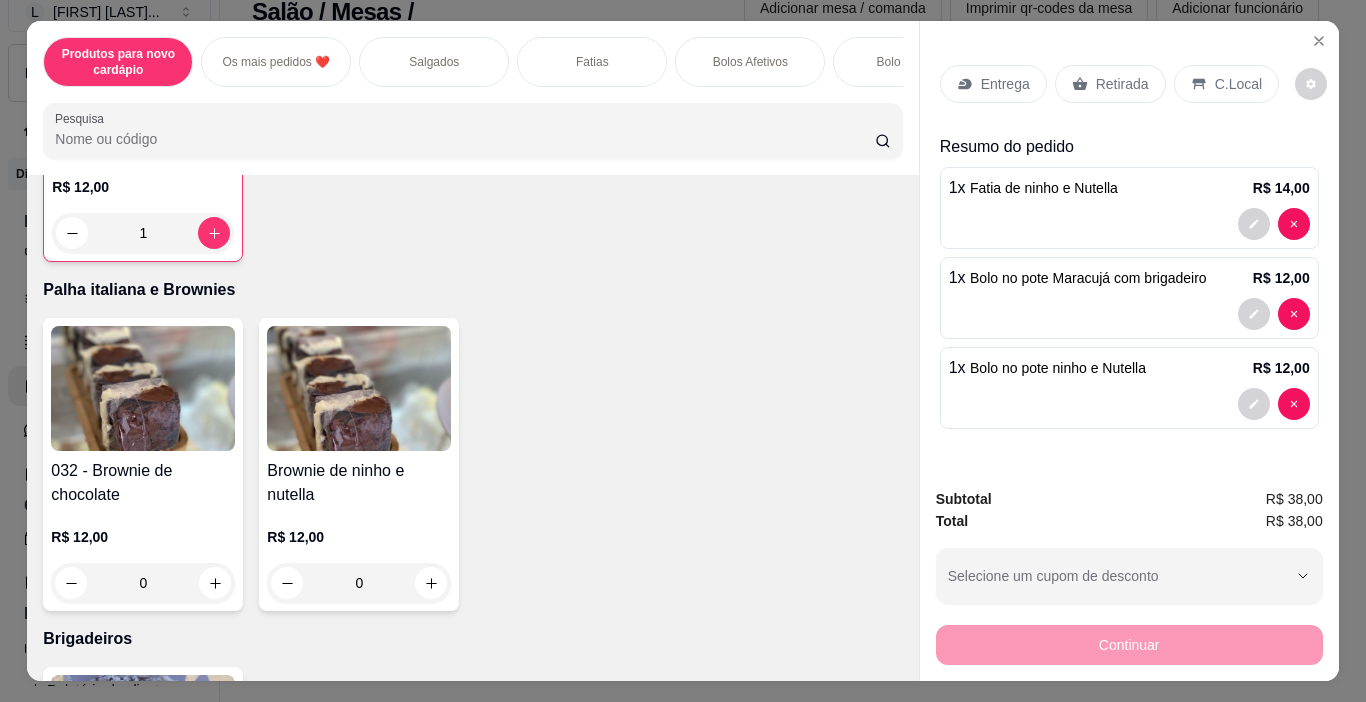 scroll, scrollTop: 3900, scrollLeft: 0, axis: vertical 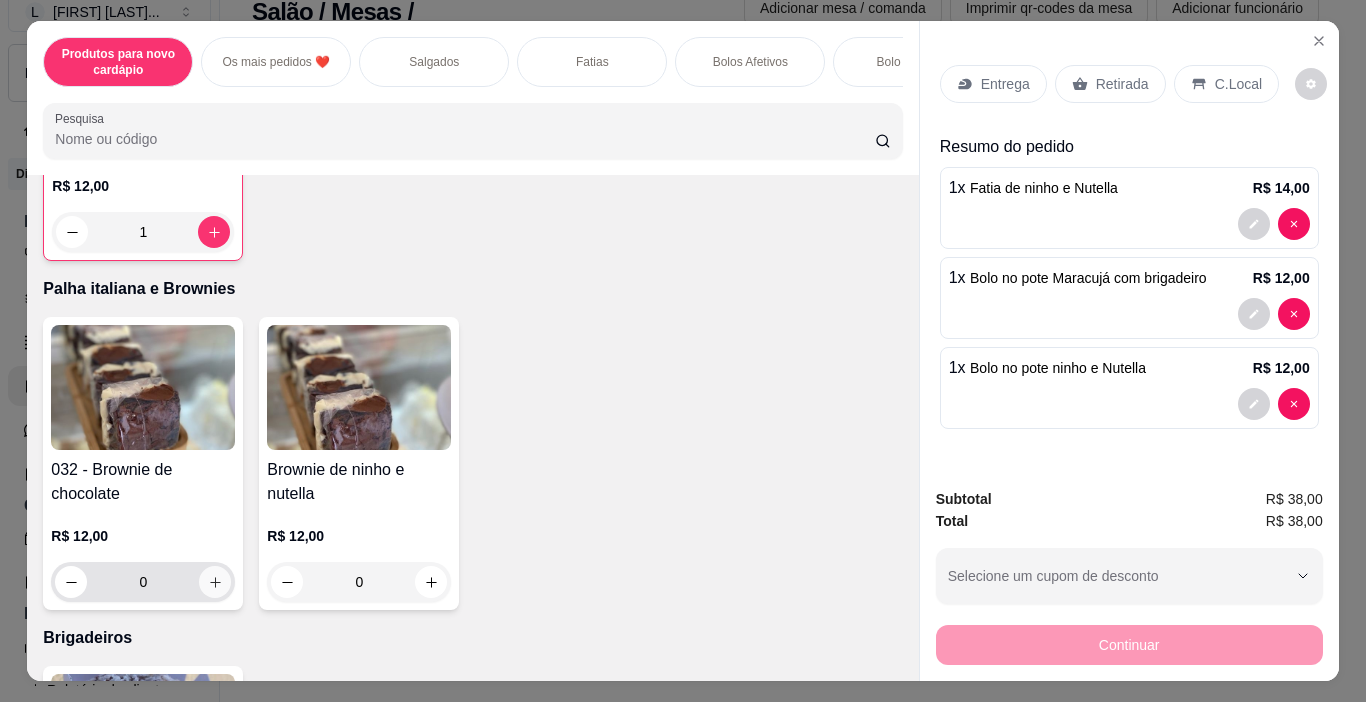 click 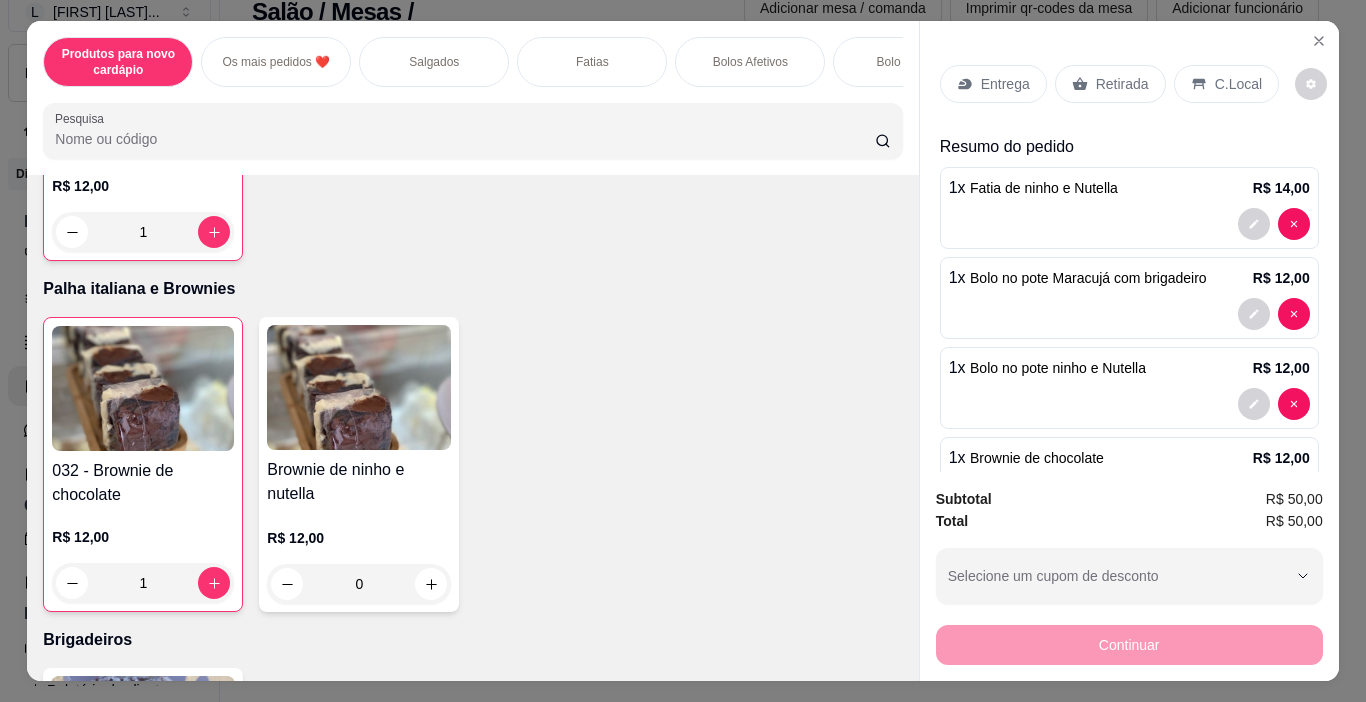 click on "Retirada" at bounding box center (1122, 84) 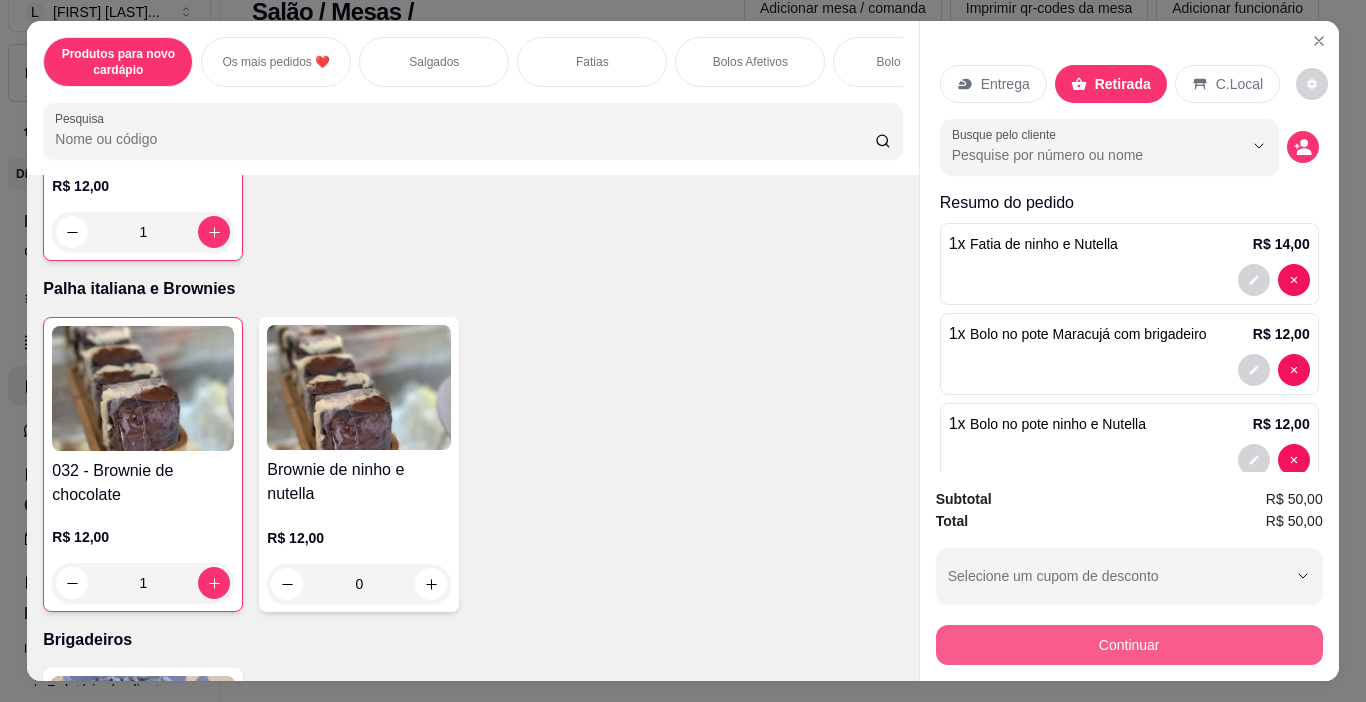 click on "Continuar" at bounding box center [1129, 645] 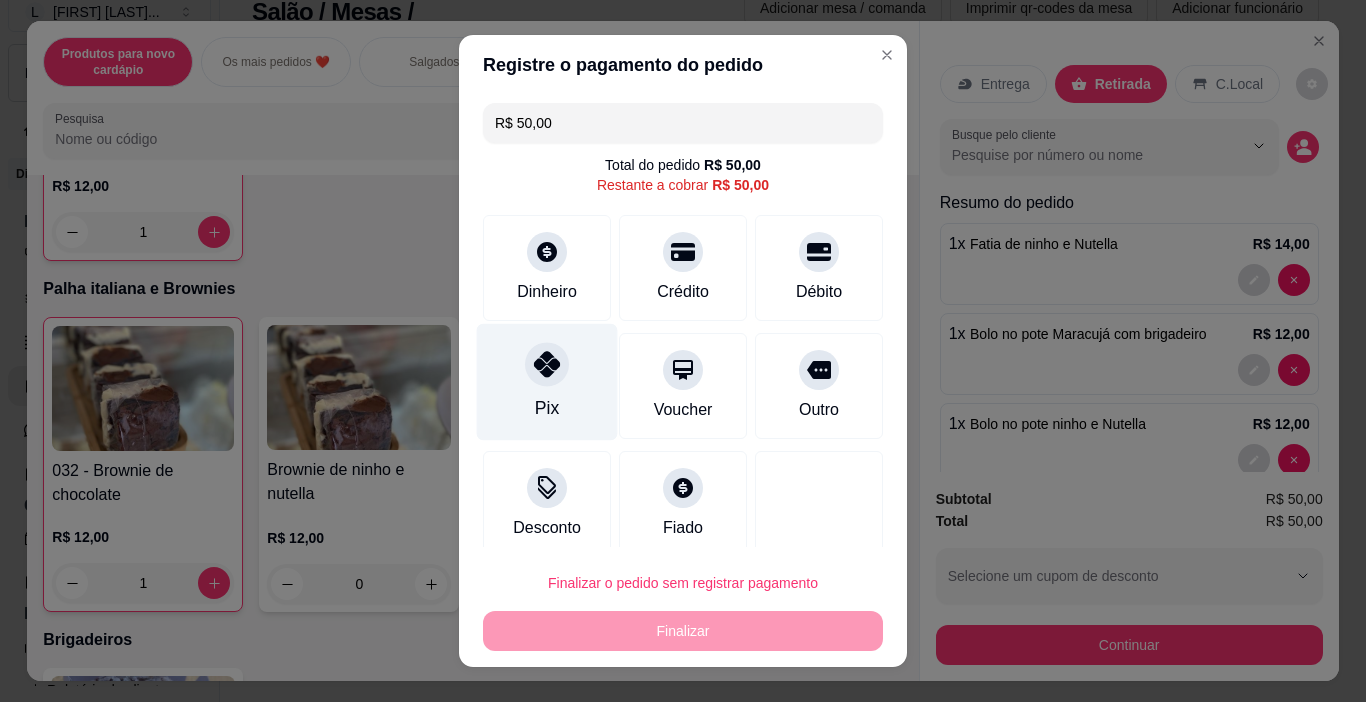 click 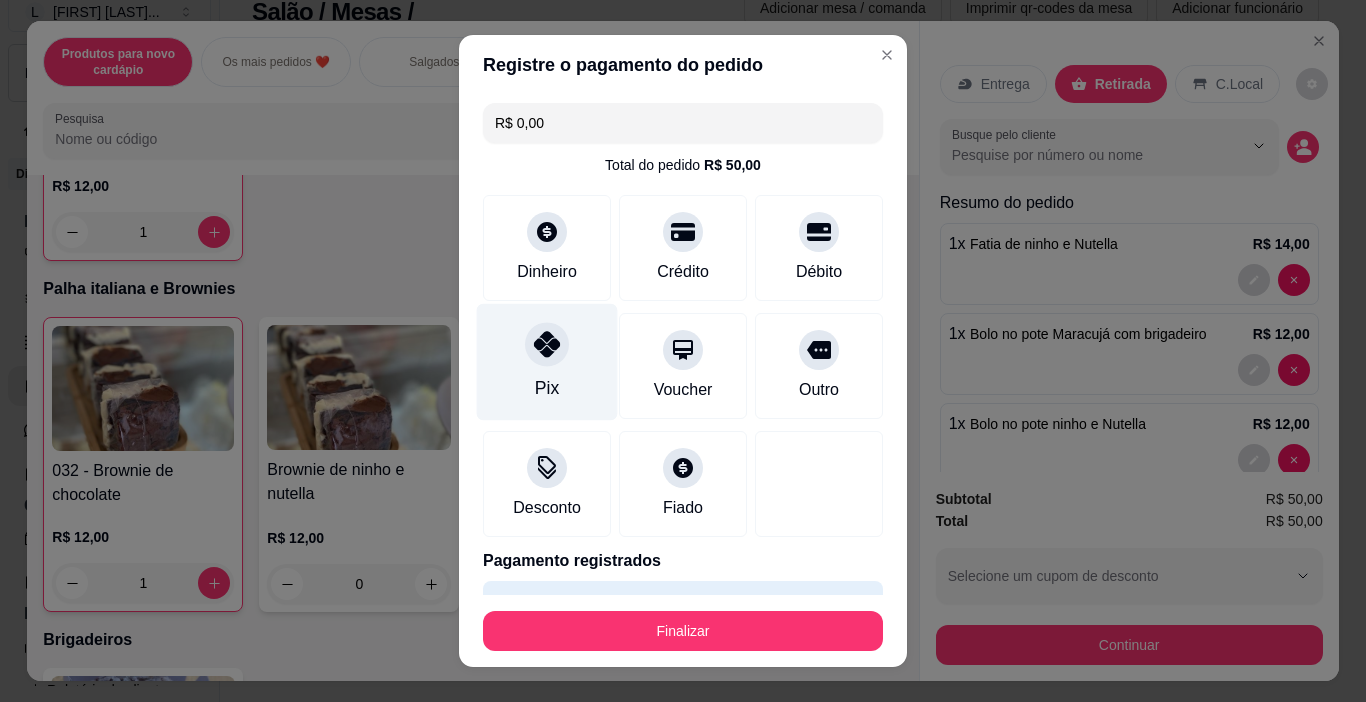 type on "R$ 0,00" 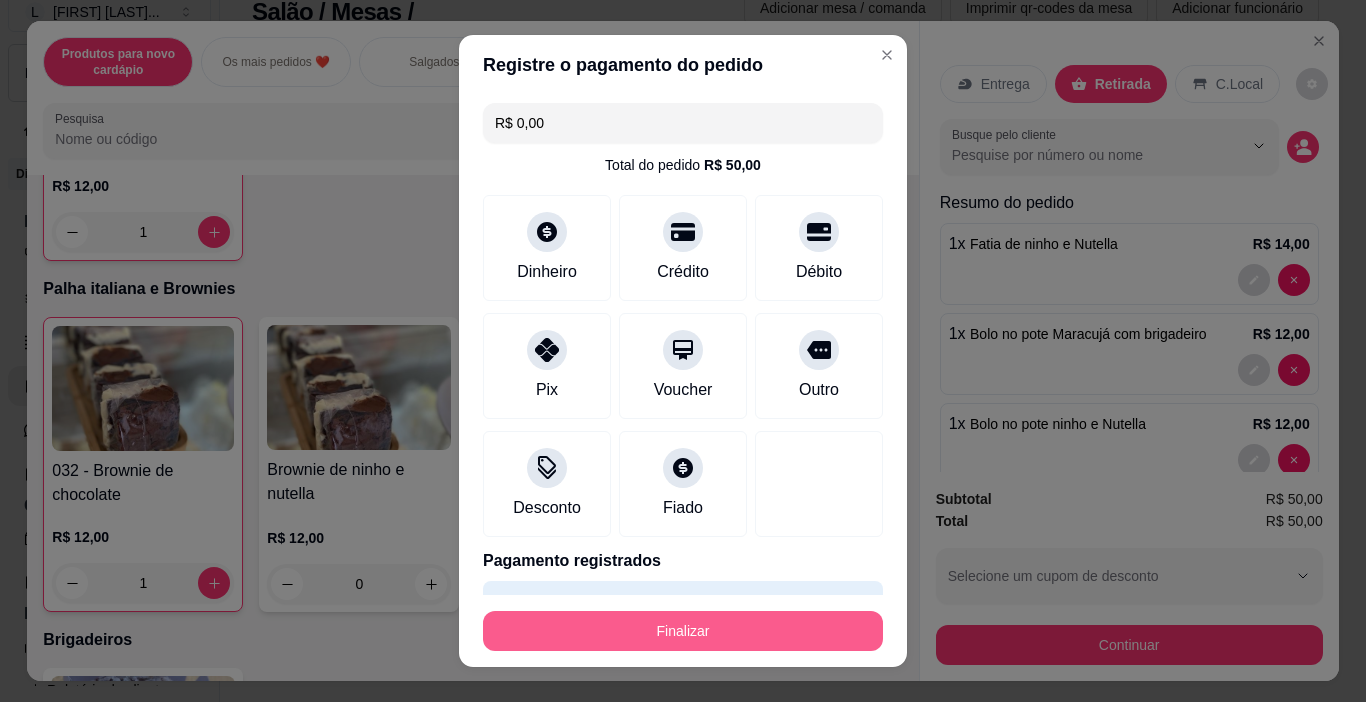 click on "Finalizar" at bounding box center [683, 631] 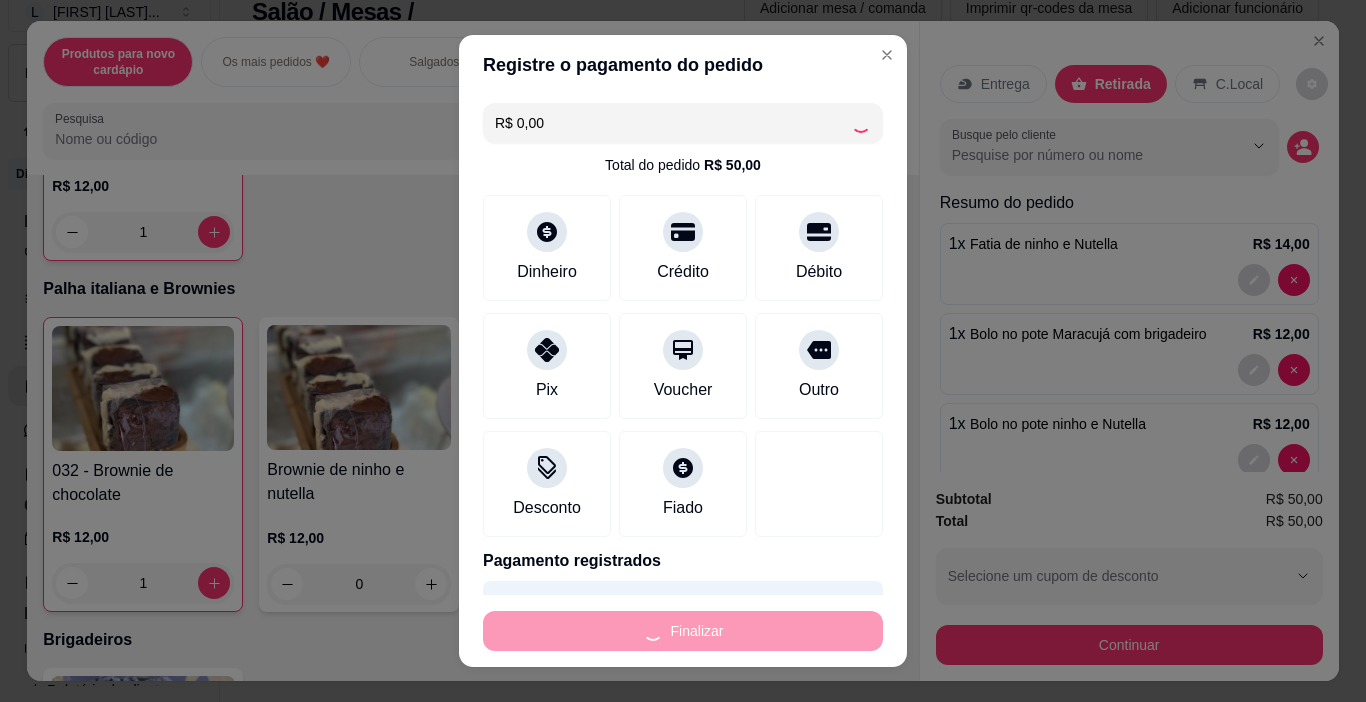 type on "0" 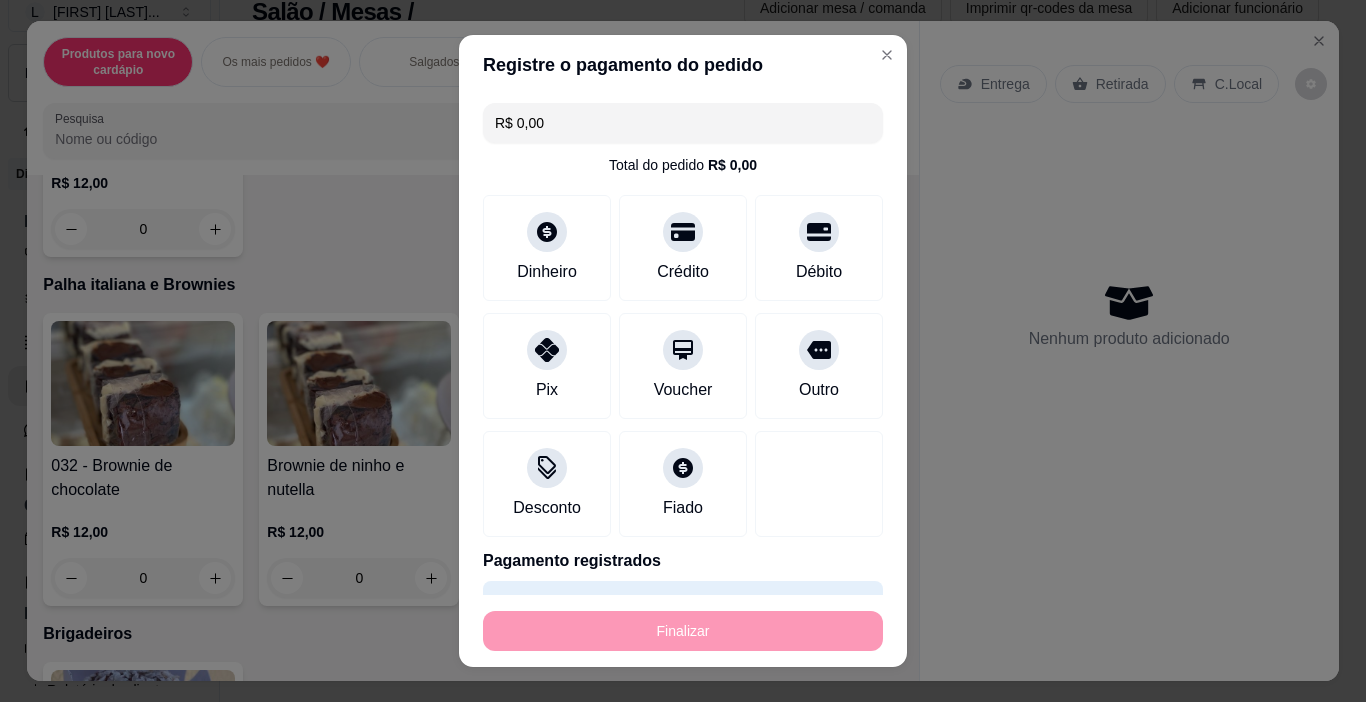 type on "-R$ 50,00" 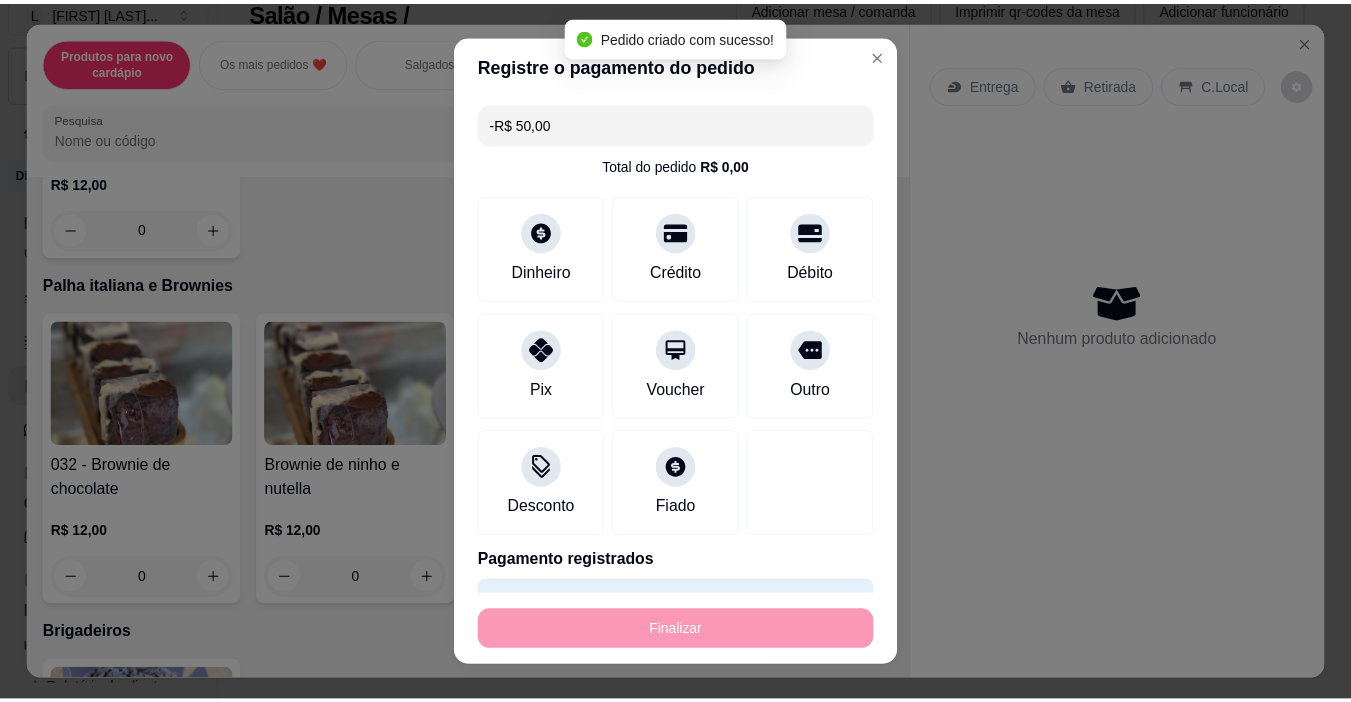 scroll, scrollTop: 3899, scrollLeft: 0, axis: vertical 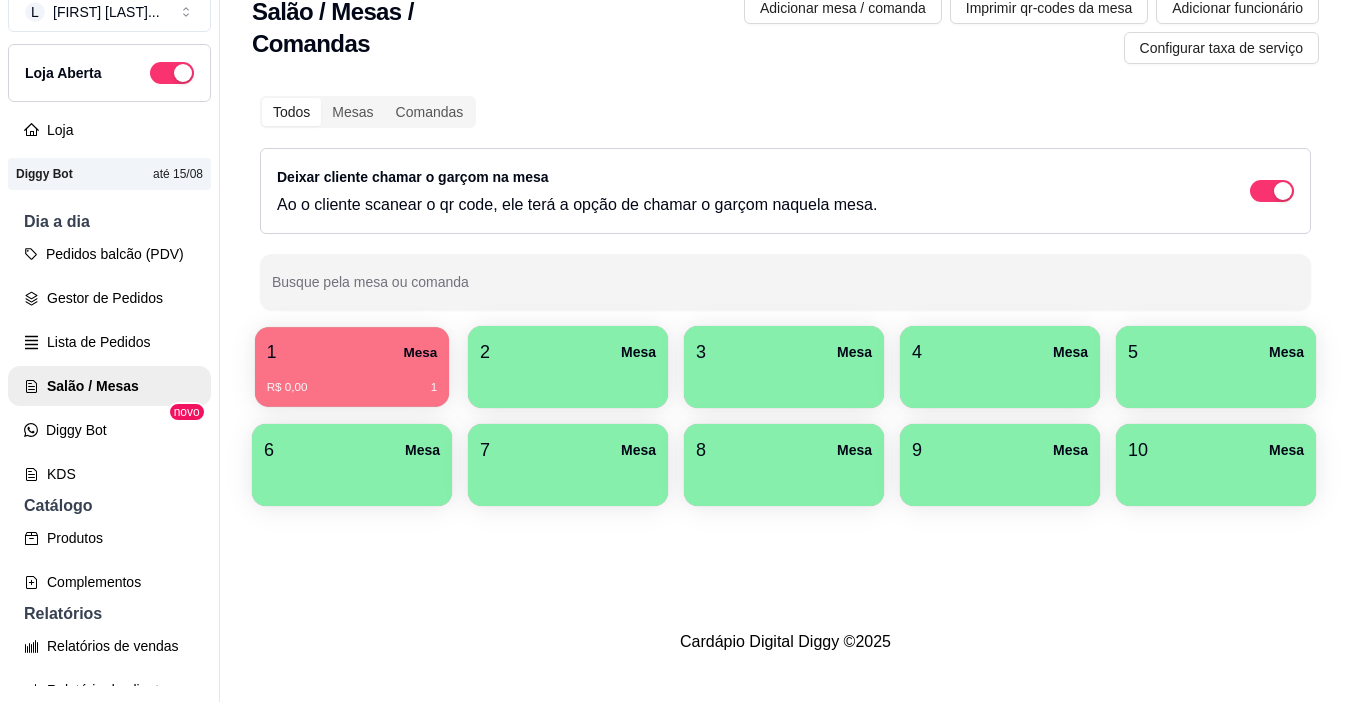 click on "R$ 0,00 1" at bounding box center [352, 388] 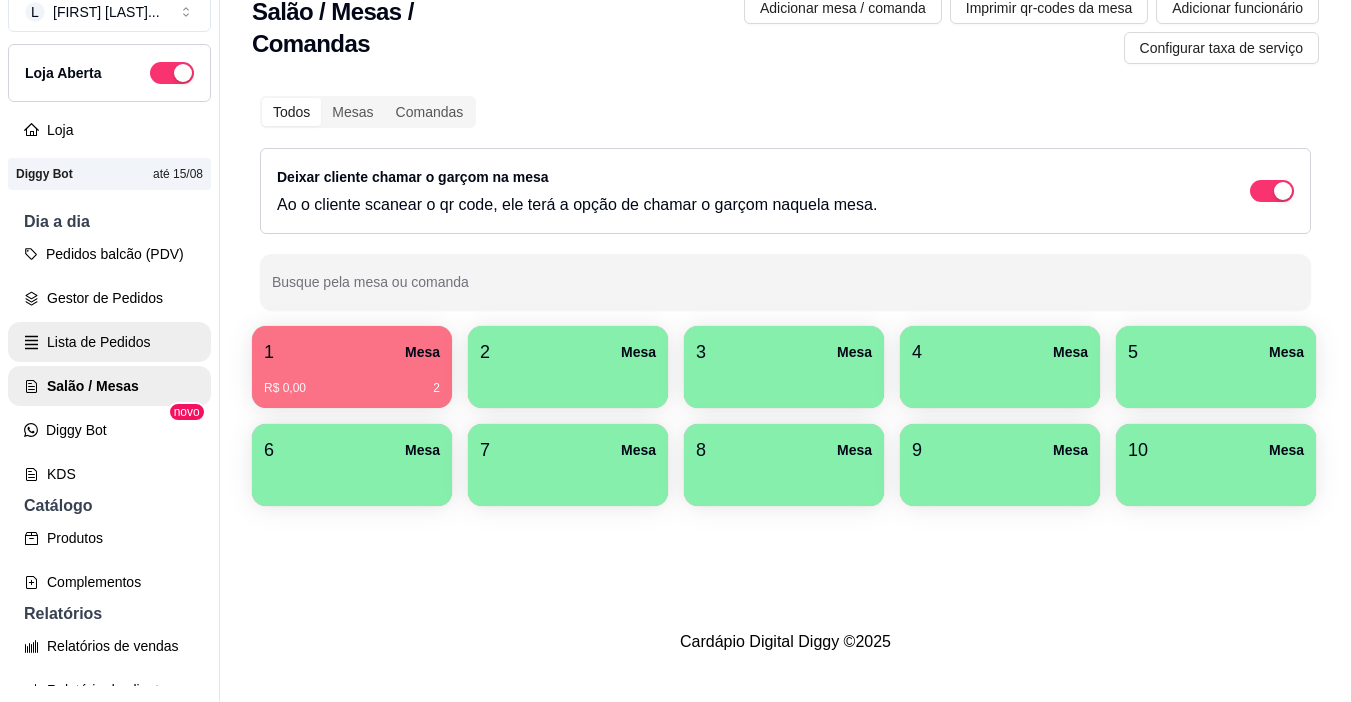 click on "Lista de Pedidos" at bounding box center [109, 342] 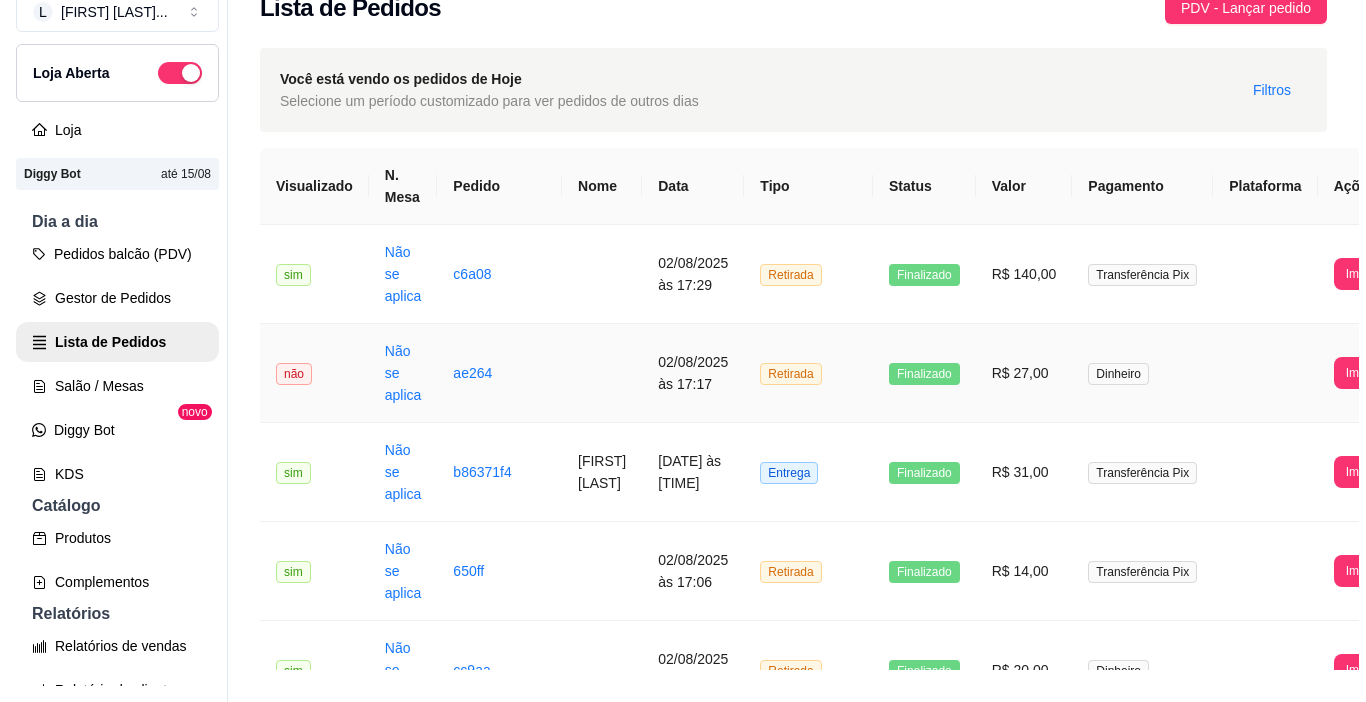 scroll, scrollTop: 0, scrollLeft: 0, axis: both 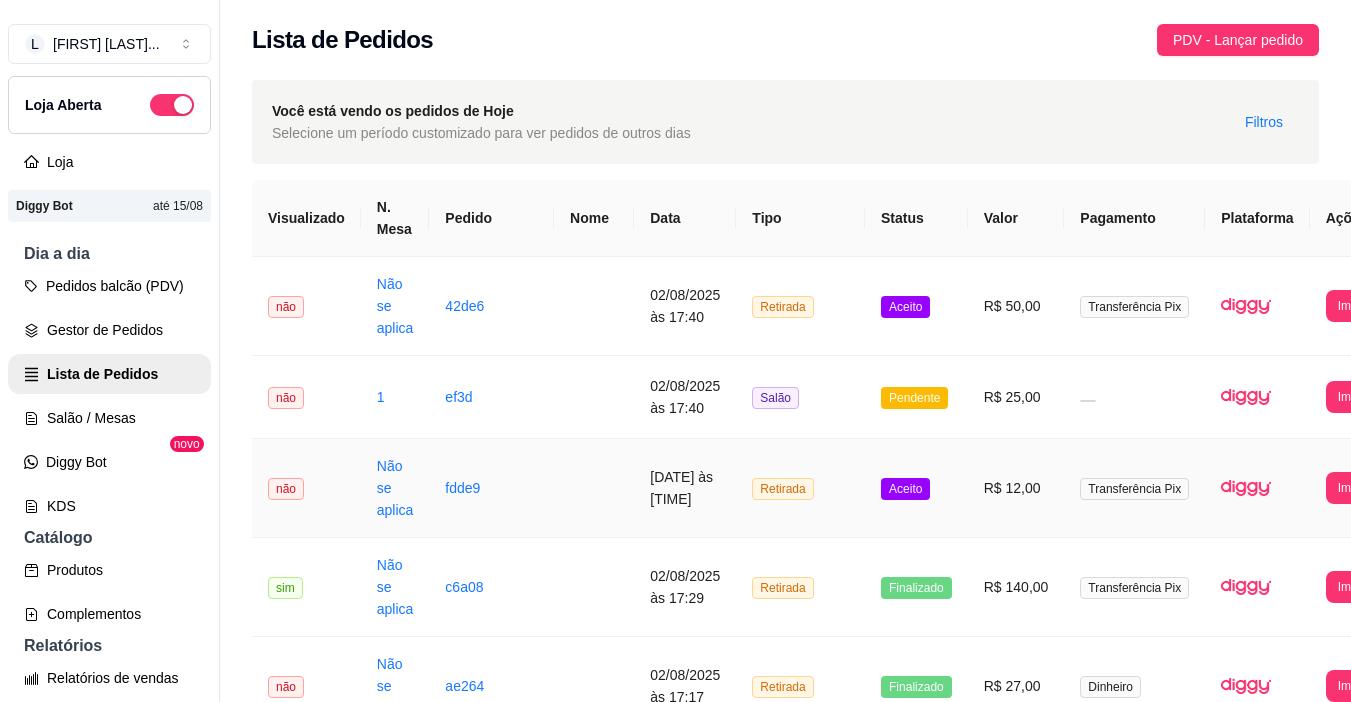 click on "02/08/2025 às 17:39" at bounding box center [685, 488] 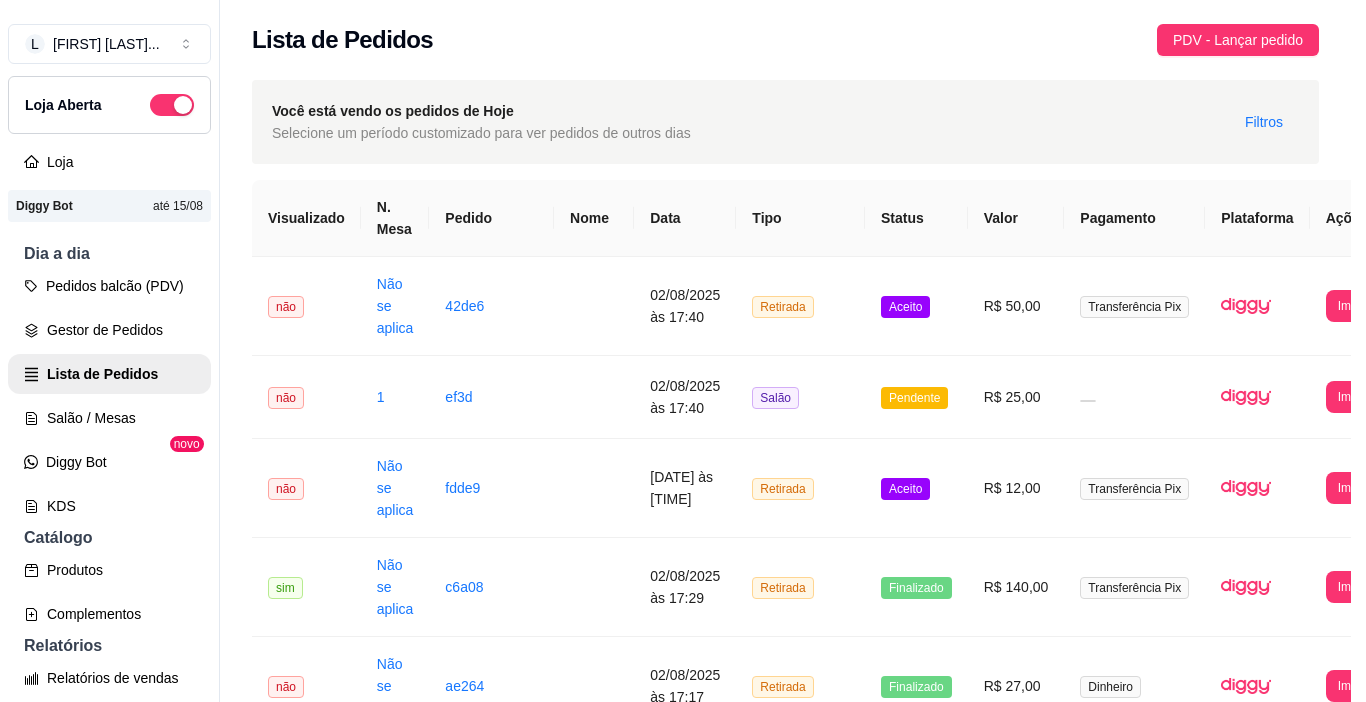 click on "Mover para preparo" at bounding box center [869, 606] 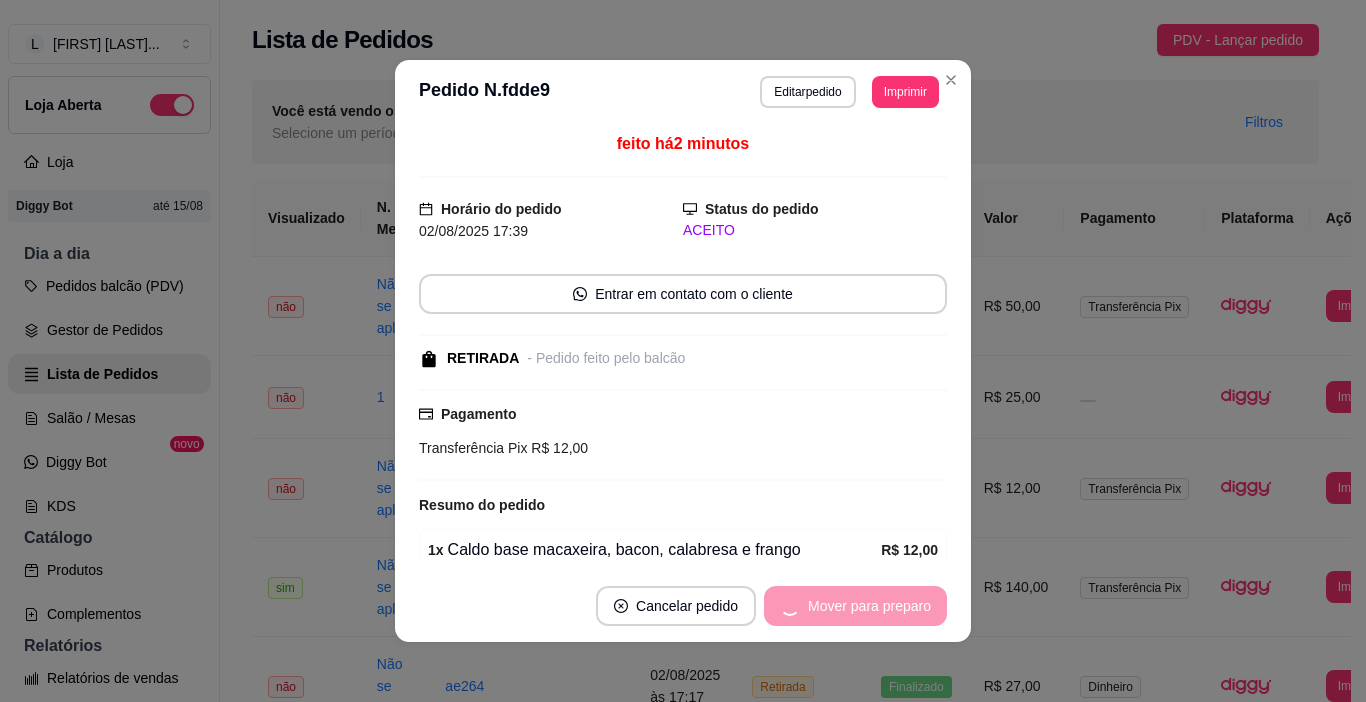 click on "Mover para preparo" at bounding box center [855, 606] 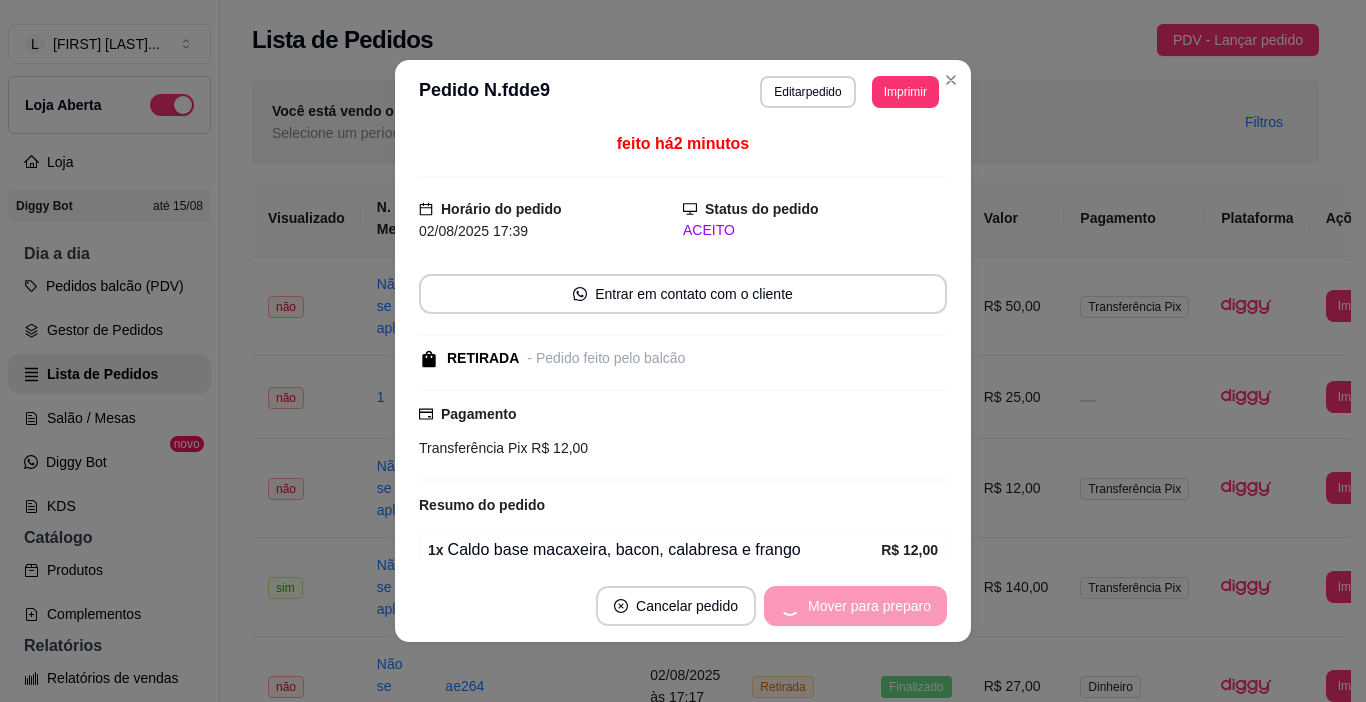 click on "Mover para preparo" at bounding box center (855, 606) 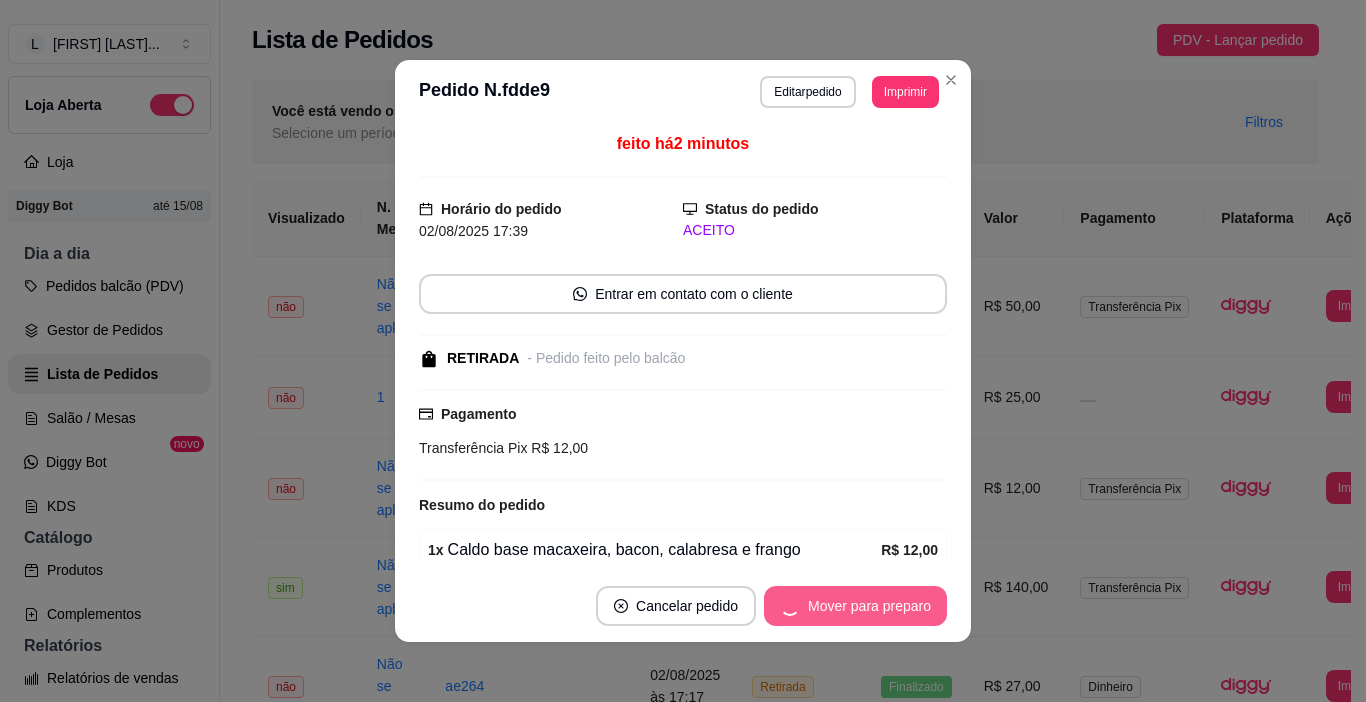 click on "Mover para preparo" at bounding box center (855, 606) 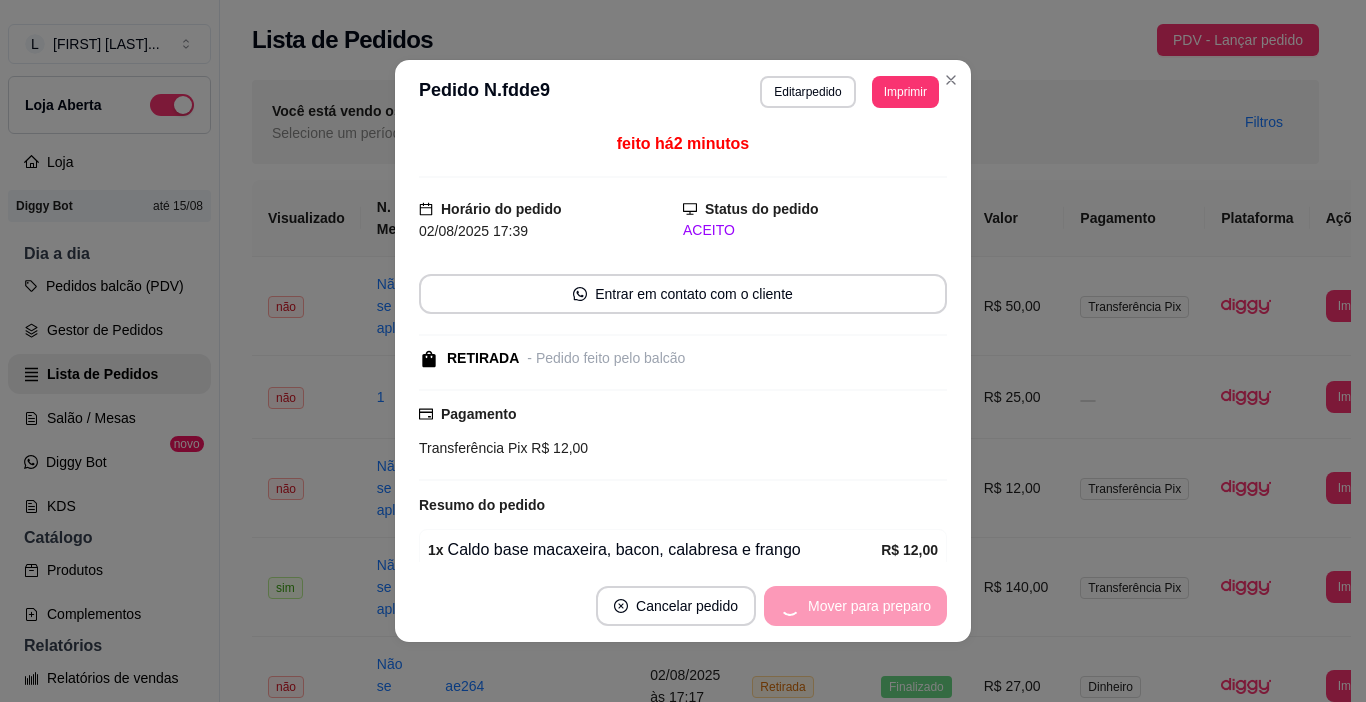 click on "Mover para preparo" at bounding box center [855, 606] 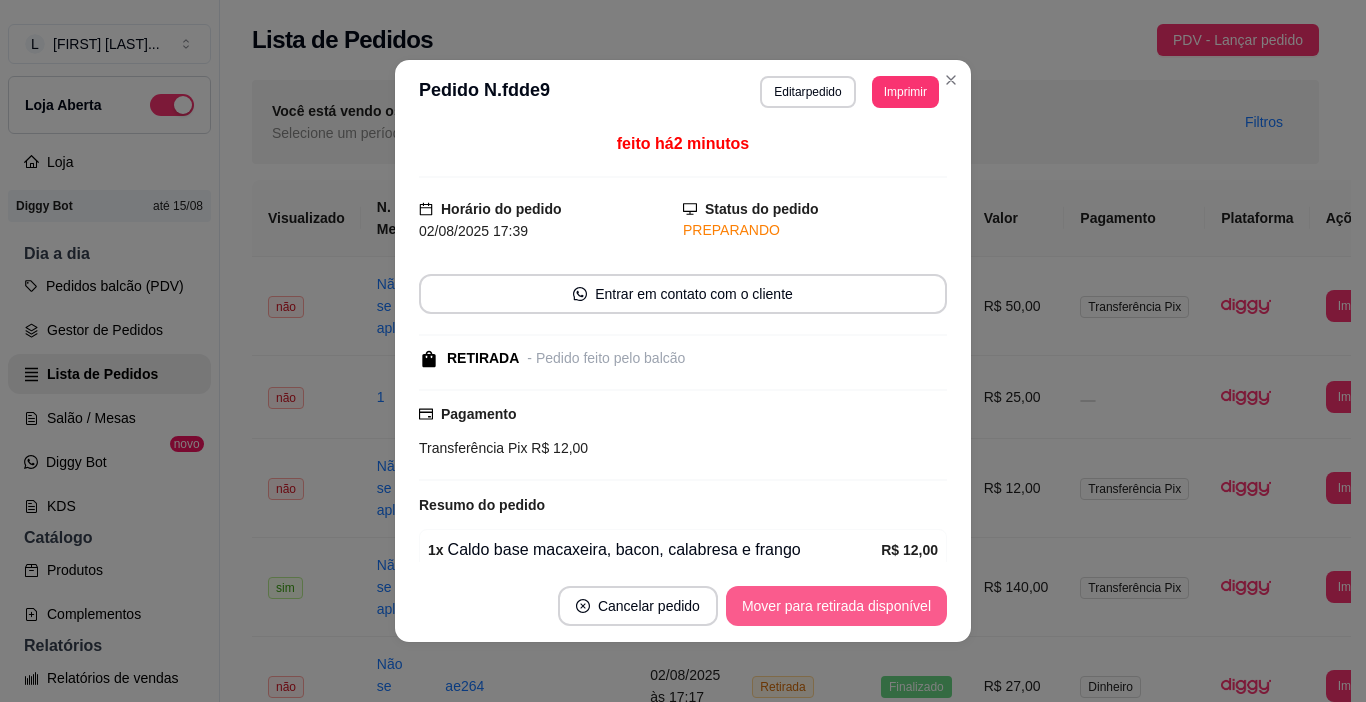 click on "Mover para retirada disponível" at bounding box center (836, 606) 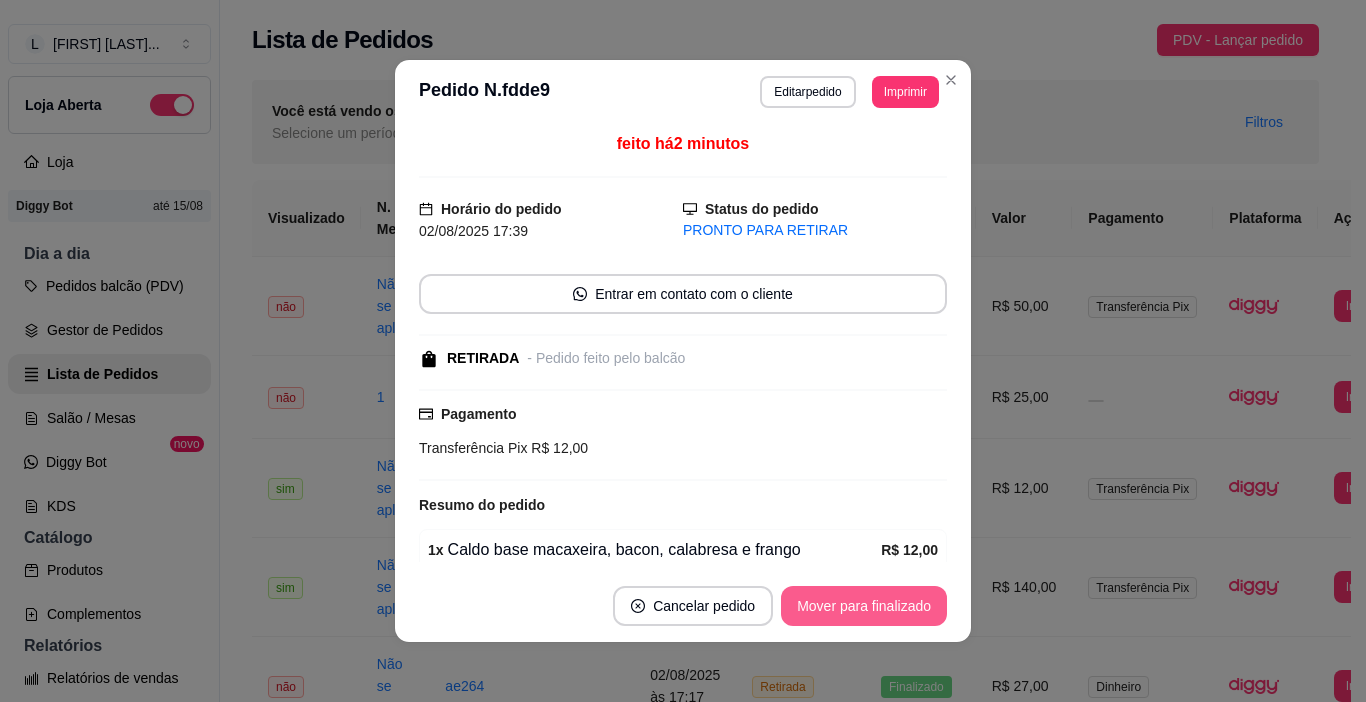 click on "Mover para finalizado" at bounding box center (864, 606) 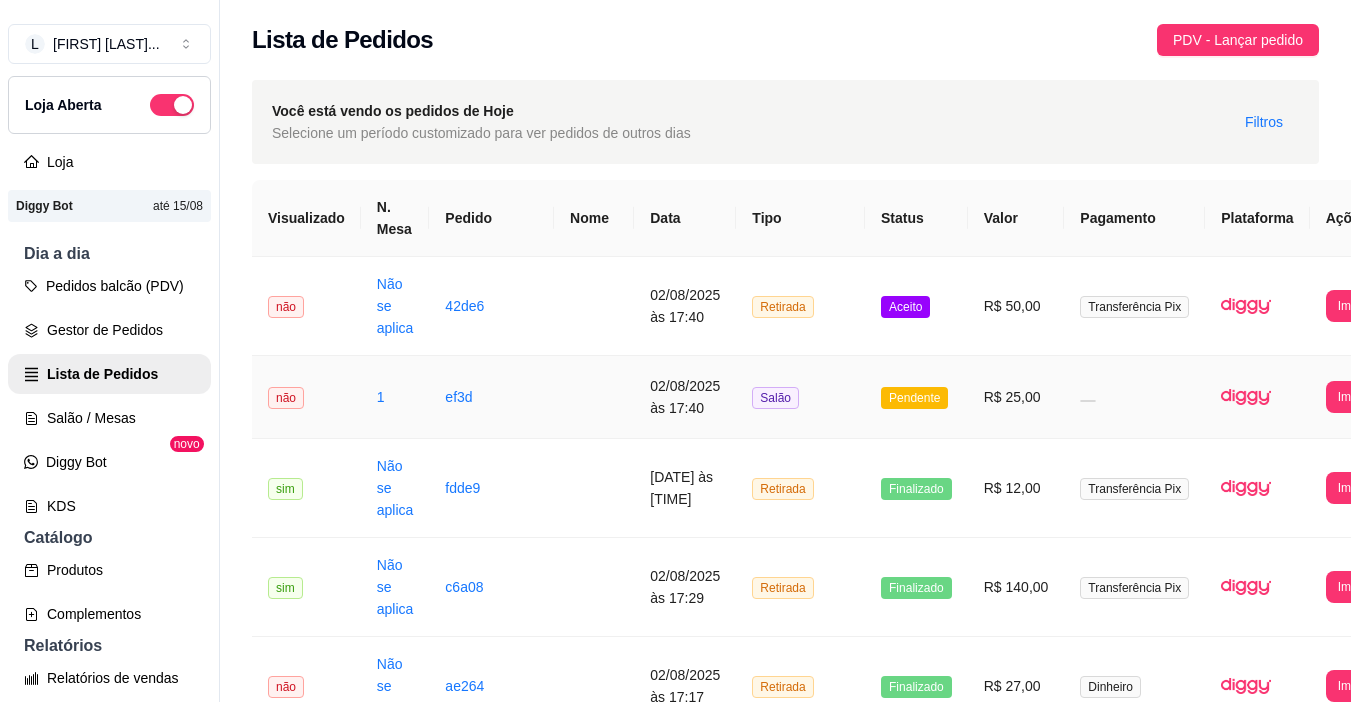 click on "Pendente" at bounding box center (914, 398) 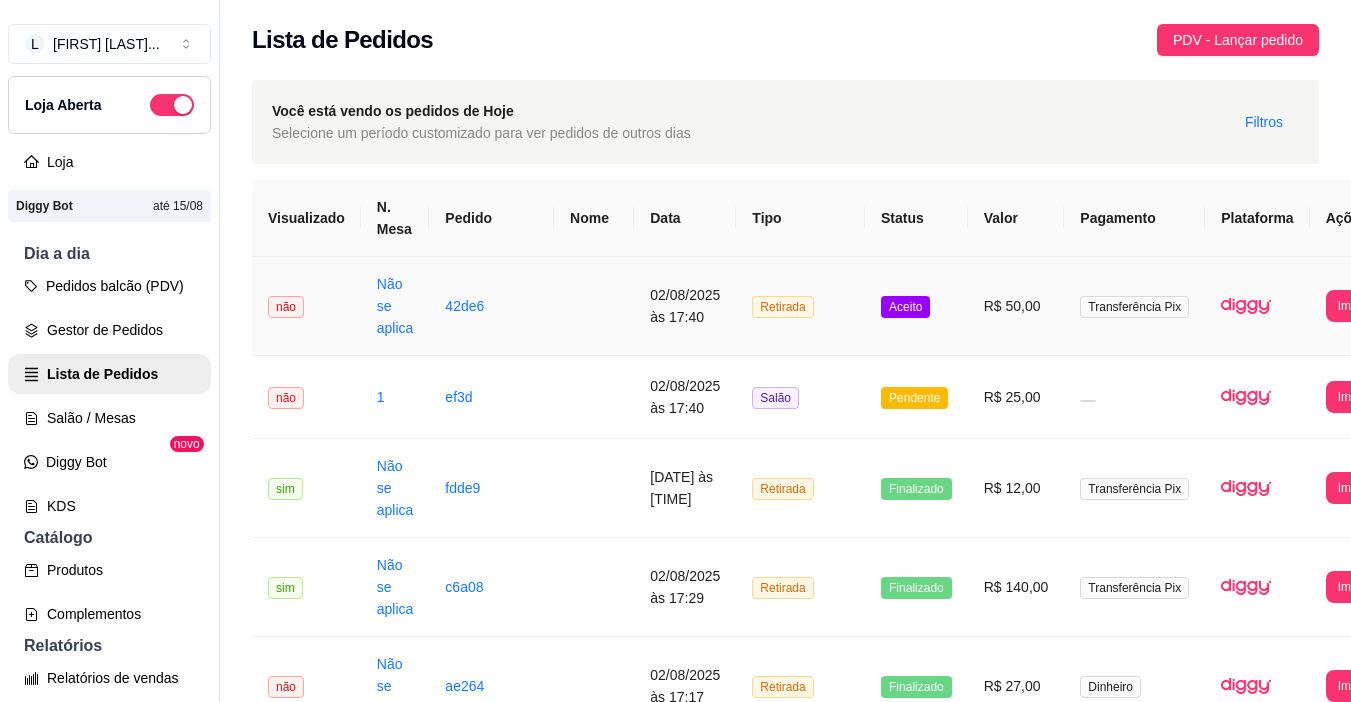 click on "Aceito" at bounding box center [916, 306] 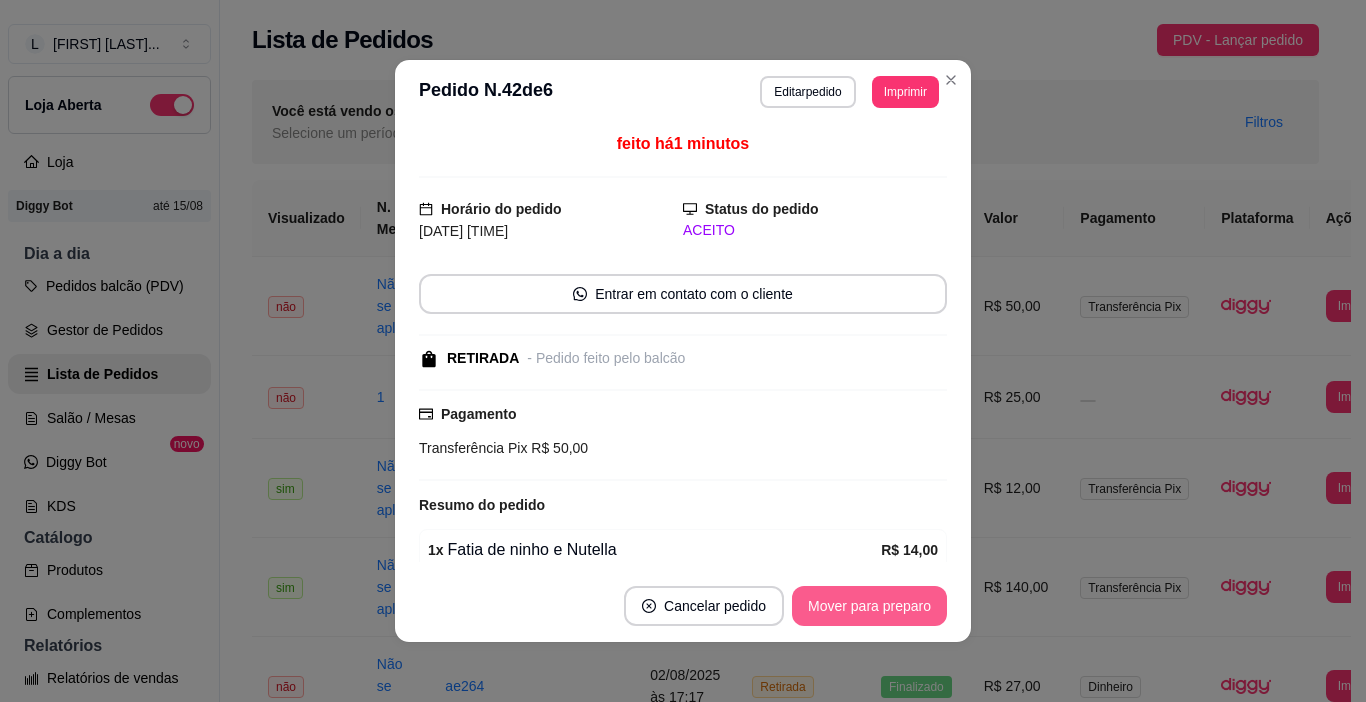 click on "Mover para preparo" at bounding box center [869, 606] 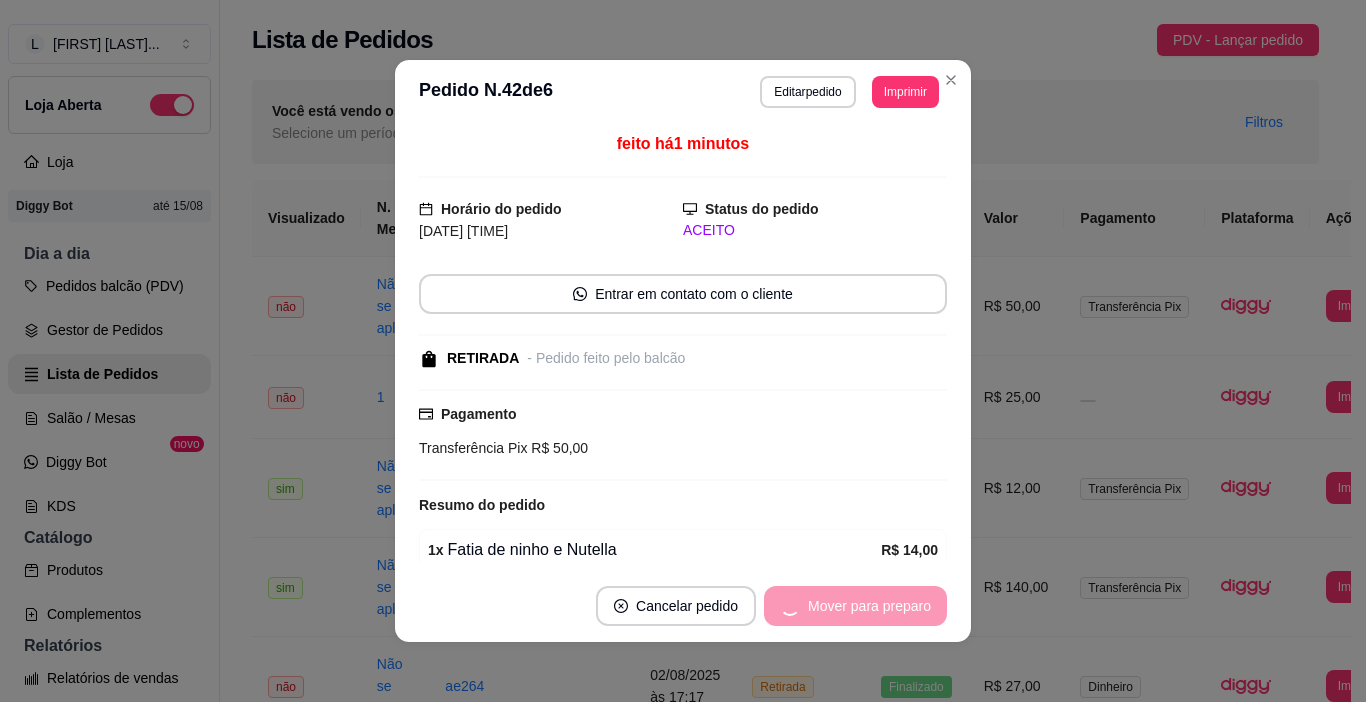 click on "Mover para preparo" at bounding box center (855, 606) 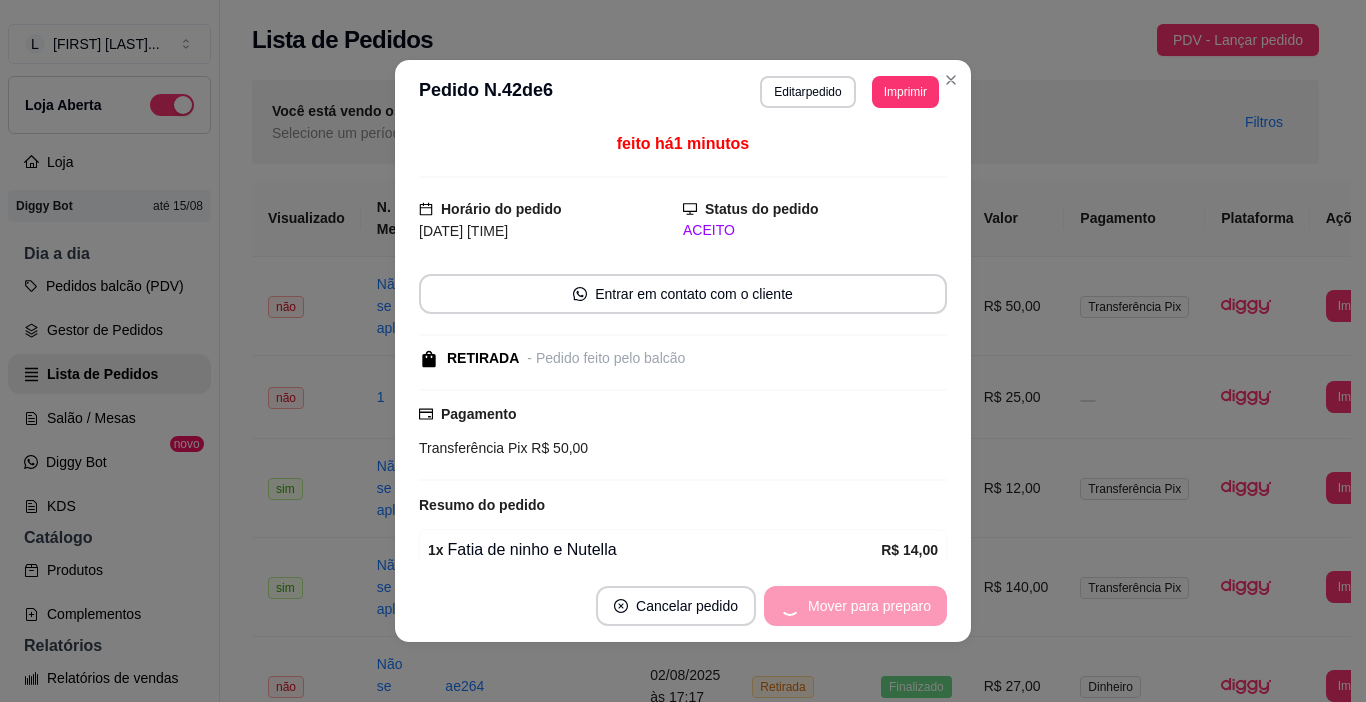 click on "Mover para preparo" at bounding box center [855, 606] 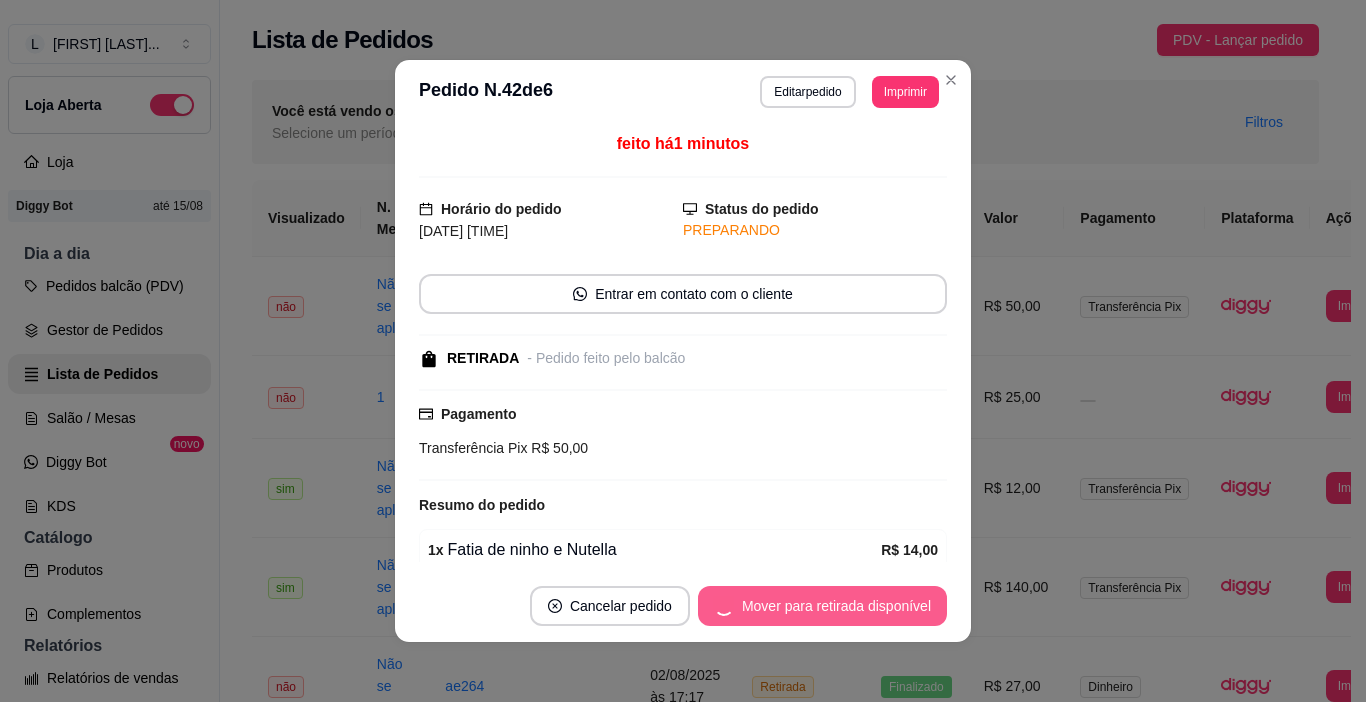 click on "Mover para retirada disponível" at bounding box center (822, 606) 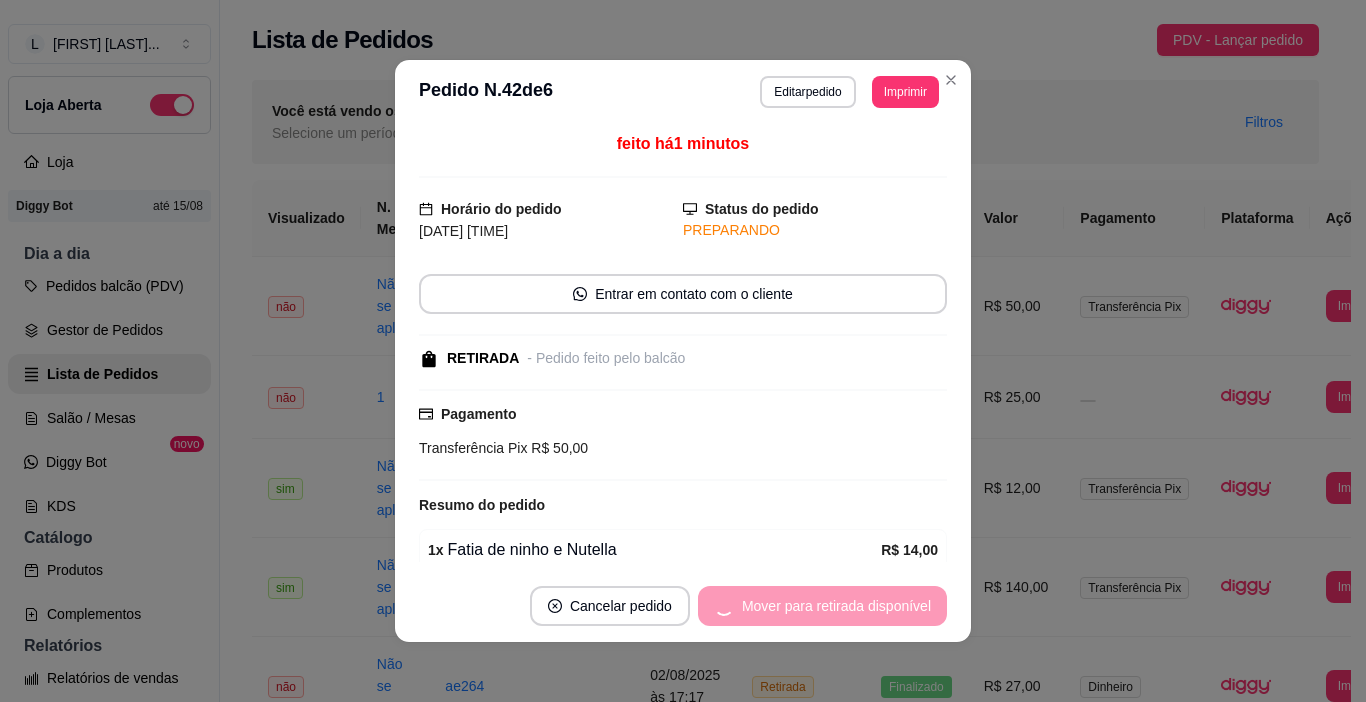 click on "Mover para retirada disponível" at bounding box center (822, 606) 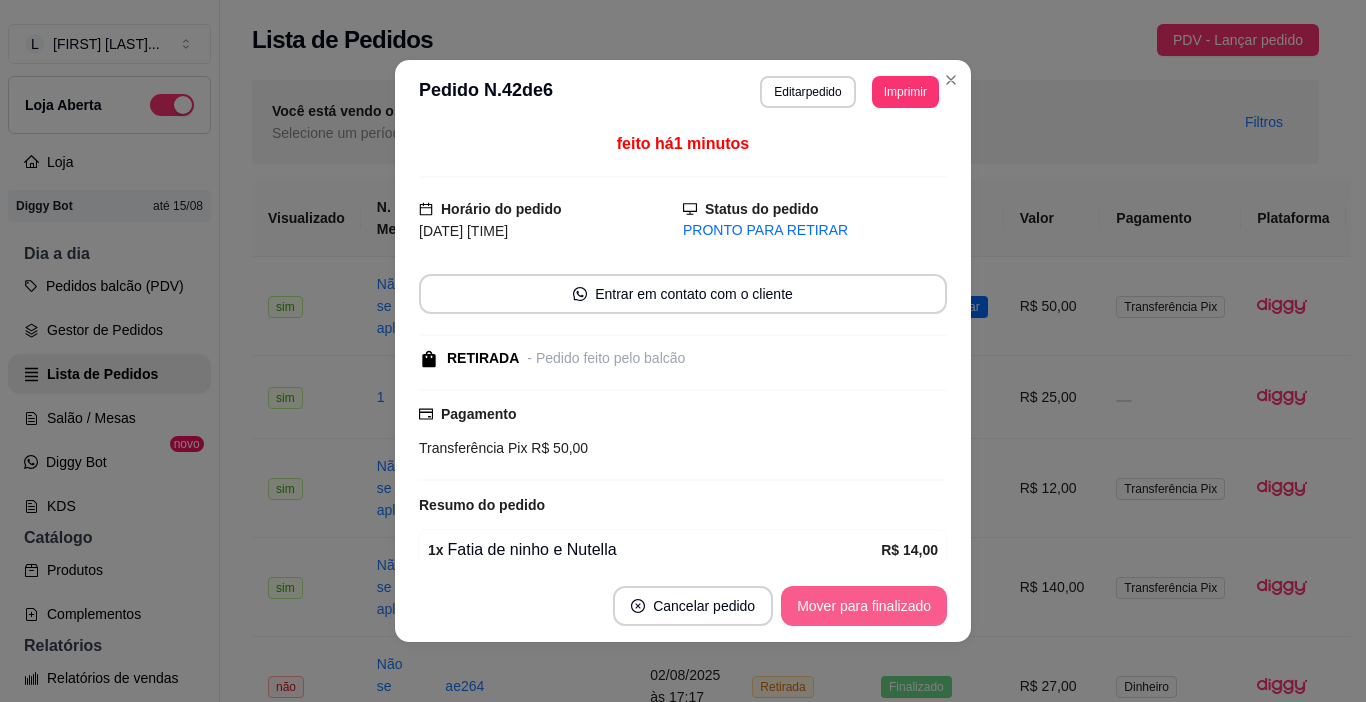 click on "Mover para finalizado" at bounding box center [864, 606] 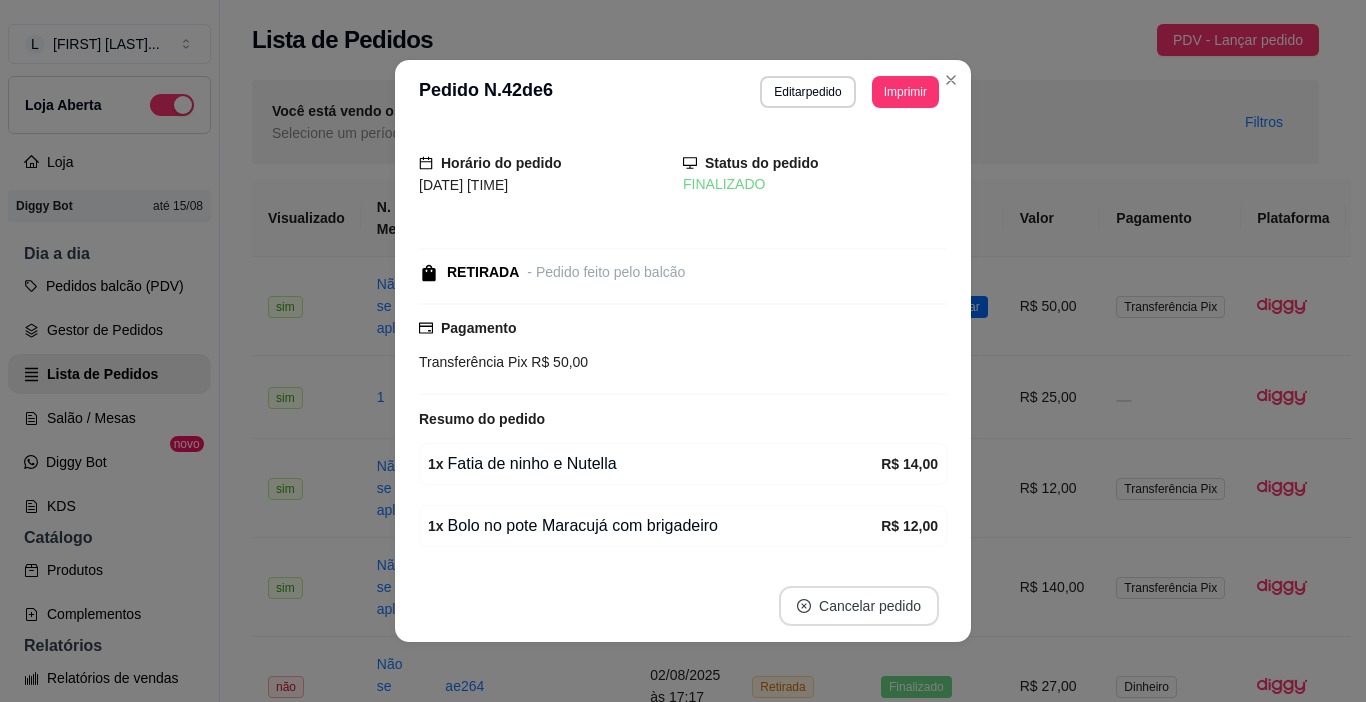 click on "Cancelar pedido" at bounding box center (859, 606) 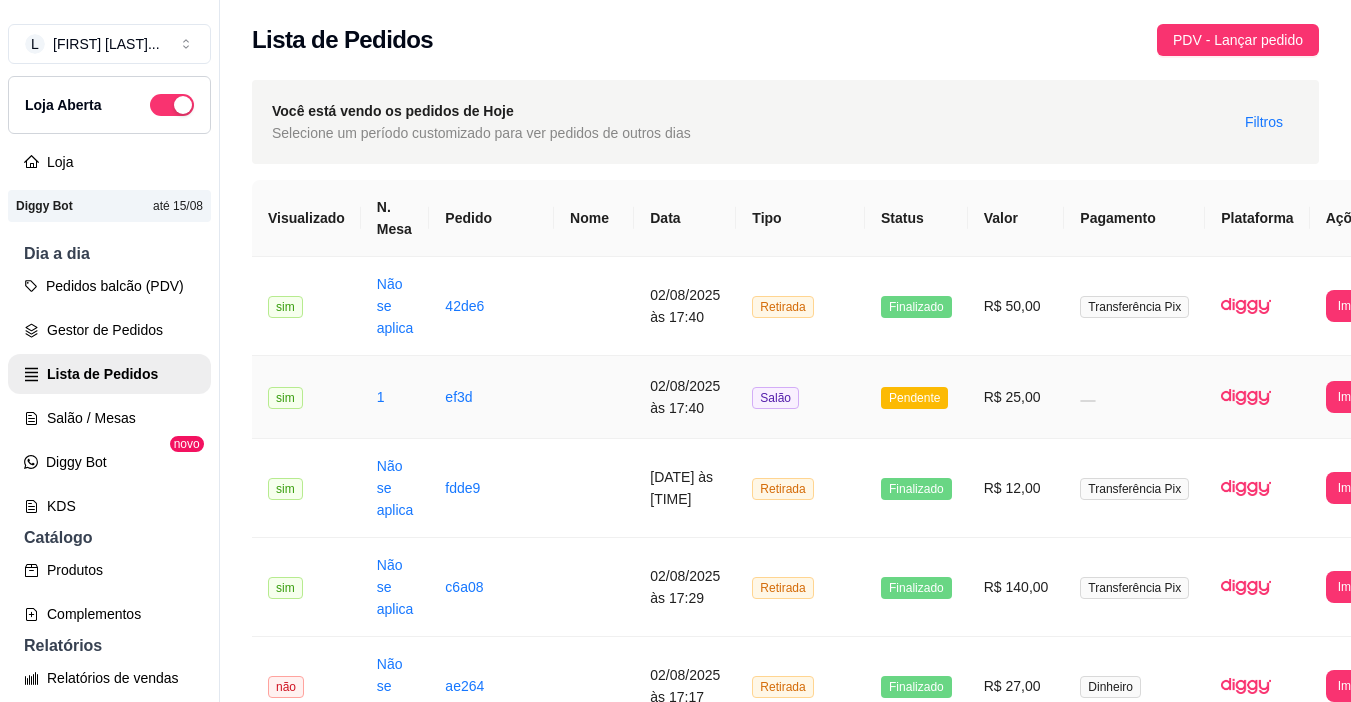 click at bounding box center [1134, 397] 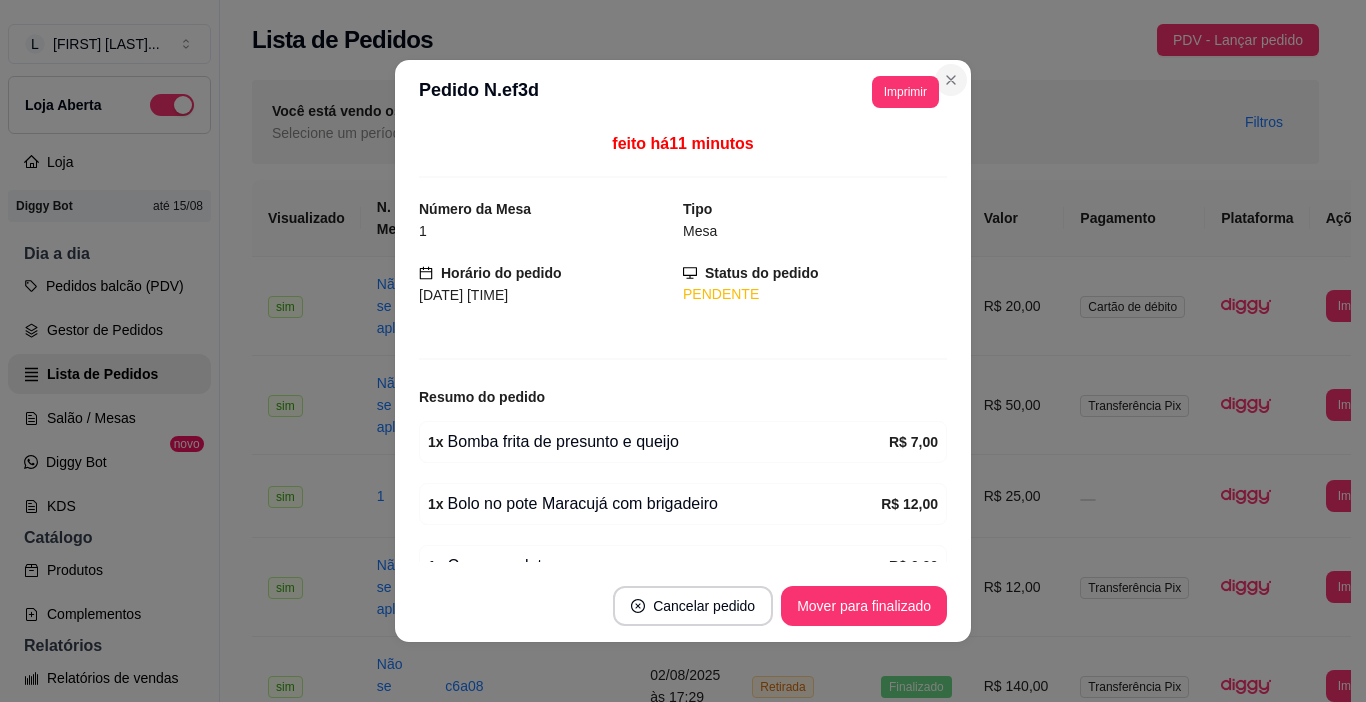 drag, startPoint x: 963, startPoint y: 73, endPoint x: 941, endPoint y: 87, distance: 26.076809 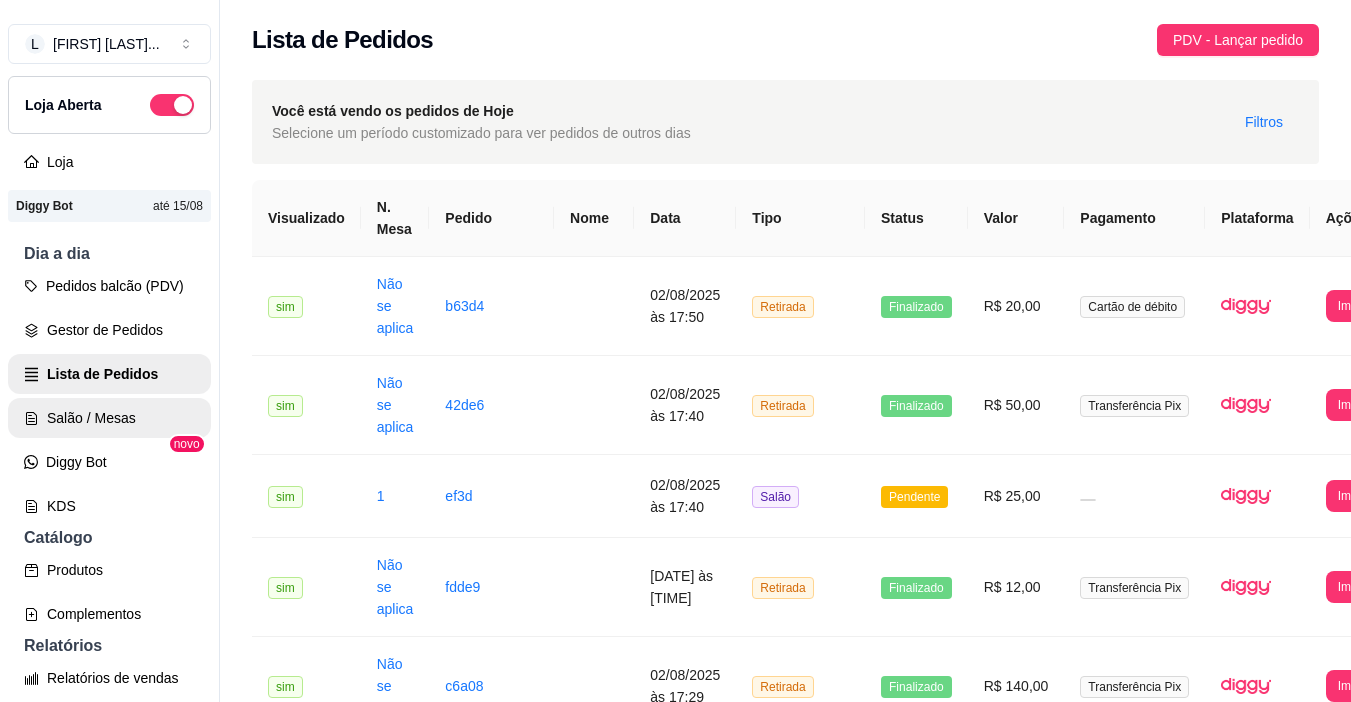 click on "Salão / Mesas" at bounding box center [109, 418] 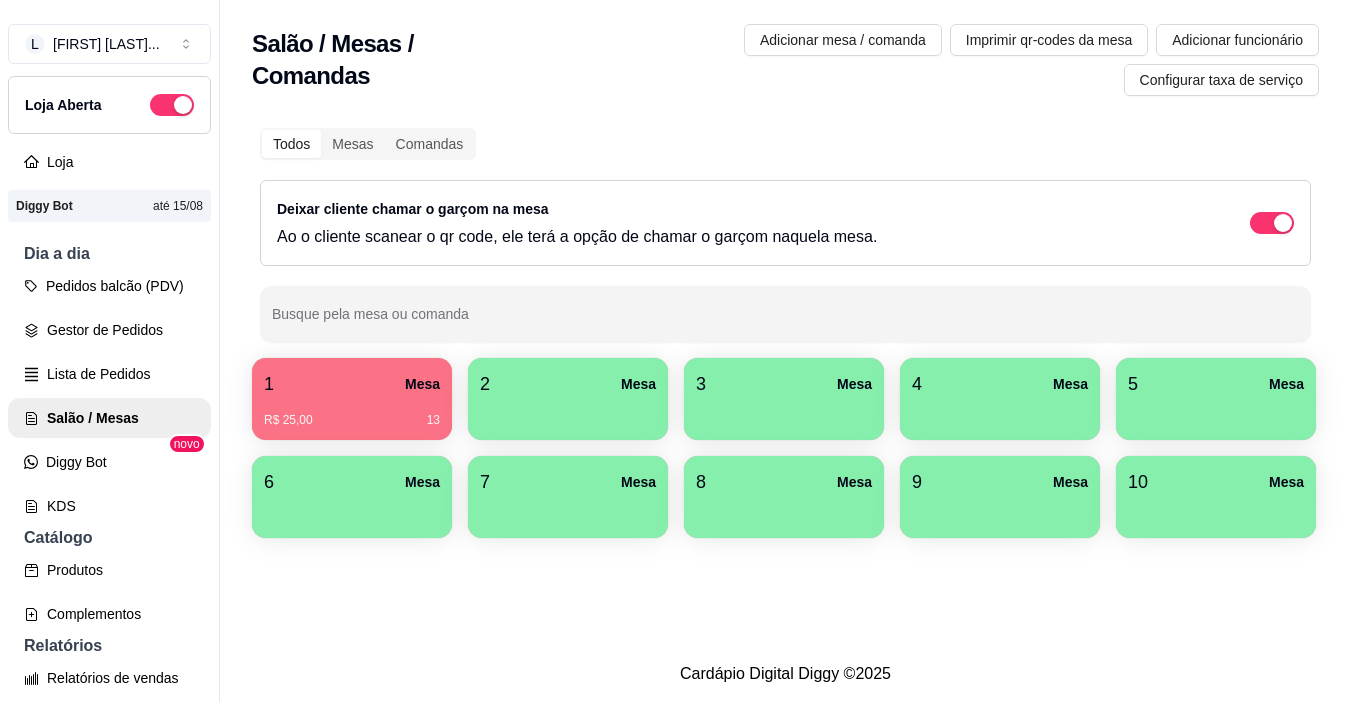 click on "R$ 25,00 13" at bounding box center (352, 420) 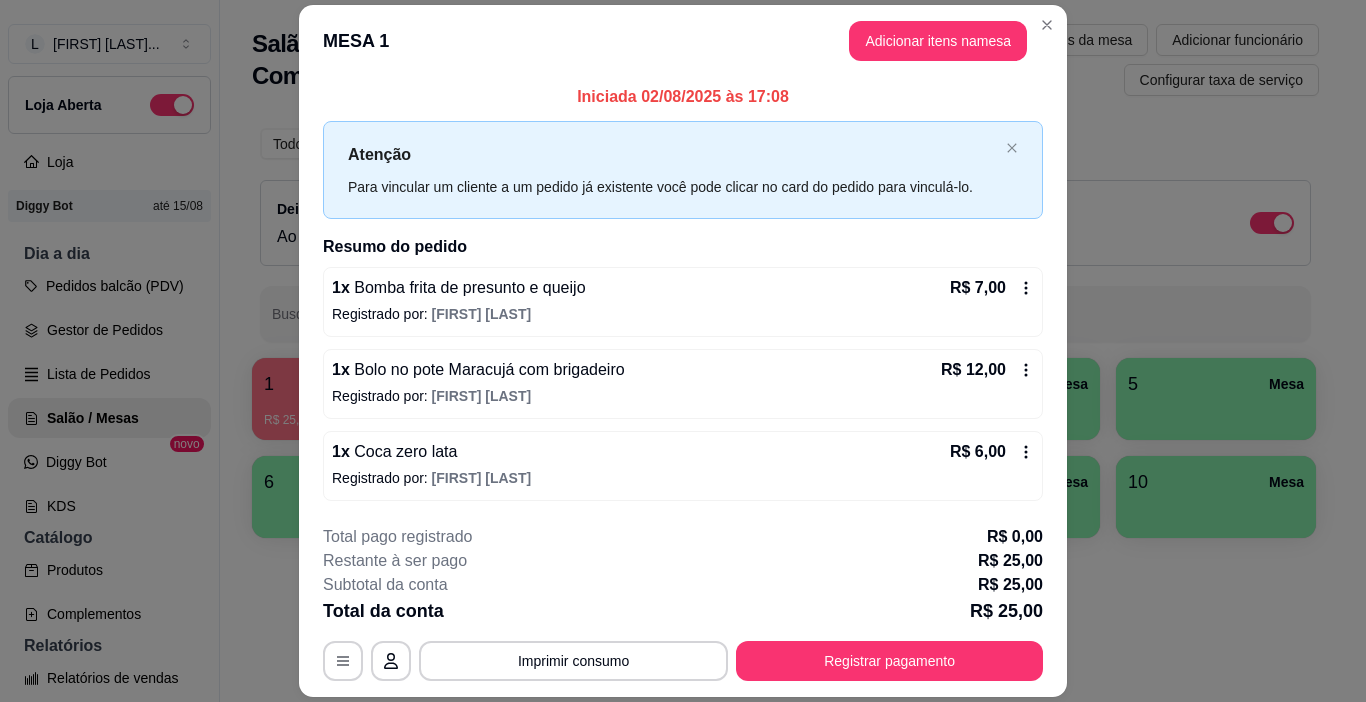 scroll, scrollTop: 59, scrollLeft: 0, axis: vertical 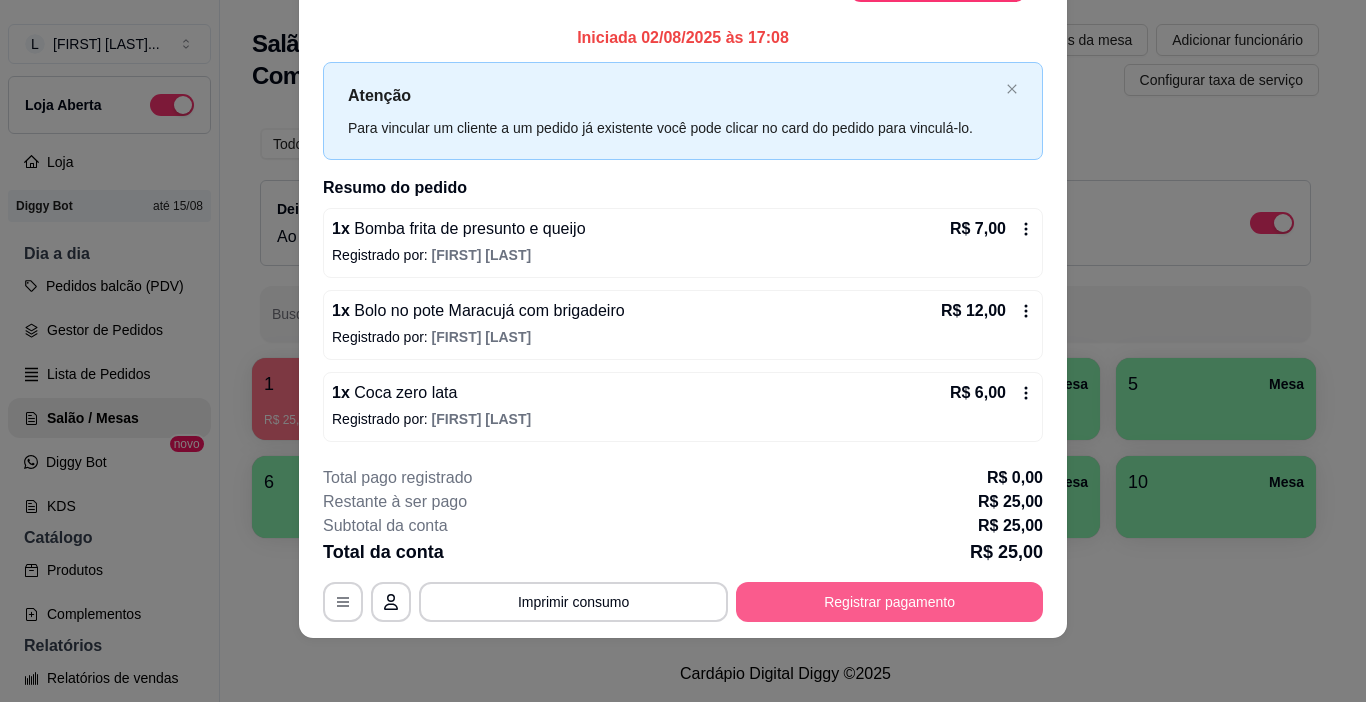 click on "Registrar pagamento" at bounding box center (889, 602) 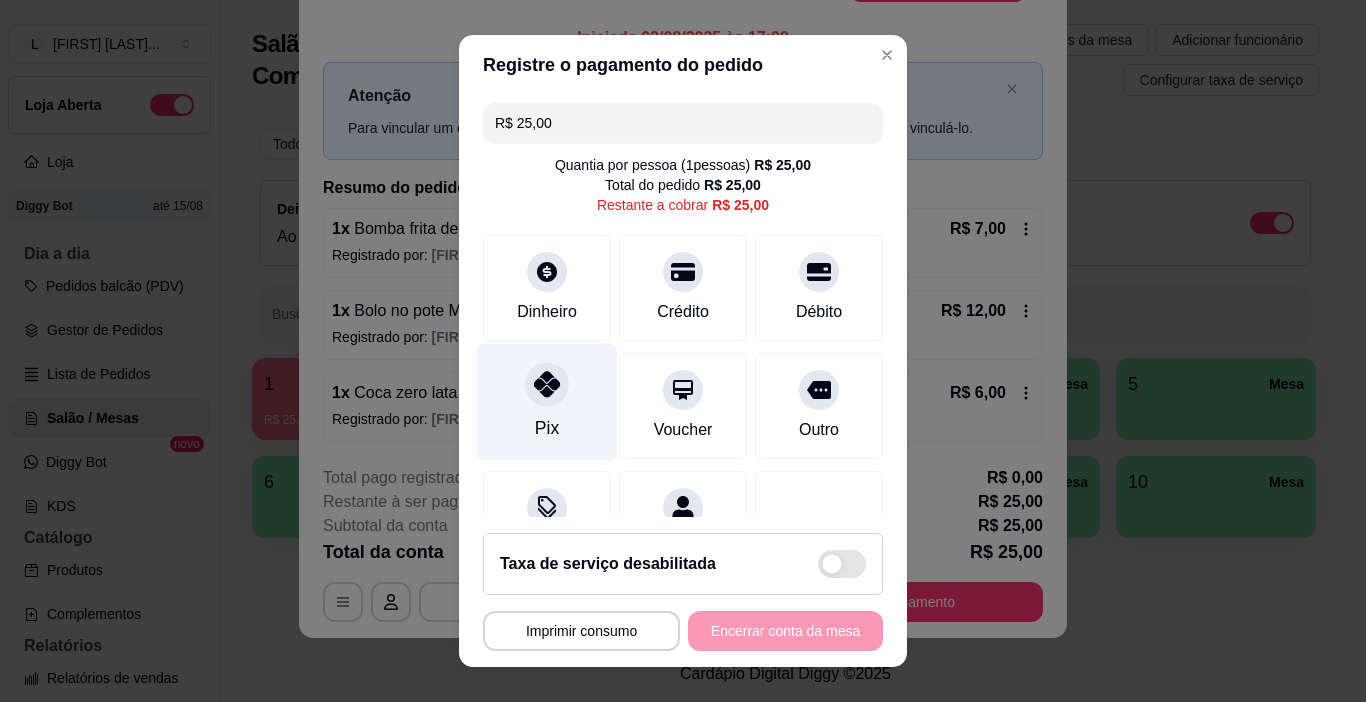 click 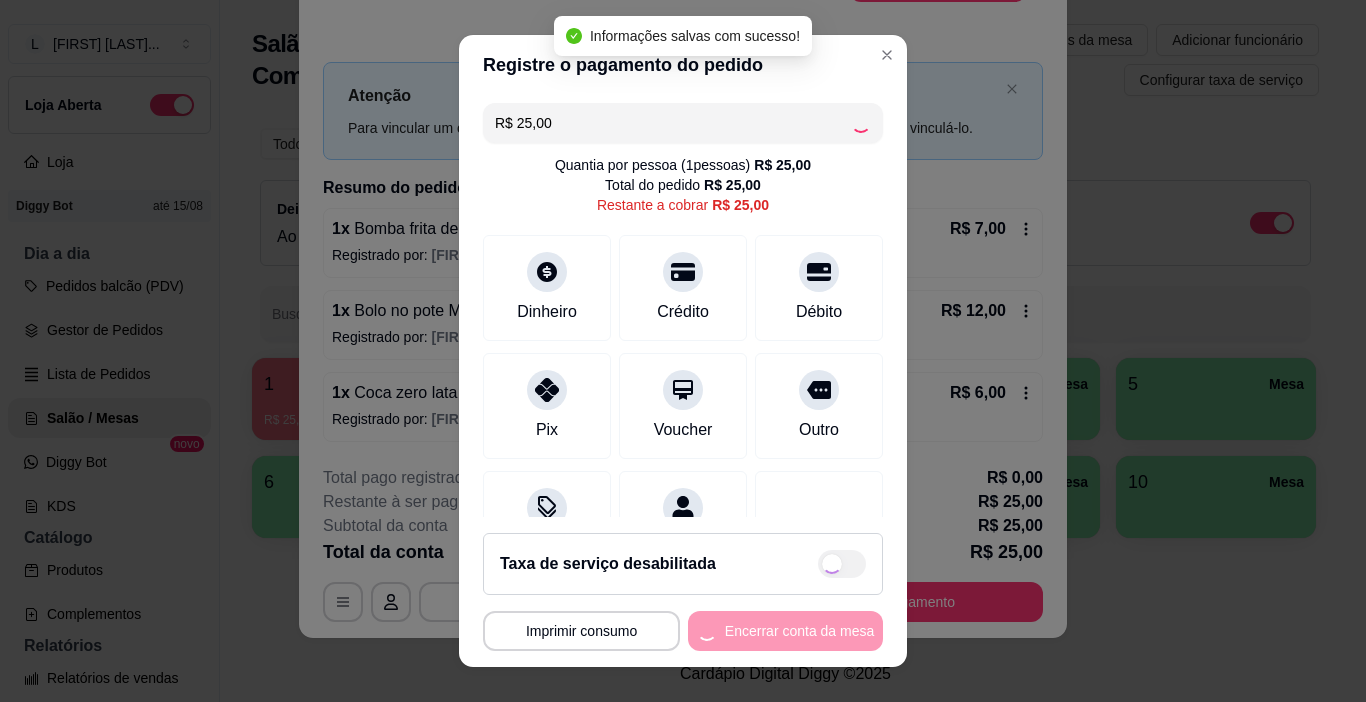 type on "R$ 0,00" 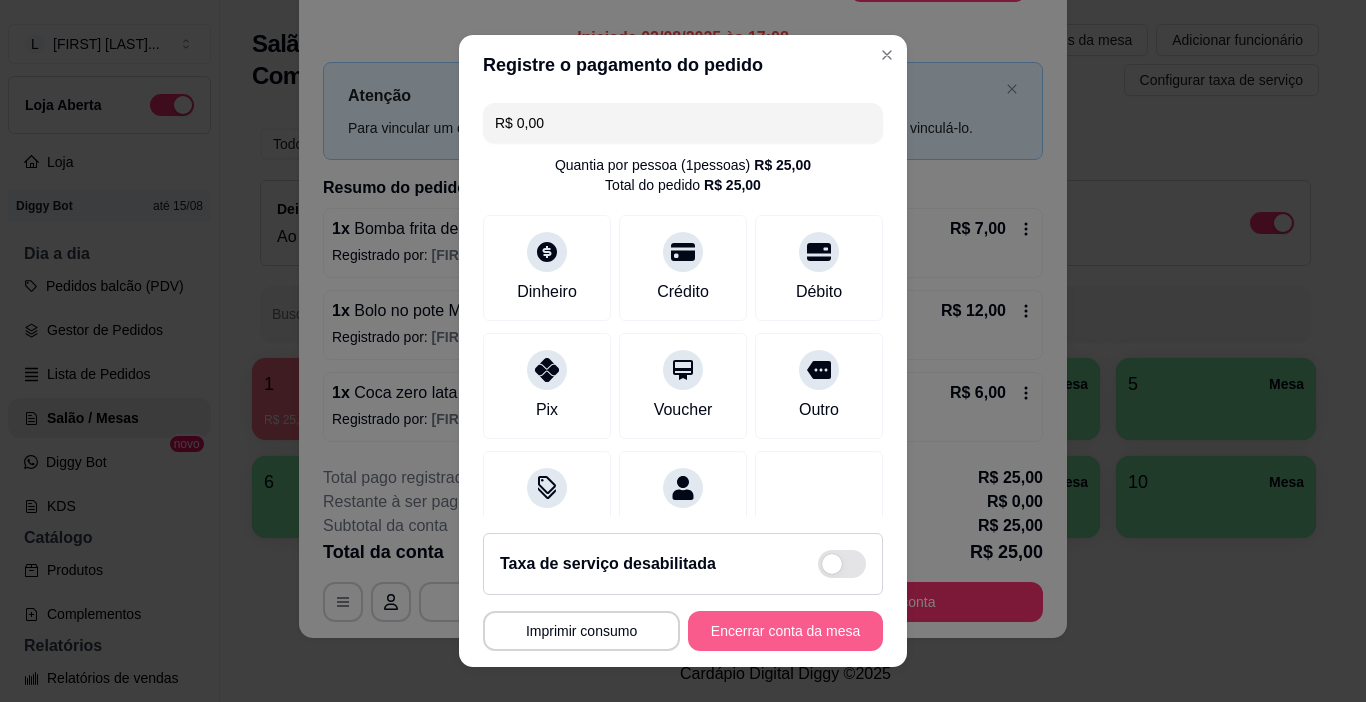 click on "Encerrar conta da mesa" at bounding box center (785, 631) 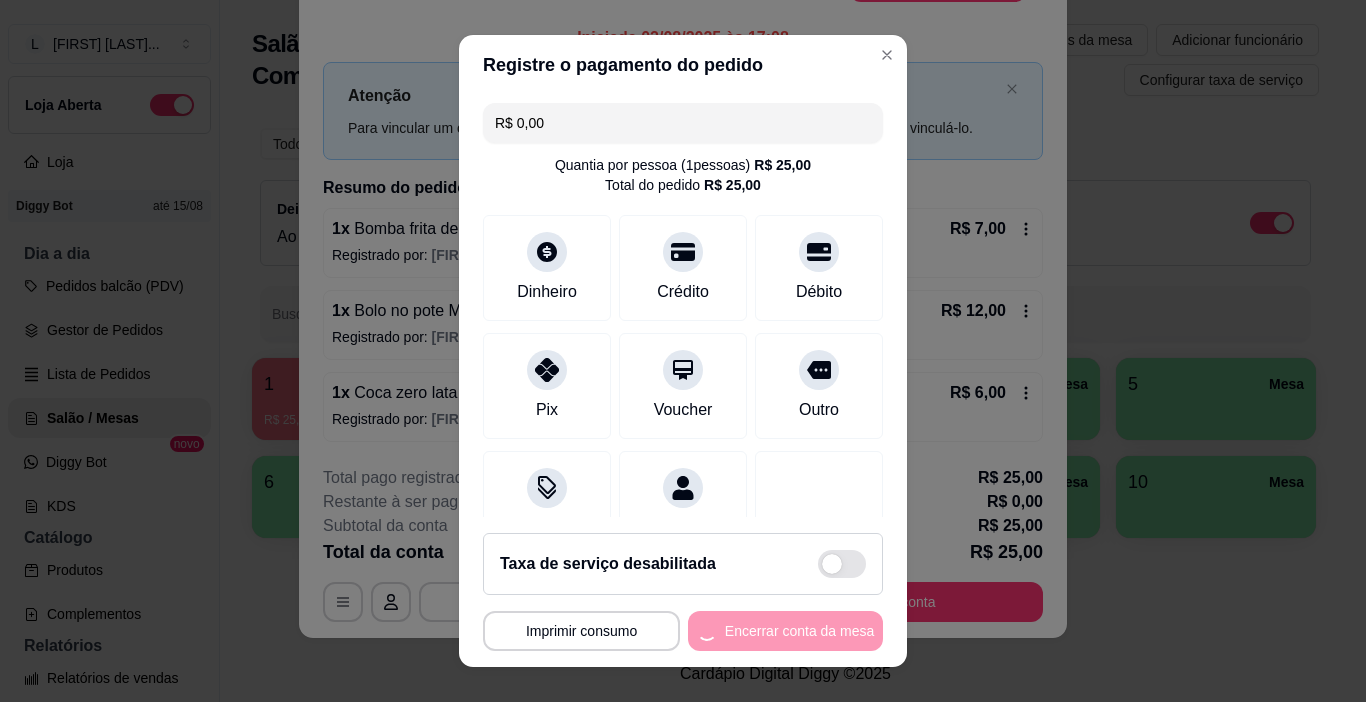 scroll, scrollTop: 0, scrollLeft: 0, axis: both 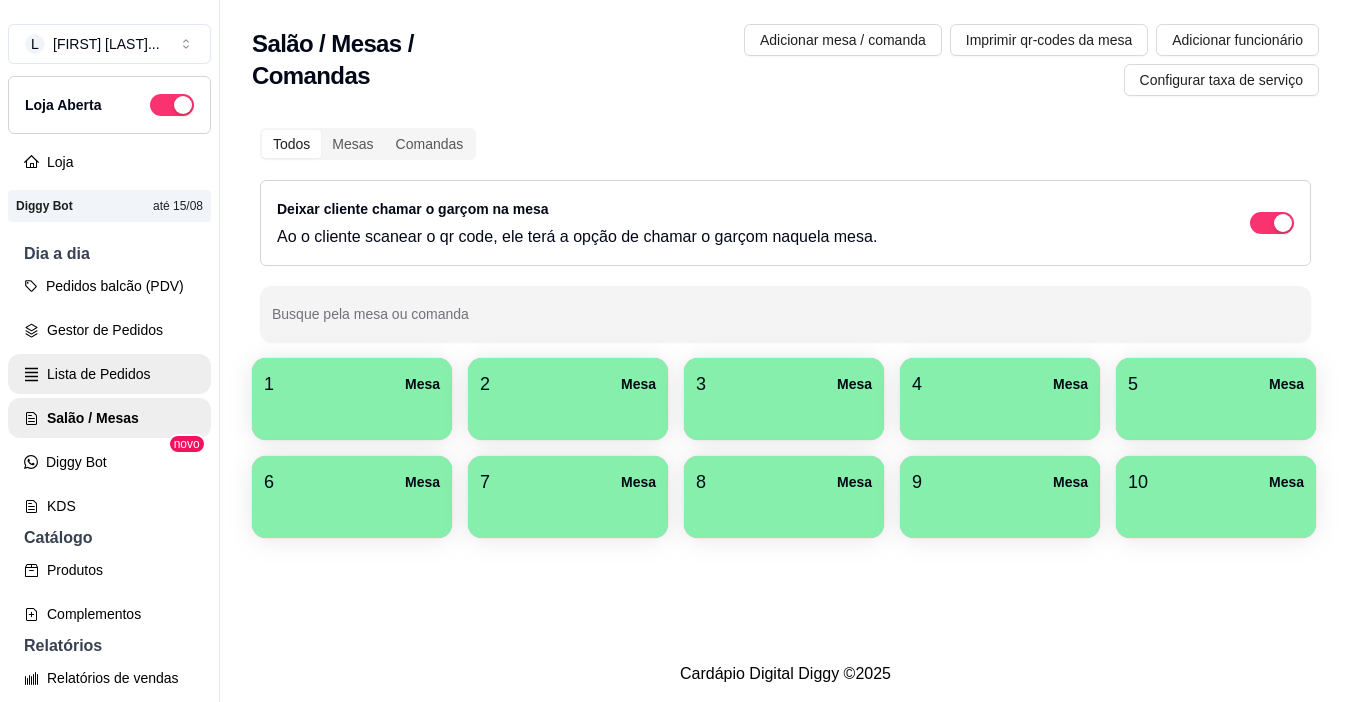 click on "Lista de Pedidos" at bounding box center (109, 374) 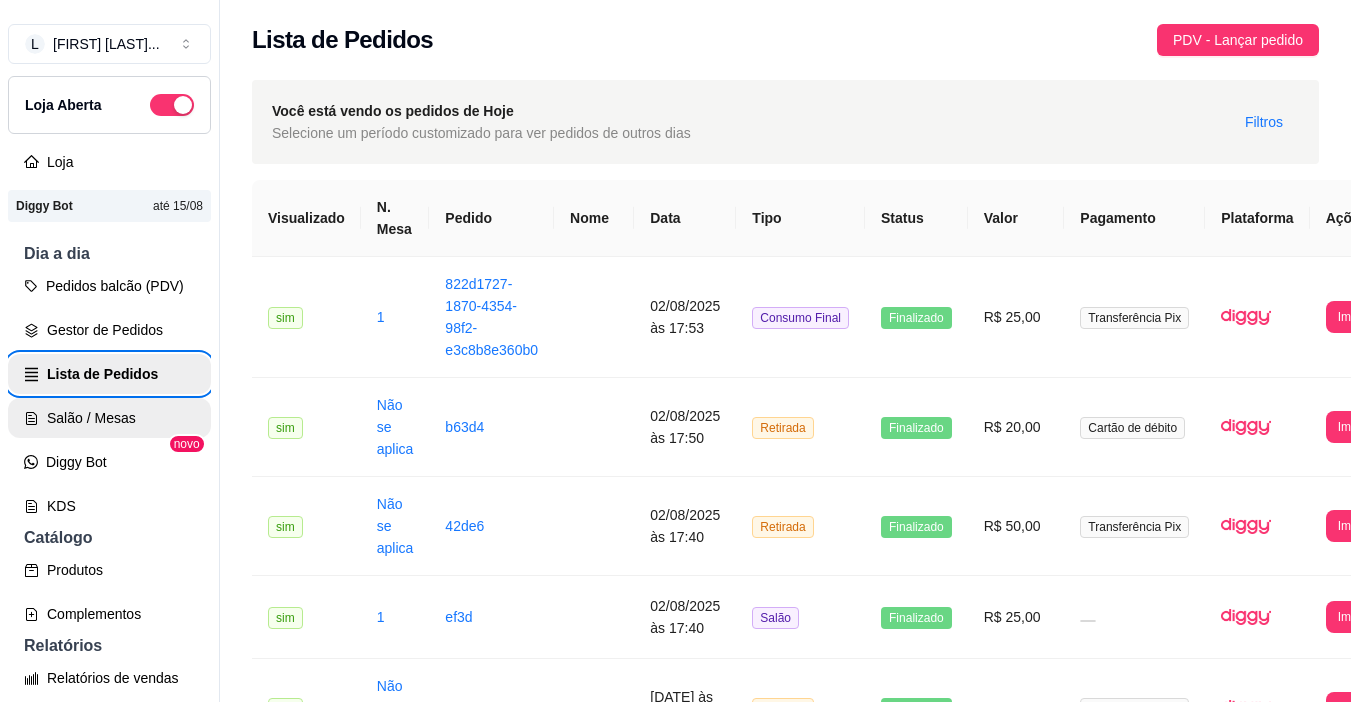 click on "Salão / Mesas" at bounding box center [109, 418] 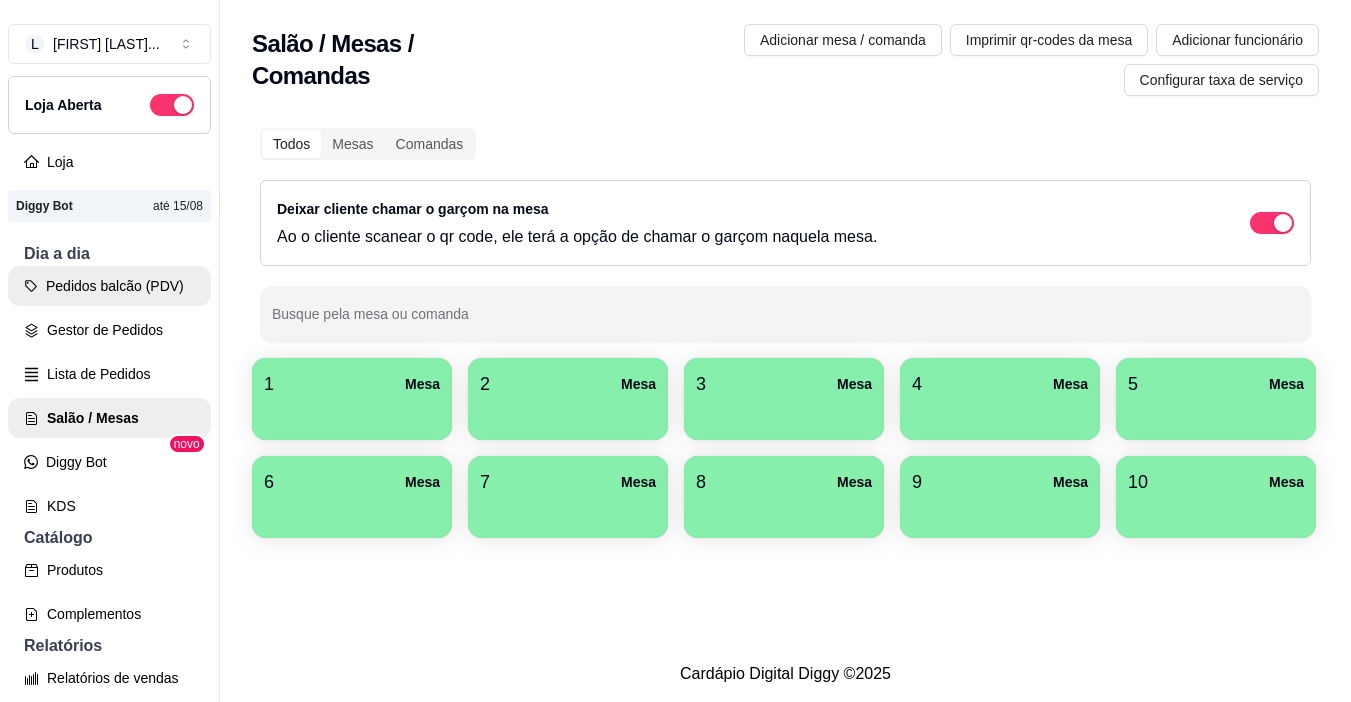 click on "Pedidos balcão (PDV)" at bounding box center (109, 286) 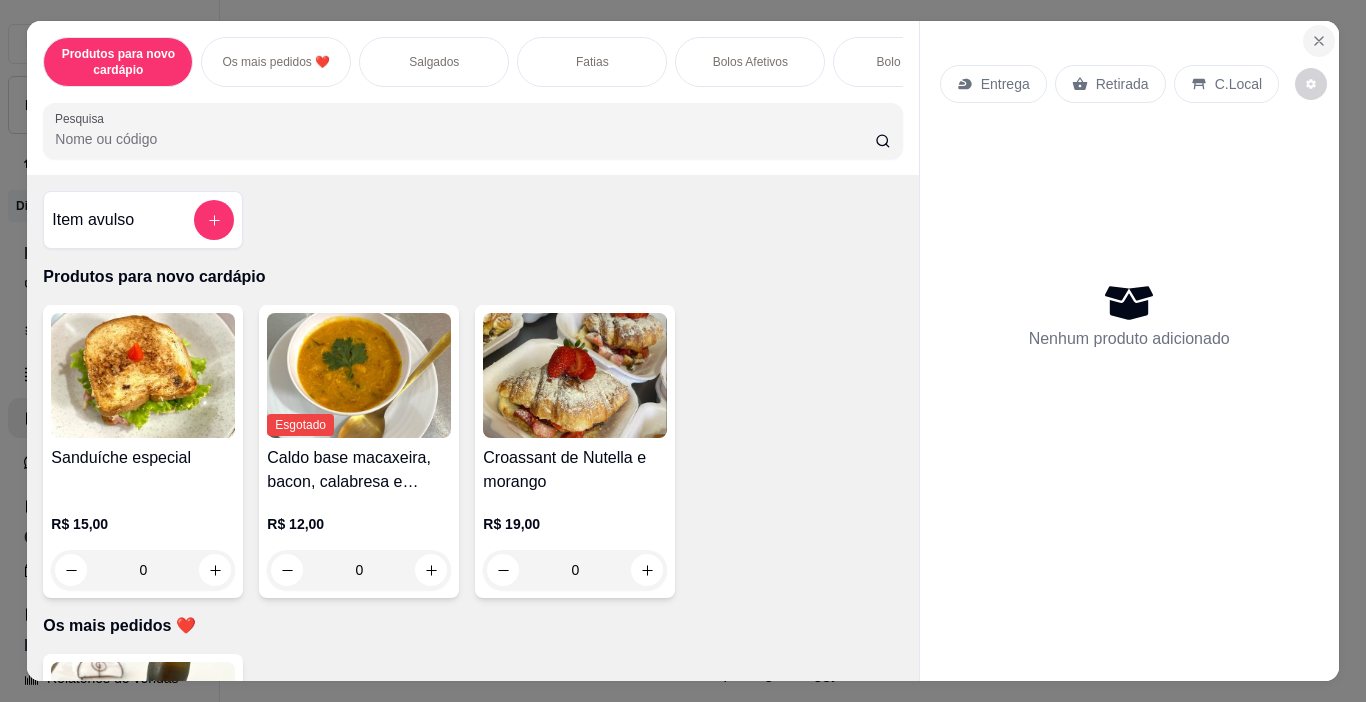 click 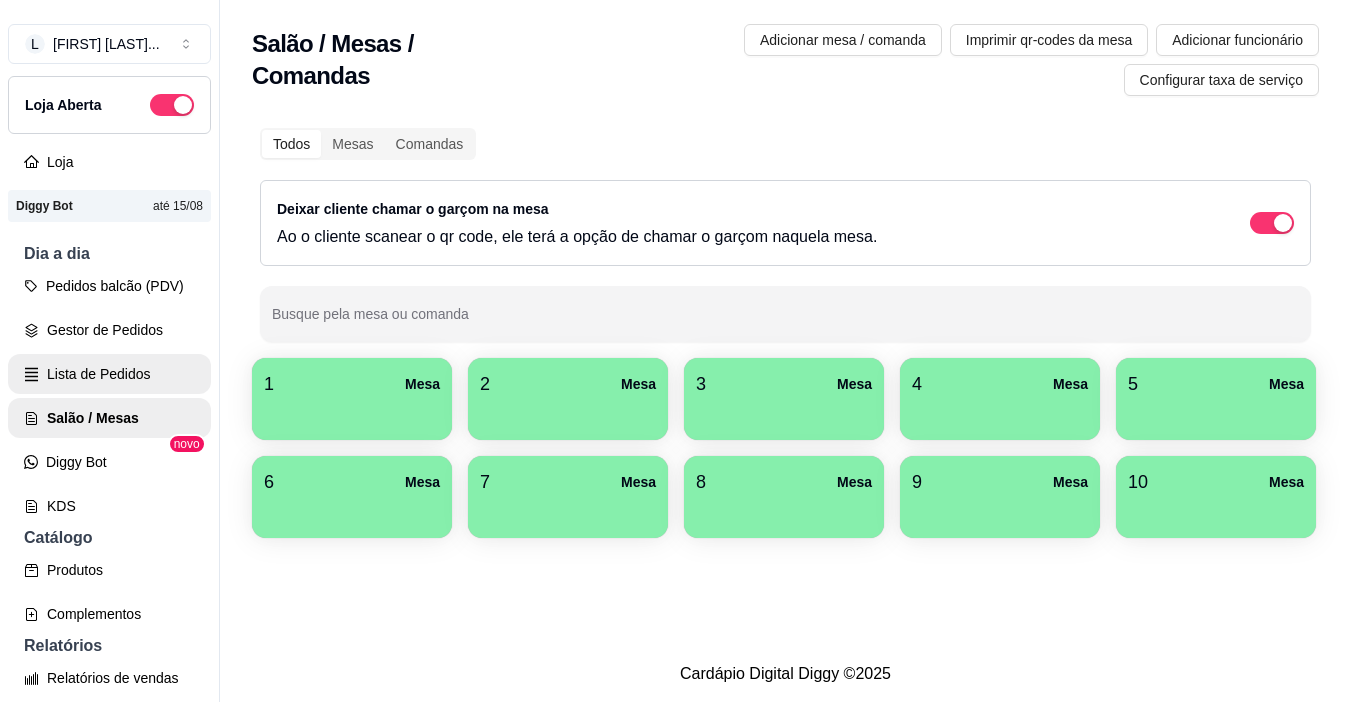 click on "Lista de Pedidos" at bounding box center (109, 374) 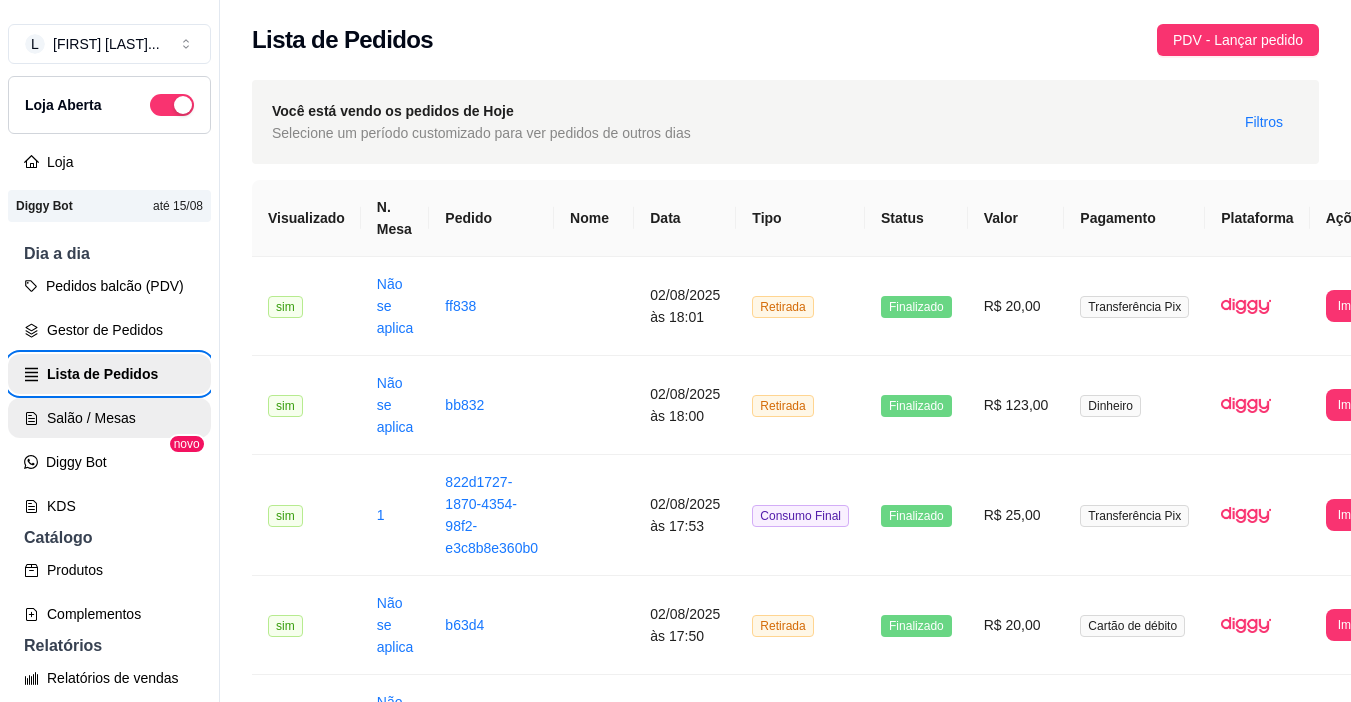click on "Salão / Mesas" at bounding box center [109, 418] 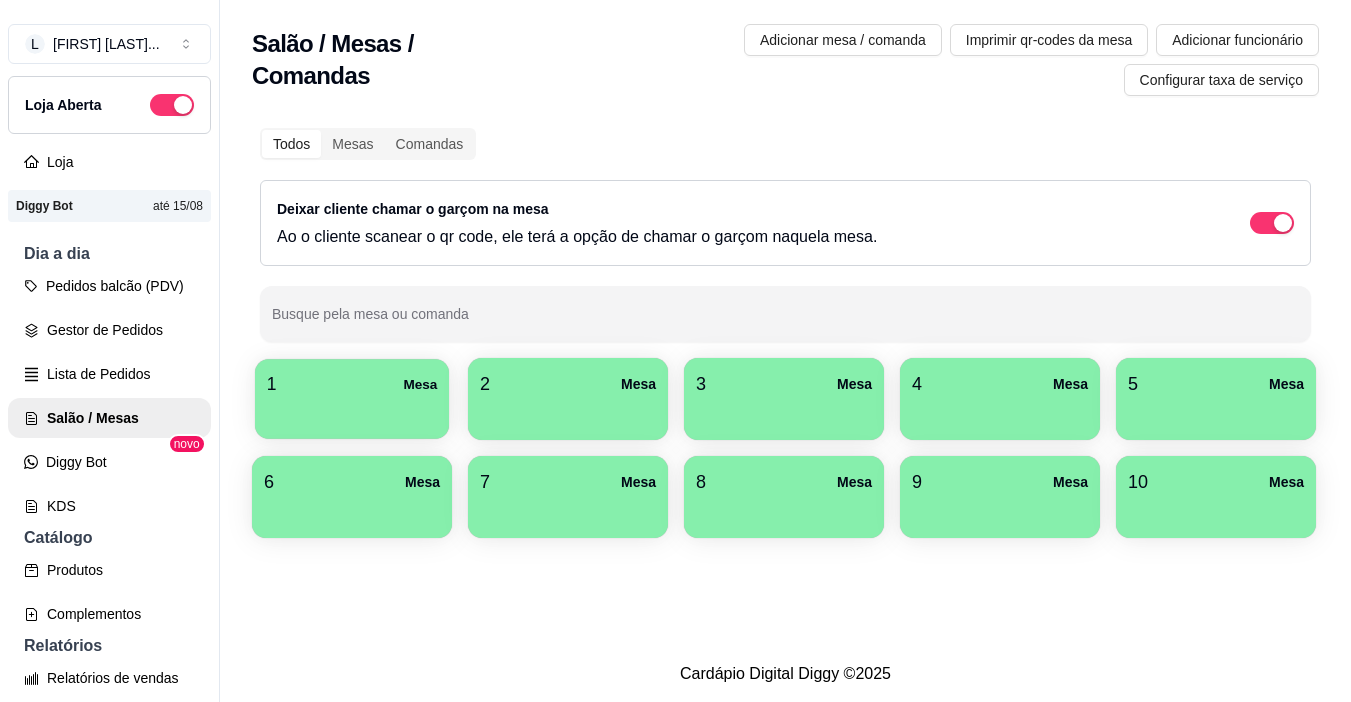 click on "1 Mesa" at bounding box center (352, 384) 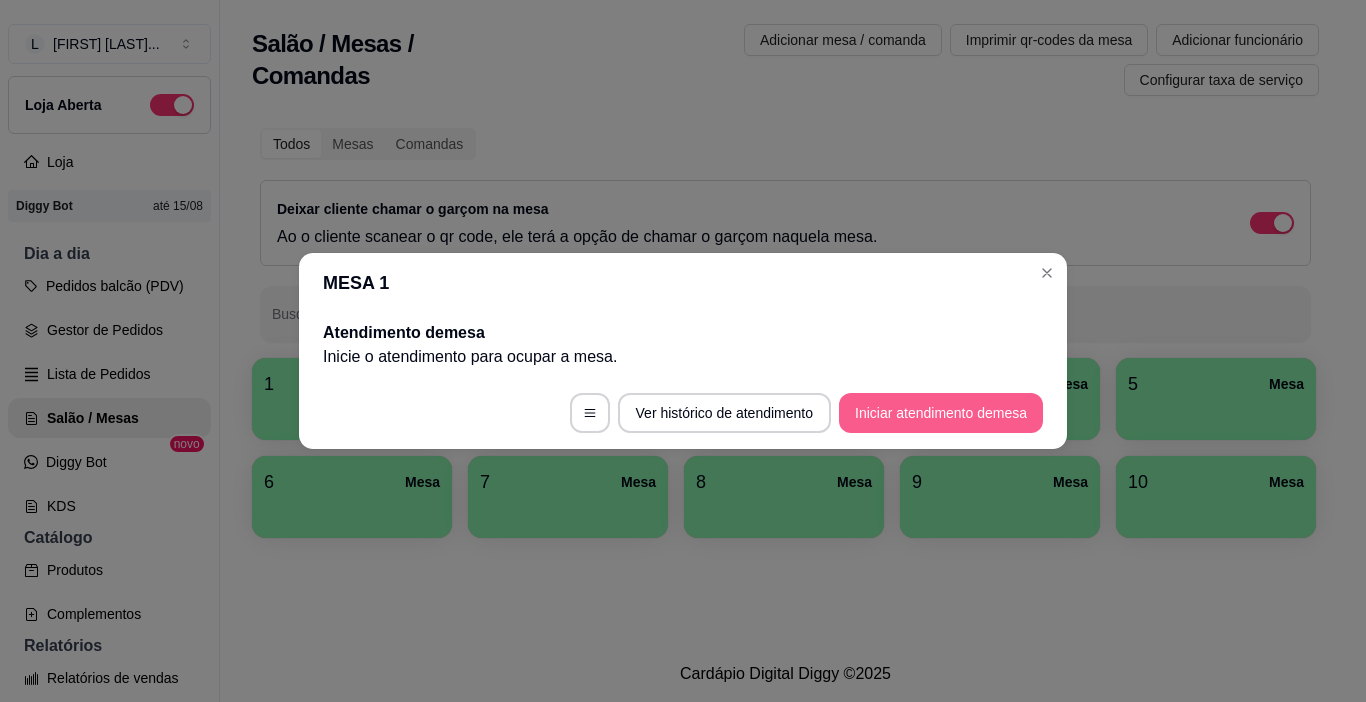 click on "Iniciar atendimento de  mesa" at bounding box center (941, 413) 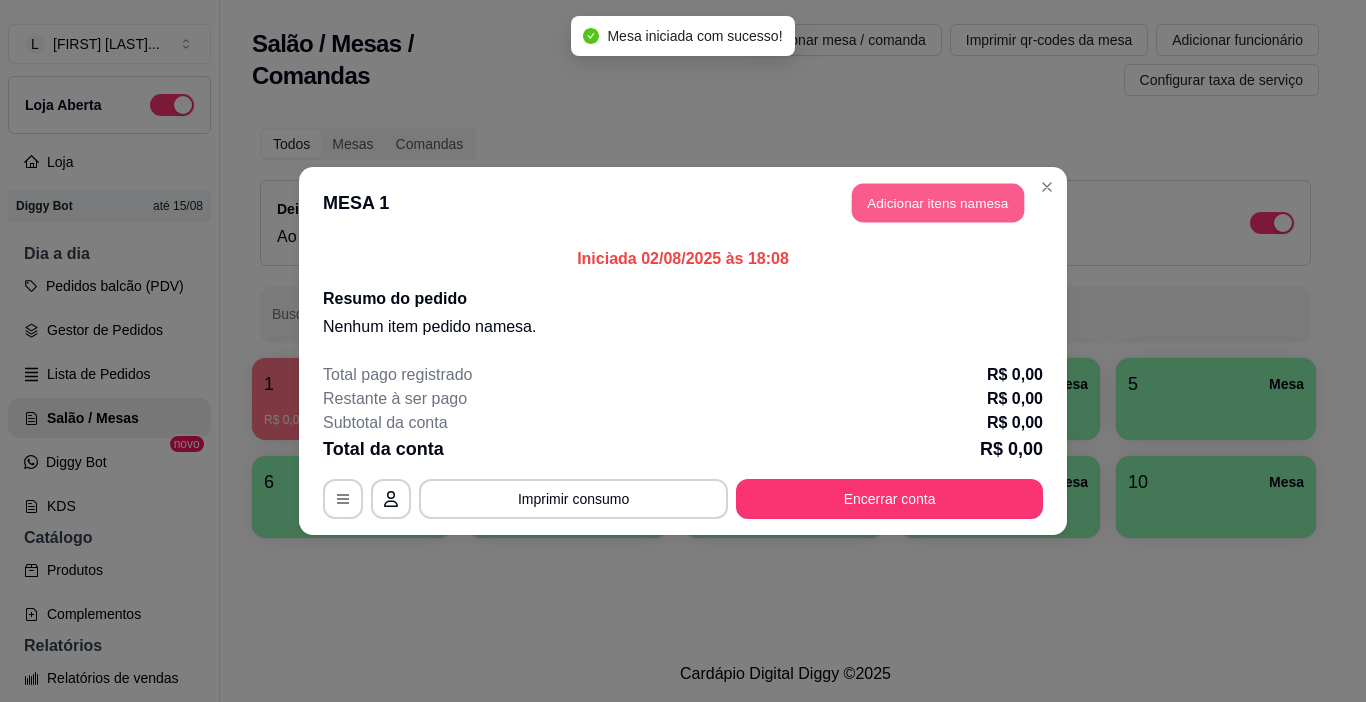 click on "Adicionar itens na  mesa" at bounding box center (938, 203) 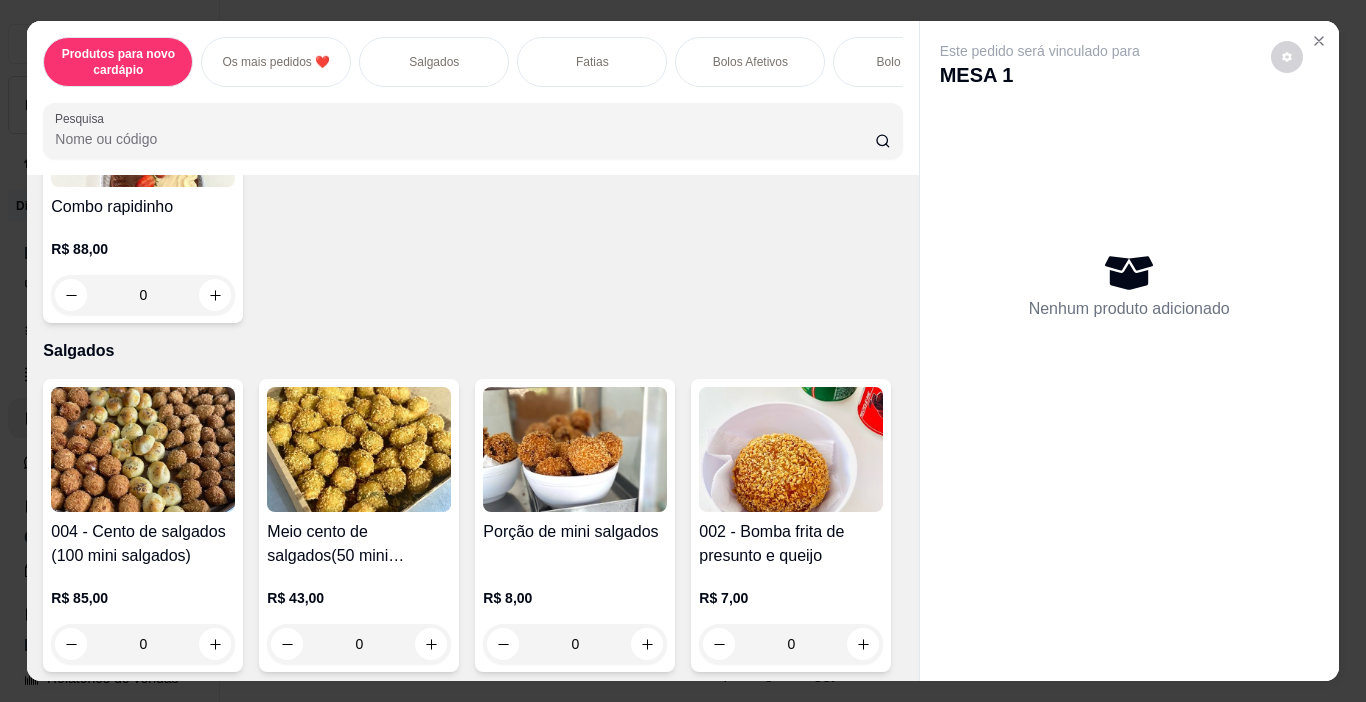 click on "Salgados" at bounding box center [434, 62] 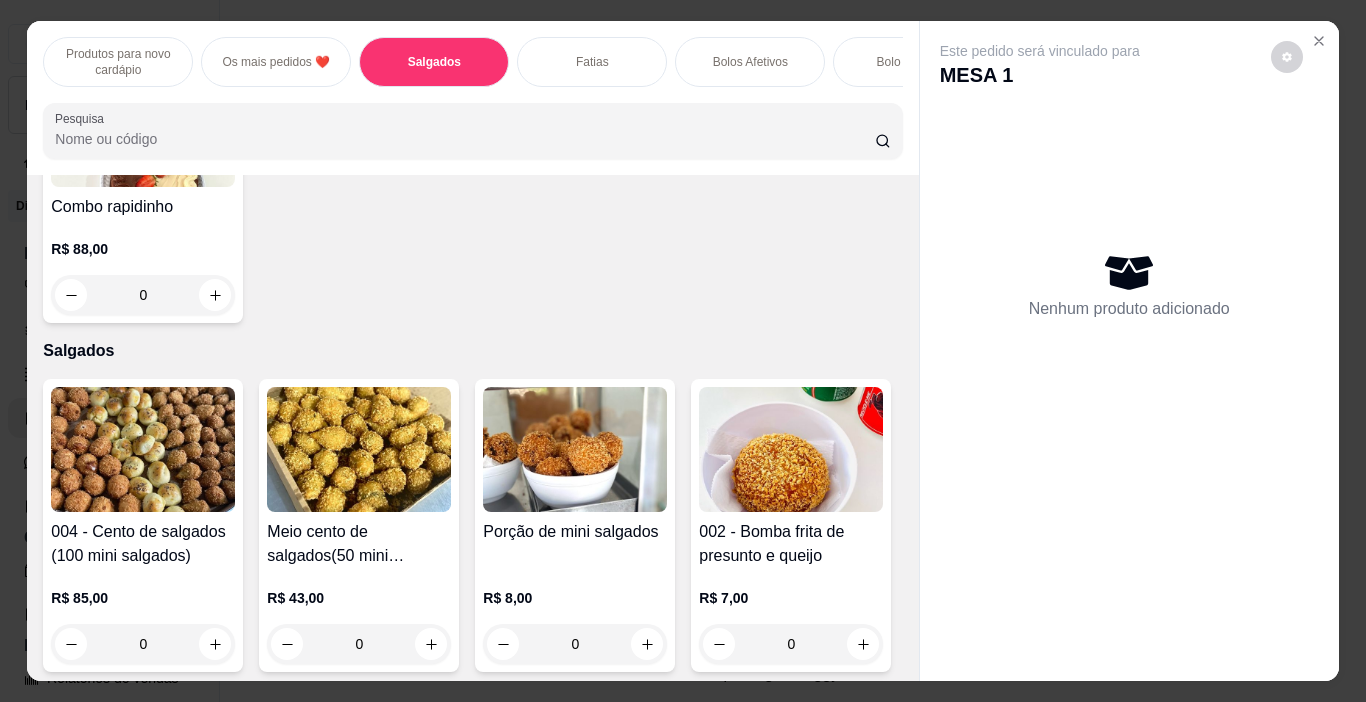 scroll, scrollTop: 764, scrollLeft: 0, axis: vertical 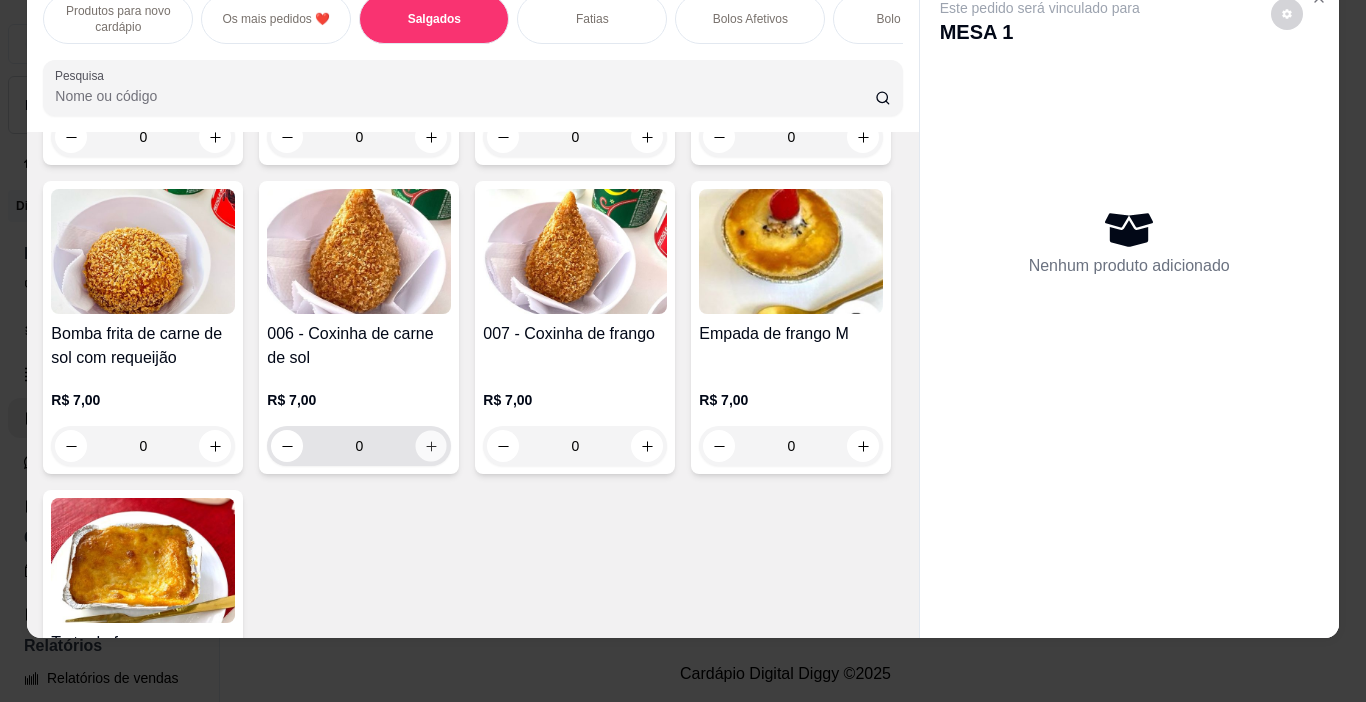 click 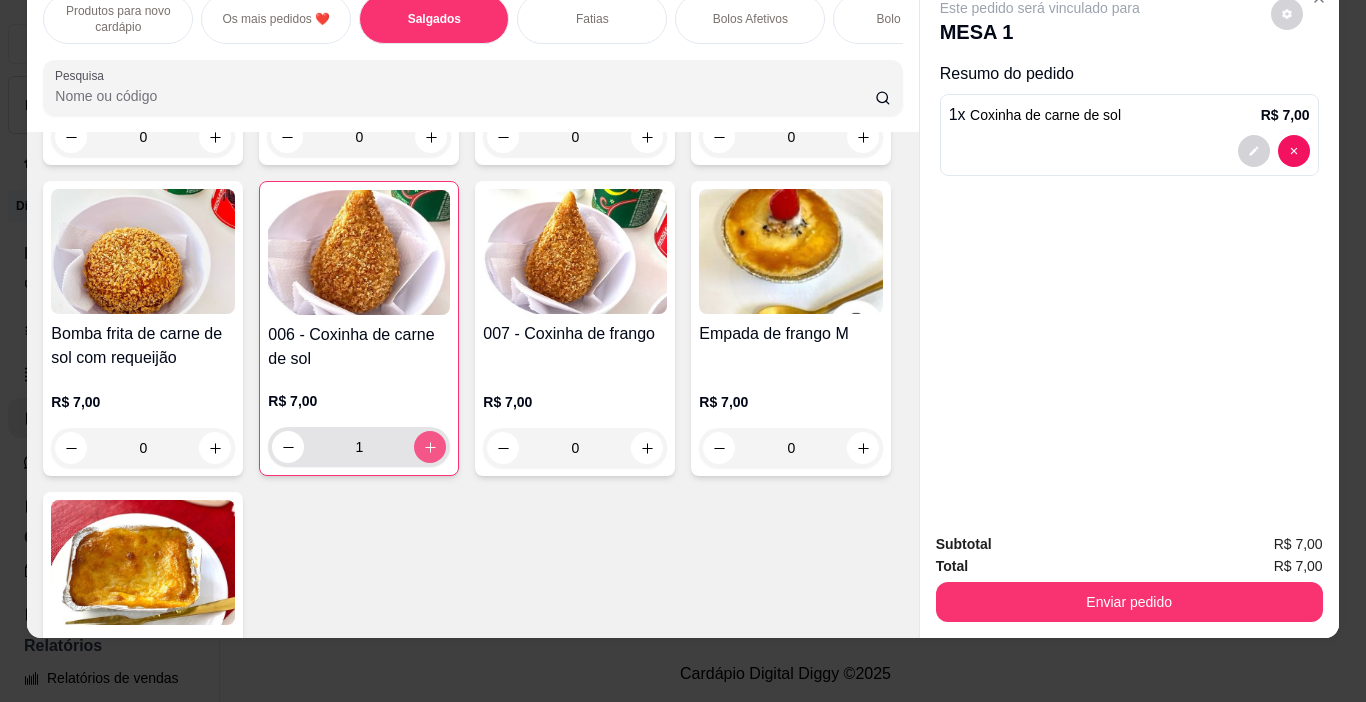 click 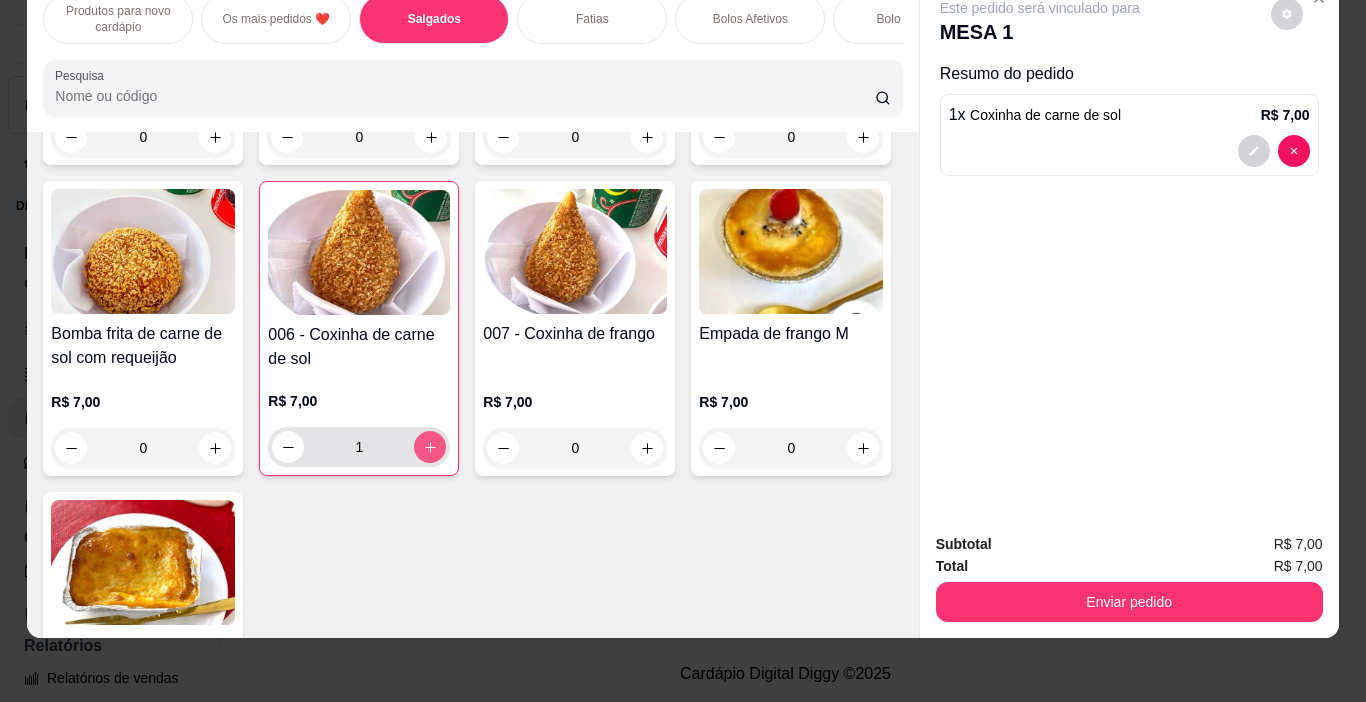 type on "2" 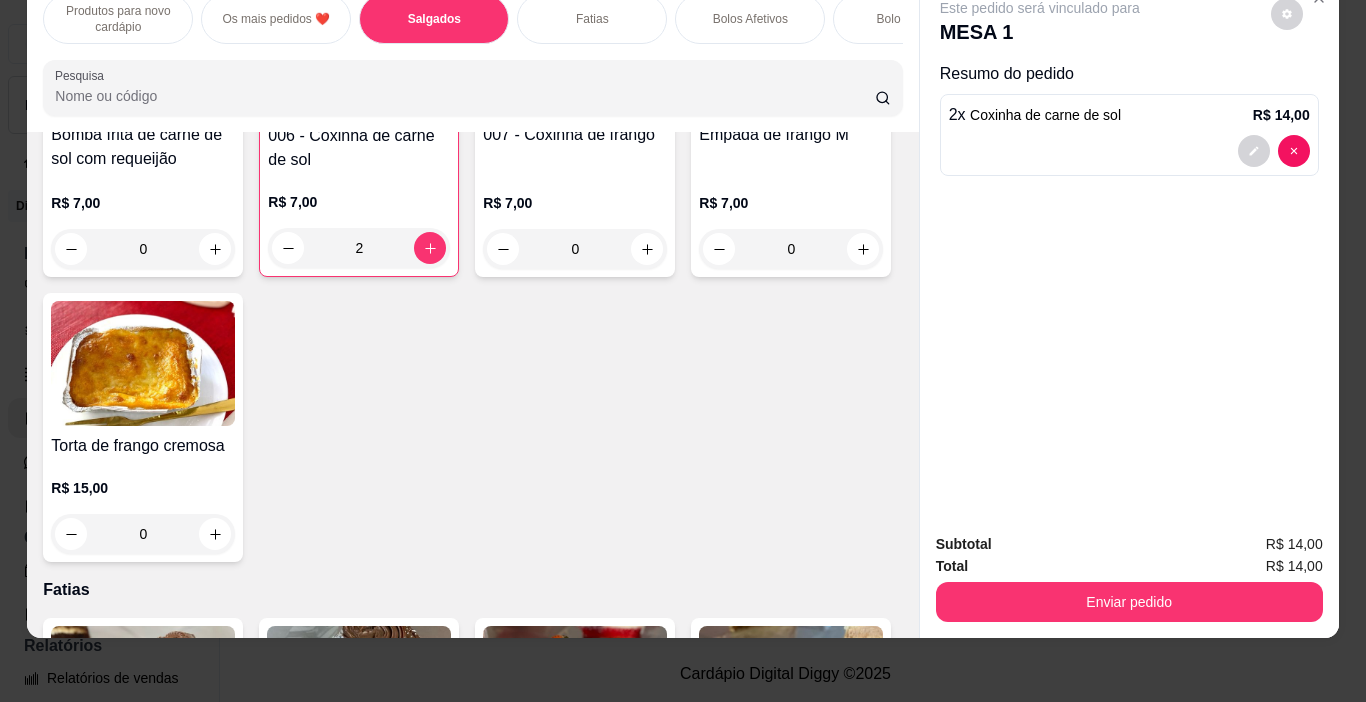 scroll, scrollTop: 1264, scrollLeft: 0, axis: vertical 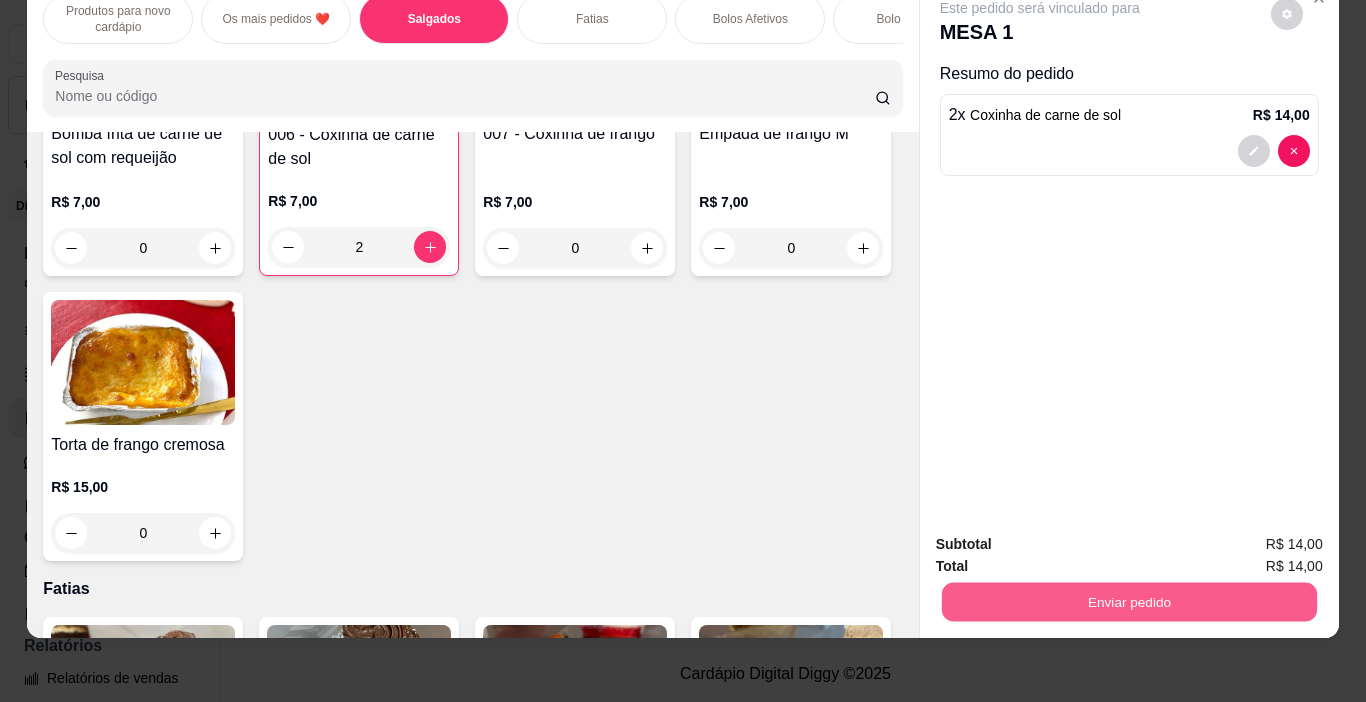 click on "Enviar pedido" at bounding box center (1128, 602) 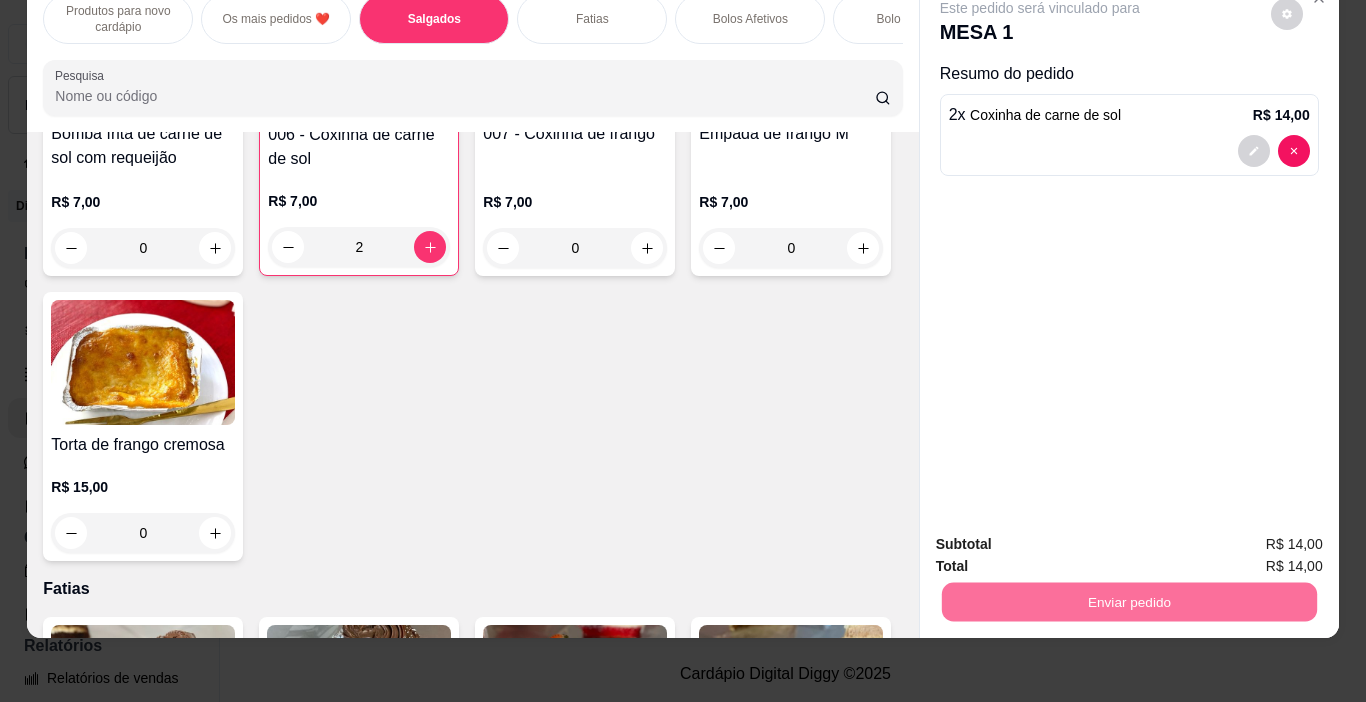 click on "004 - Cento de salgados (100 mini salgados)   R$ 85,00 0 Meio cento de salgados(50 mini salgados)   R$ 43,00 0 Porção de mini salgados   R$ 8,00 0 002 - Bomba frita de presunto e queijo    R$ 7,00 0 Bomba frita de carne de sol com requeijão    R$ 7,00 0 006 - Coxinha de carne de sol   R$ 7,00 2 007 - Coxinha de frango    R$ 7,00 0 Empada de frango M   R$ 7,00 0 Torta de frango cremosa    R$ 15,00 0" at bounding box center (472, 116) 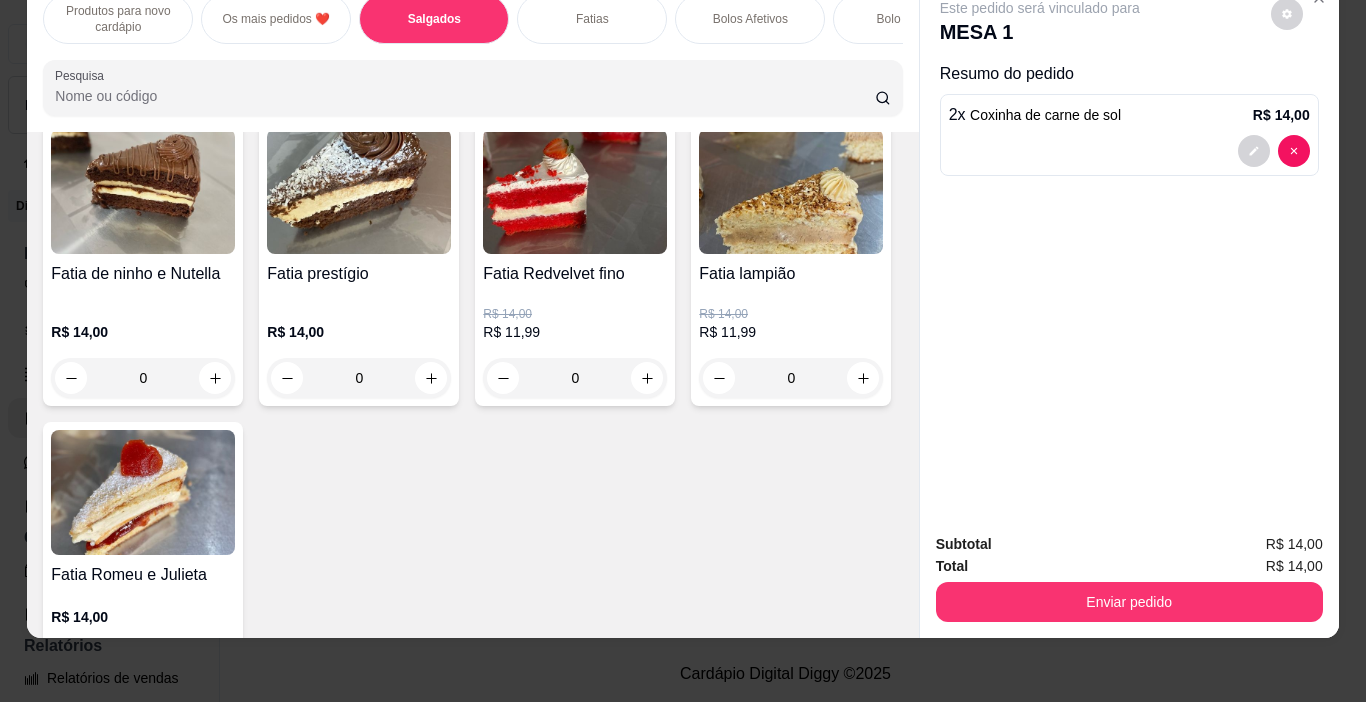 scroll, scrollTop: 1764, scrollLeft: 0, axis: vertical 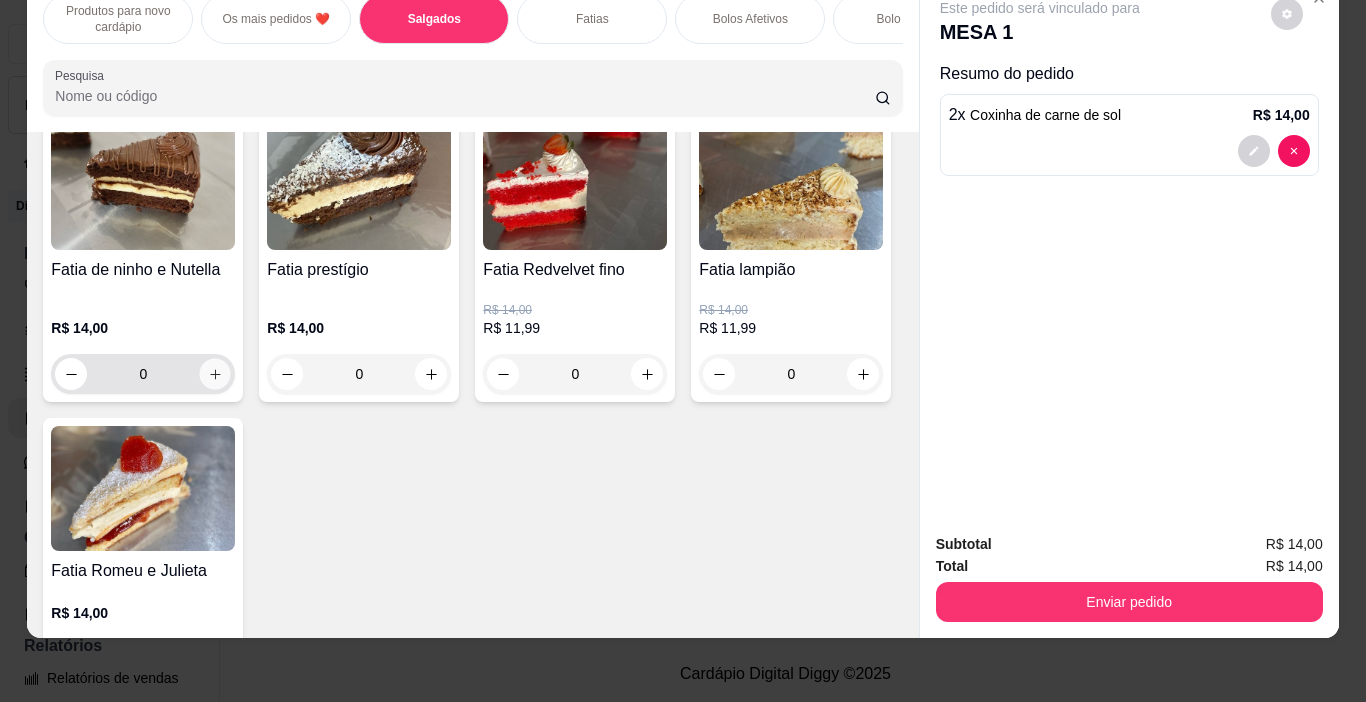 click 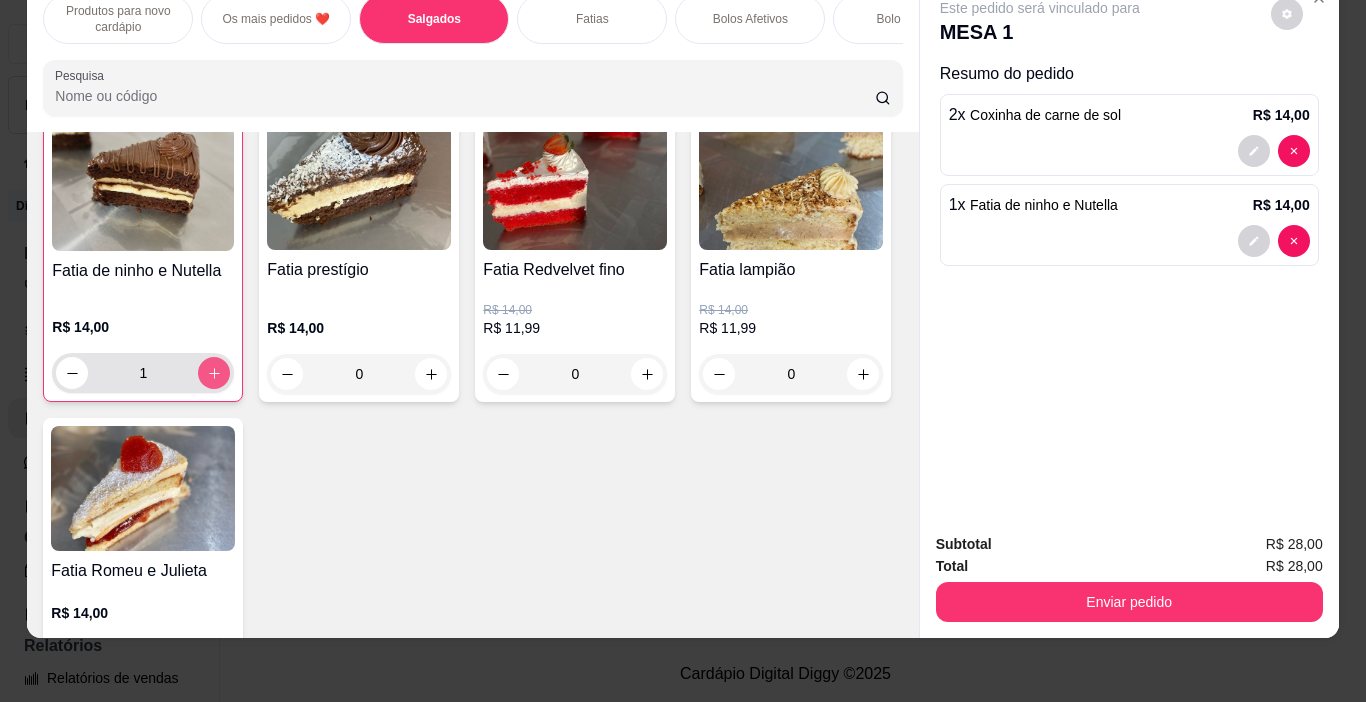 scroll, scrollTop: 1765, scrollLeft: 0, axis: vertical 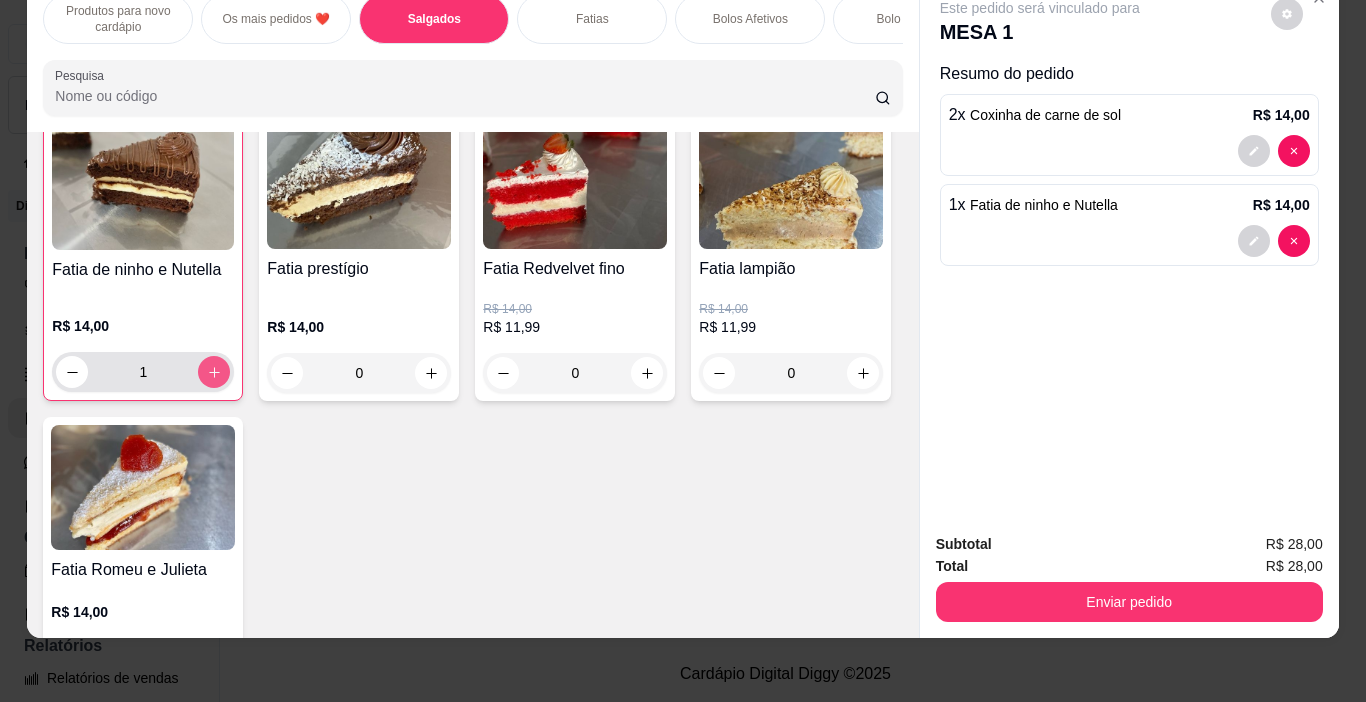 click 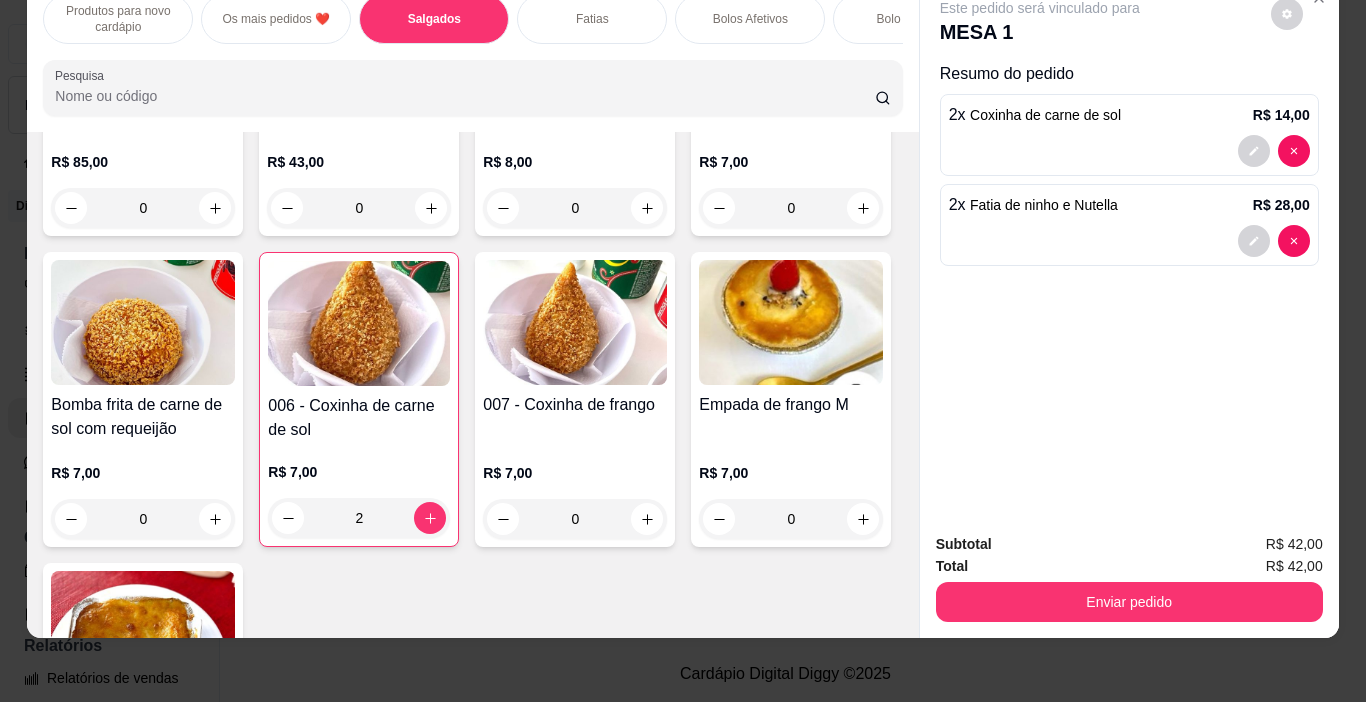 scroll, scrollTop: 1165, scrollLeft: 0, axis: vertical 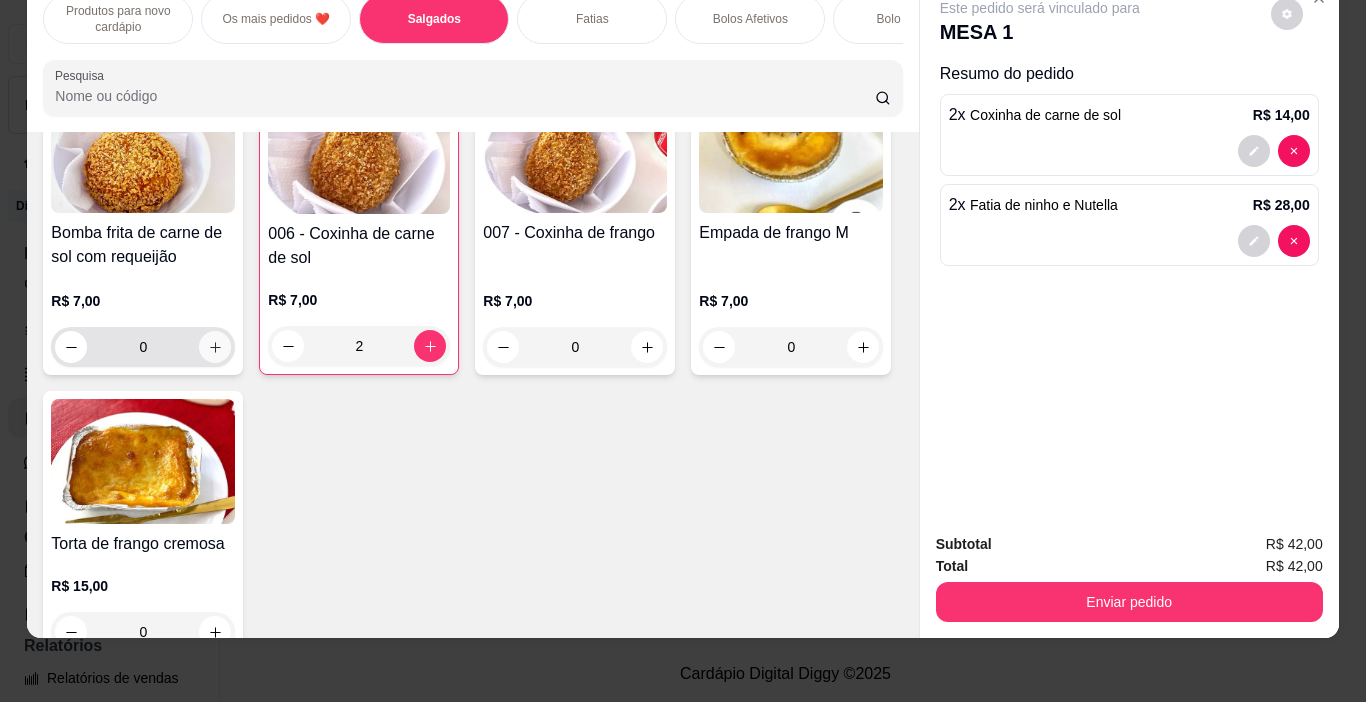 click at bounding box center (215, 347) 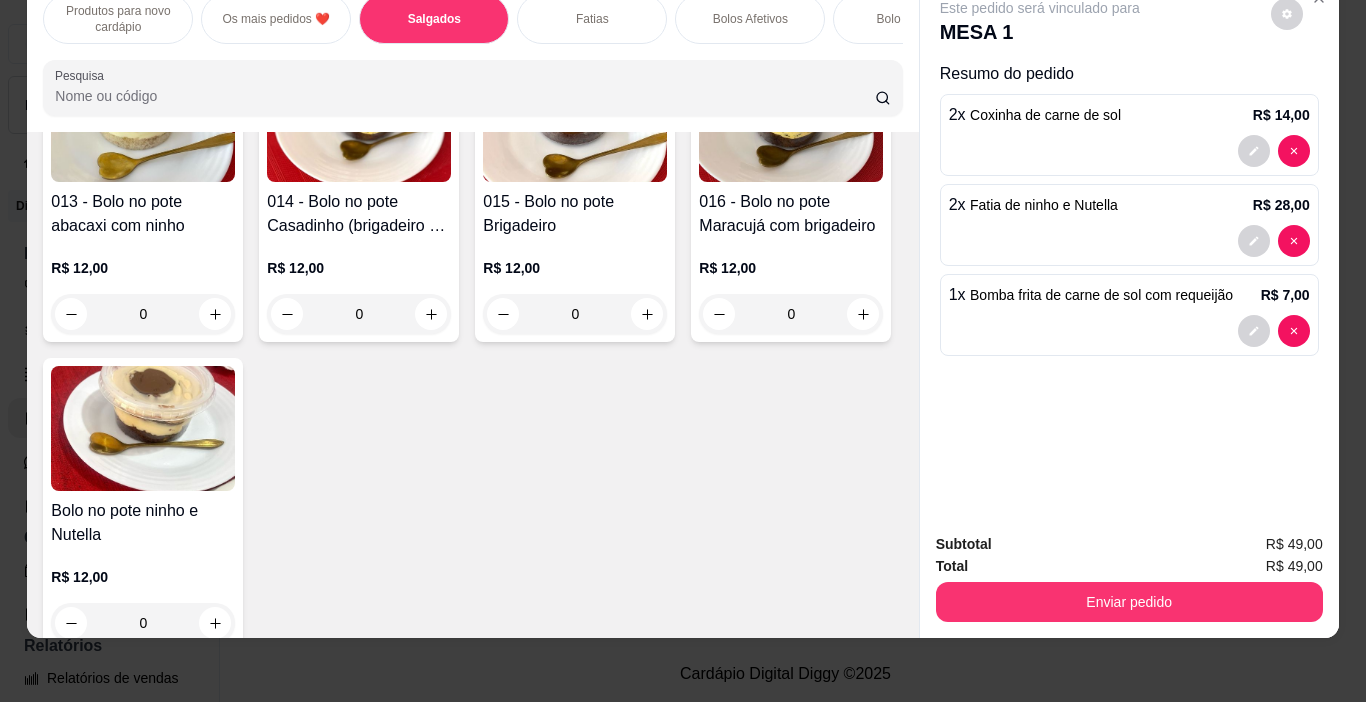 scroll, scrollTop: 3565, scrollLeft: 0, axis: vertical 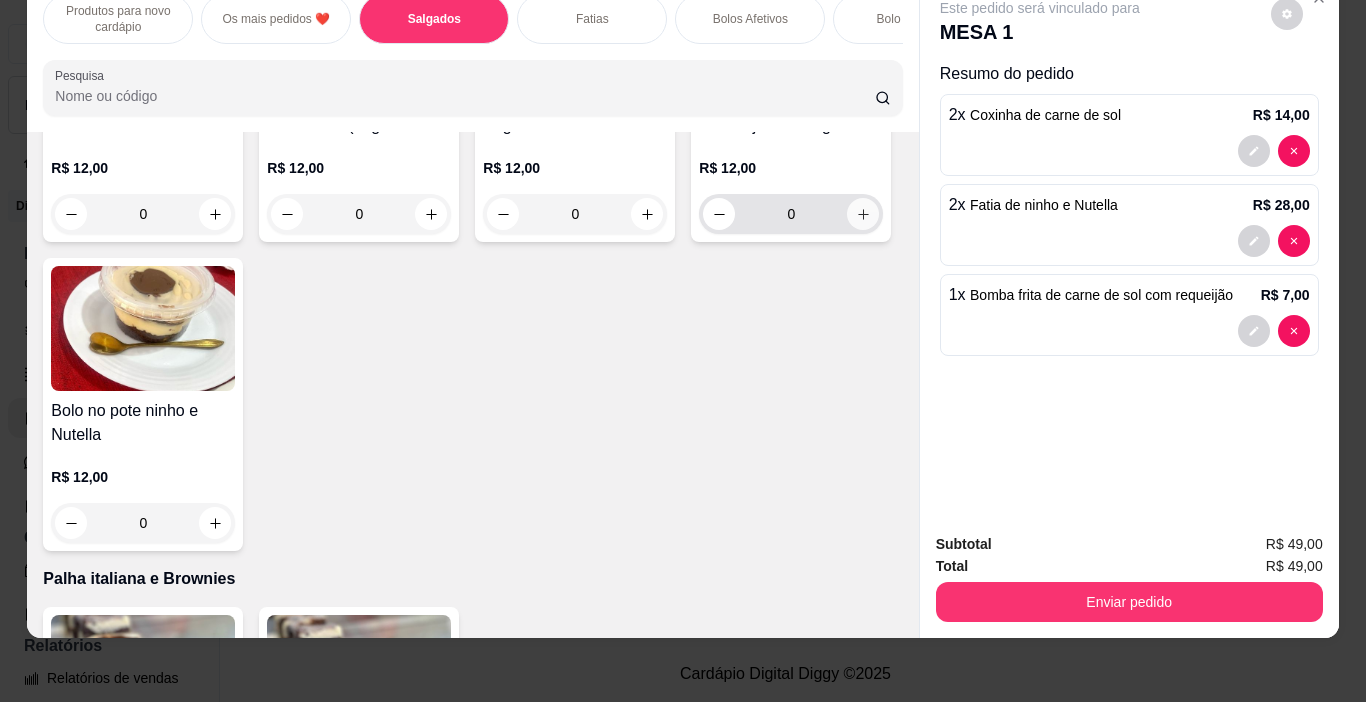 click 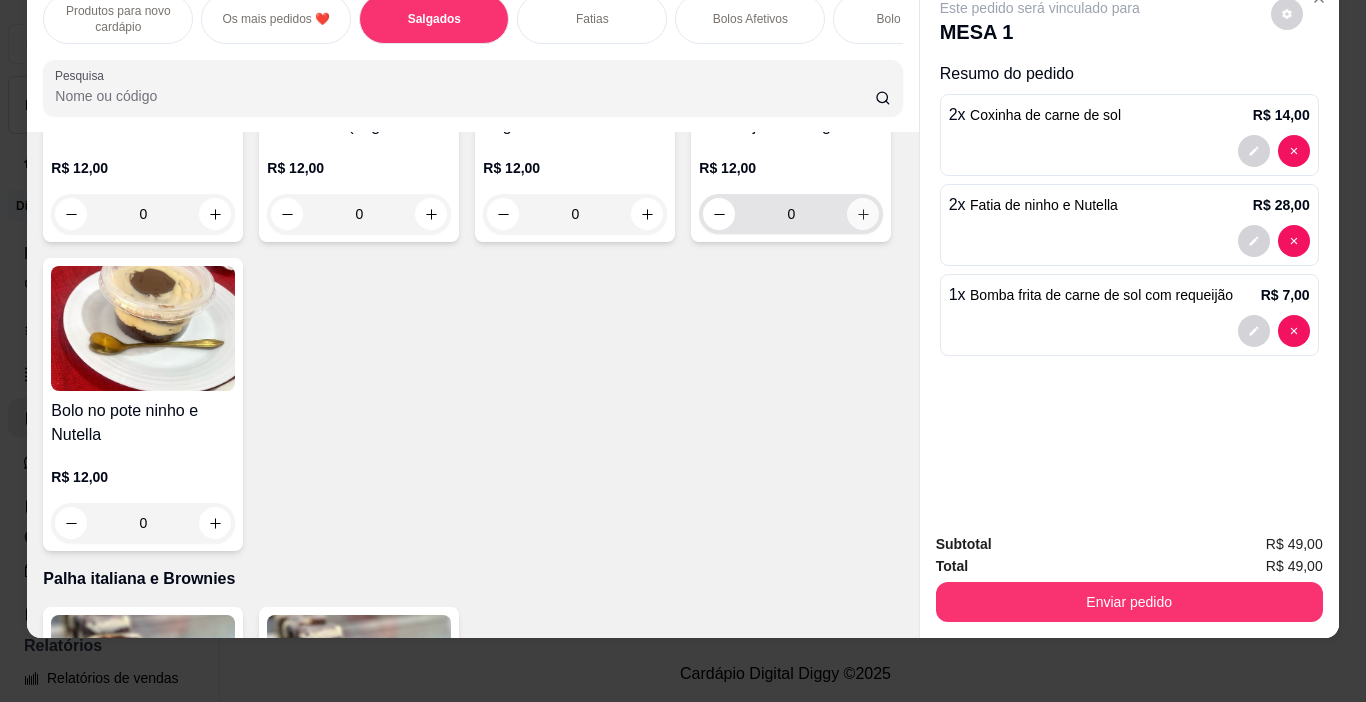 type on "1" 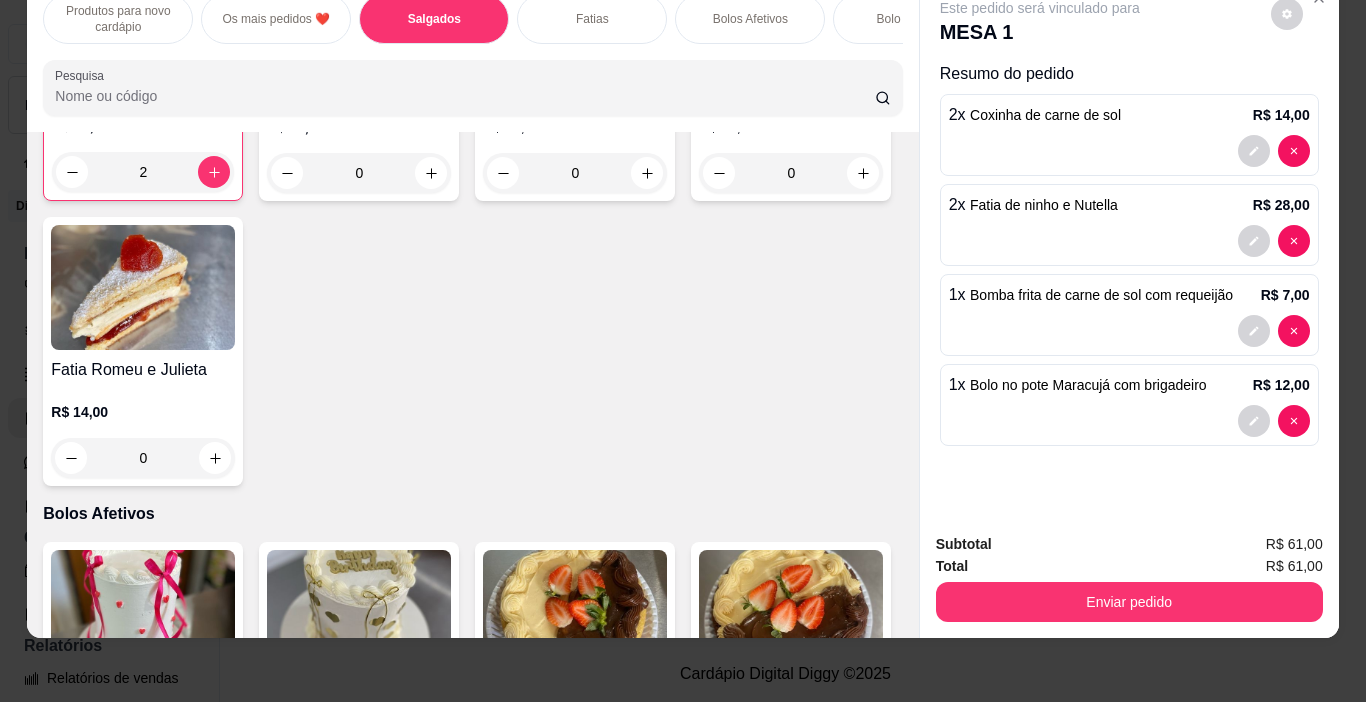 scroll, scrollTop: 1865, scrollLeft: 0, axis: vertical 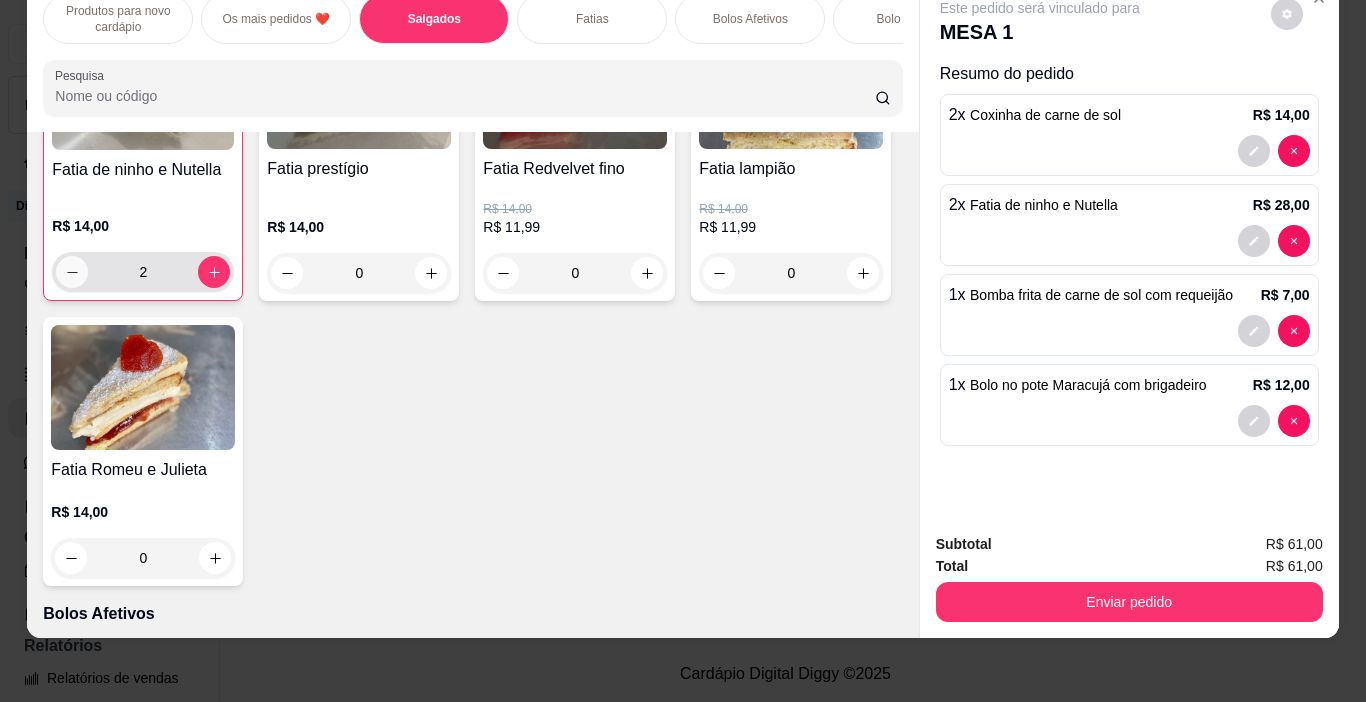 click at bounding box center [72, 272] 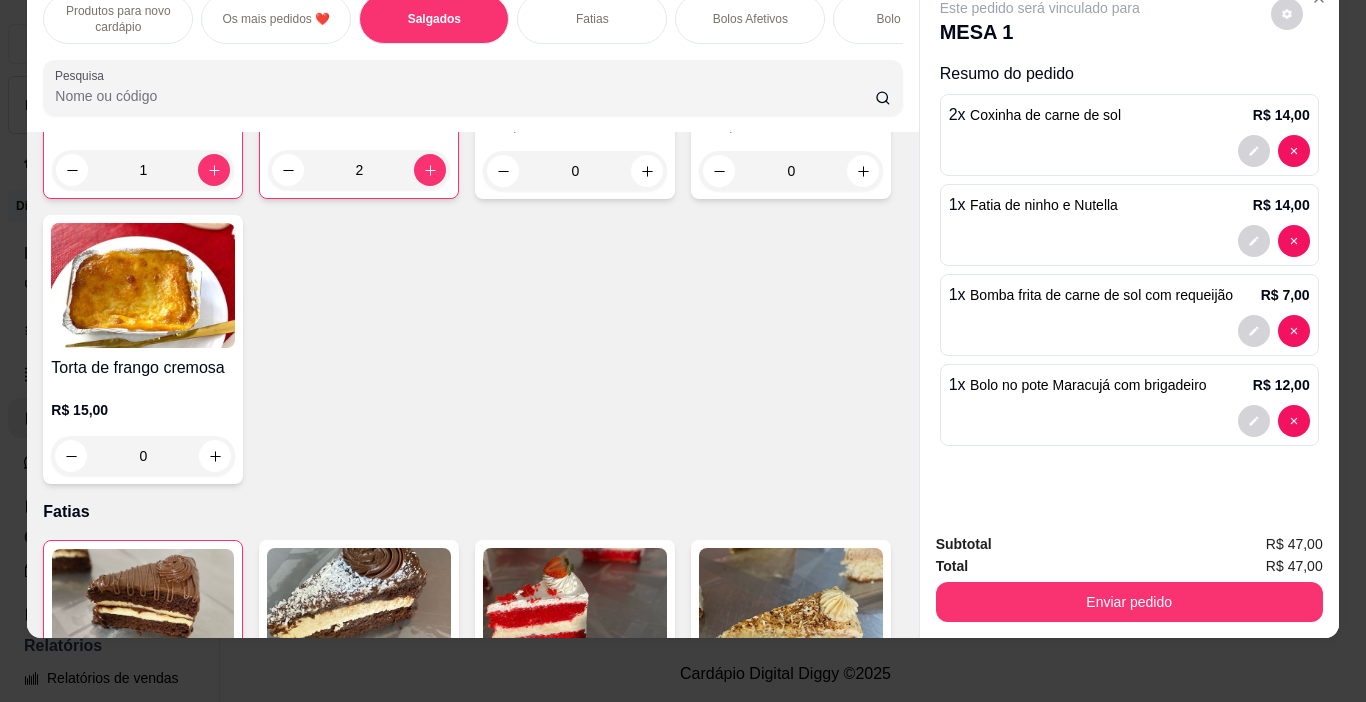 scroll, scrollTop: 1365, scrollLeft: 0, axis: vertical 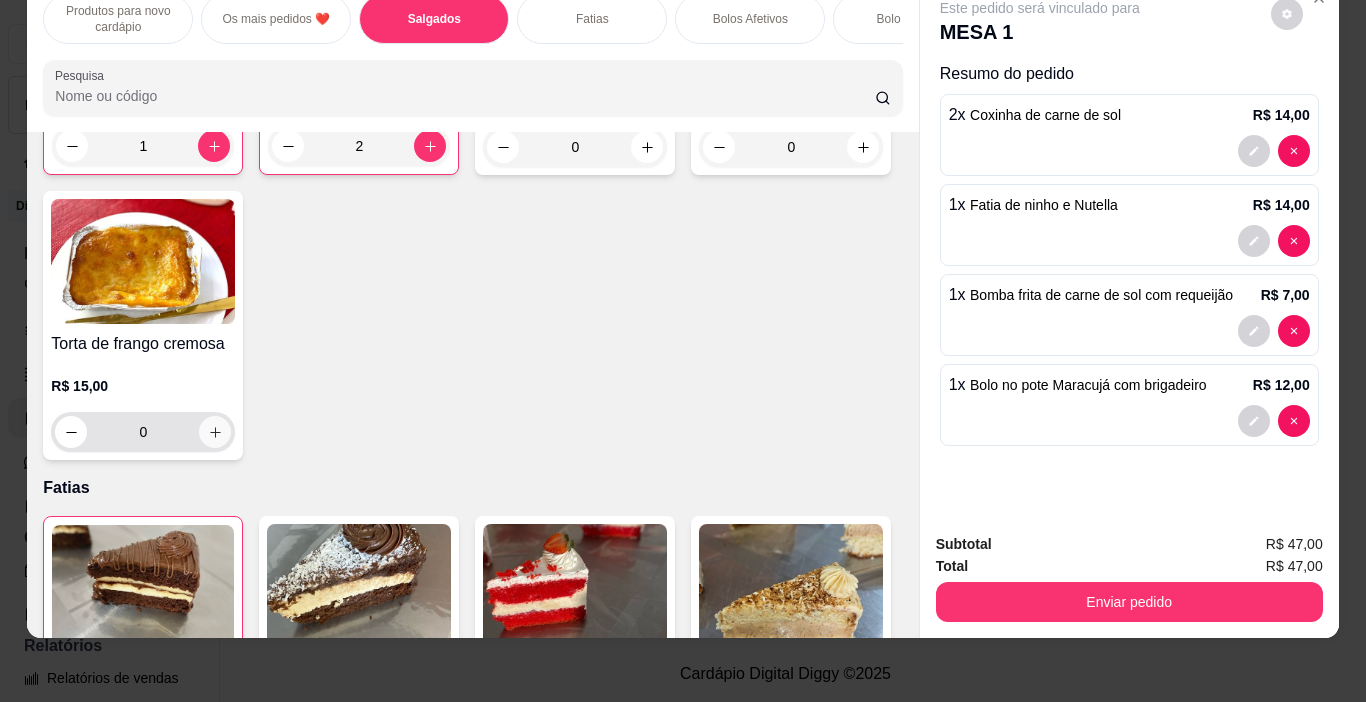 click 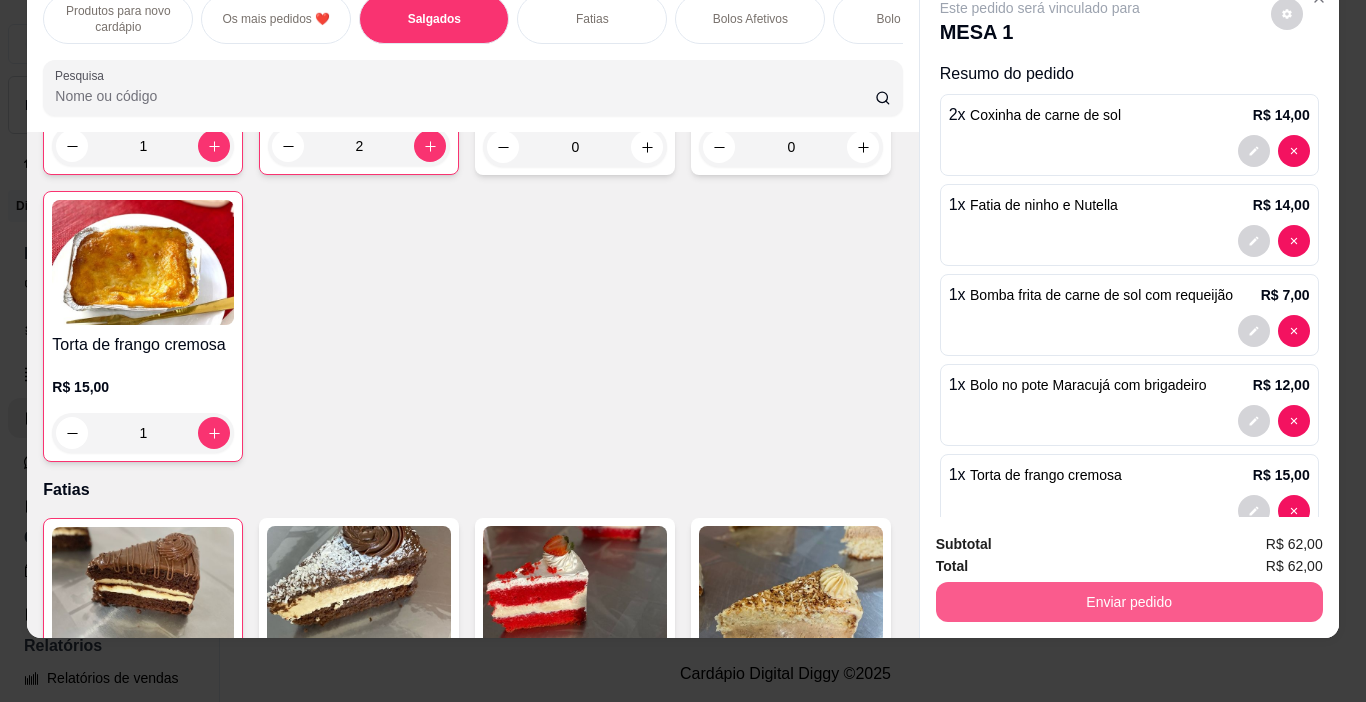 click on "Enviar pedido" at bounding box center (1129, 602) 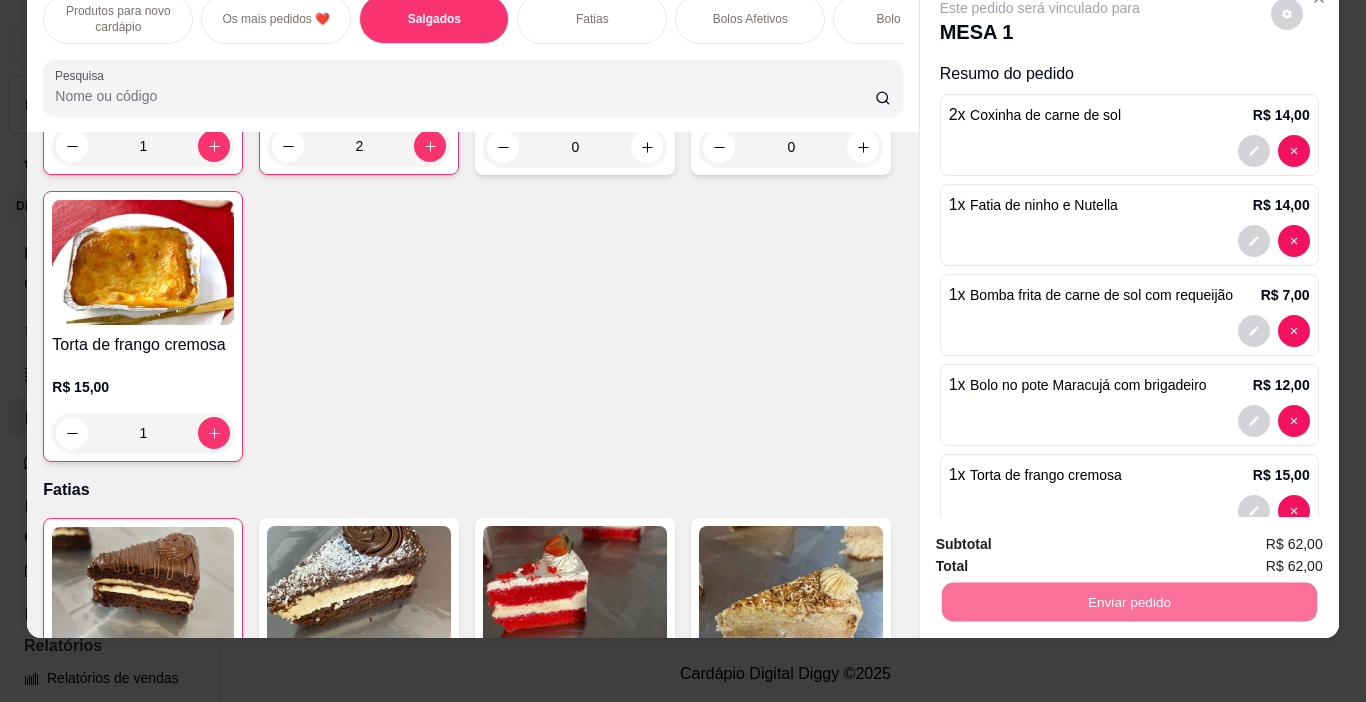 click on "Não registrar e enviar pedido" at bounding box center [1063, 538] 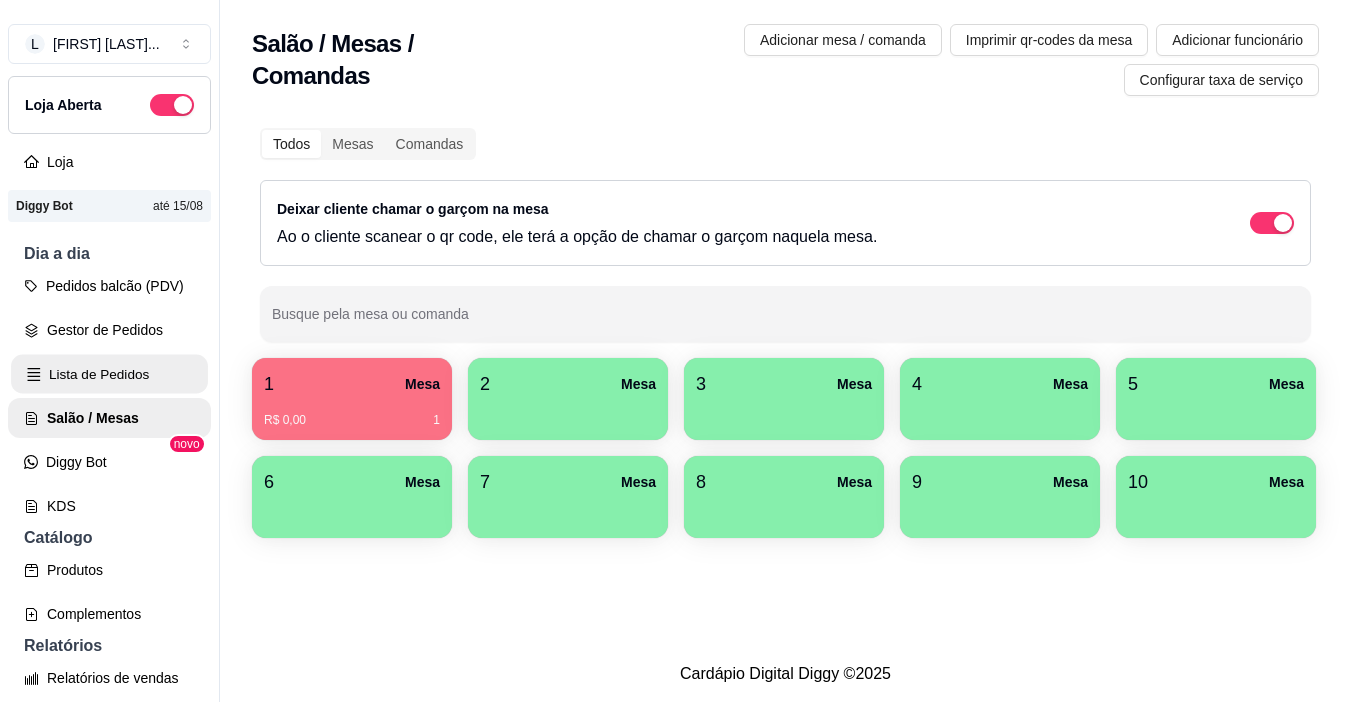 click on "Lista de Pedidos" at bounding box center (109, 374) 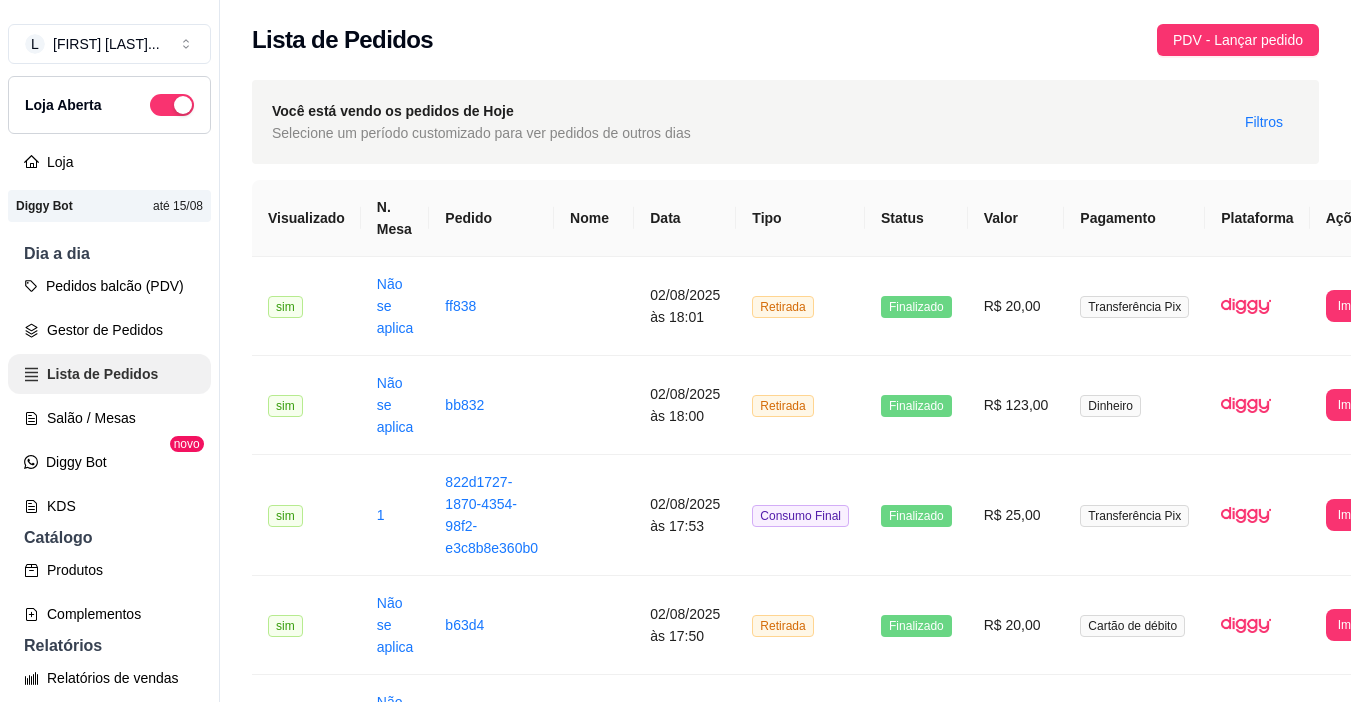 click on "Salão / Mesas" at bounding box center (109, 418) 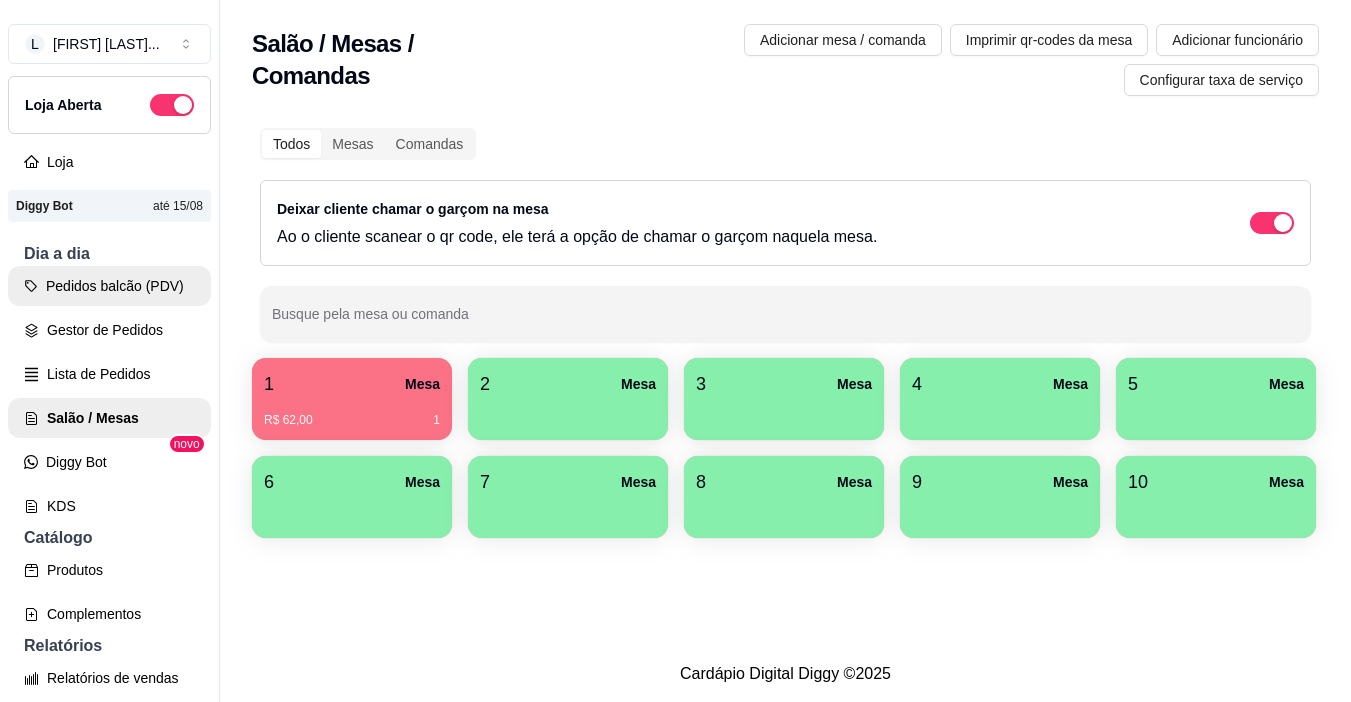 click on "Pedidos balcão (PDV)" at bounding box center [109, 286] 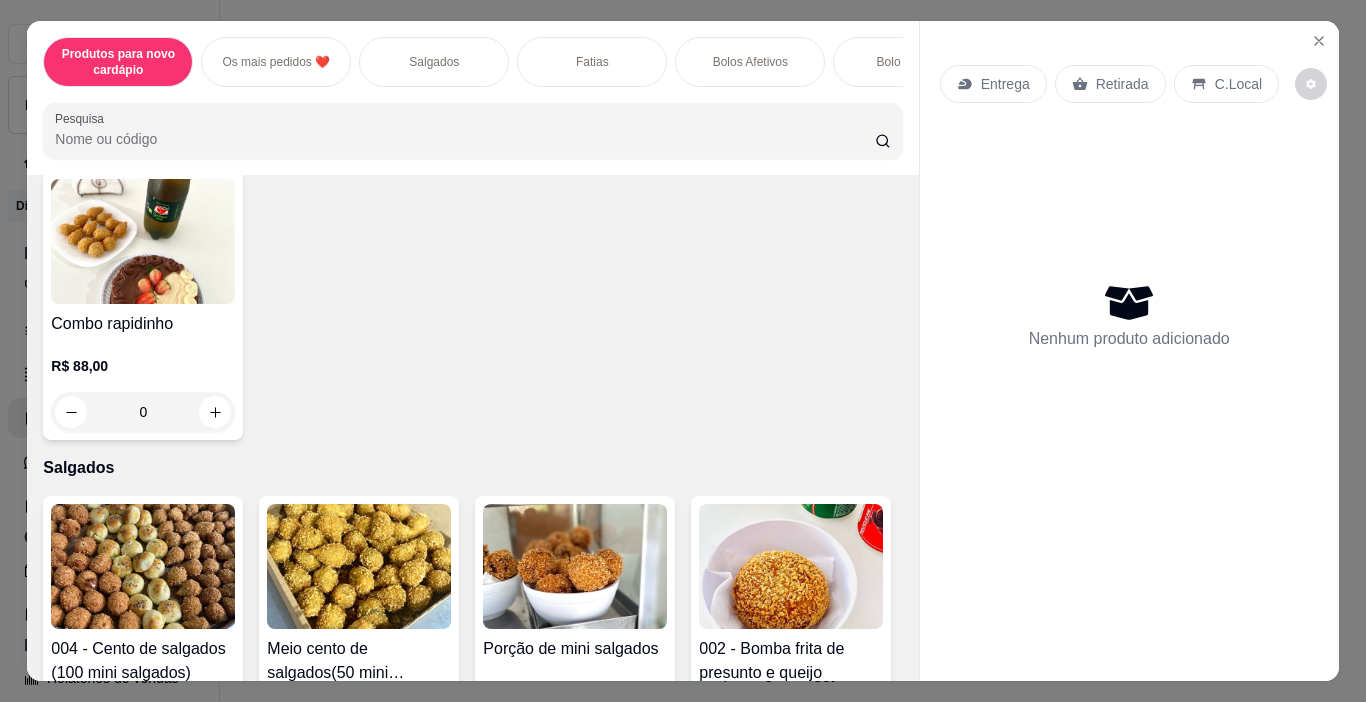 scroll, scrollTop: 0, scrollLeft: 0, axis: both 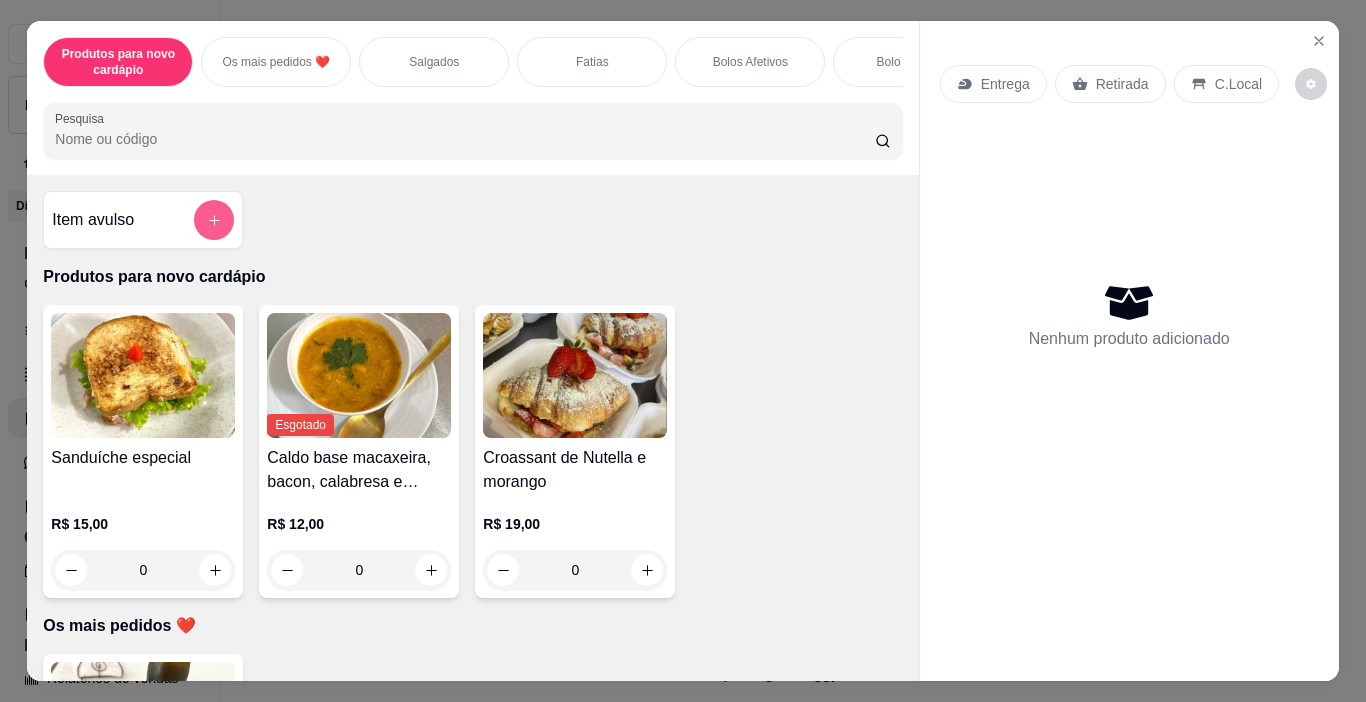 click at bounding box center (214, 220) 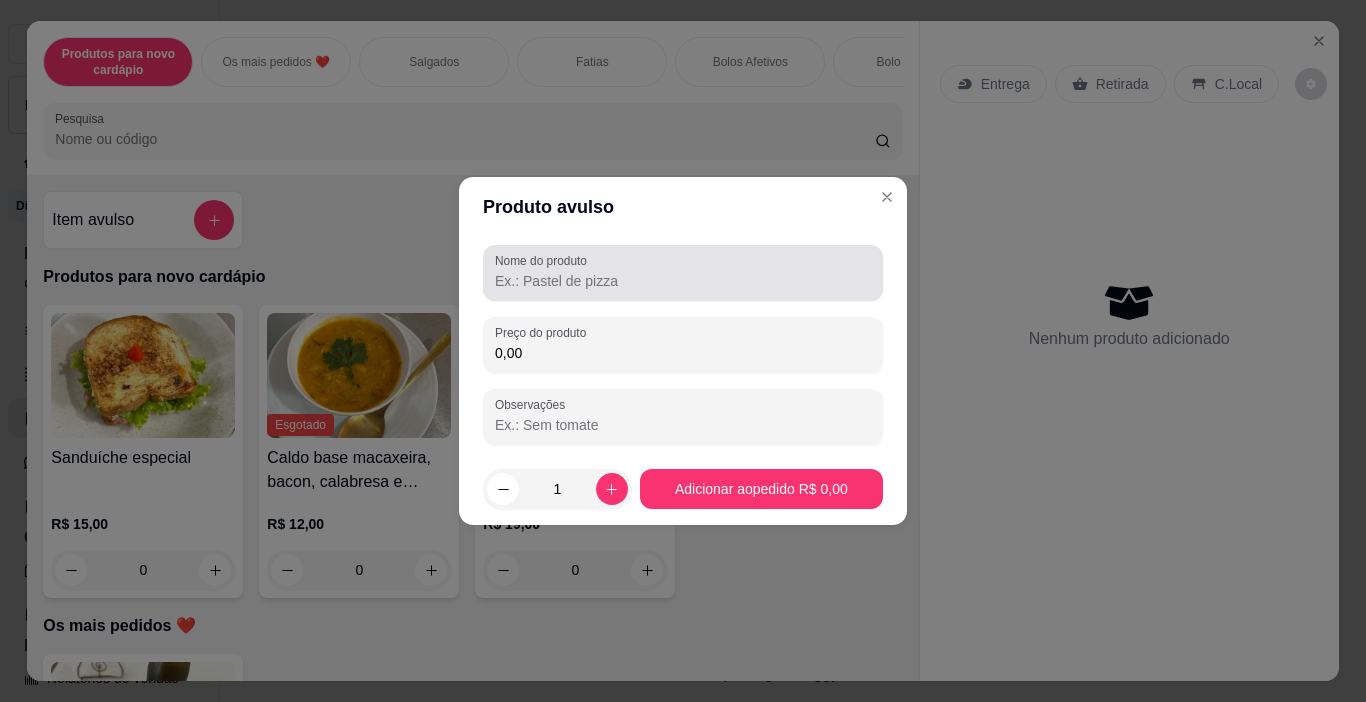 click on "Nome do produto" at bounding box center (683, 273) 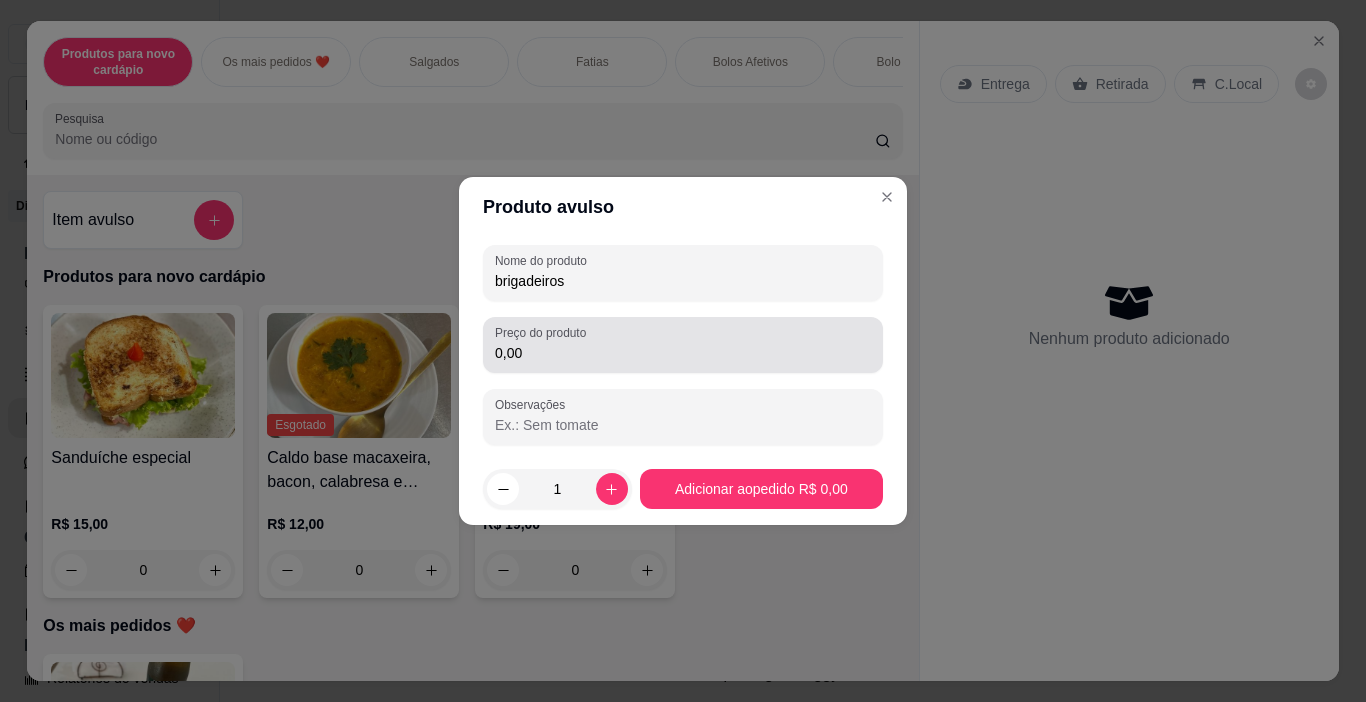 type on "brigadeiros" 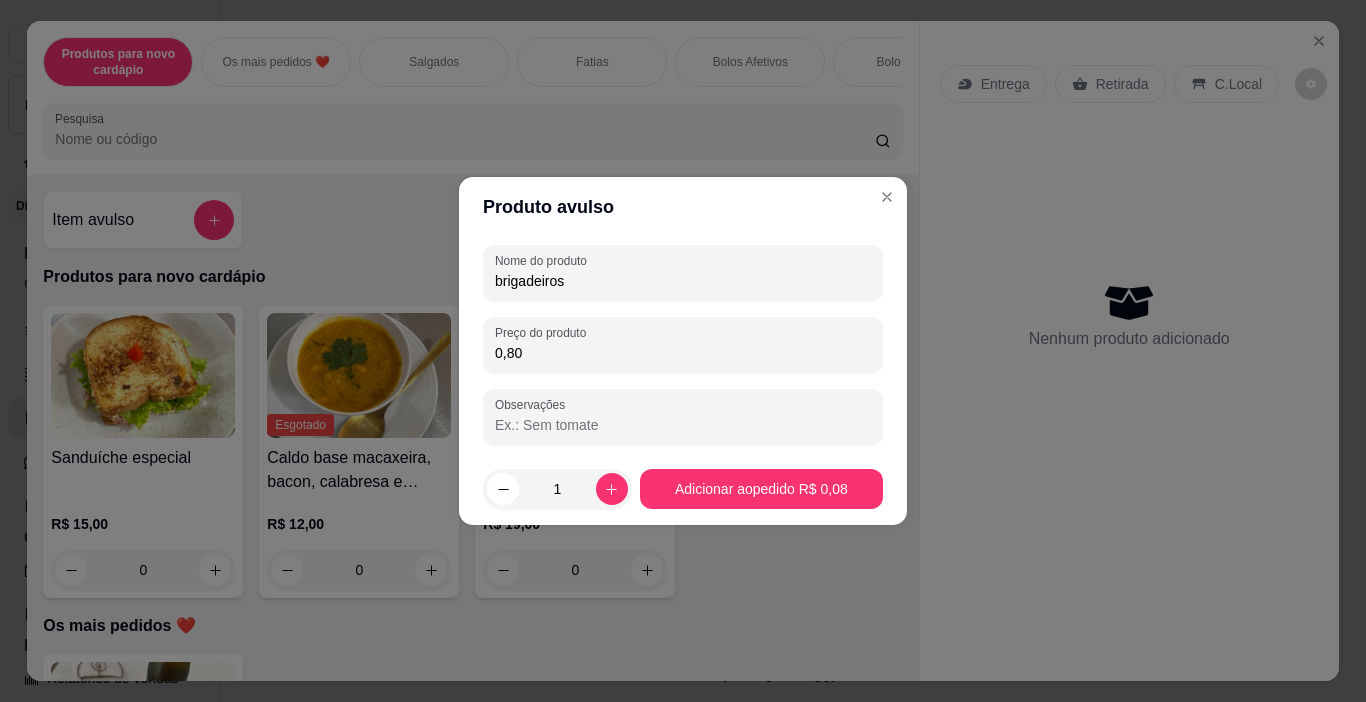 type on "8,00" 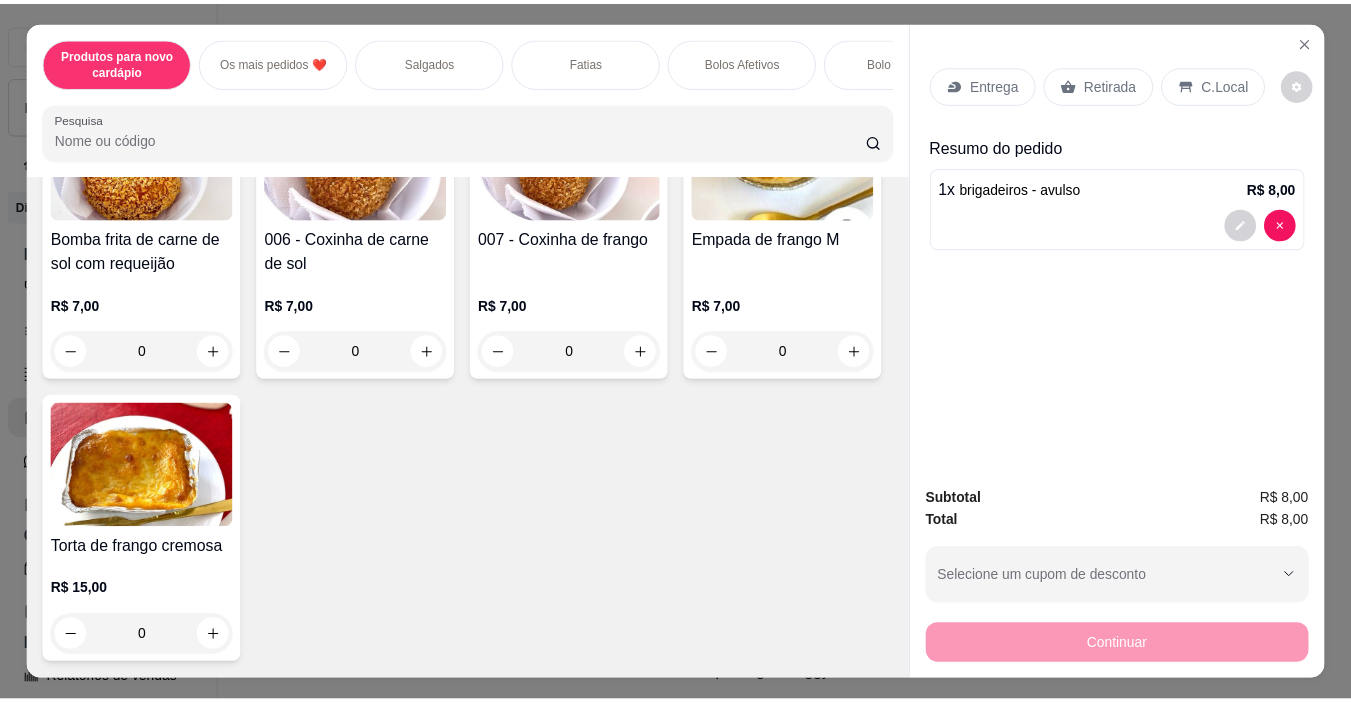 scroll, scrollTop: 1300, scrollLeft: 0, axis: vertical 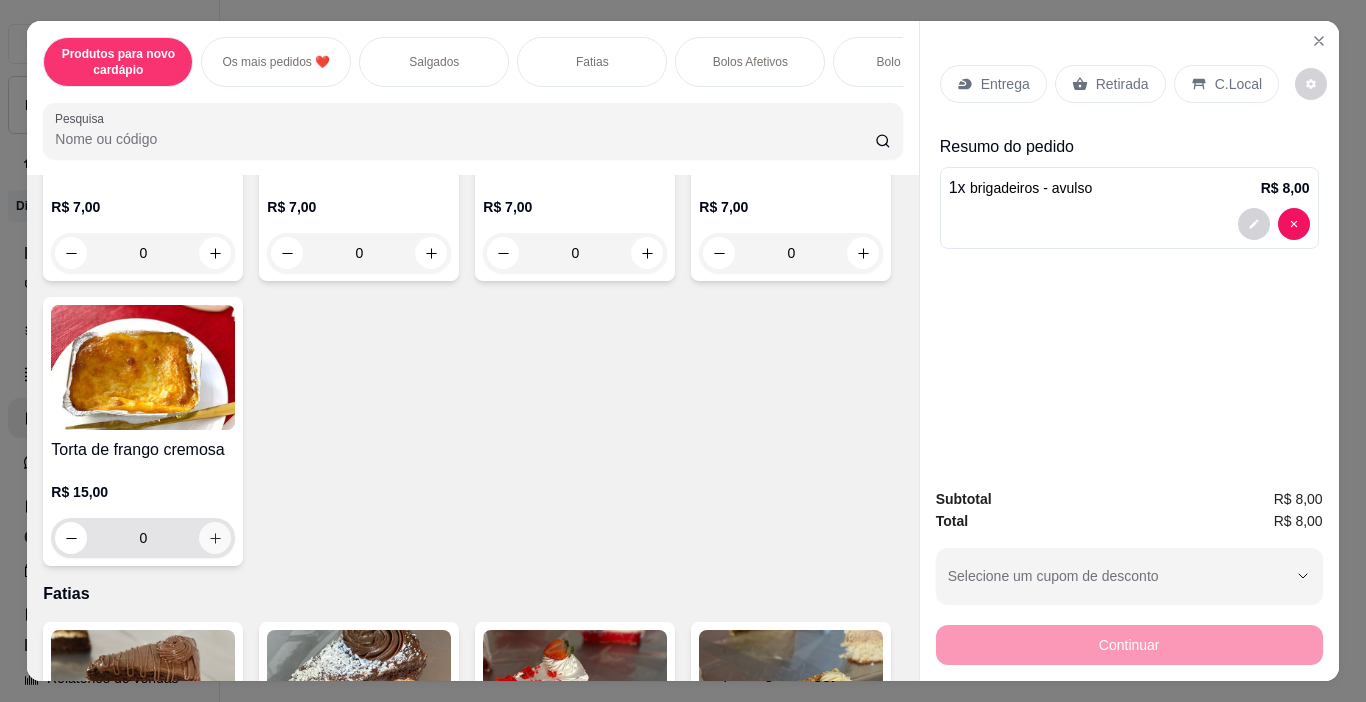 click 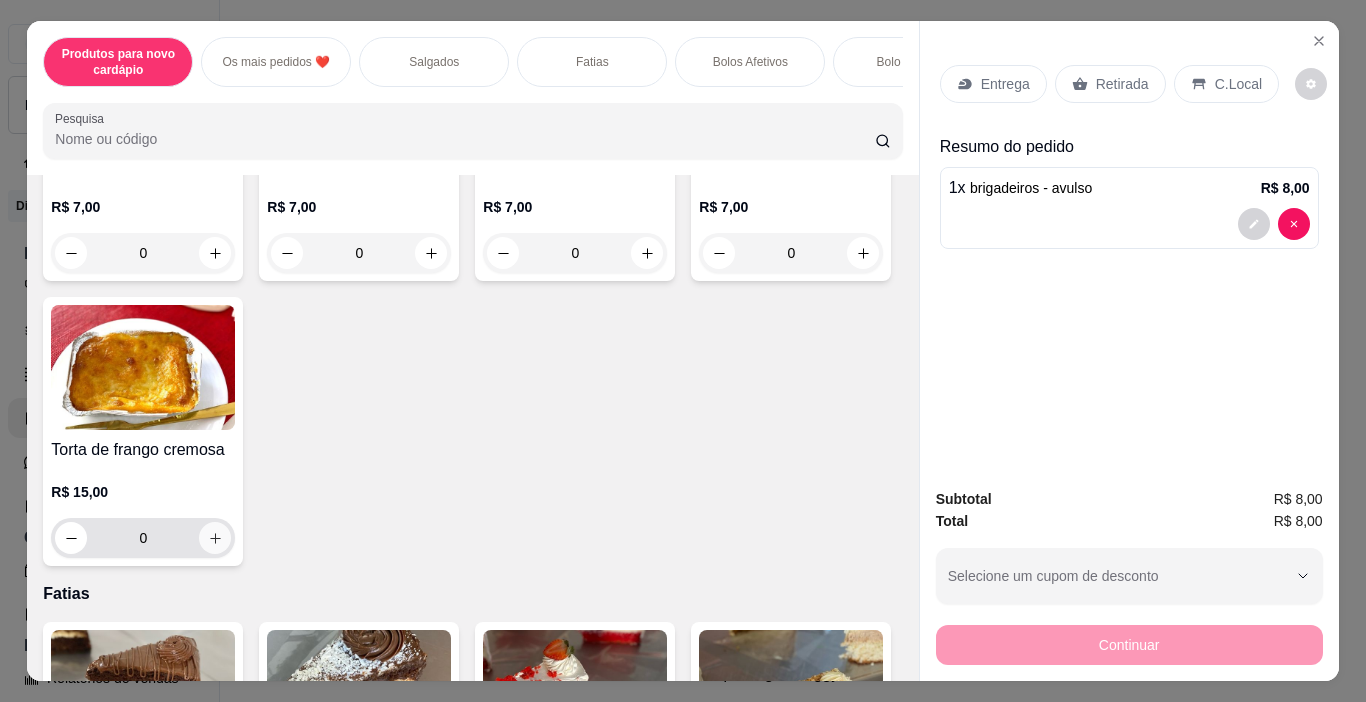 type on "1" 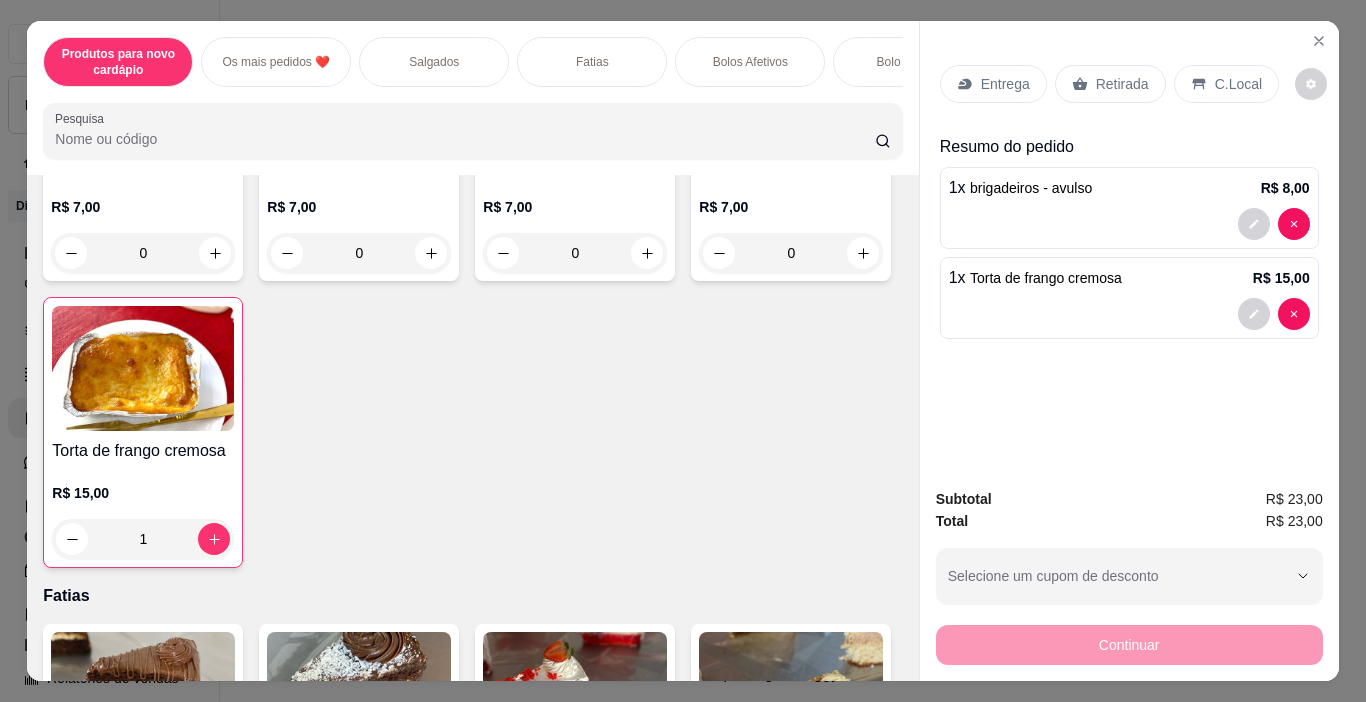 click on "C.Local" at bounding box center [1238, 84] 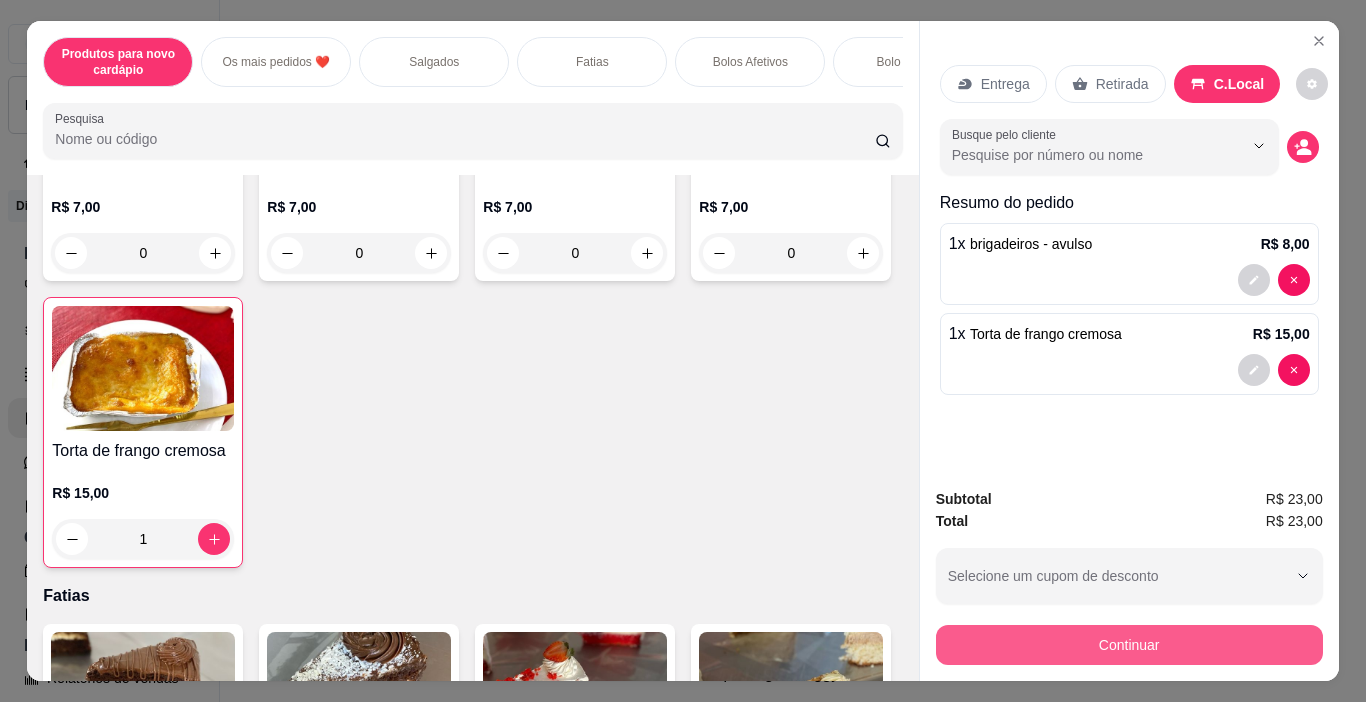 click on "Continuar" at bounding box center (1129, 645) 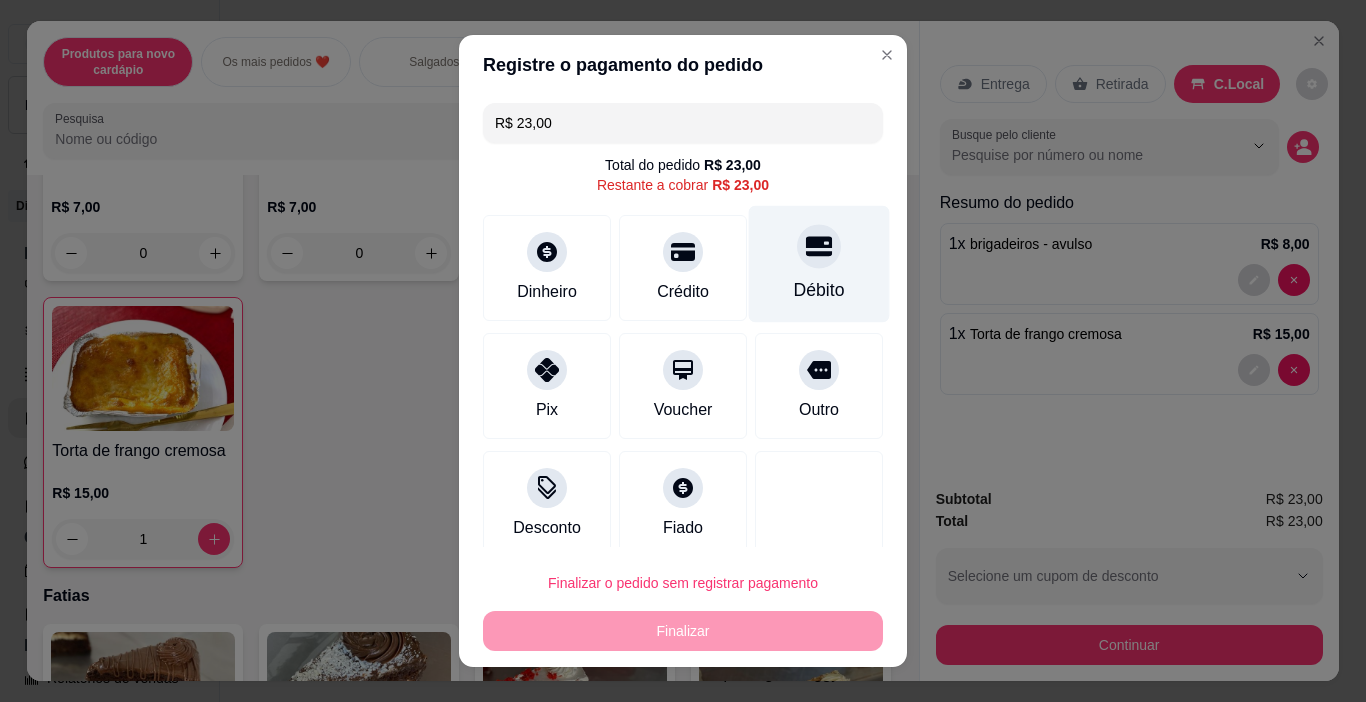 click on "Débito" at bounding box center (819, 264) 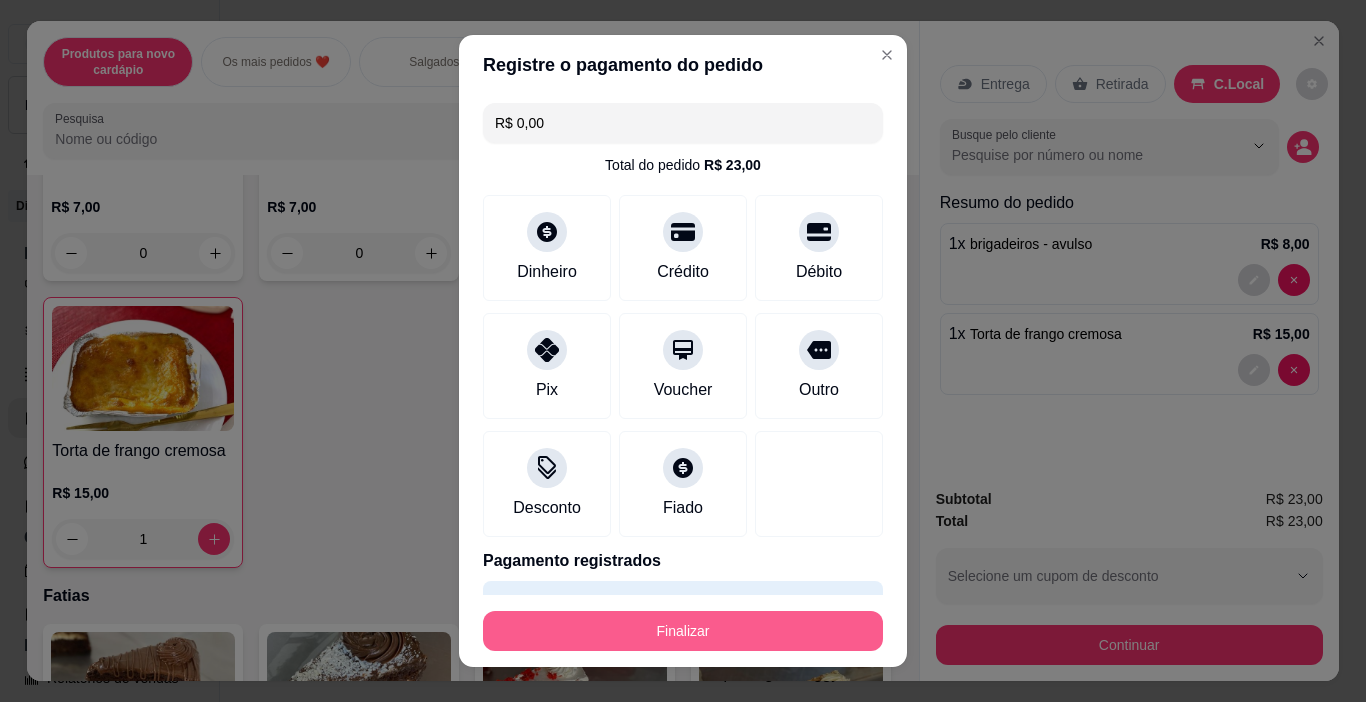 click on "Finalizar" at bounding box center (683, 631) 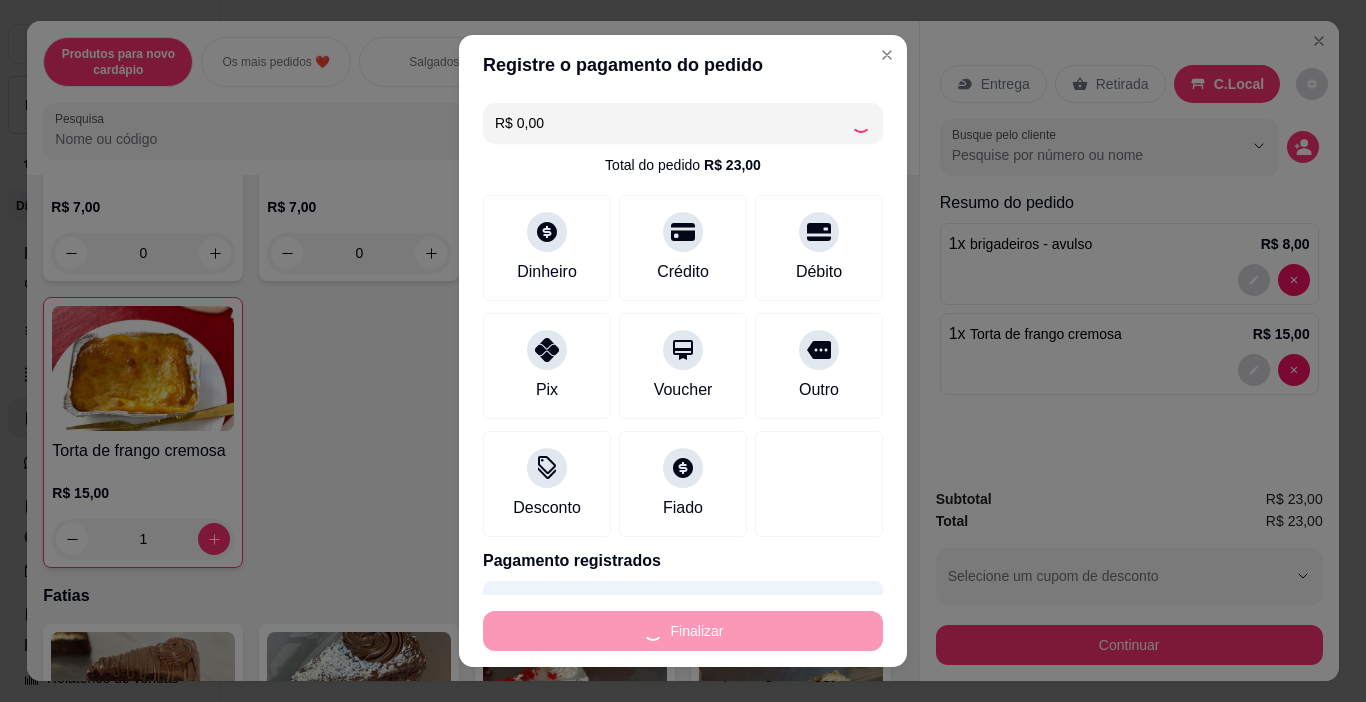 type on "0" 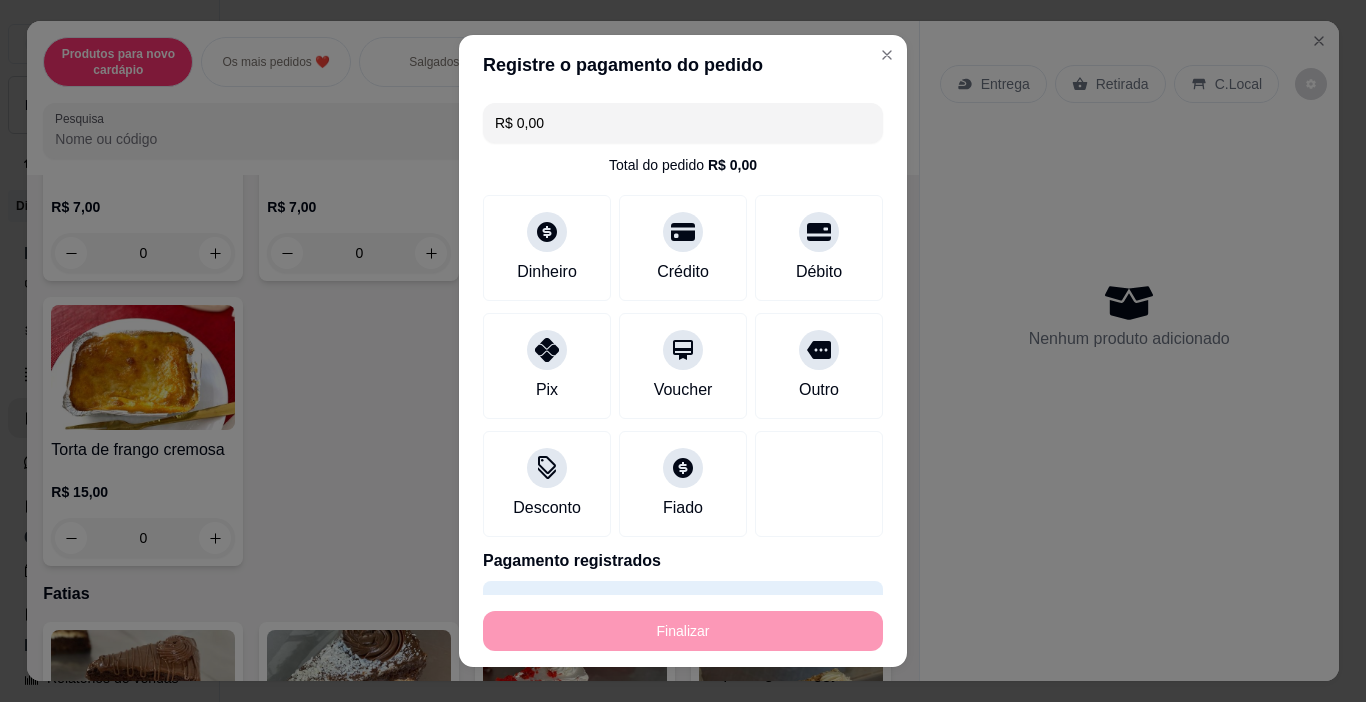 type on "-R$ 23,00" 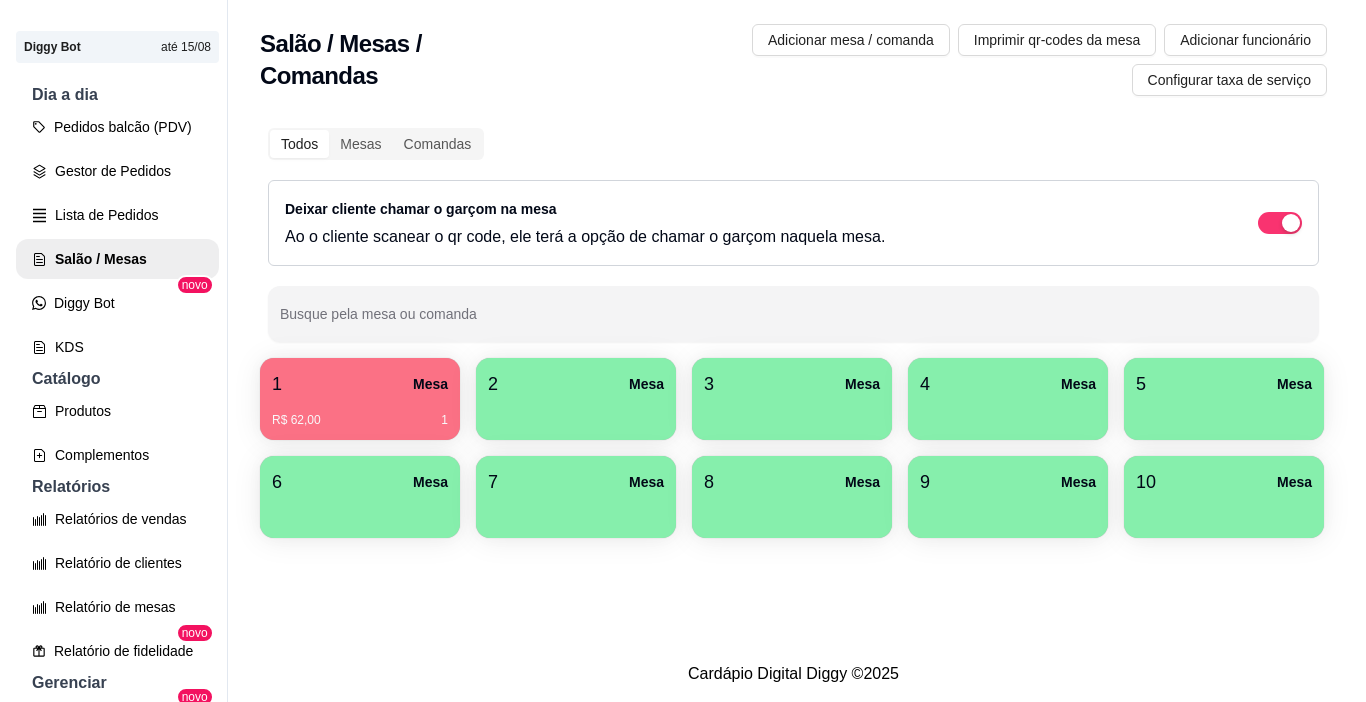 scroll, scrollTop: 0, scrollLeft: 0, axis: both 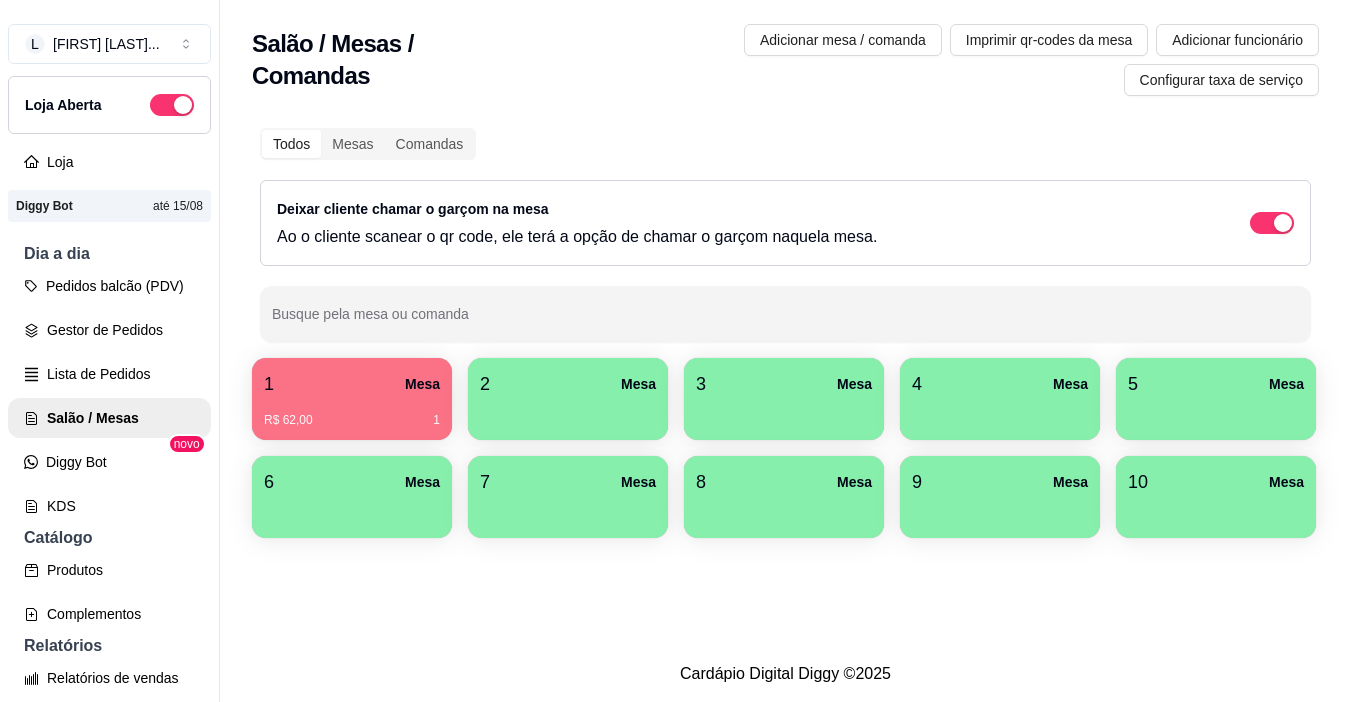 click on "R$ 62,00 1" at bounding box center [352, 413] 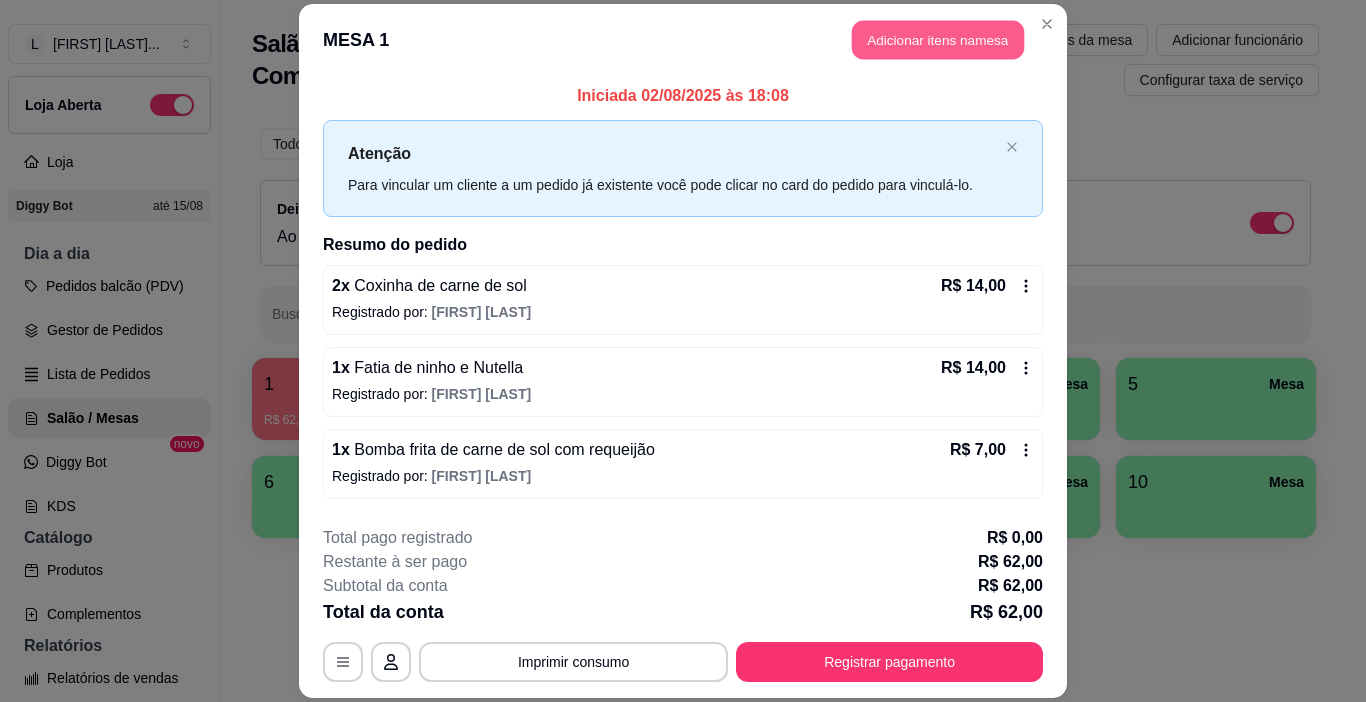 click on "Adicionar itens na  mesa" at bounding box center (938, 39) 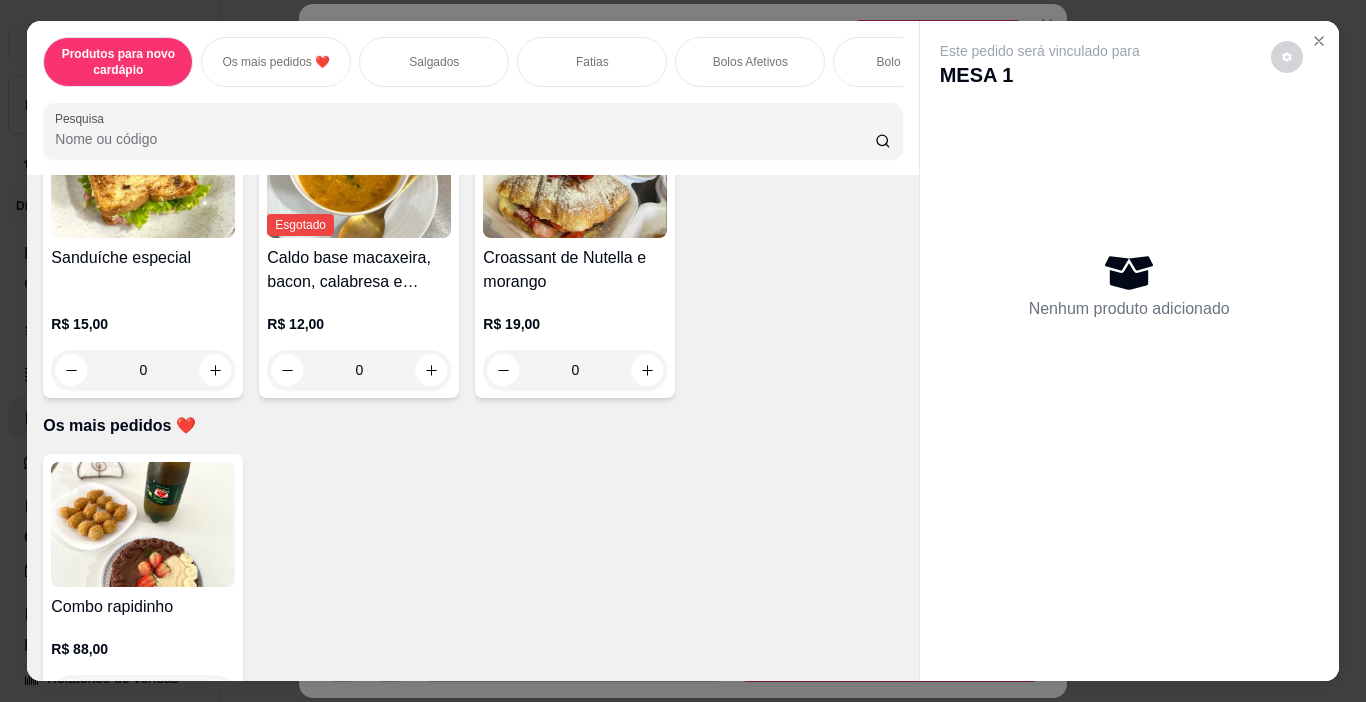 click on "Salgados" at bounding box center [434, 62] 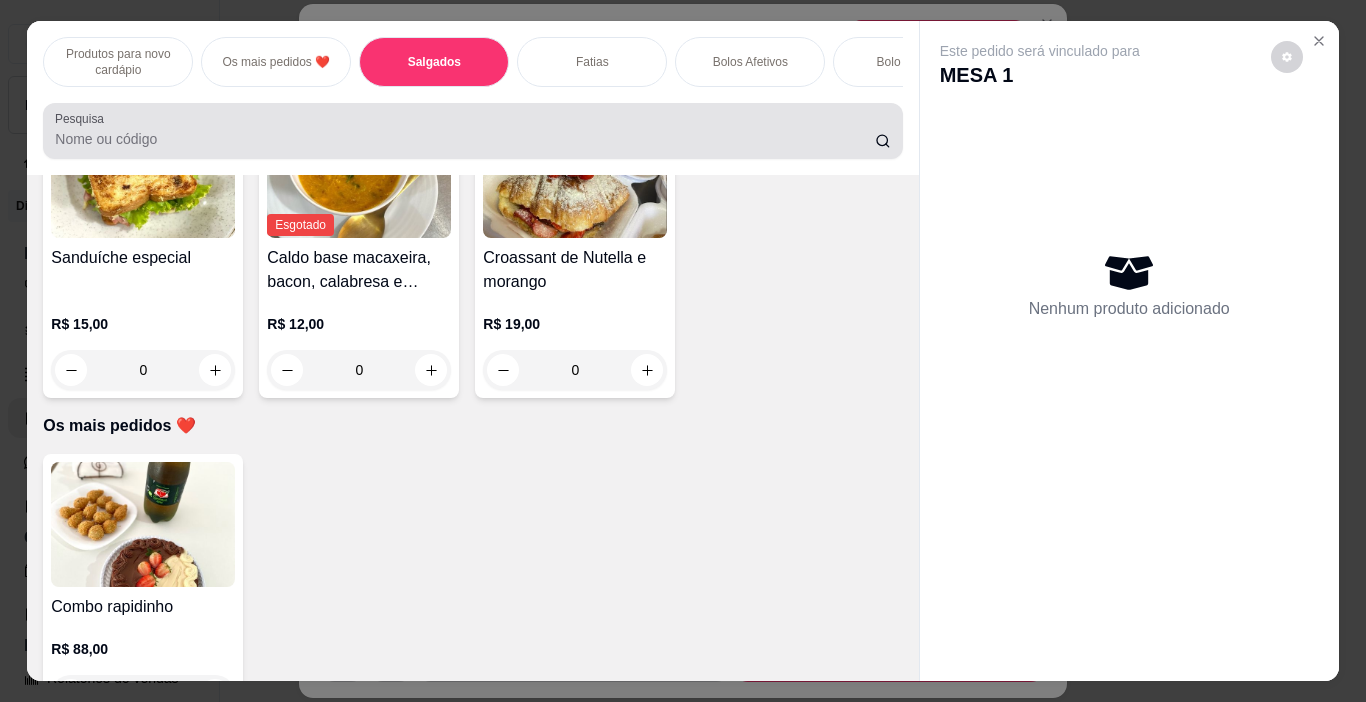 scroll, scrollTop: 764, scrollLeft: 0, axis: vertical 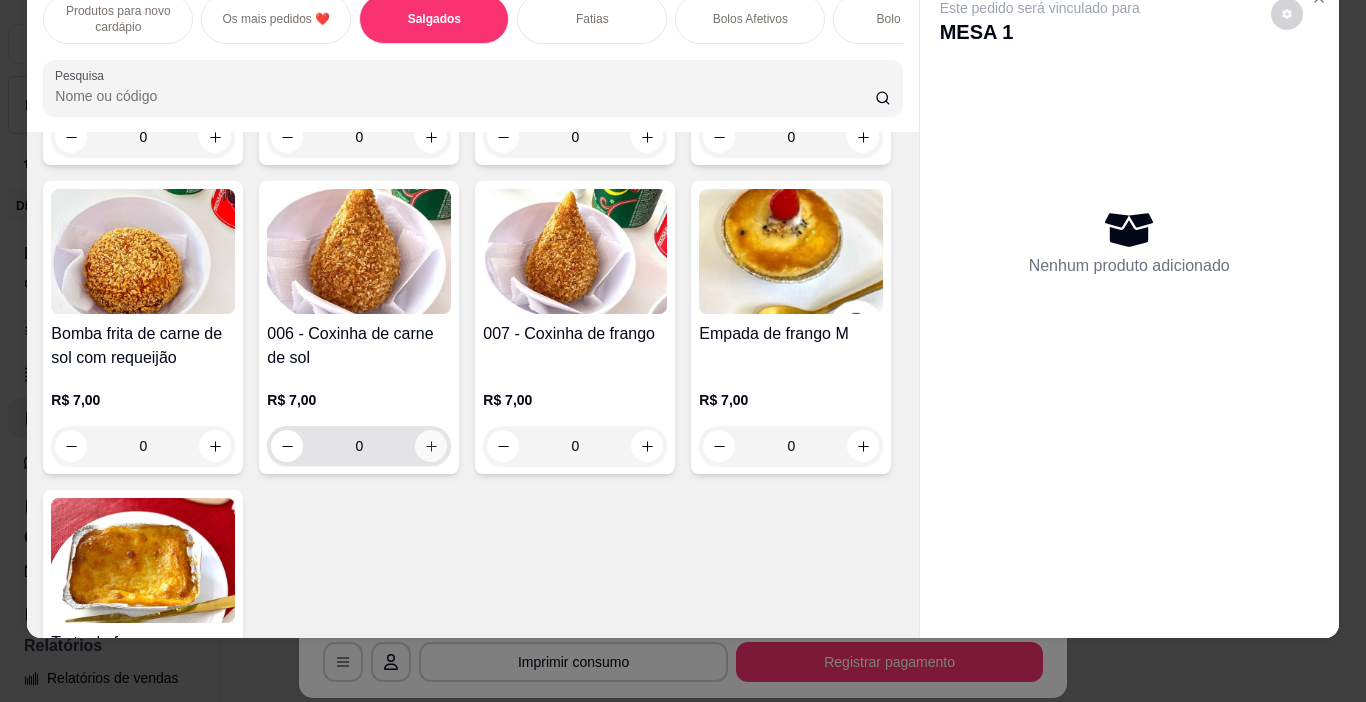 click at bounding box center (431, 446) 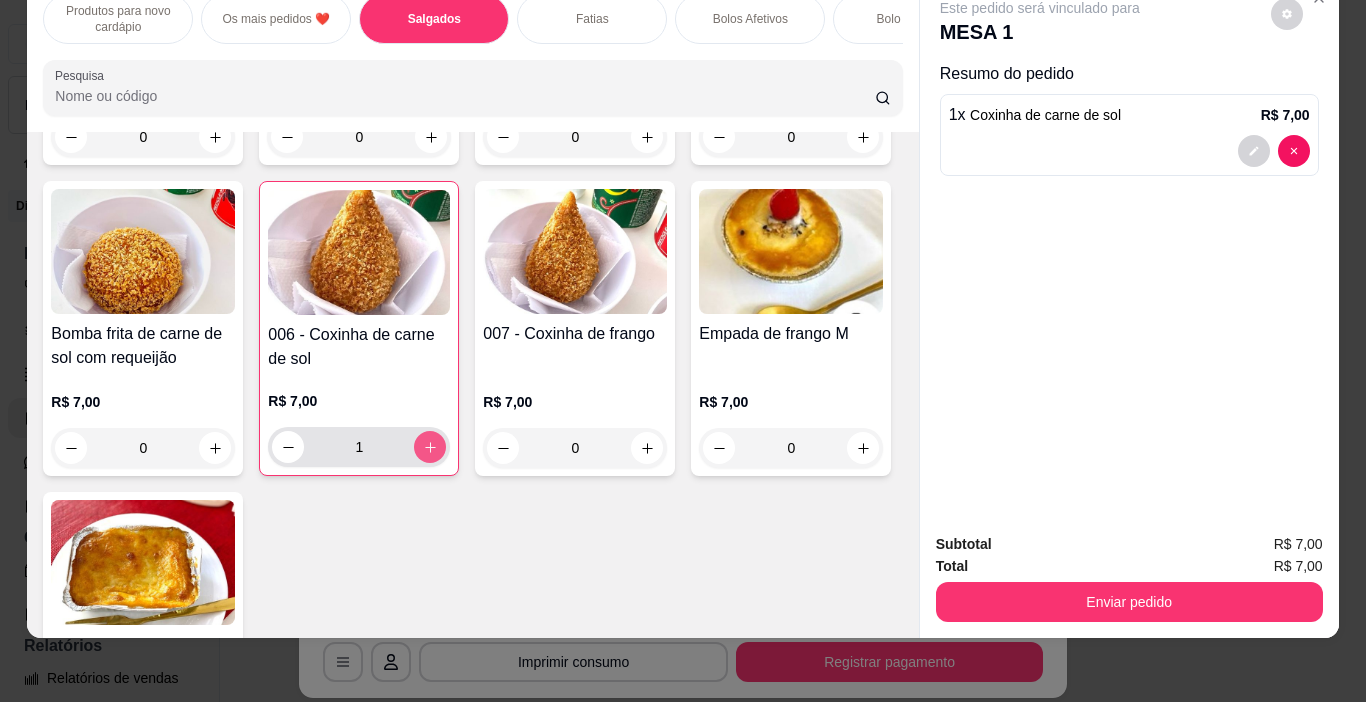 type on "1" 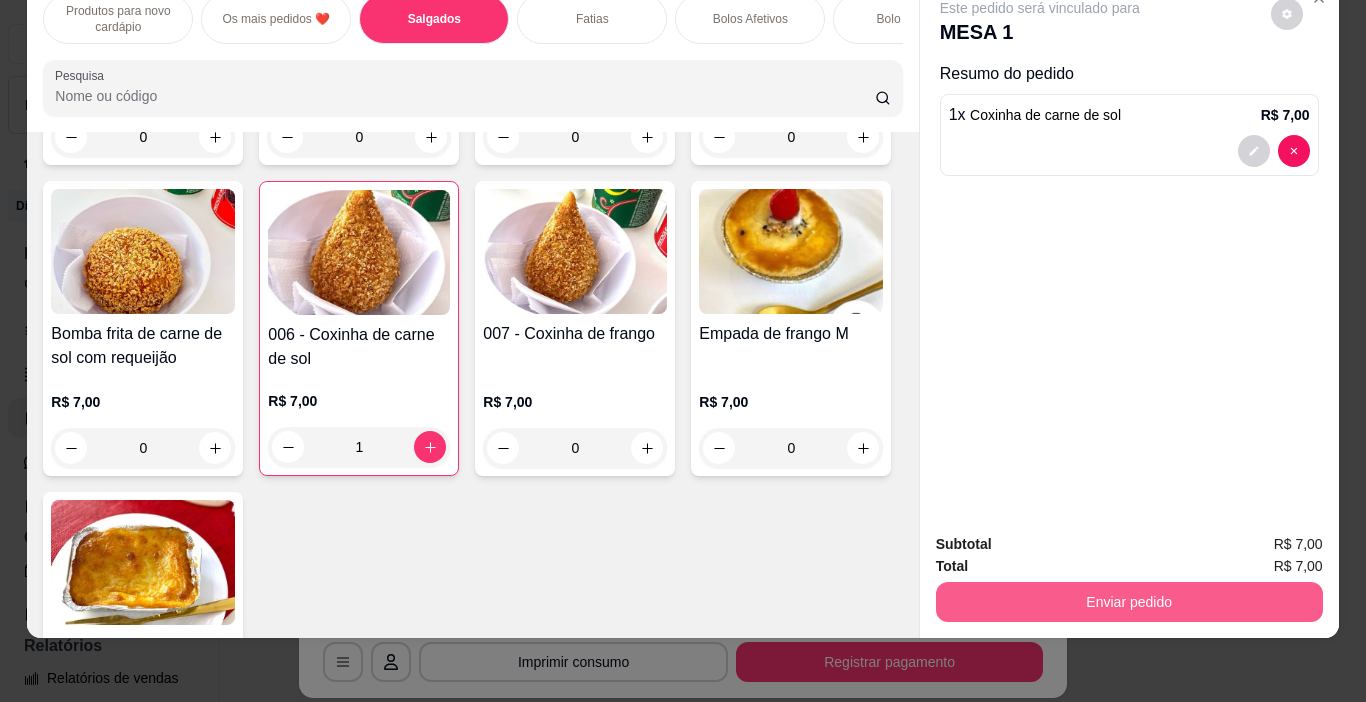click on "Enviar pedido" at bounding box center [1129, 602] 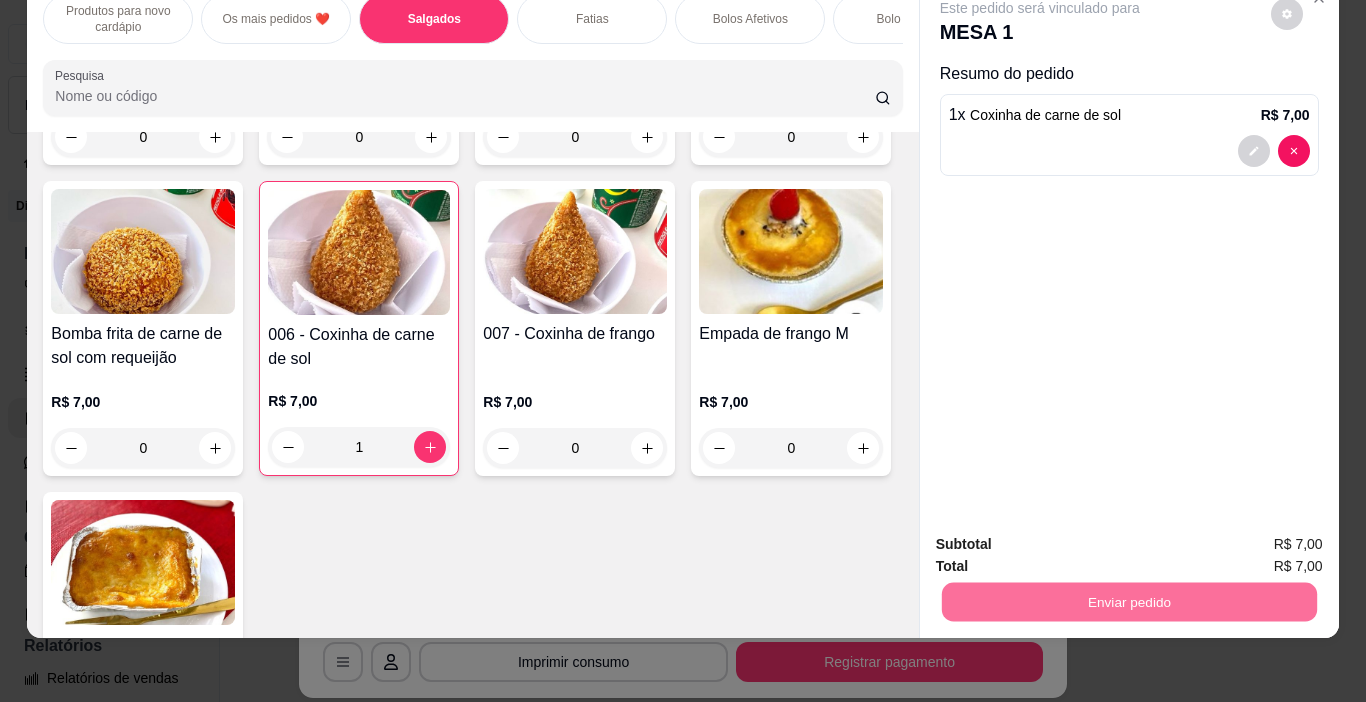 click on "Não registrar e enviar pedido" at bounding box center [1063, 538] 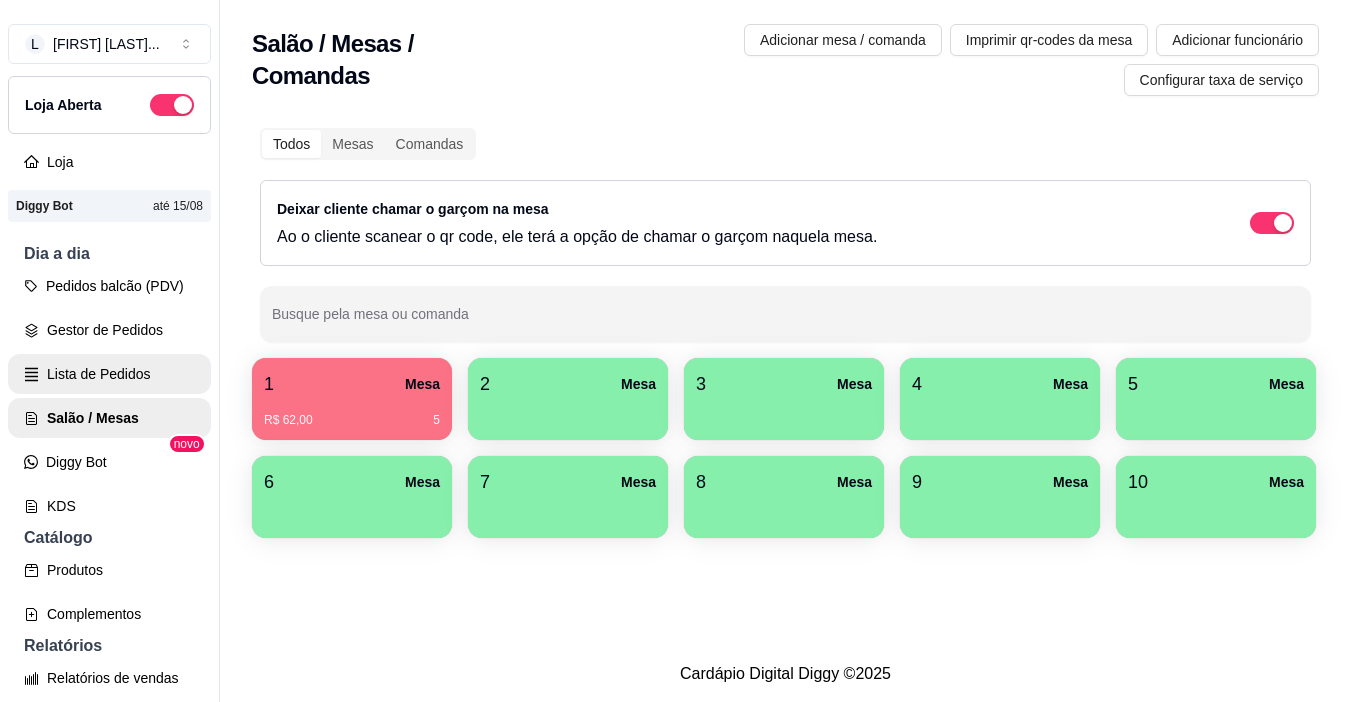 click on "Lista de Pedidos" at bounding box center [109, 374] 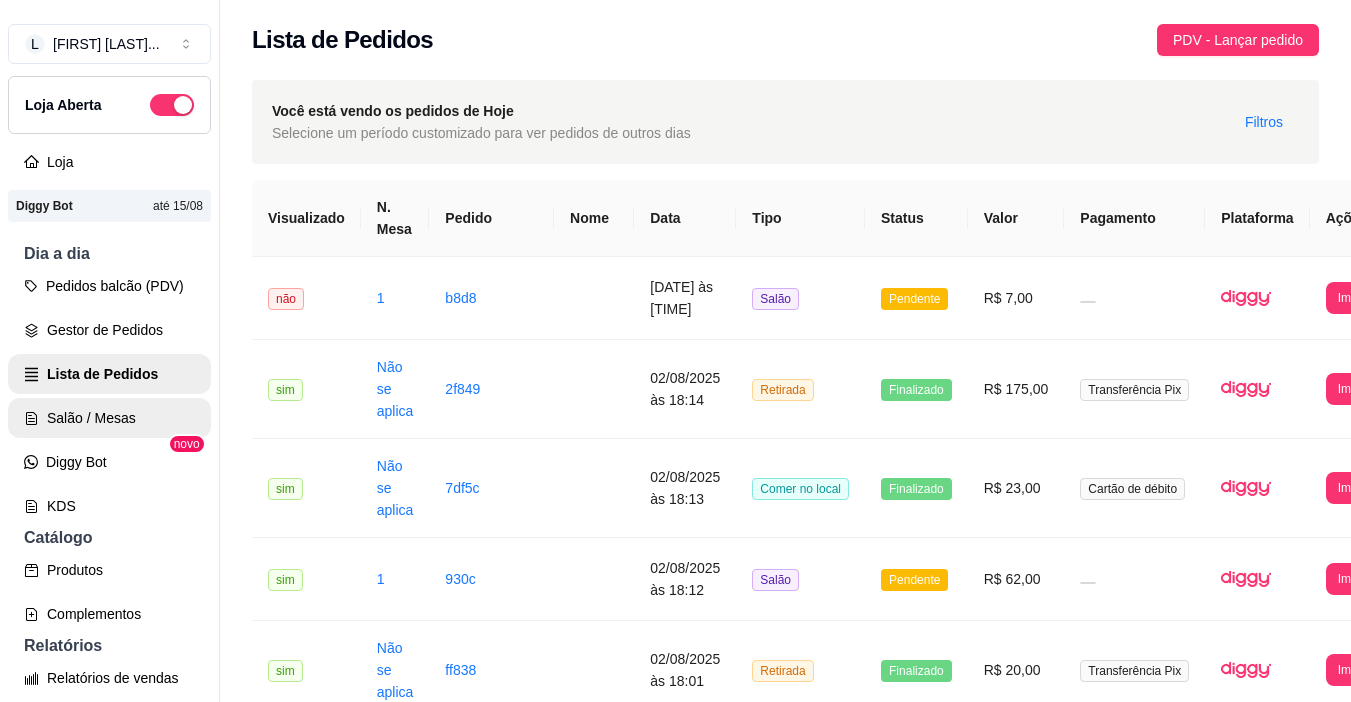 click on "Salão / Mesas" at bounding box center (109, 418) 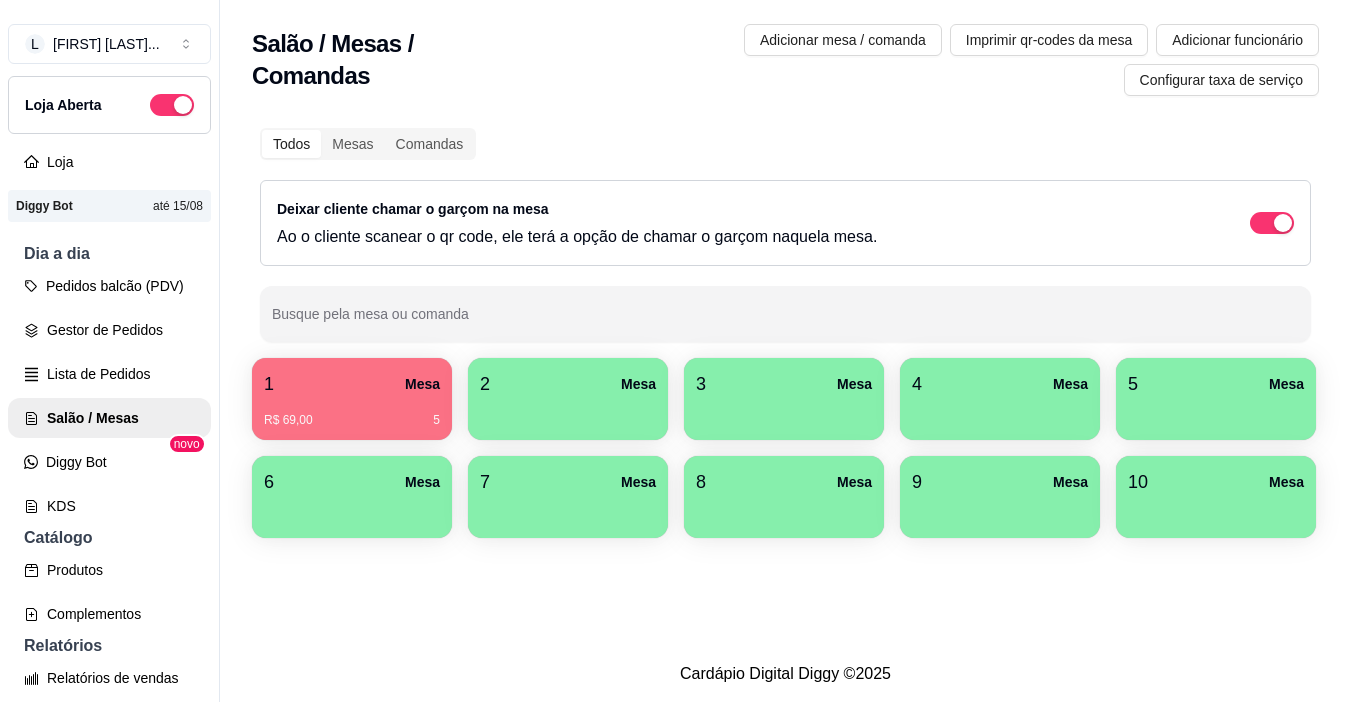 click on "1 Mesa" at bounding box center [352, 384] 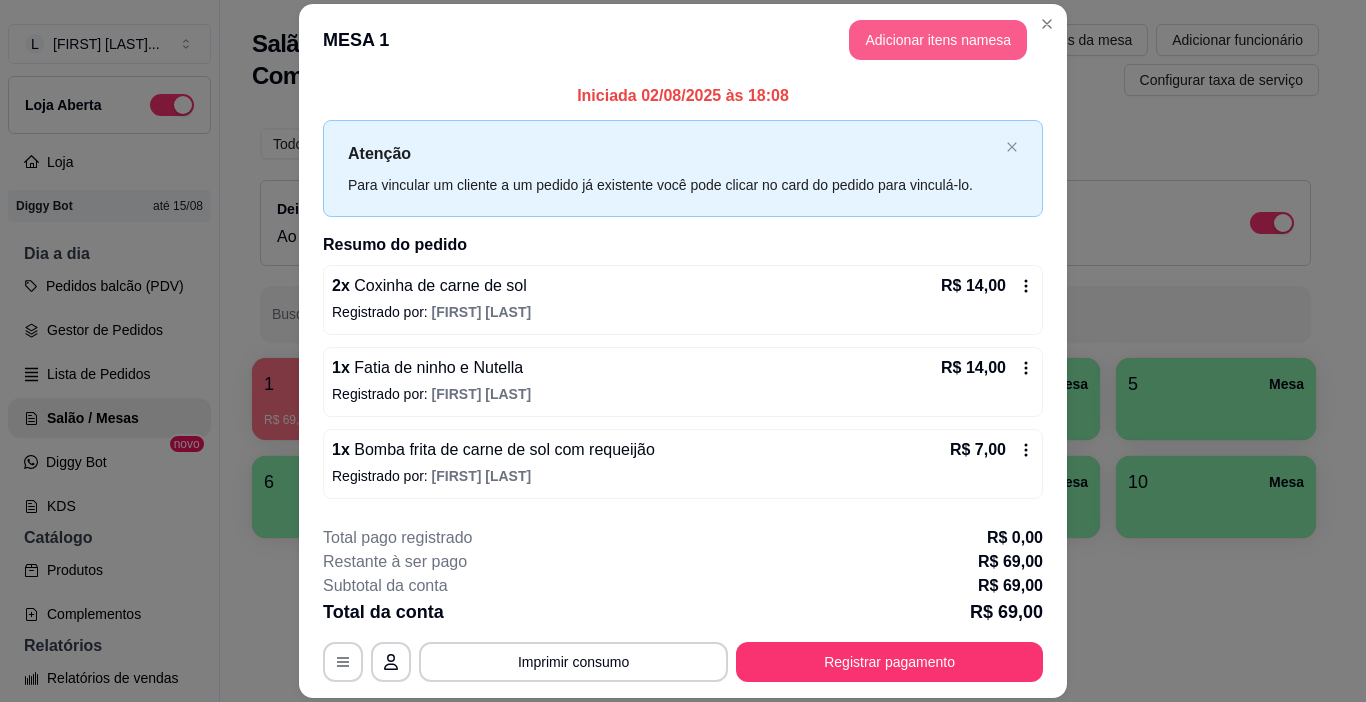click on "Adicionar itens na  mesa" at bounding box center (938, 40) 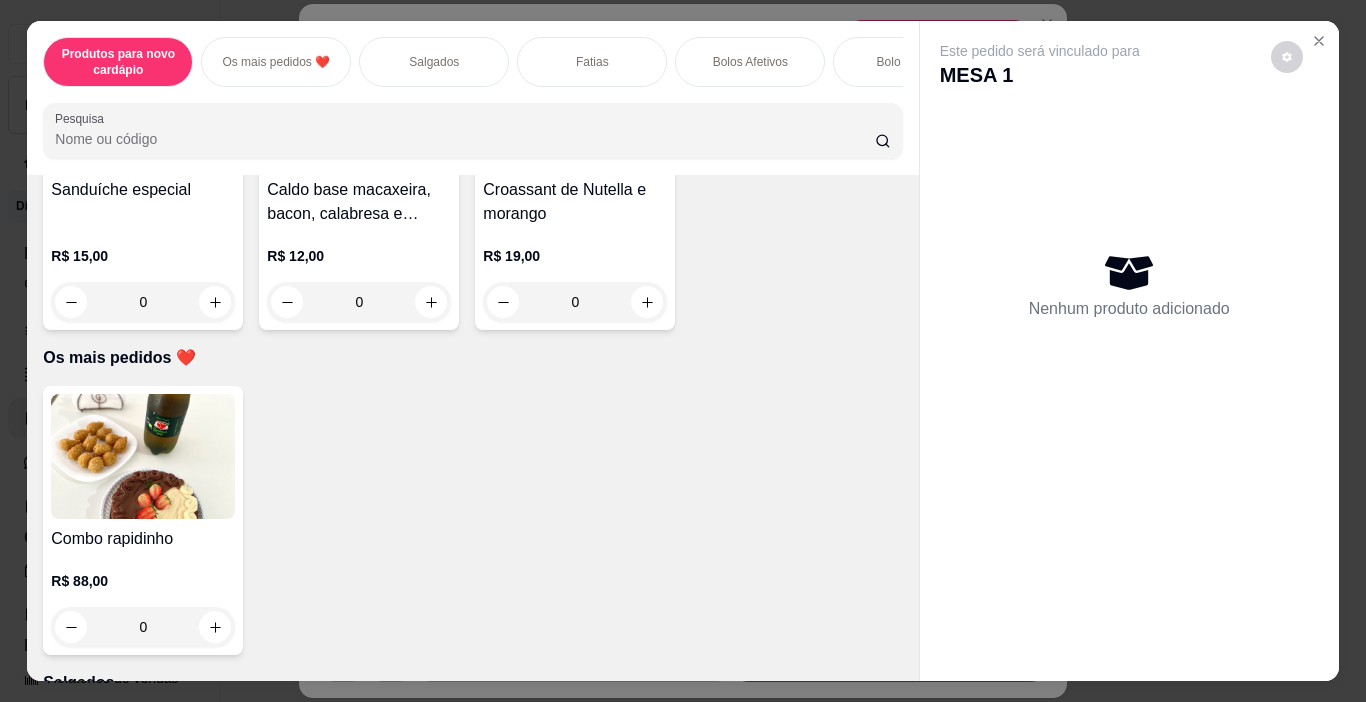 scroll, scrollTop: 300, scrollLeft: 0, axis: vertical 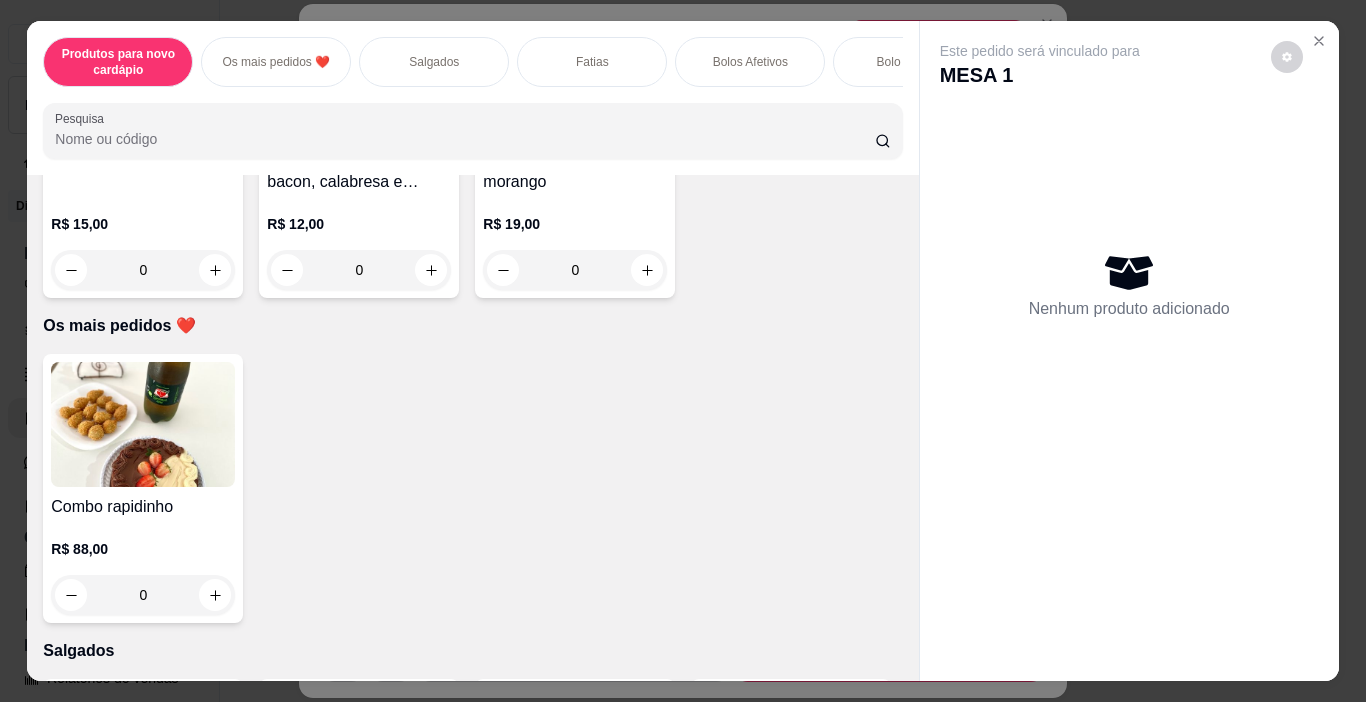 click on "Produtos para novo cardápio  Os mais pedidos ❤️ Salgados  Fatias  Bolos Afetivos Bolo gelado Bolos no pote Palha italiana e Brownies  Brigadeiros  Doses 250ml Pudim  Cafés Tapiocas  Cuscuz Pães de queijo e sanduíches  Milkshakes  Taças  Crepes francês  Sucos  Água mineral  Refrigerantes  Embalagens presenteáveis  Pesquisa" at bounding box center [472, 98] 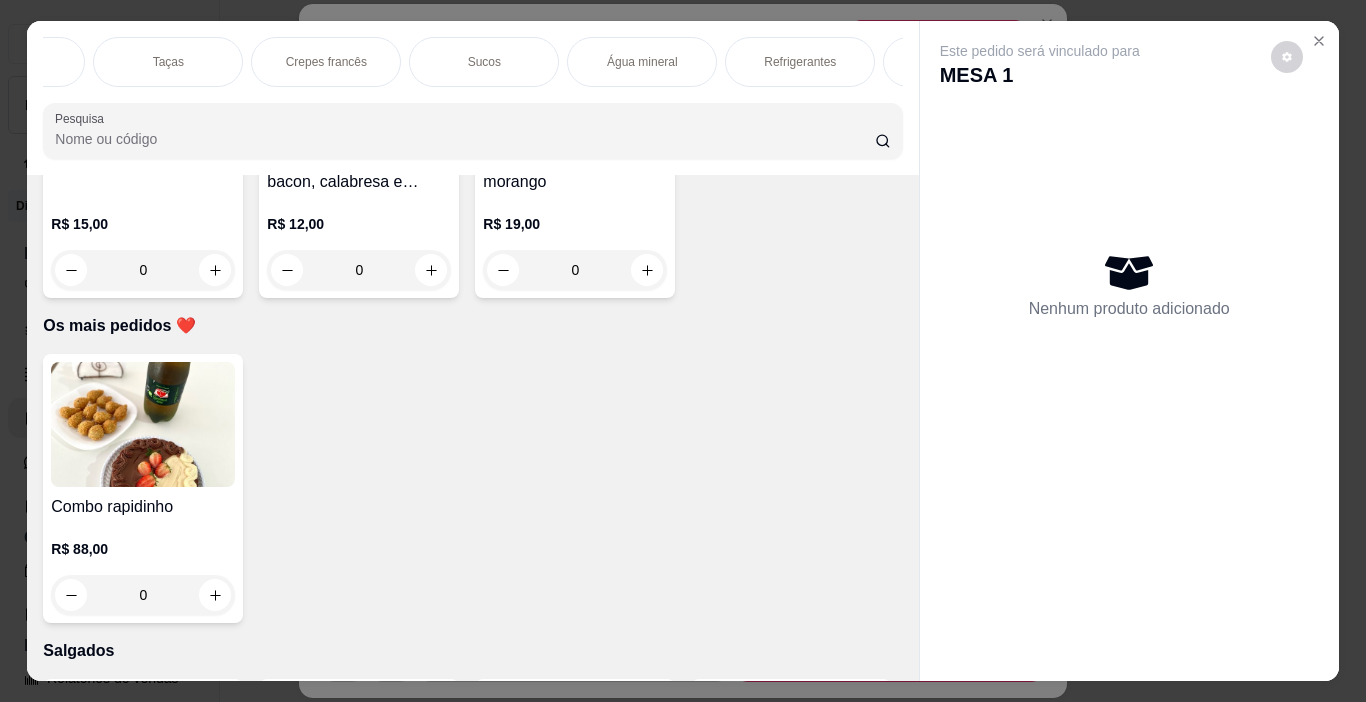 scroll, scrollTop: 0, scrollLeft: 2580, axis: horizontal 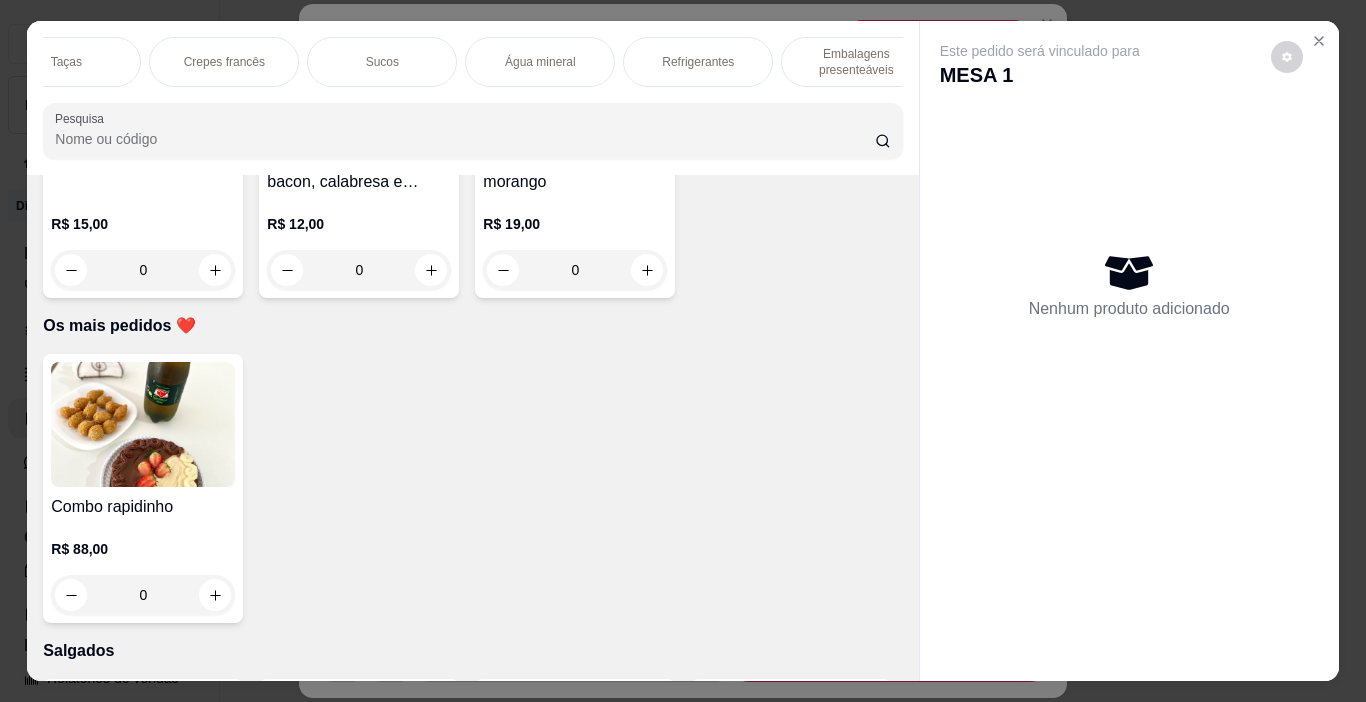 click on "Refrigerantes" at bounding box center (698, 62) 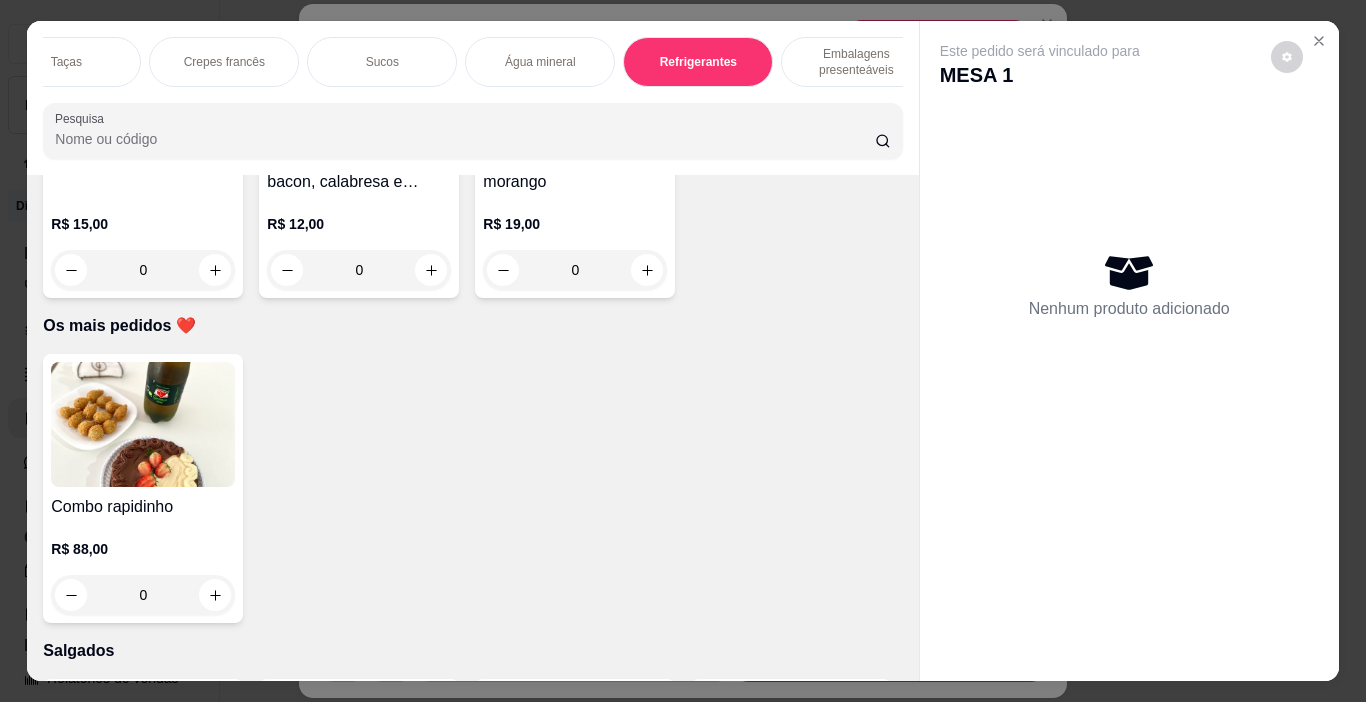 scroll, scrollTop: 9334, scrollLeft: 0, axis: vertical 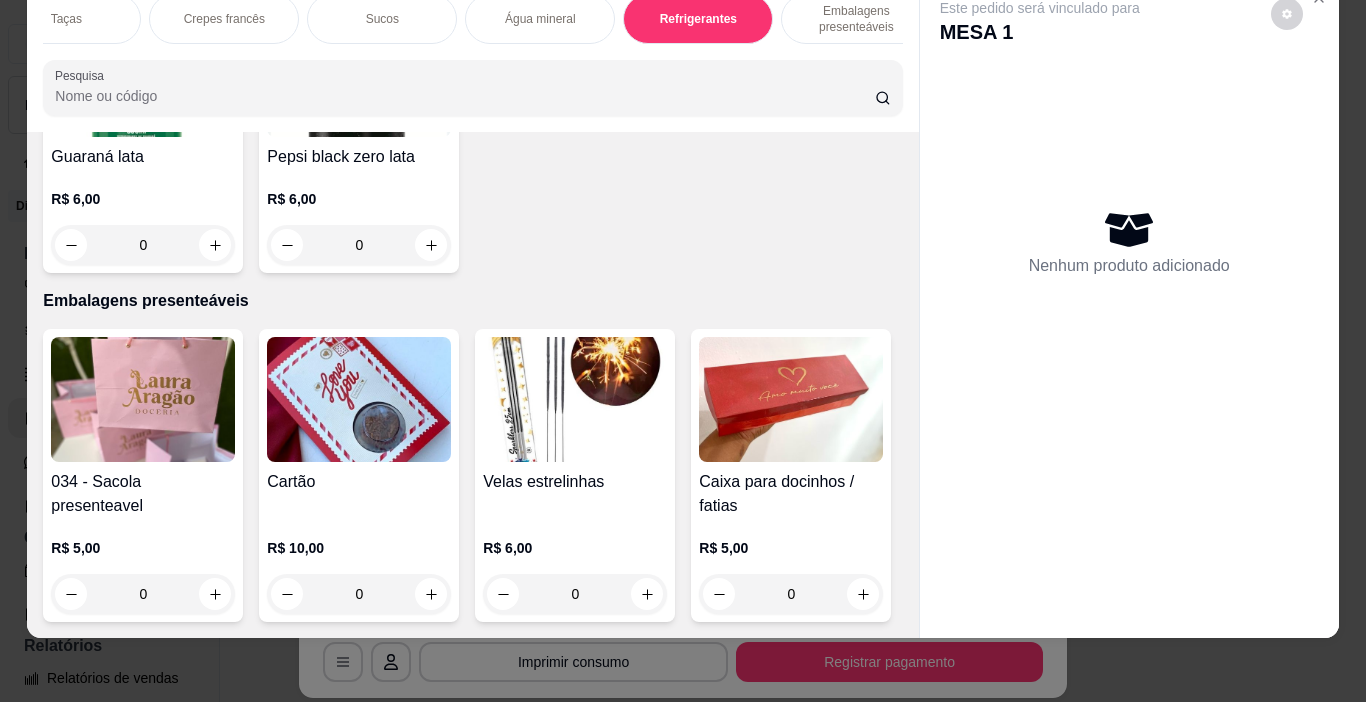 click 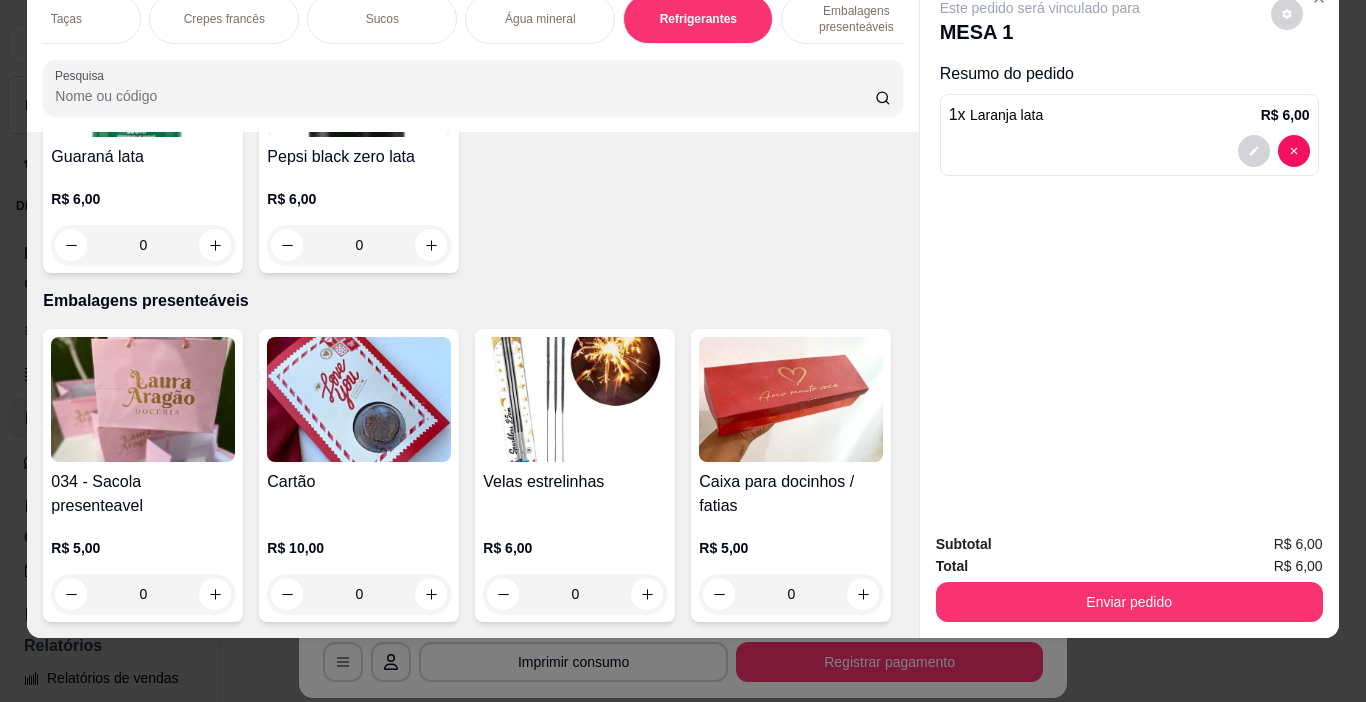 type on "1" 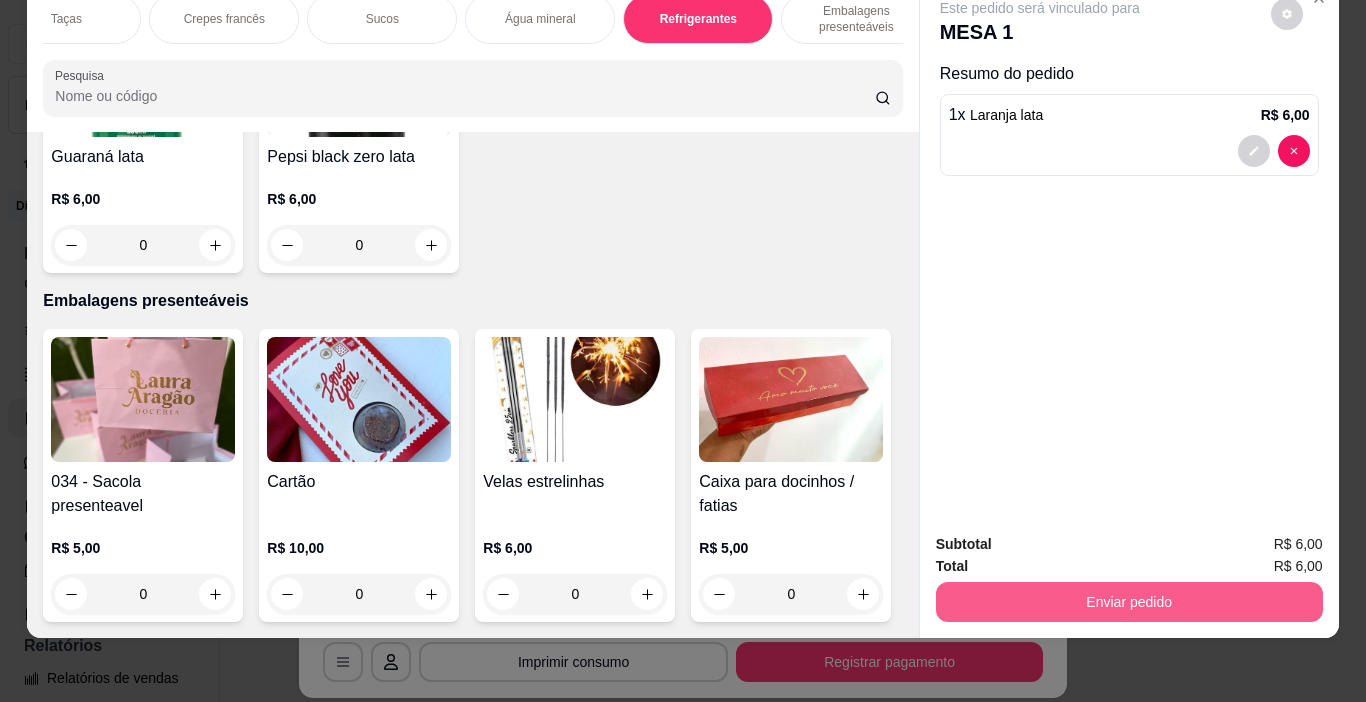 click on "Enviar pedido" at bounding box center (1129, 602) 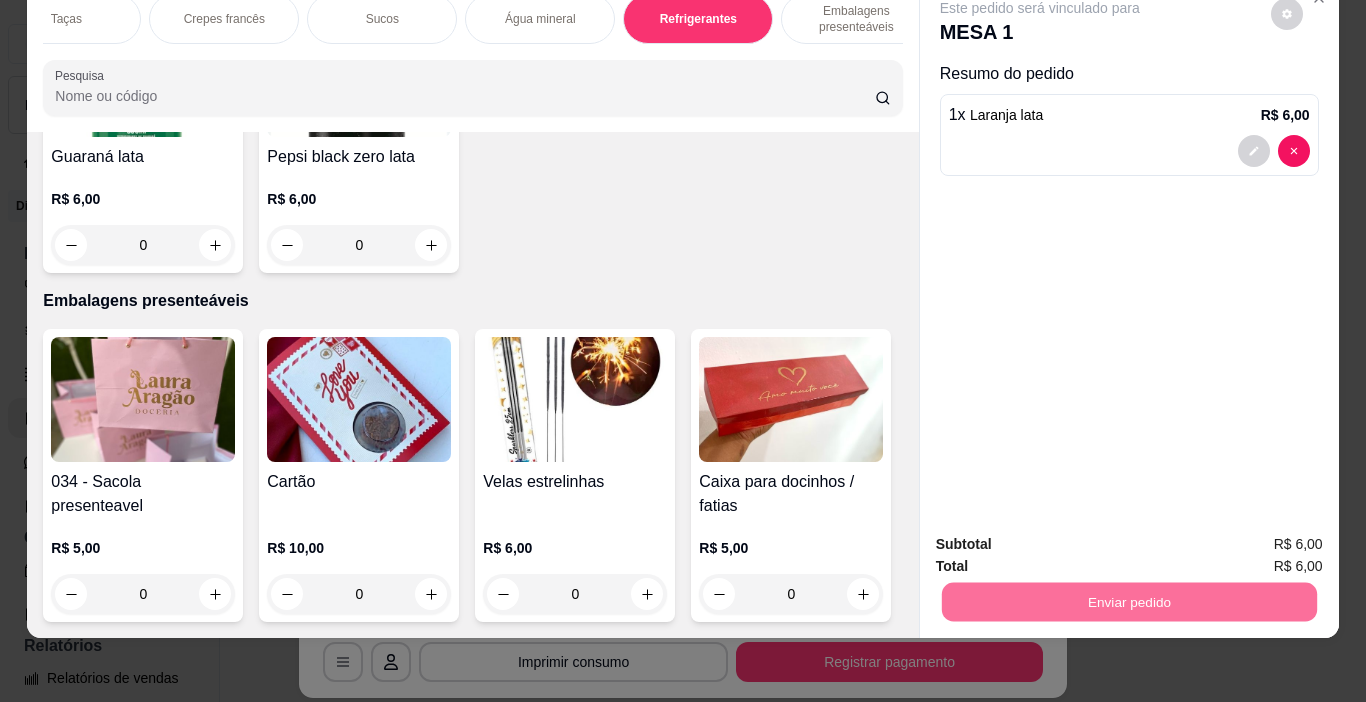 click on "Não registrar e enviar pedido" at bounding box center [1063, 538] 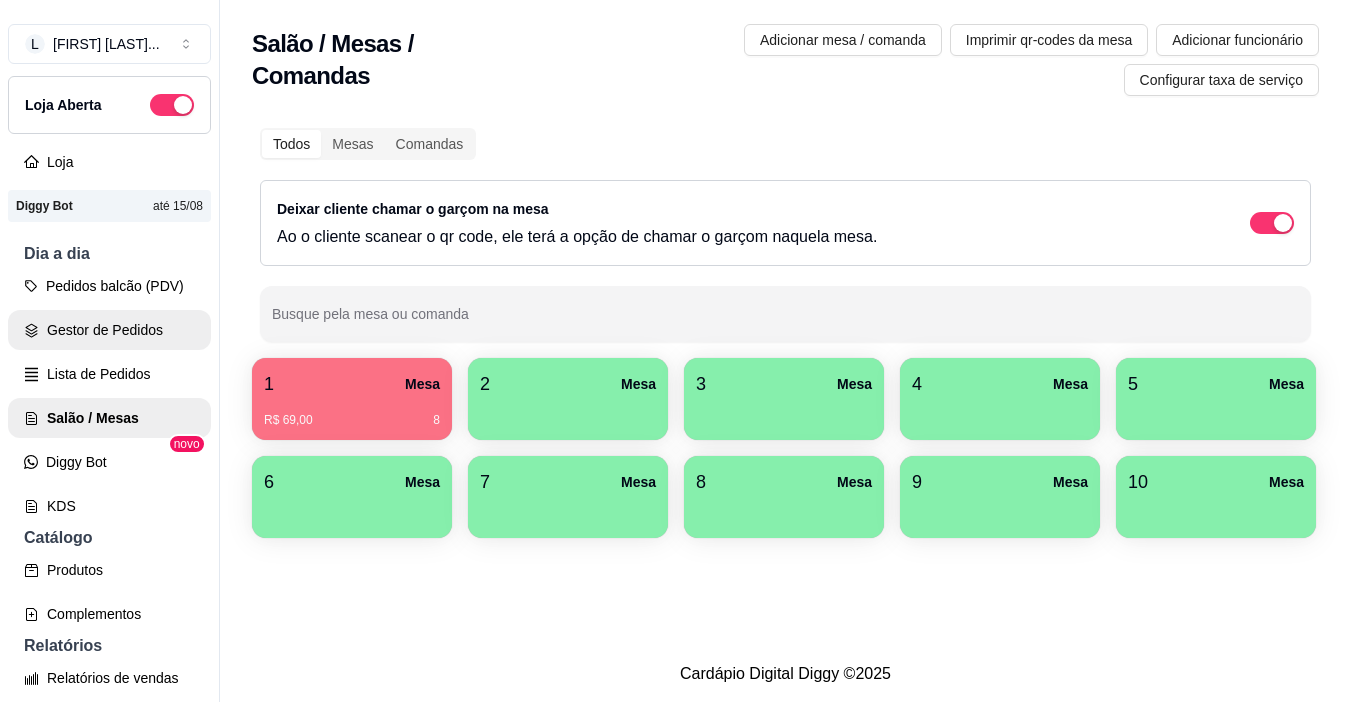 click on "Gestor de Pedidos" at bounding box center (109, 330) 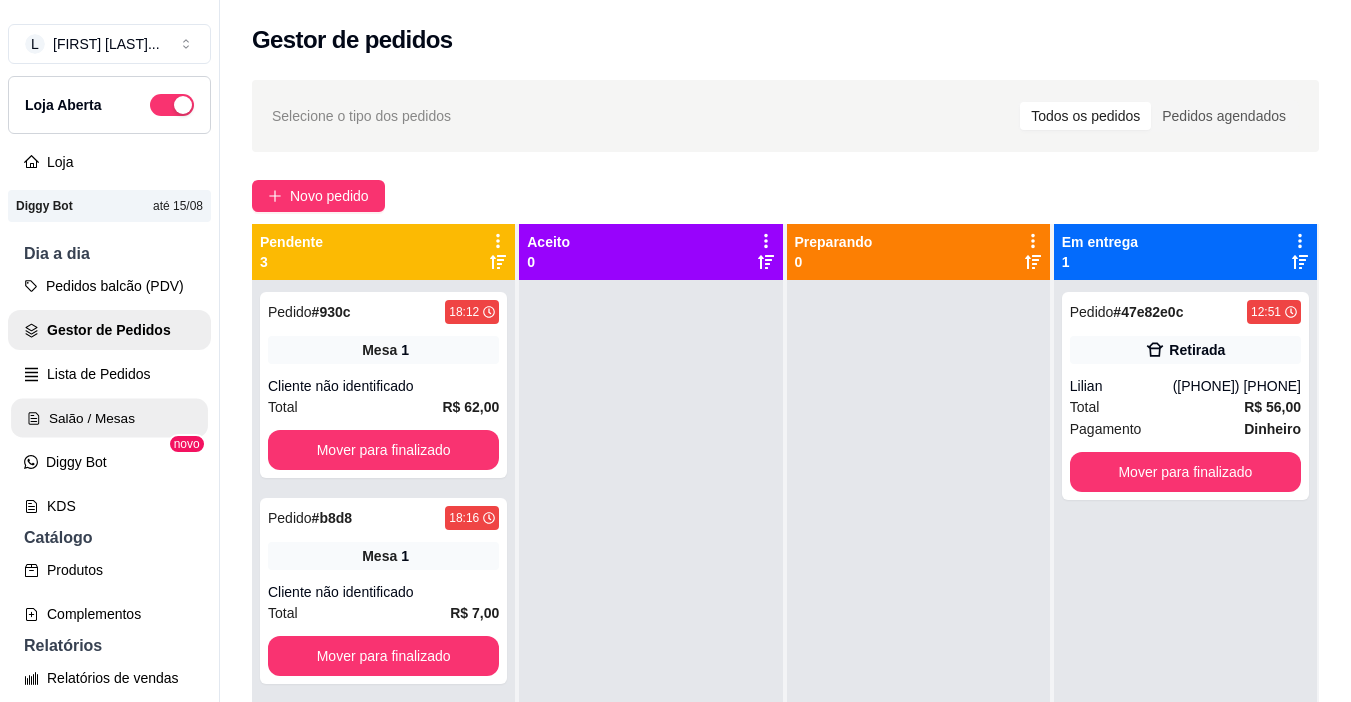 click on "Salão / Mesas" at bounding box center (109, 418) 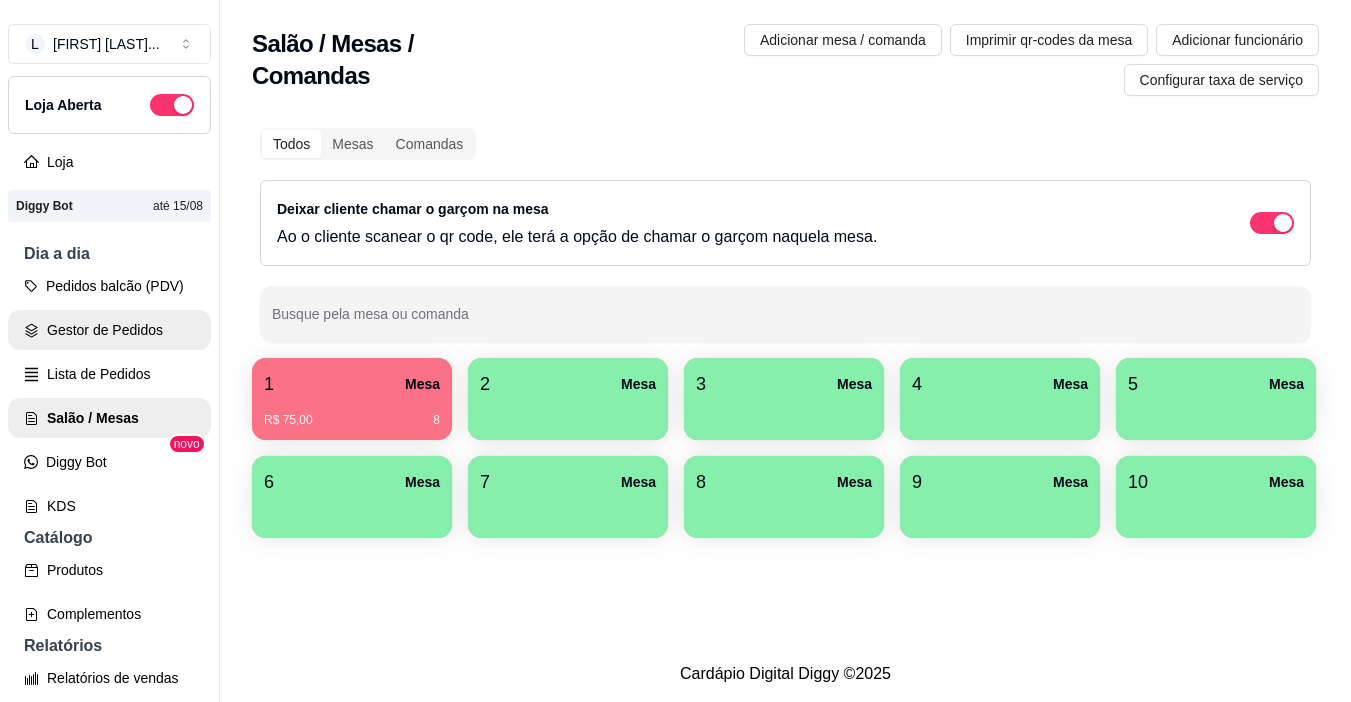 click on "Gestor de Pedidos" at bounding box center (109, 330) 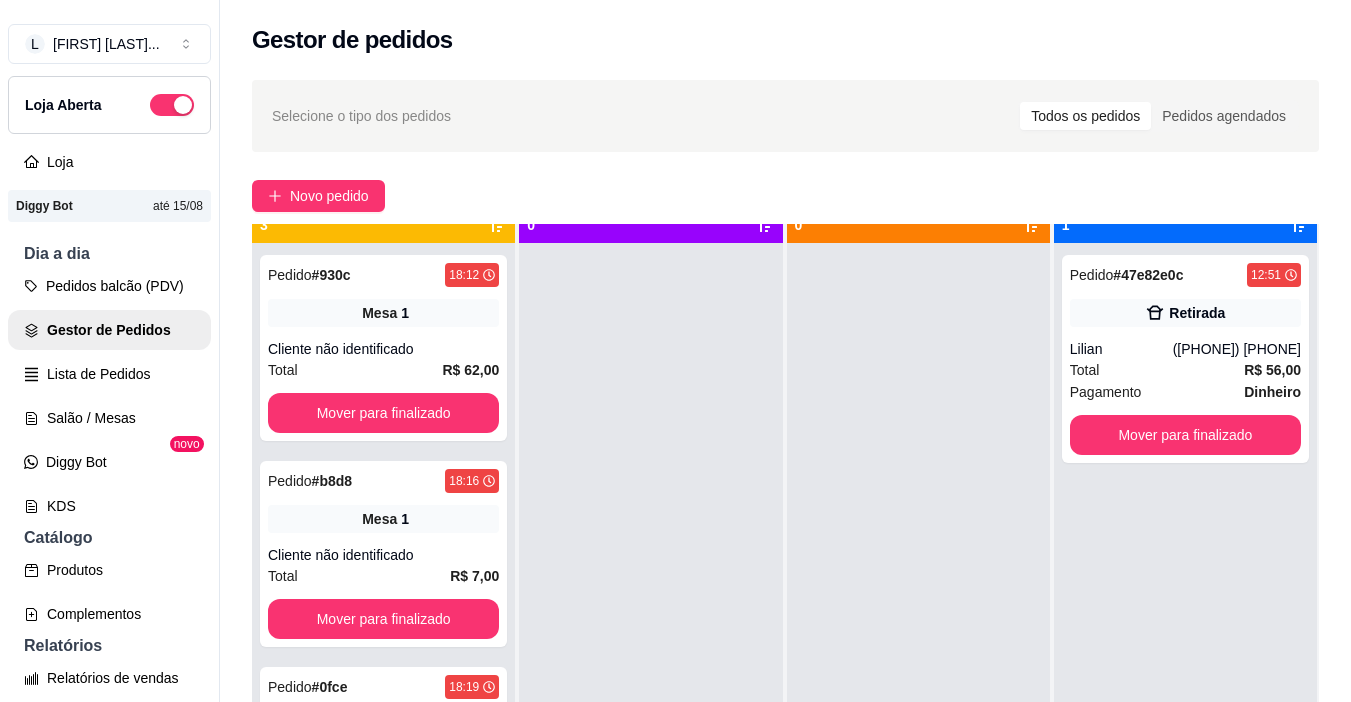scroll, scrollTop: 56, scrollLeft: 0, axis: vertical 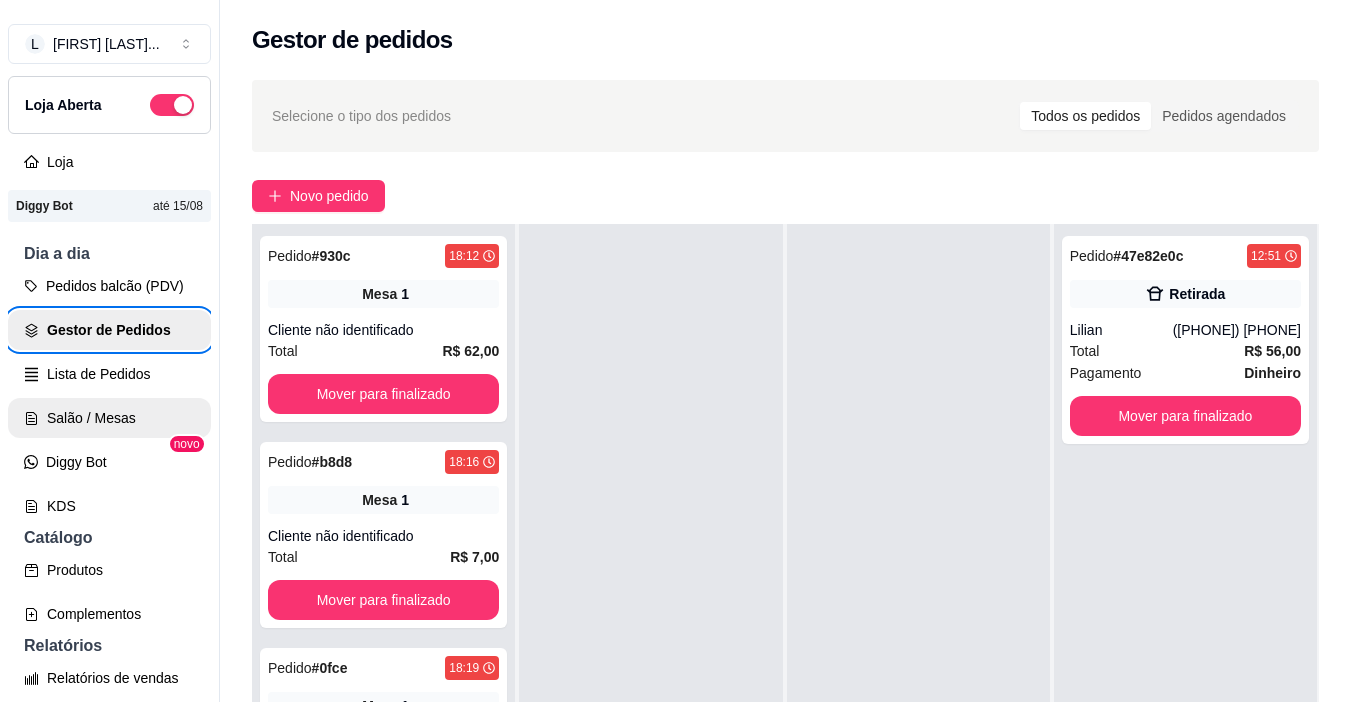 click on "Salão / Mesas" at bounding box center [109, 418] 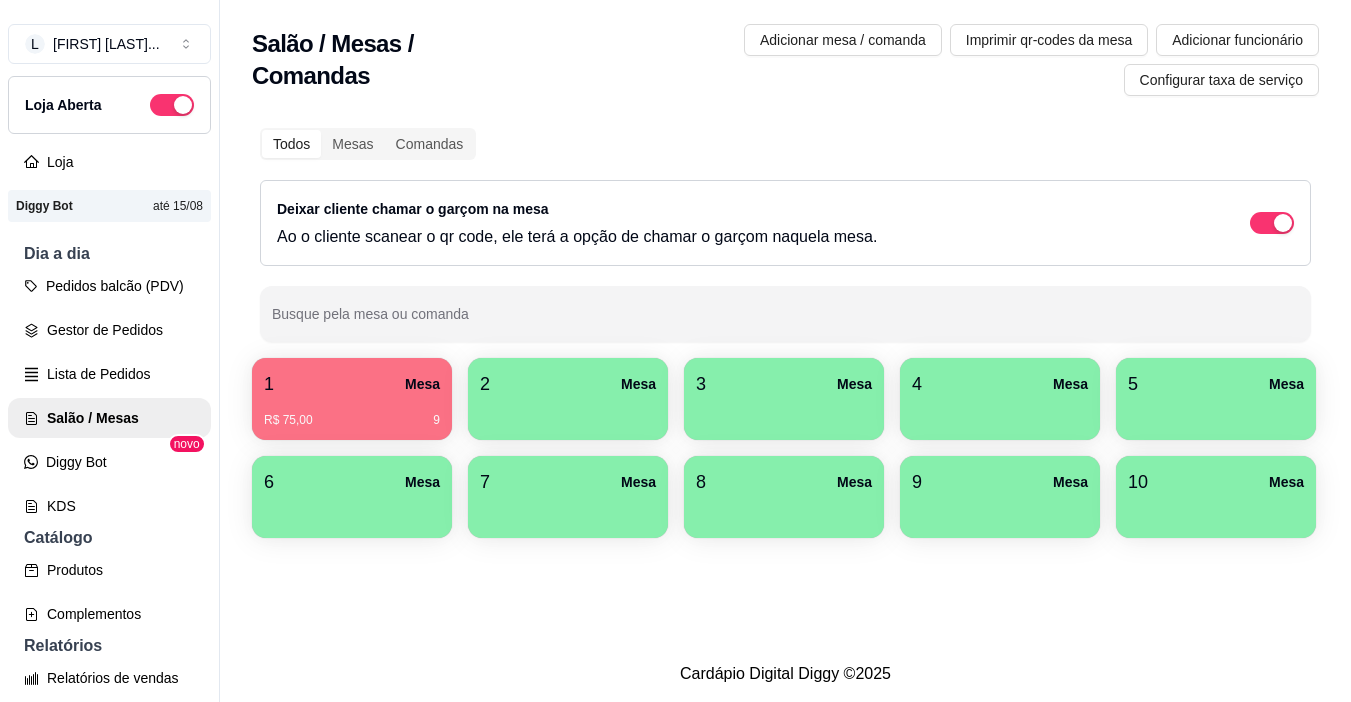 click on "1 Mesa" at bounding box center [352, 384] 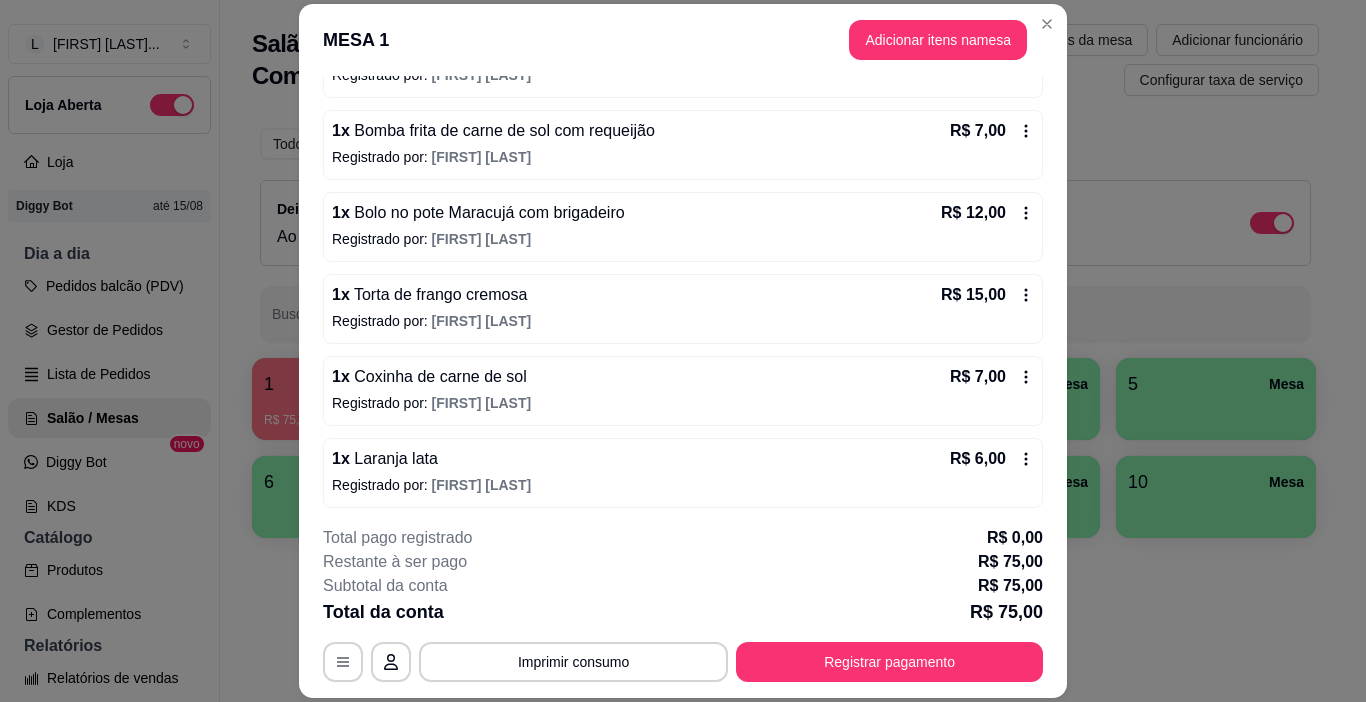scroll, scrollTop: 324, scrollLeft: 0, axis: vertical 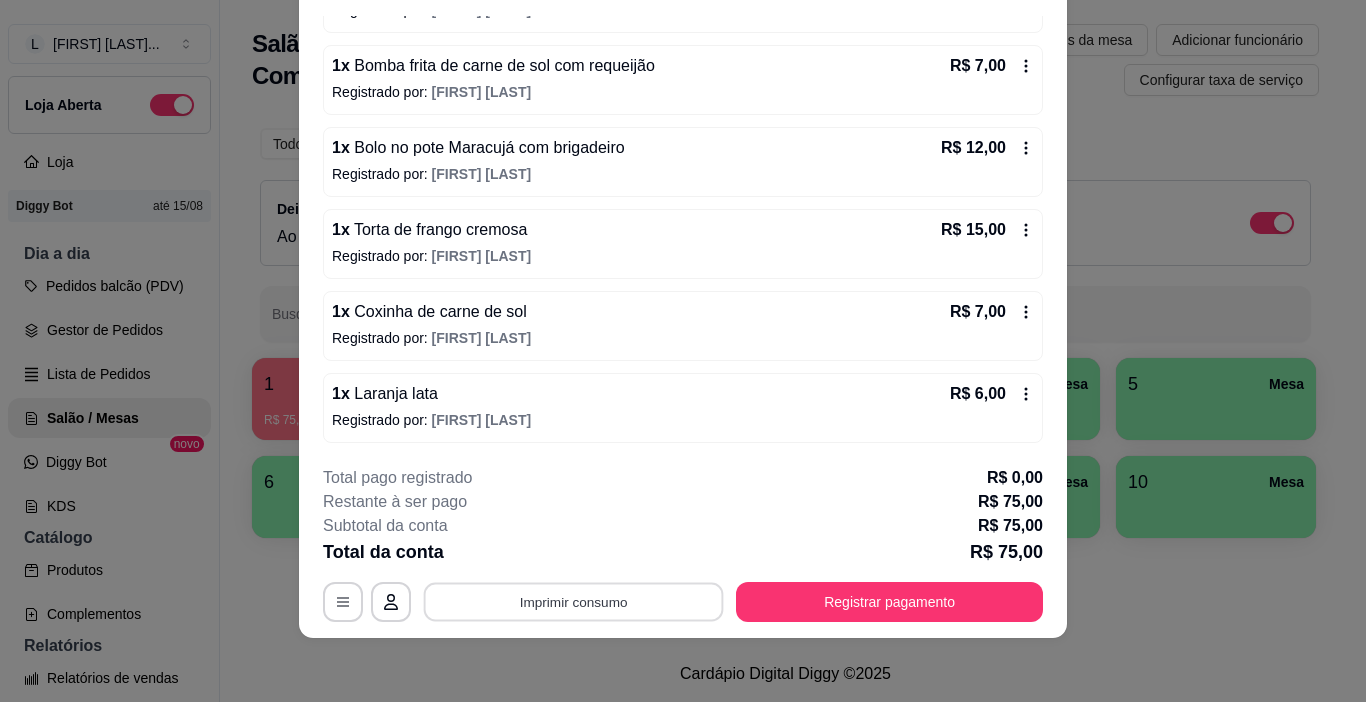 click on "Imprimir consumo" at bounding box center [574, 602] 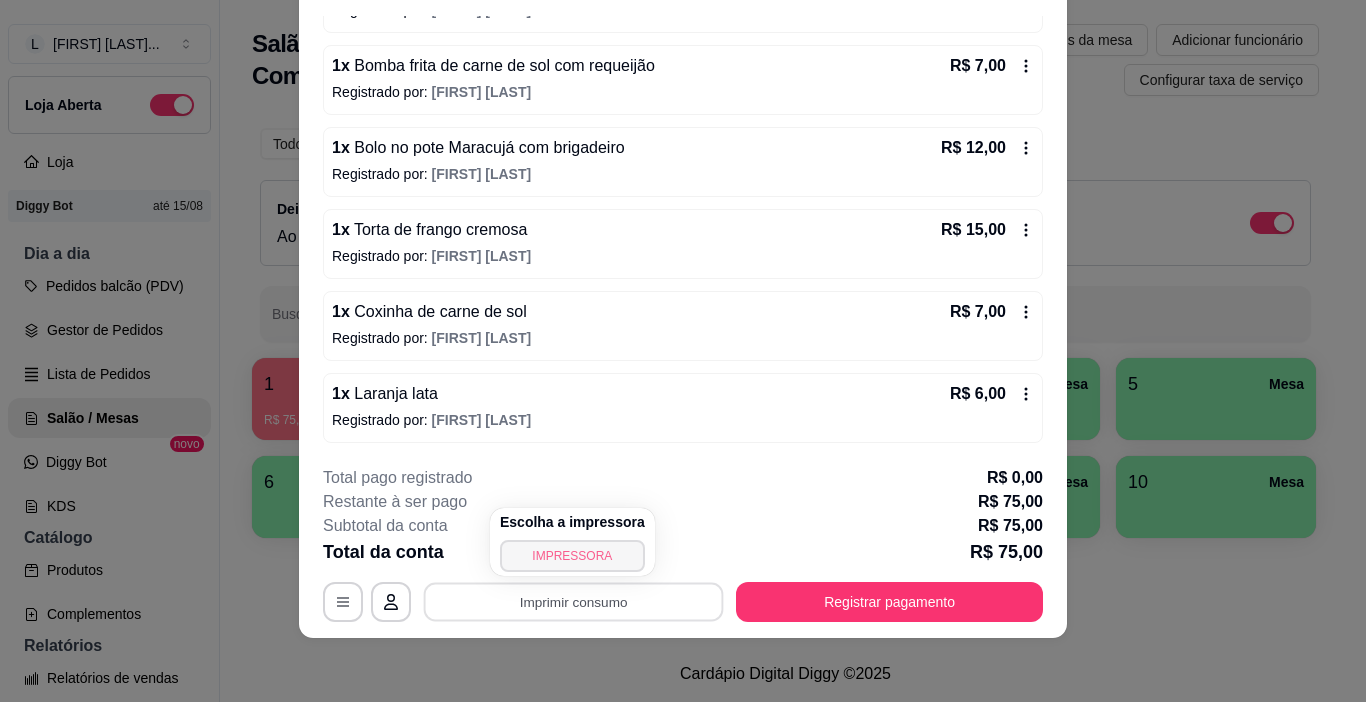 click on "IMPRESSORA" at bounding box center (572, 556) 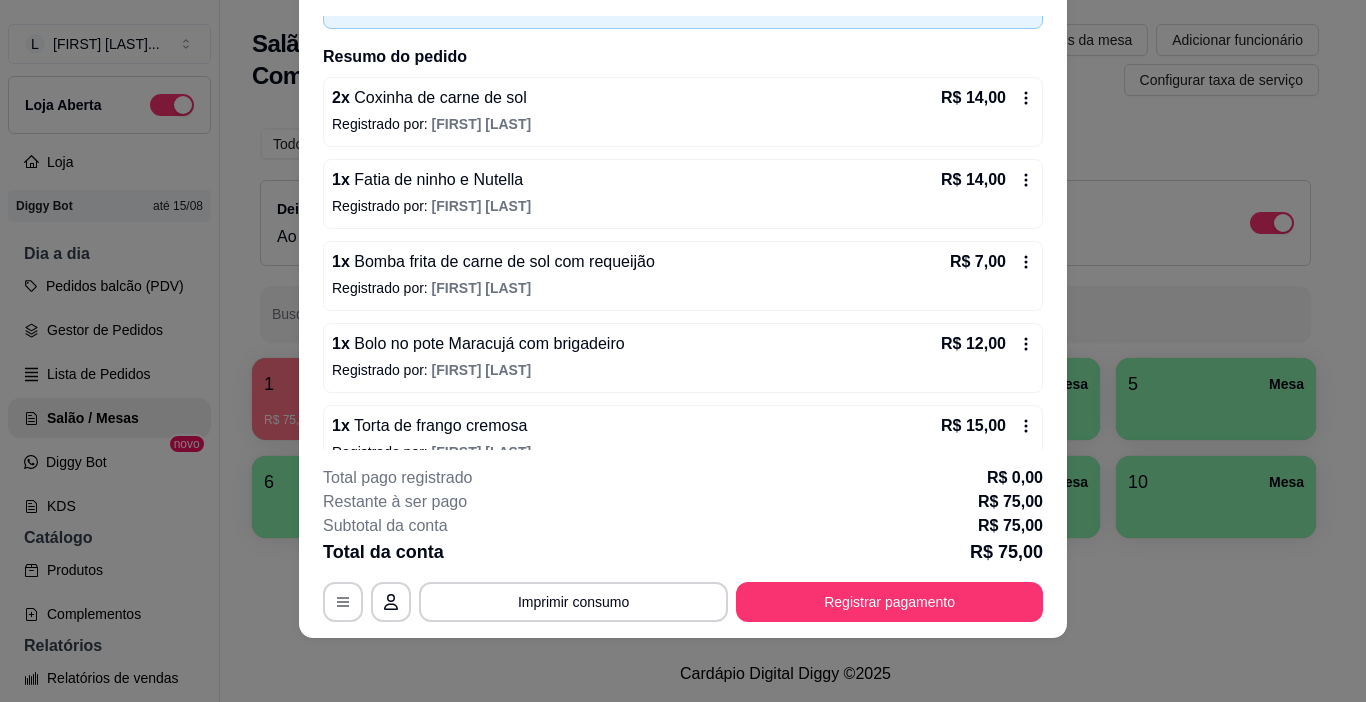 scroll, scrollTop: 0, scrollLeft: 0, axis: both 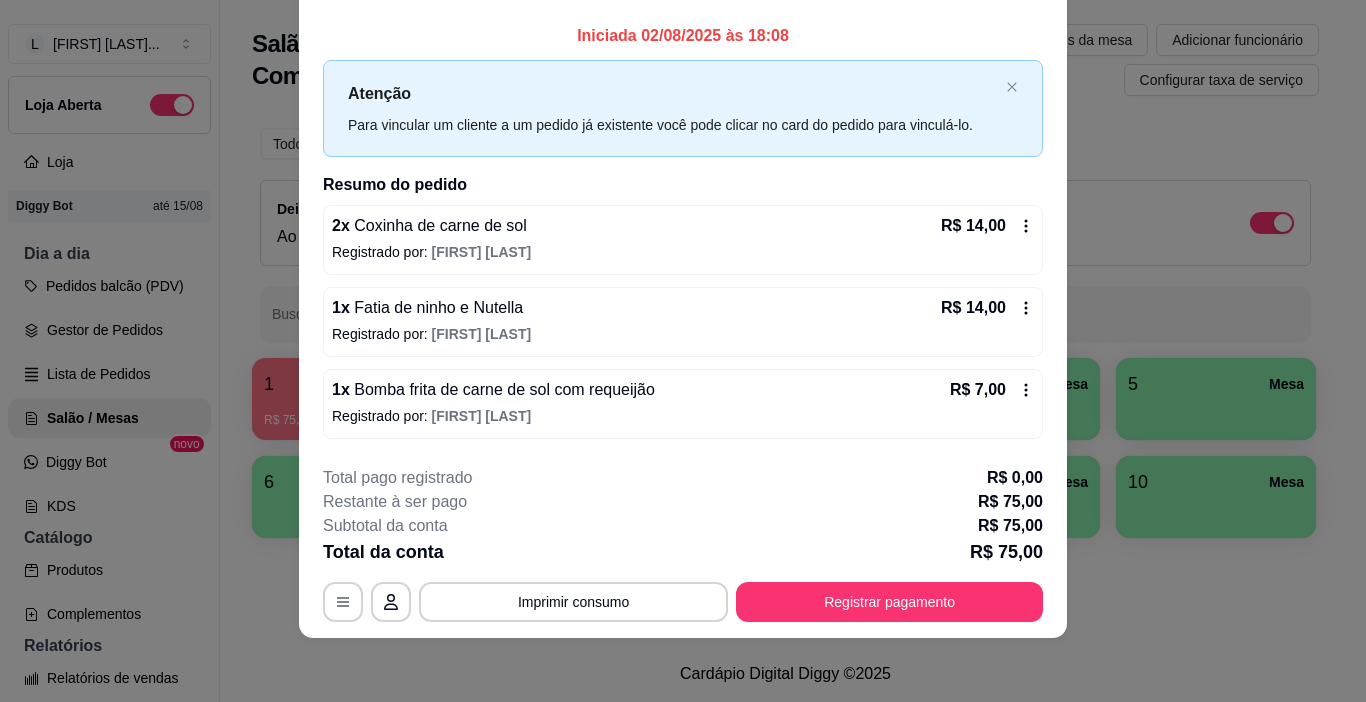 type 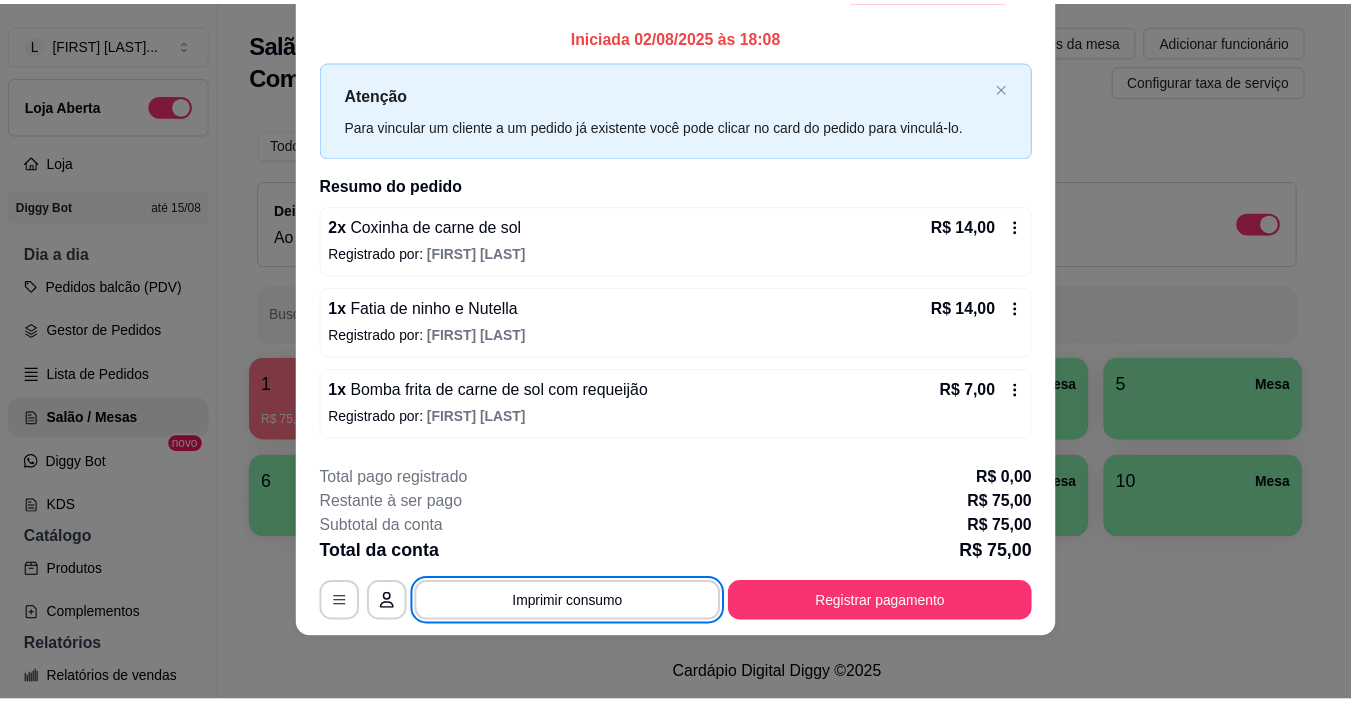 scroll, scrollTop: 0, scrollLeft: 0, axis: both 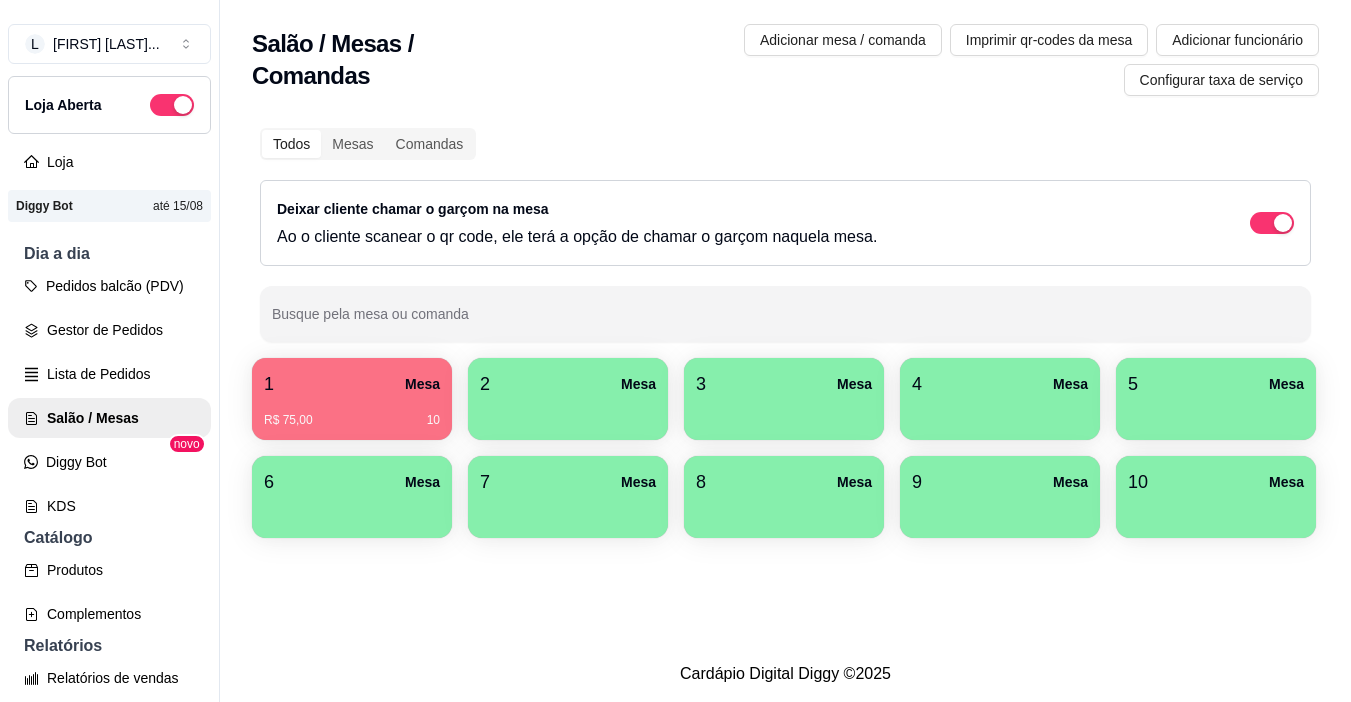 type 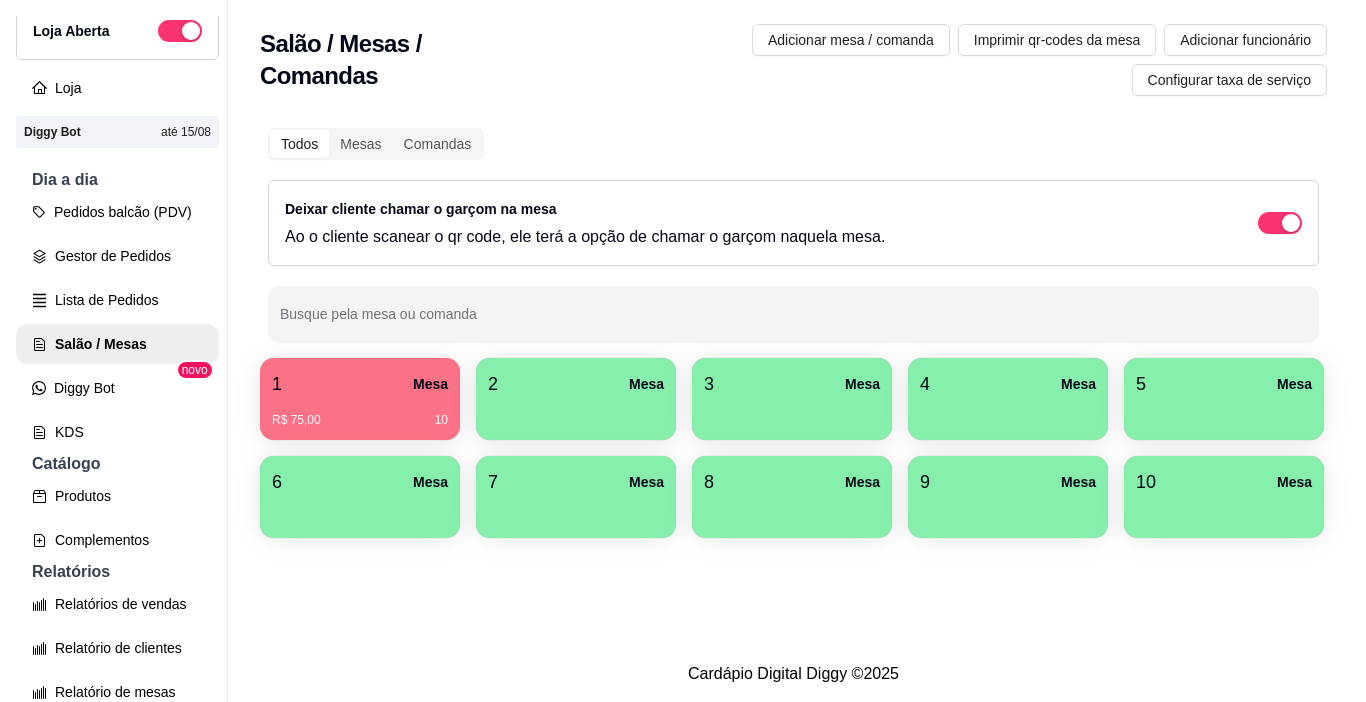 scroll, scrollTop: 0, scrollLeft: 0, axis: both 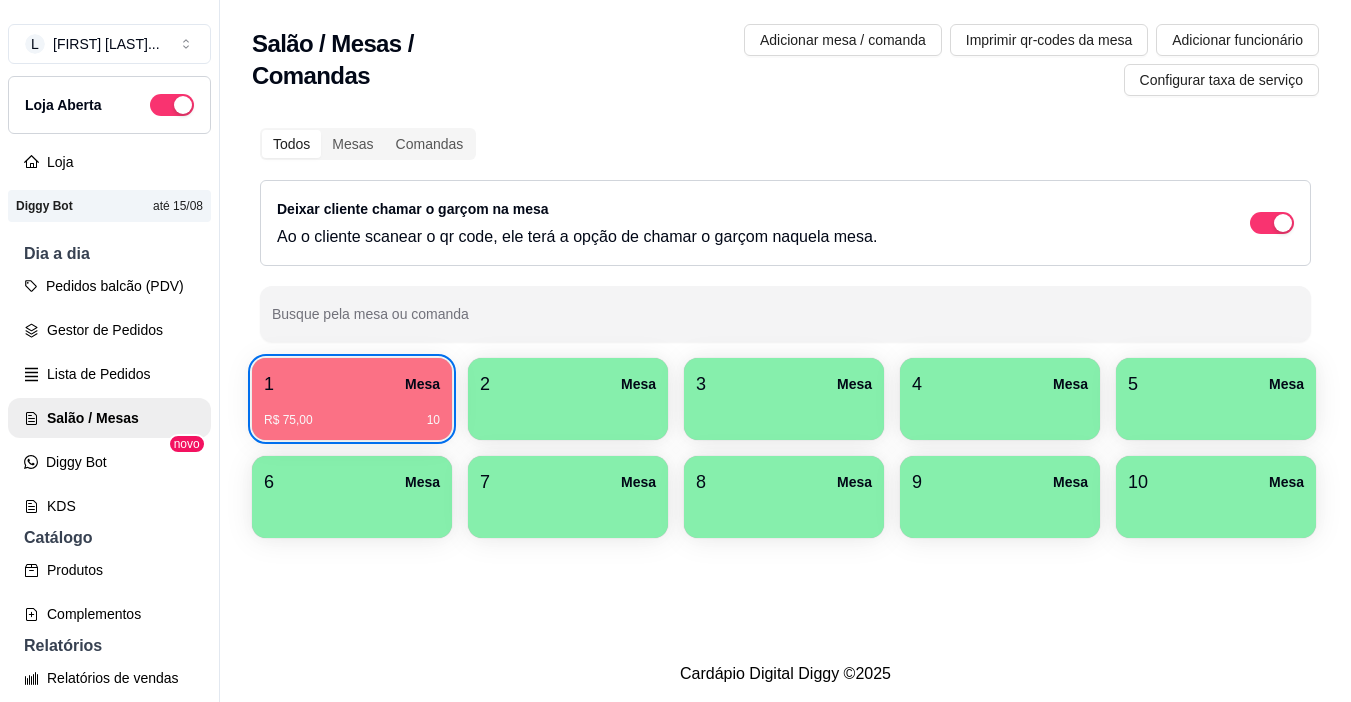 click on "1 Mesa" at bounding box center [352, 384] 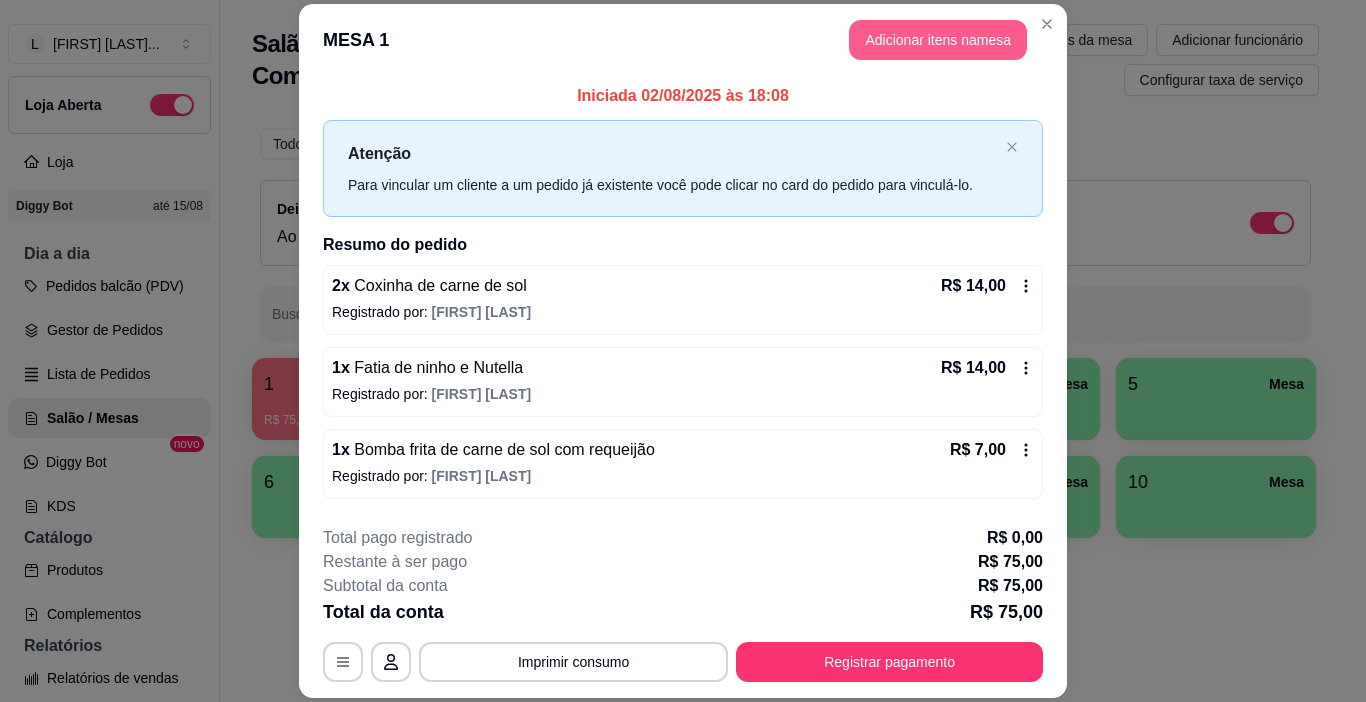 click on "Adicionar itens na  mesa" at bounding box center (938, 40) 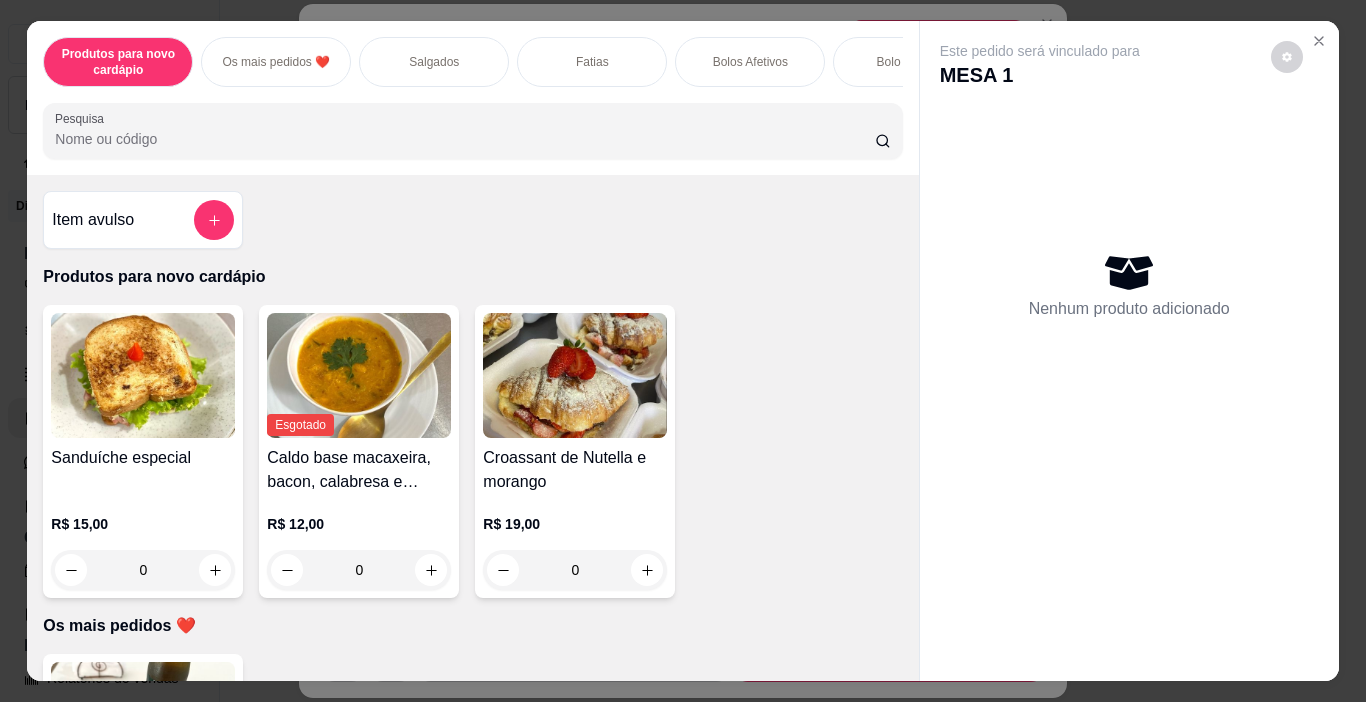 click on "Bolos Afetivos" at bounding box center [750, 62] 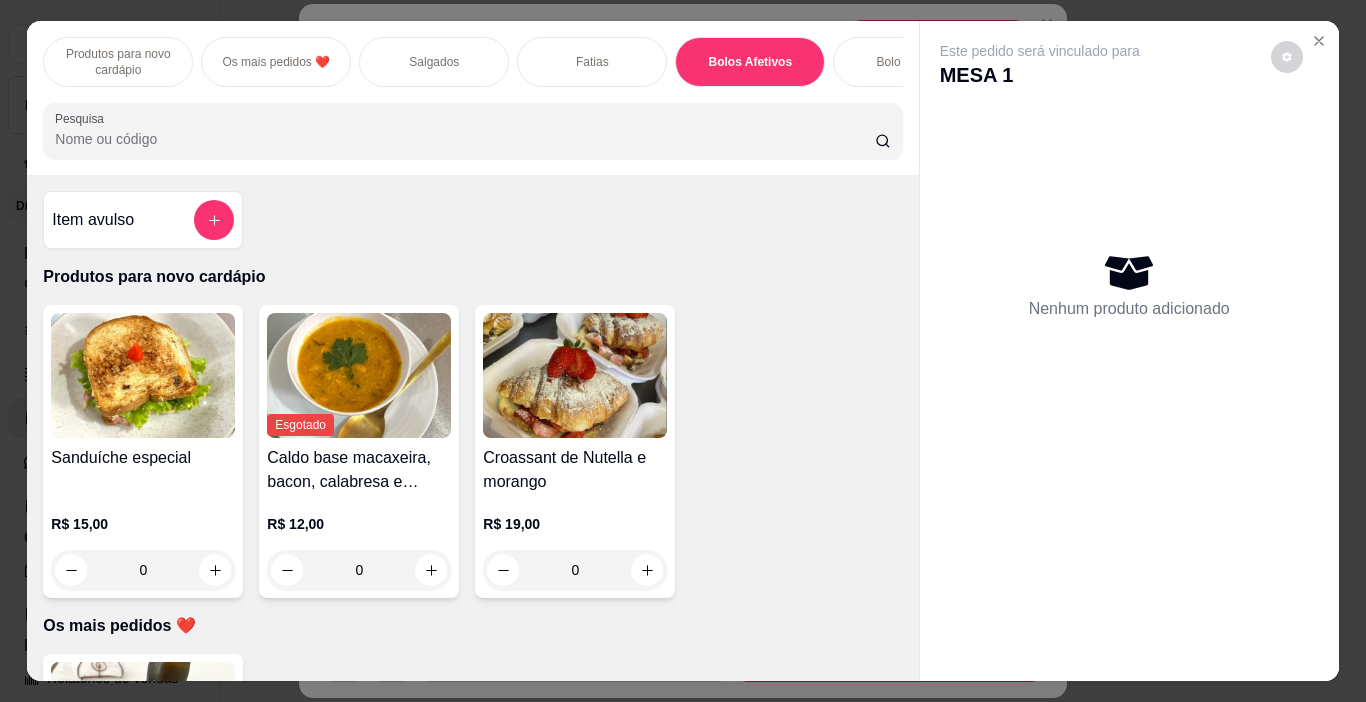 scroll, scrollTop: 2349, scrollLeft: 0, axis: vertical 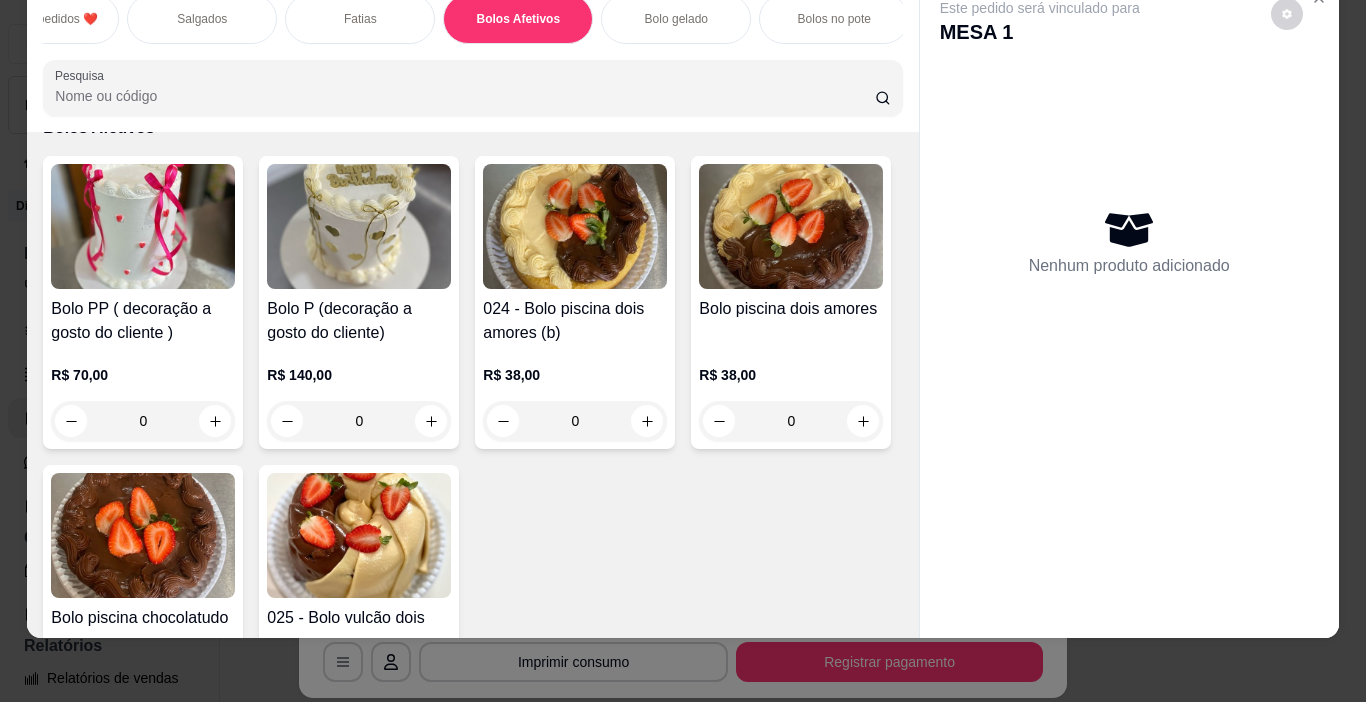click on "Bolo gelado" at bounding box center (676, 19) 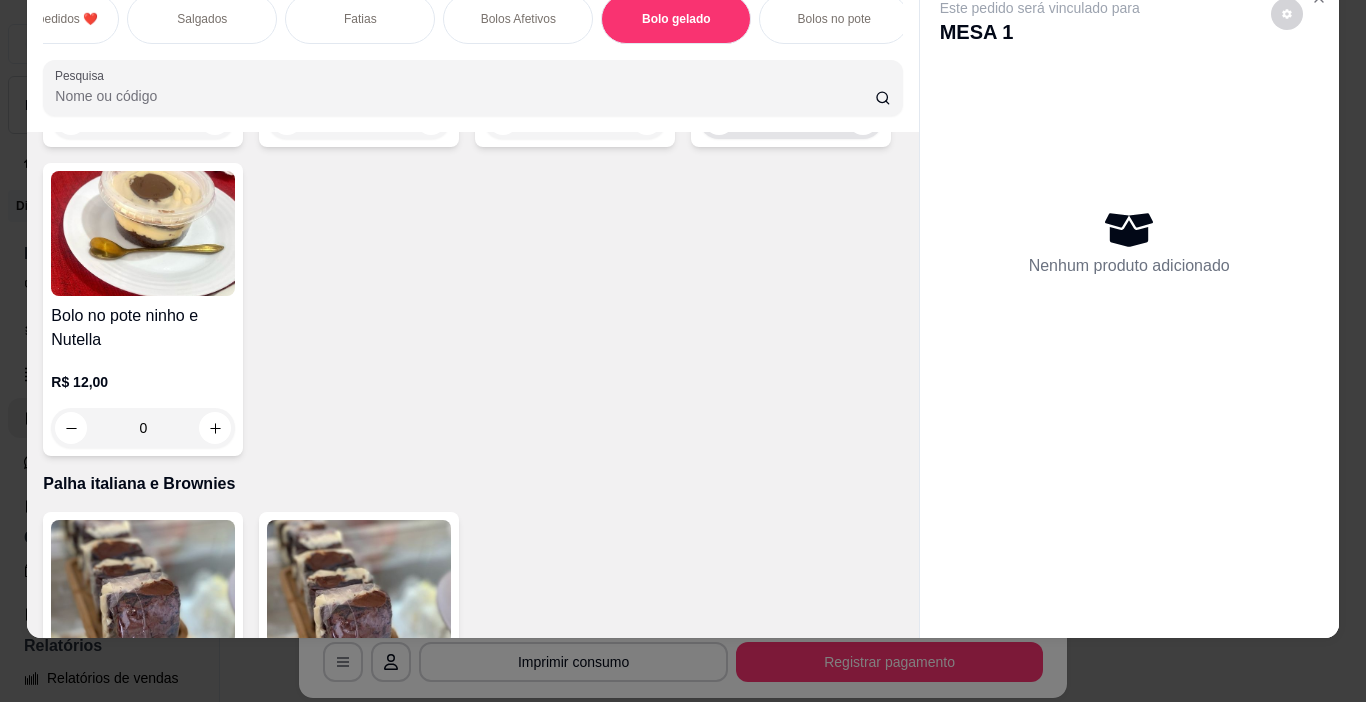 scroll, scrollTop: 3707, scrollLeft: 0, axis: vertical 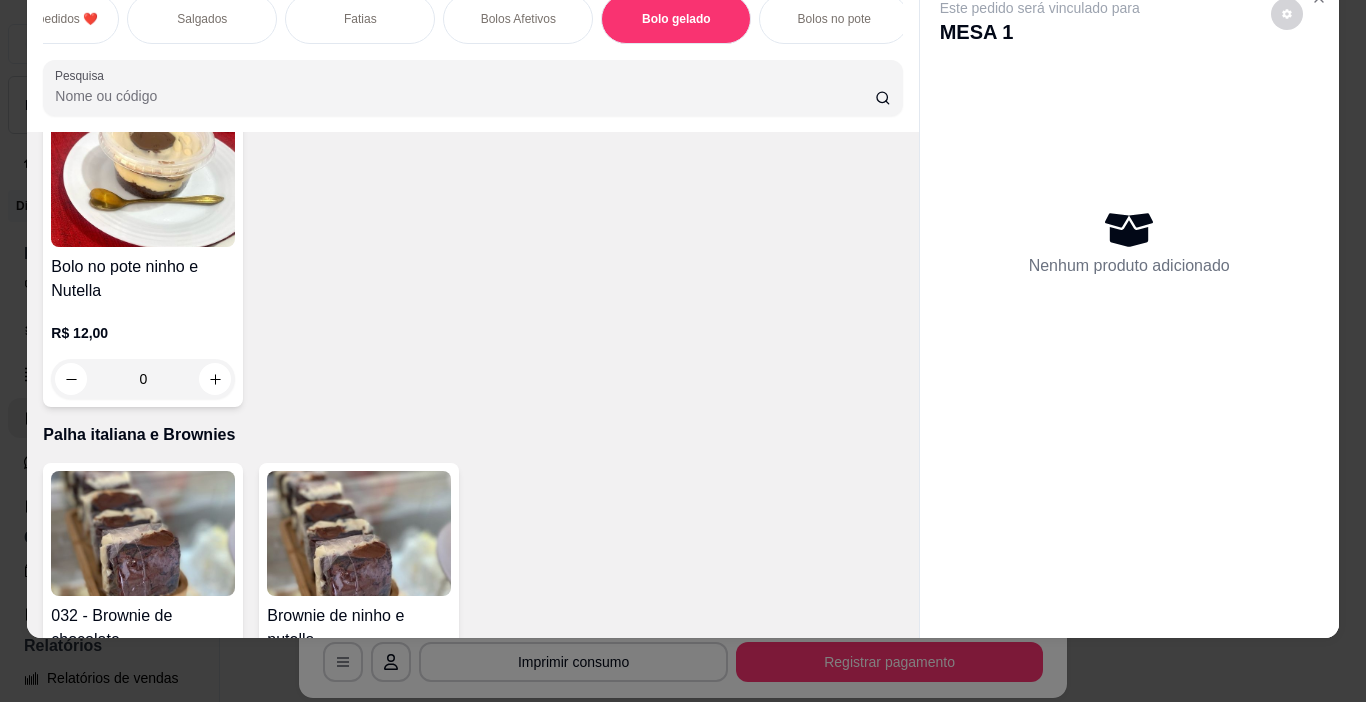 click 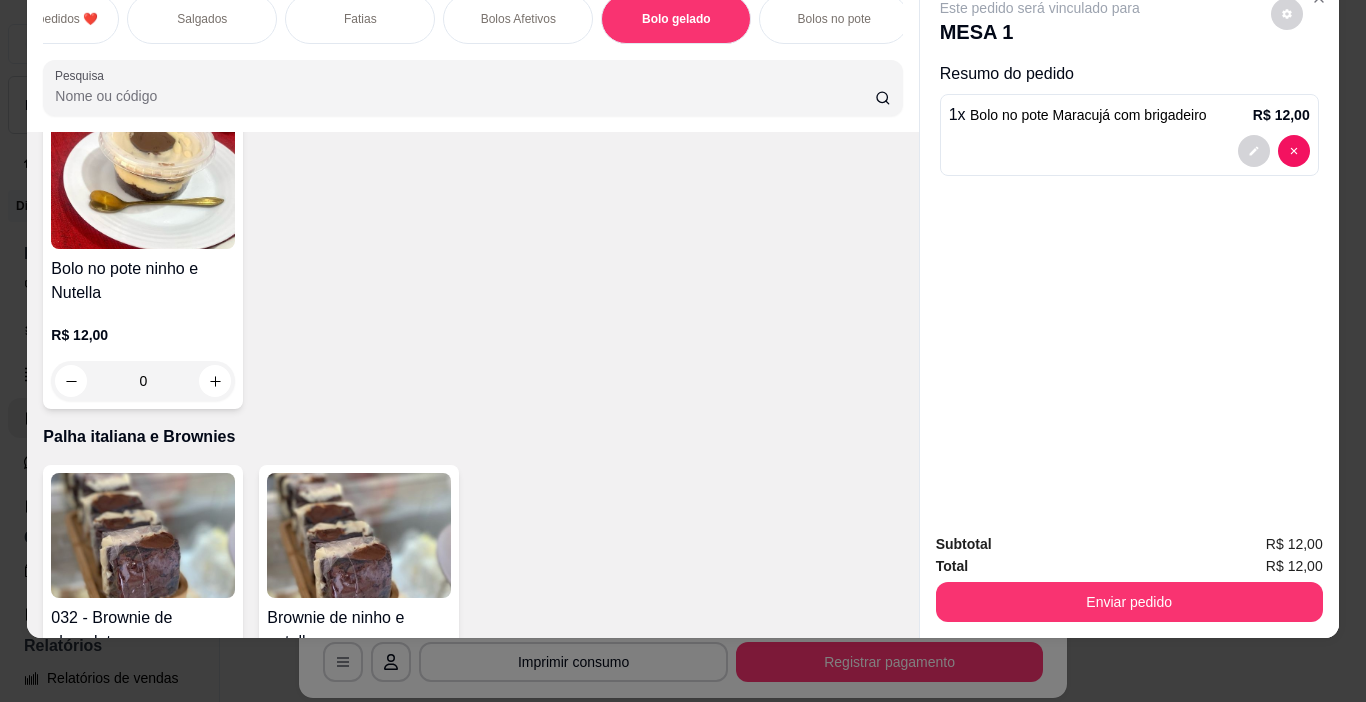 scroll, scrollTop: 3708, scrollLeft: 0, axis: vertical 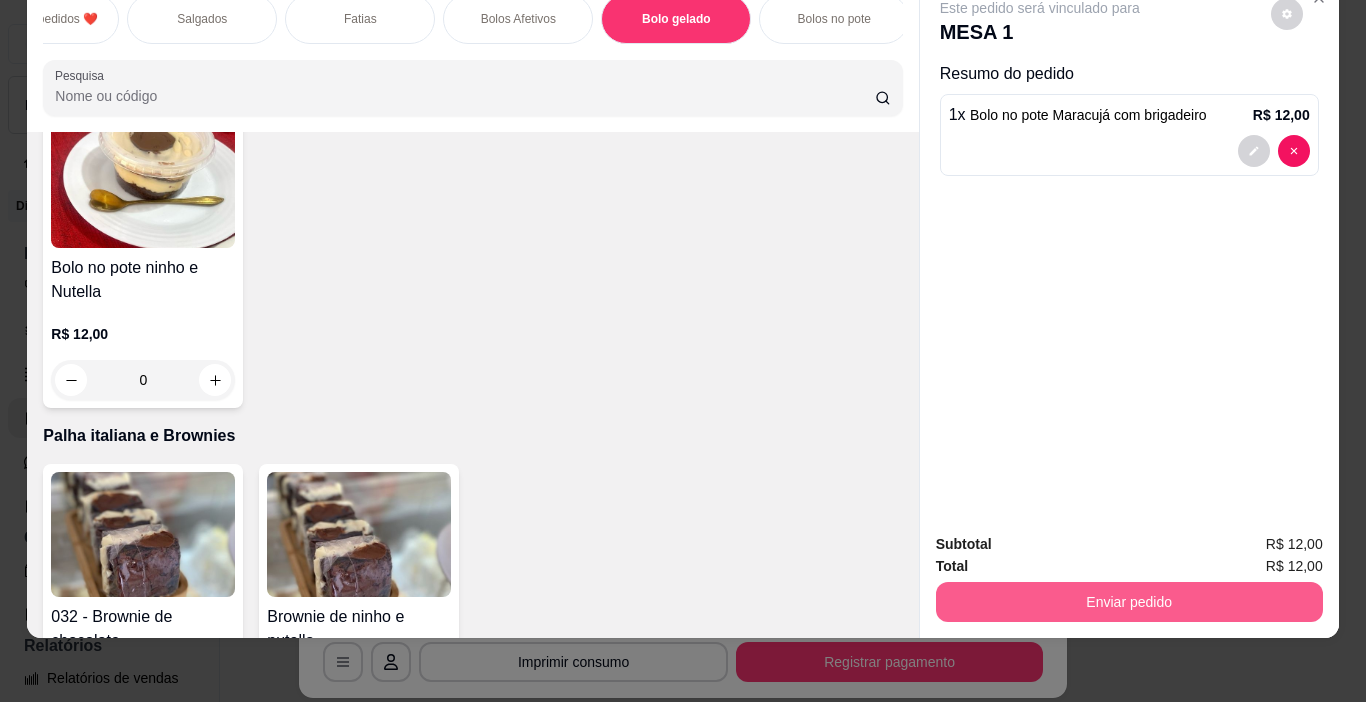 click on "Enviar pedido" at bounding box center [1129, 602] 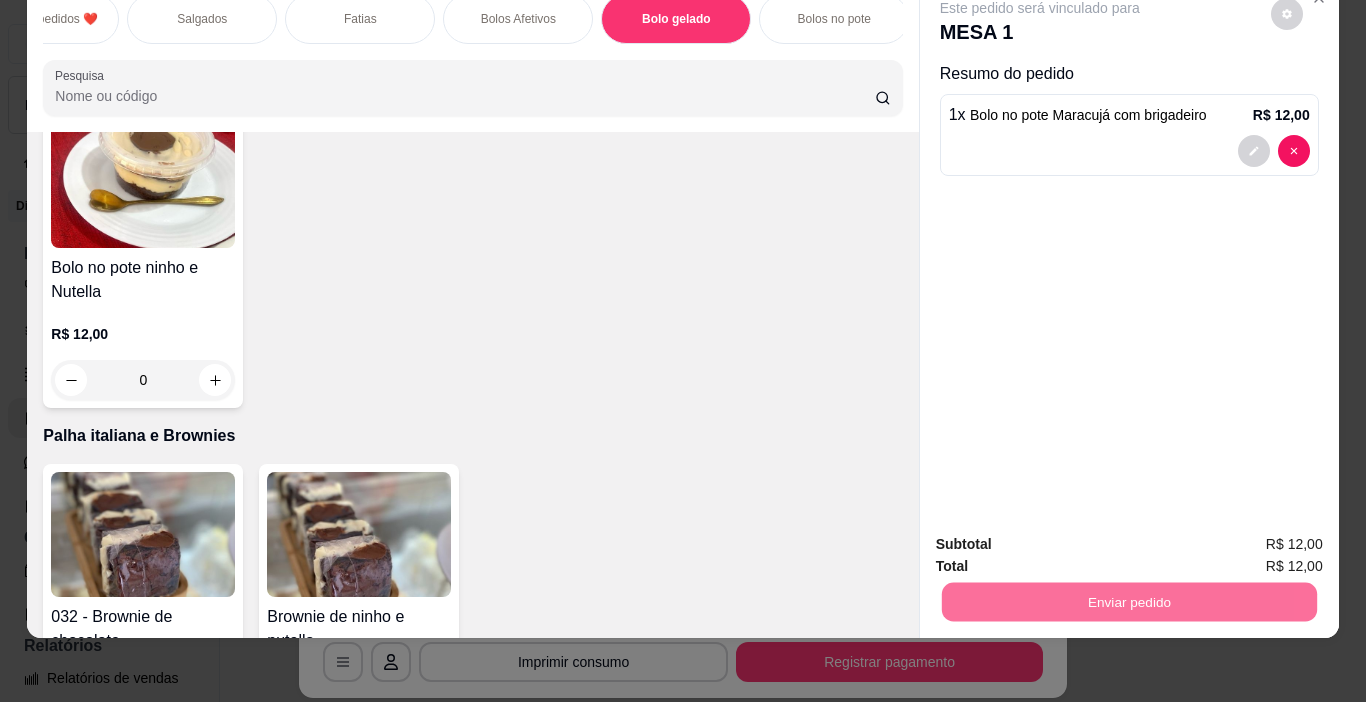 click on "Não registrar e enviar pedido" at bounding box center (1063, 538) 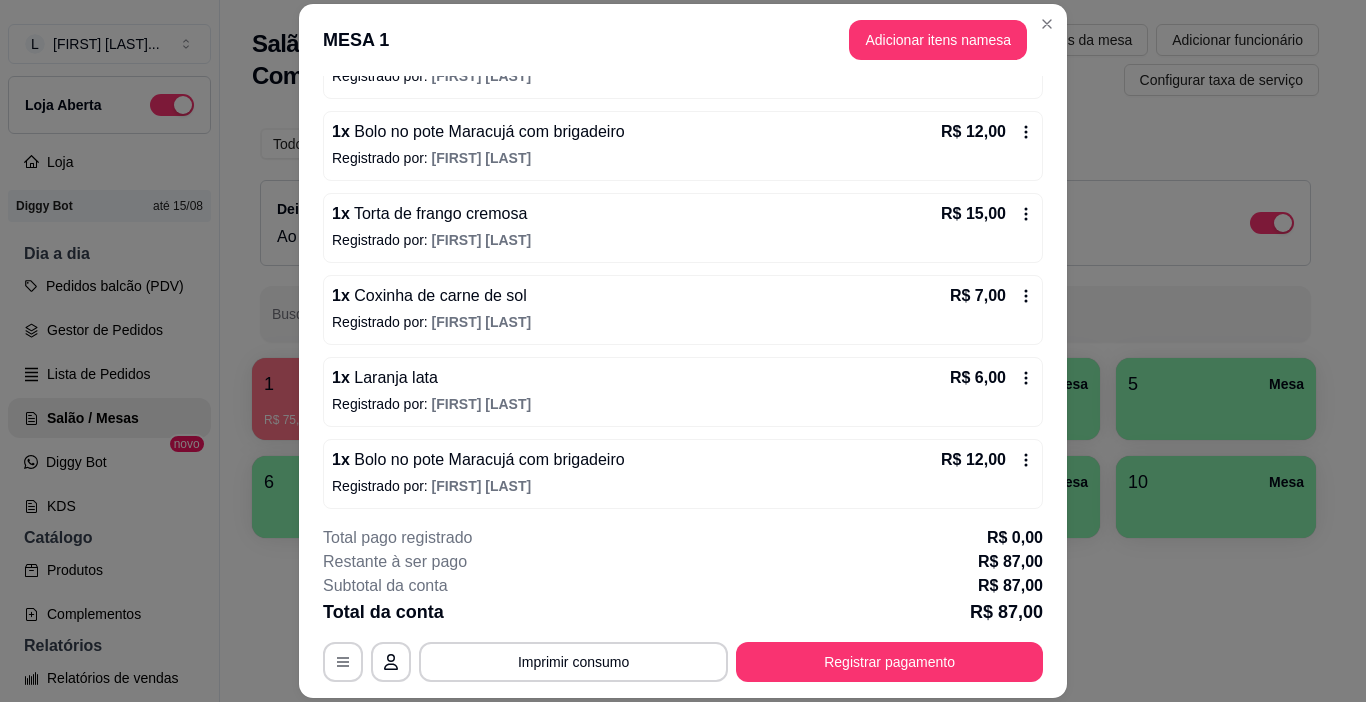 scroll, scrollTop: 406, scrollLeft: 0, axis: vertical 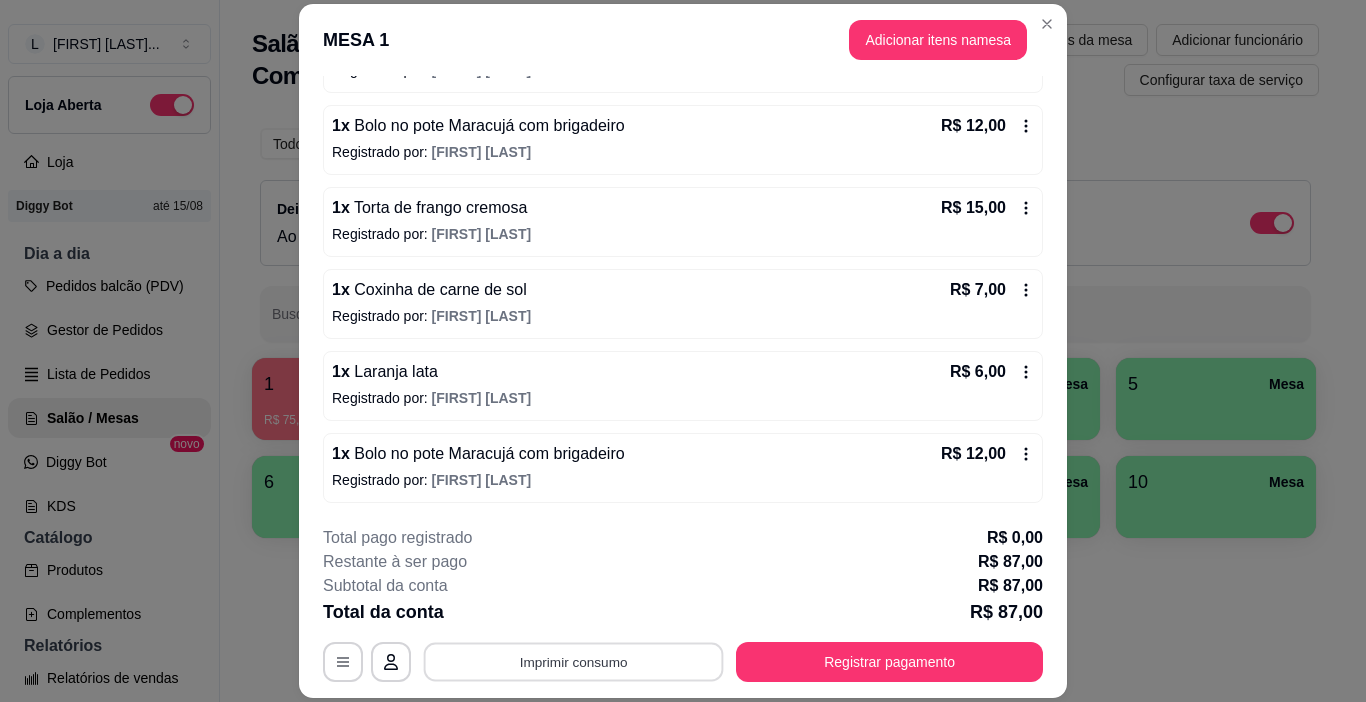 click on "Imprimir consumo" at bounding box center [574, 662] 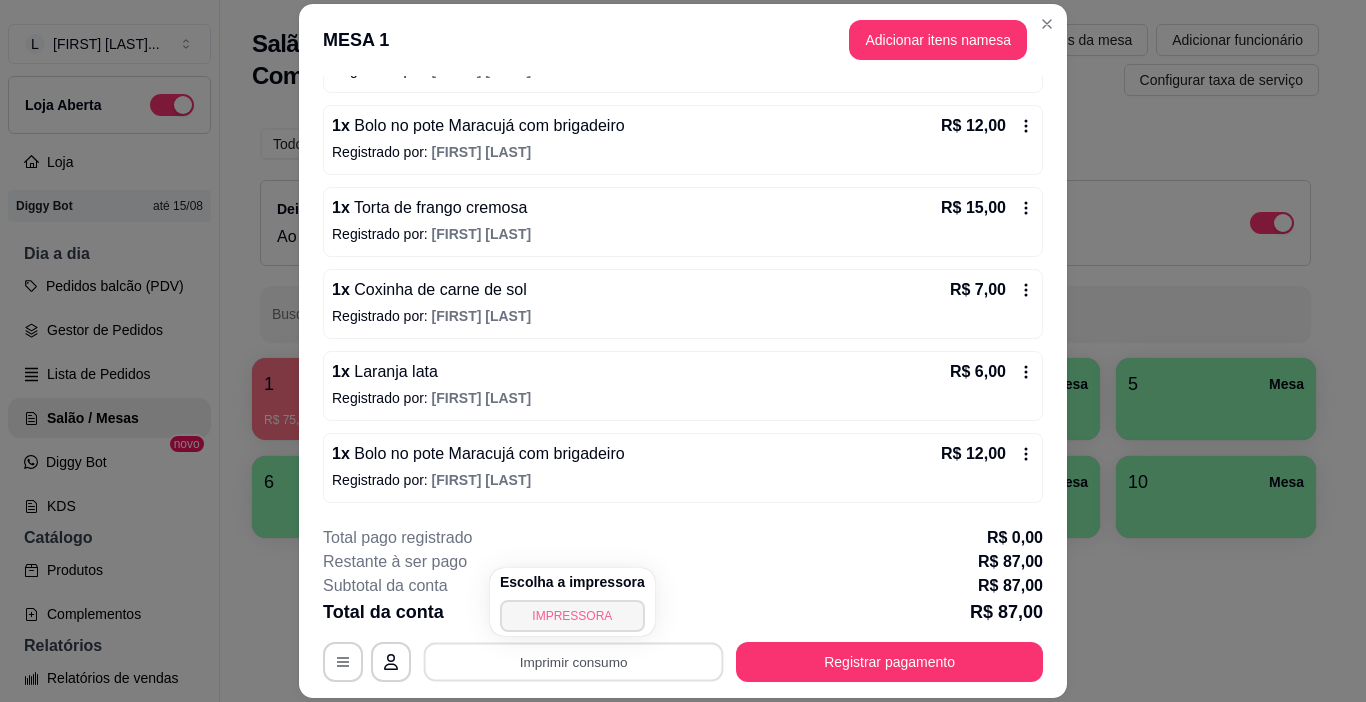 click on "IMPRESSORA" at bounding box center [572, 616] 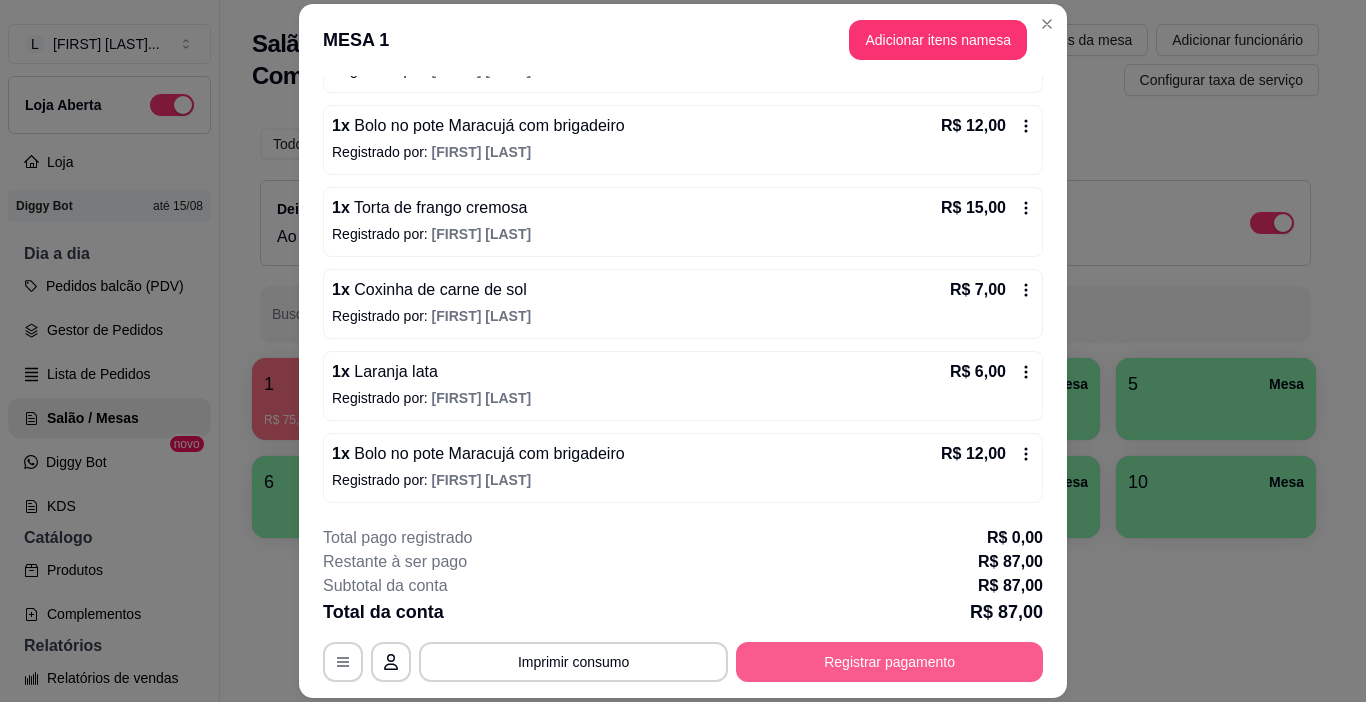 click on "Registrar pagamento" at bounding box center (889, 662) 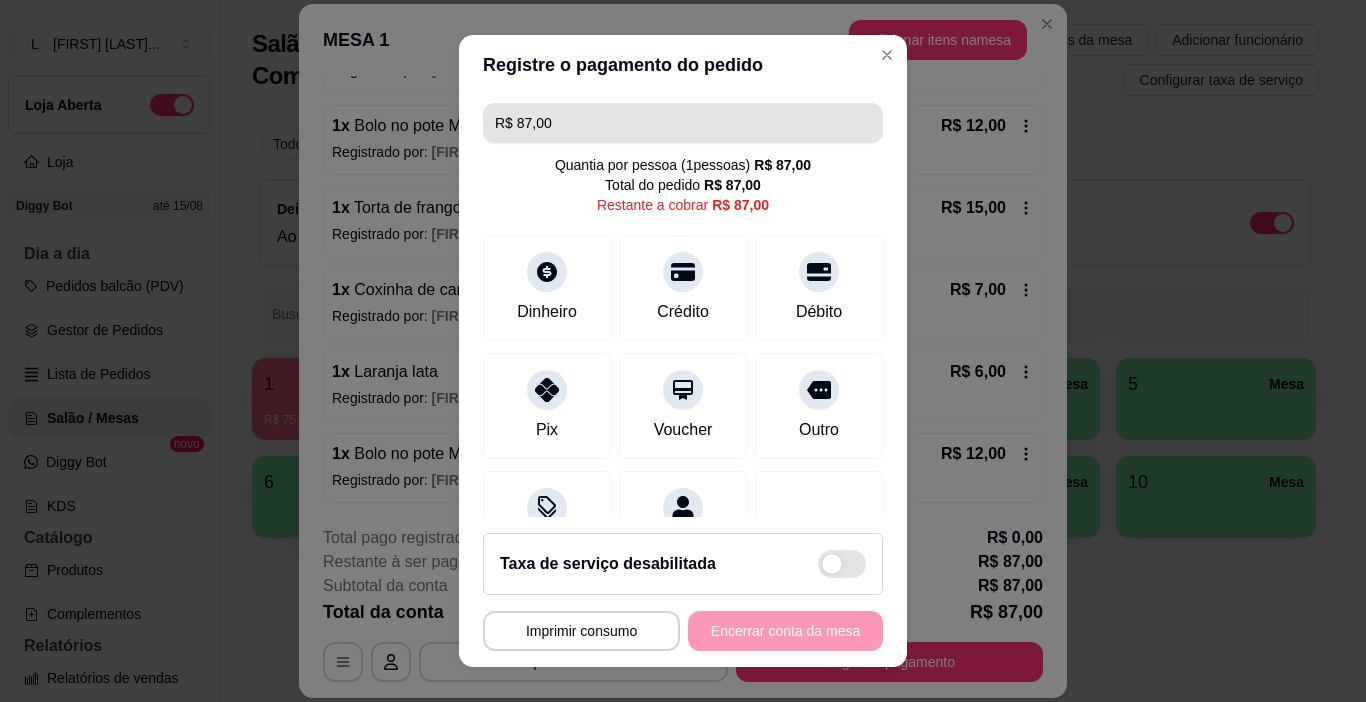 click on "R$ 87,00" at bounding box center [683, 123] 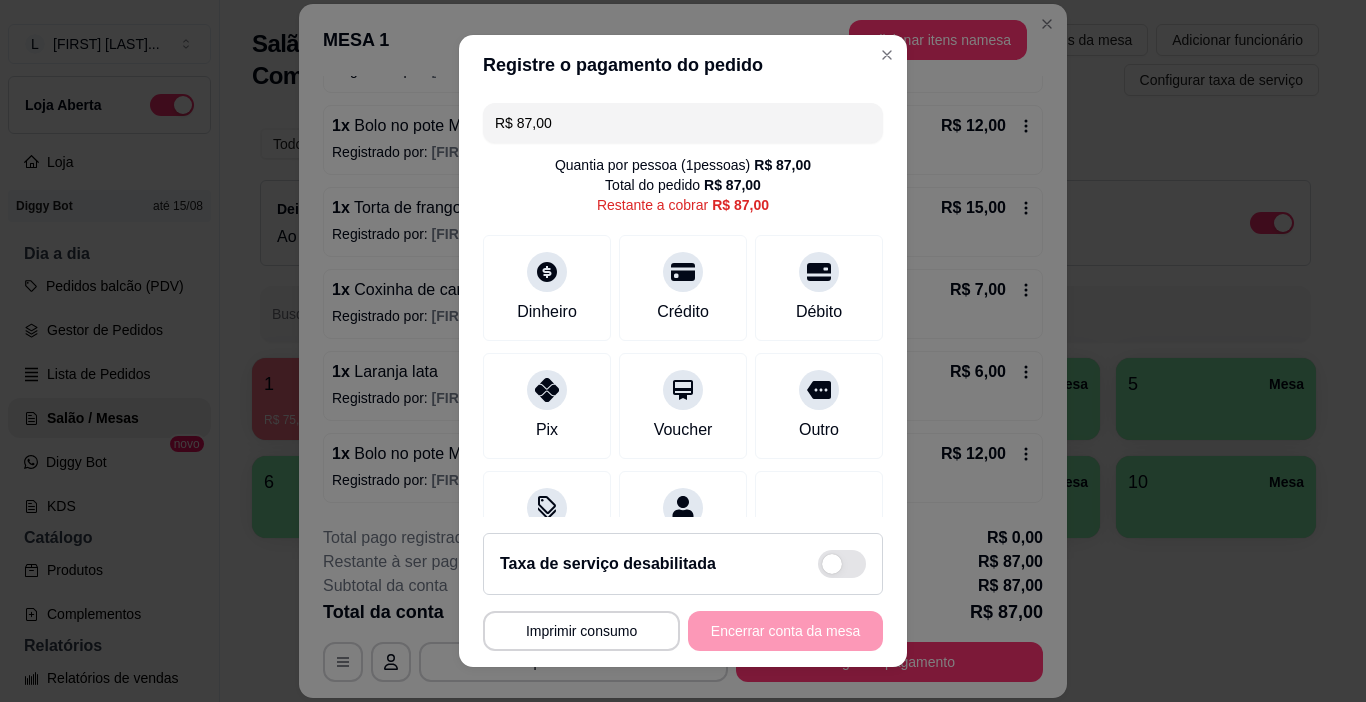 click on "R$ 87,00" at bounding box center (683, 123) 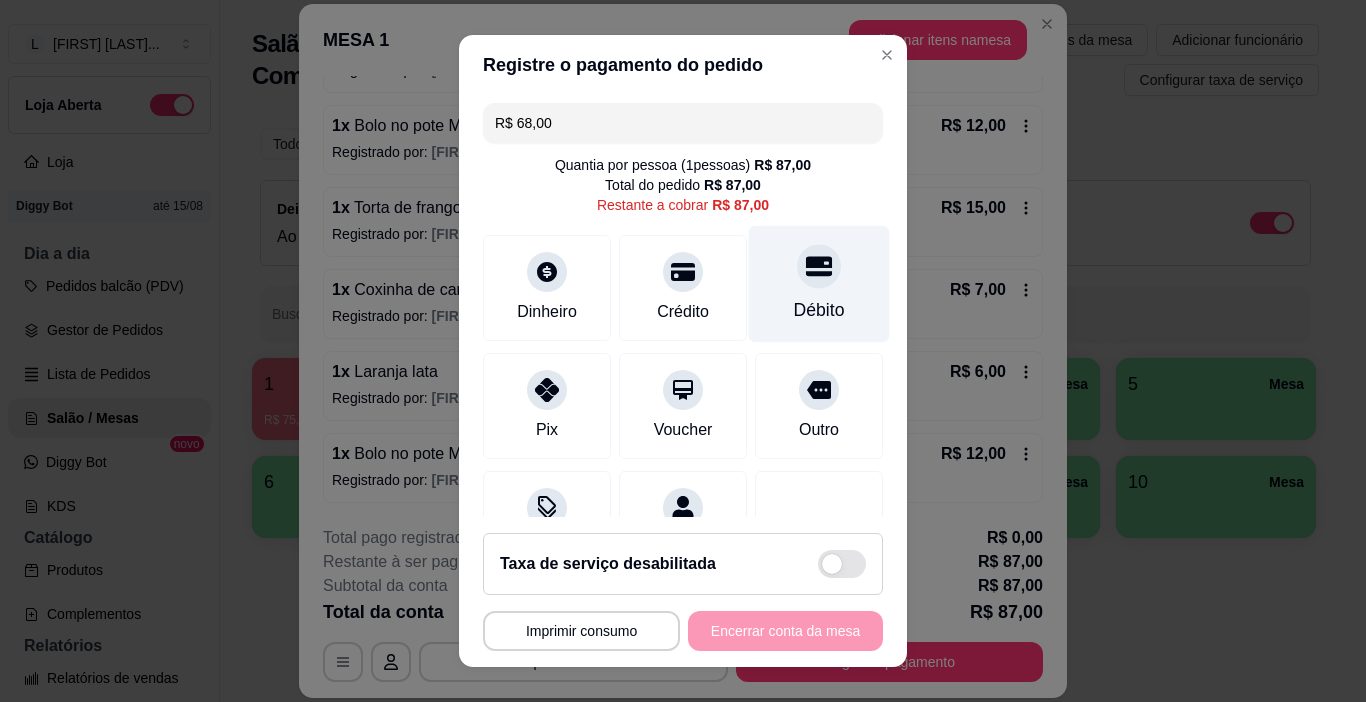 click on "Débito" at bounding box center (819, 310) 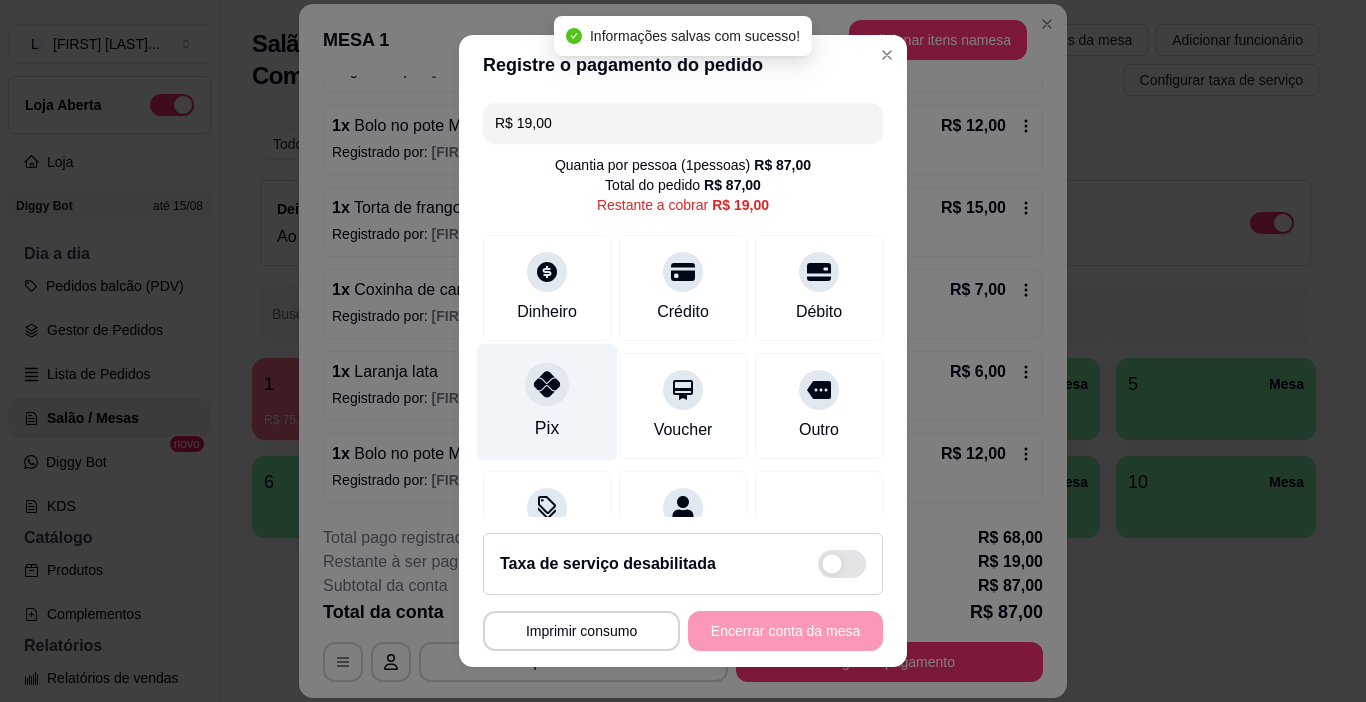click at bounding box center [547, 385] 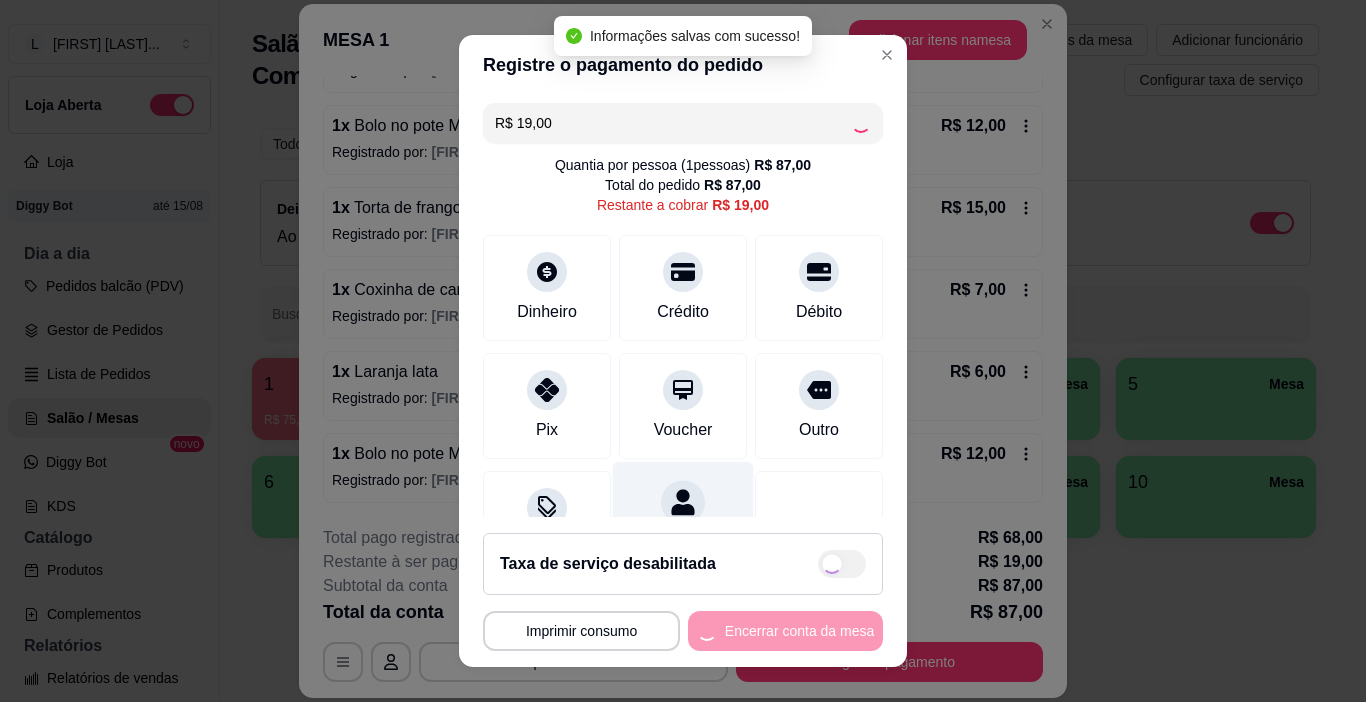 type on "R$ 0,00" 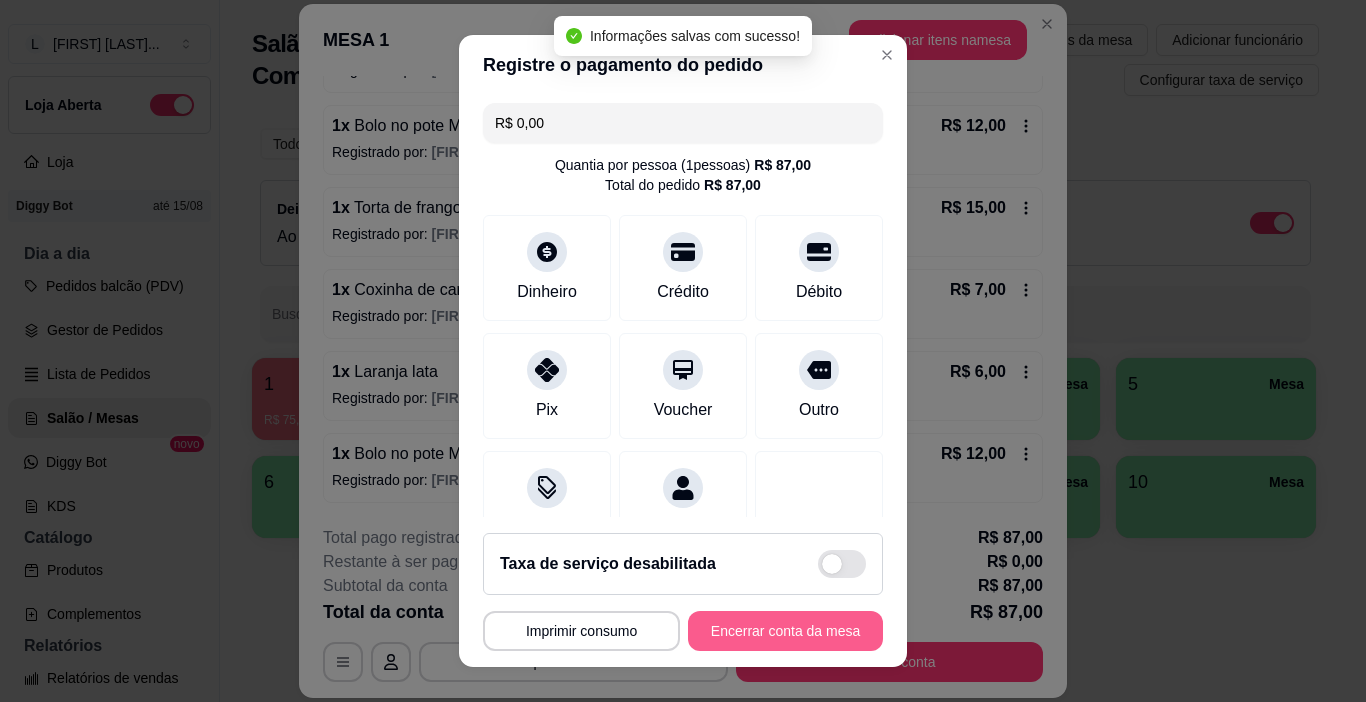 click on "Encerrar conta da mesa" at bounding box center (785, 631) 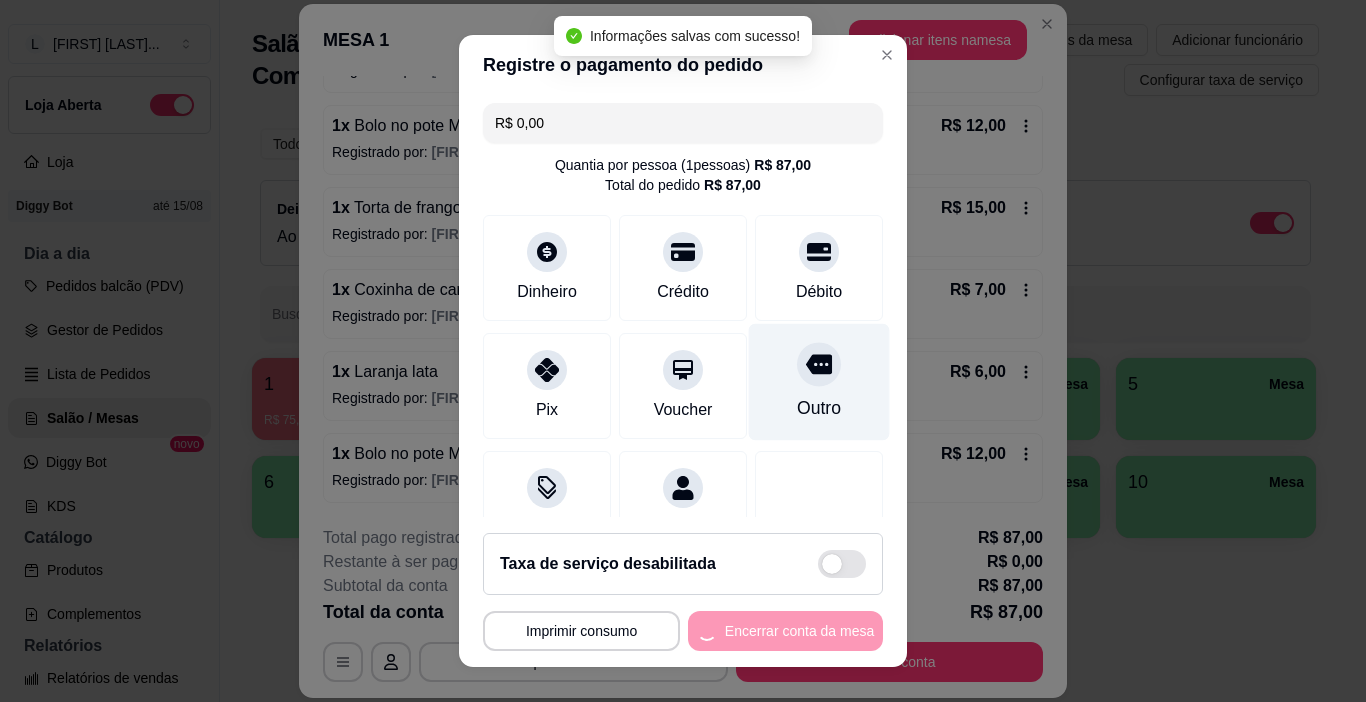scroll, scrollTop: 0, scrollLeft: 0, axis: both 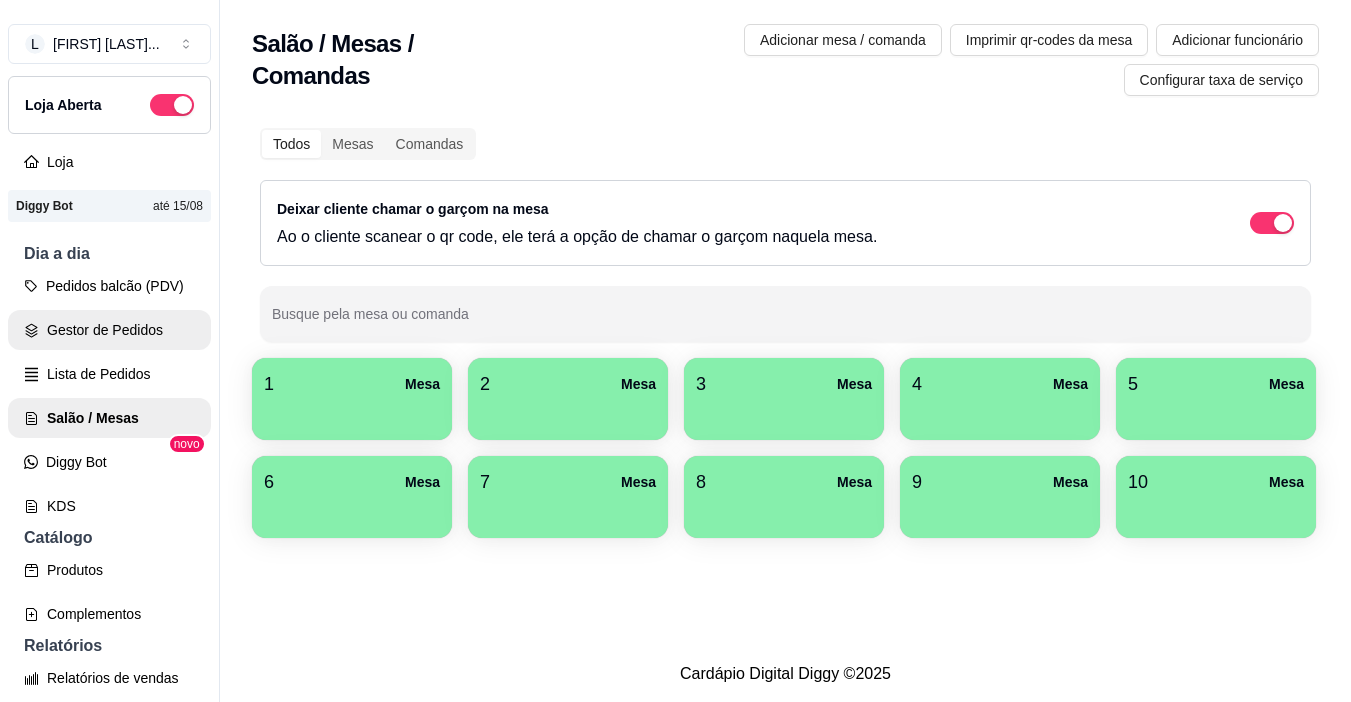 click on "Gestor de Pedidos" at bounding box center [109, 330] 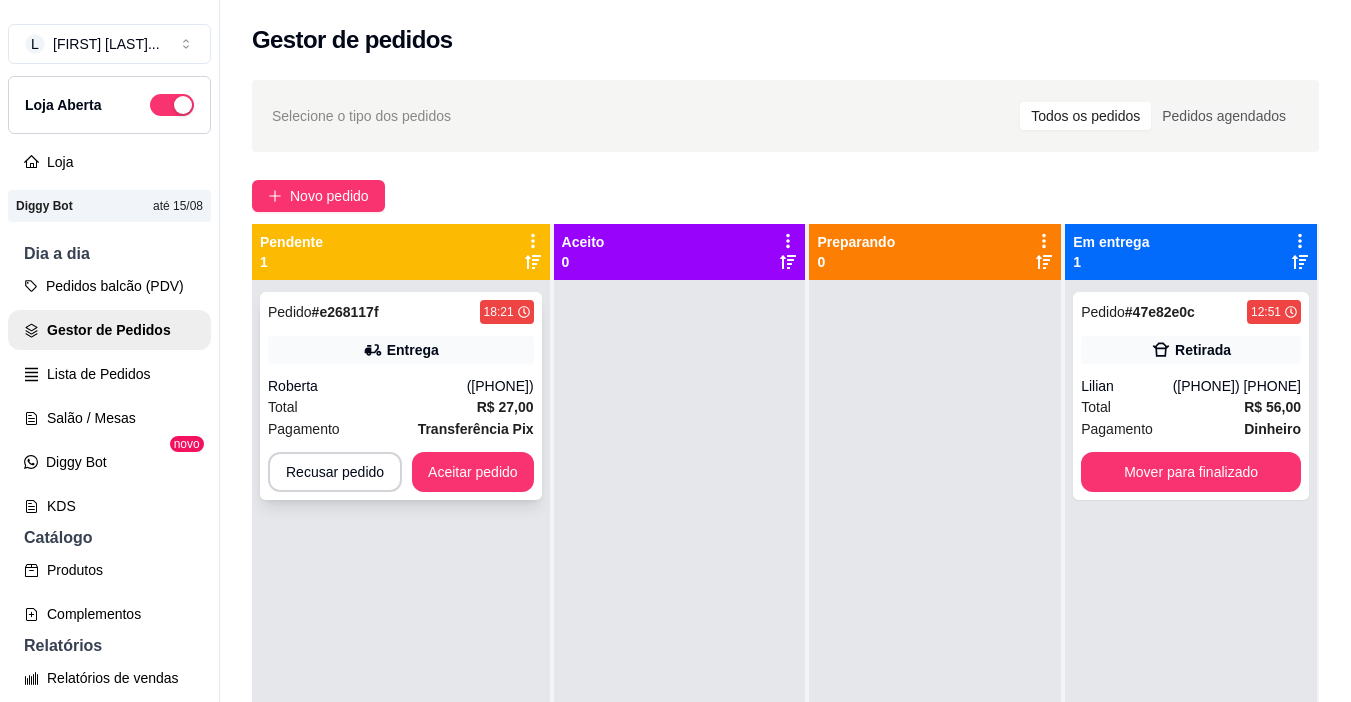 click on "Roberta" at bounding box center [367, 386] 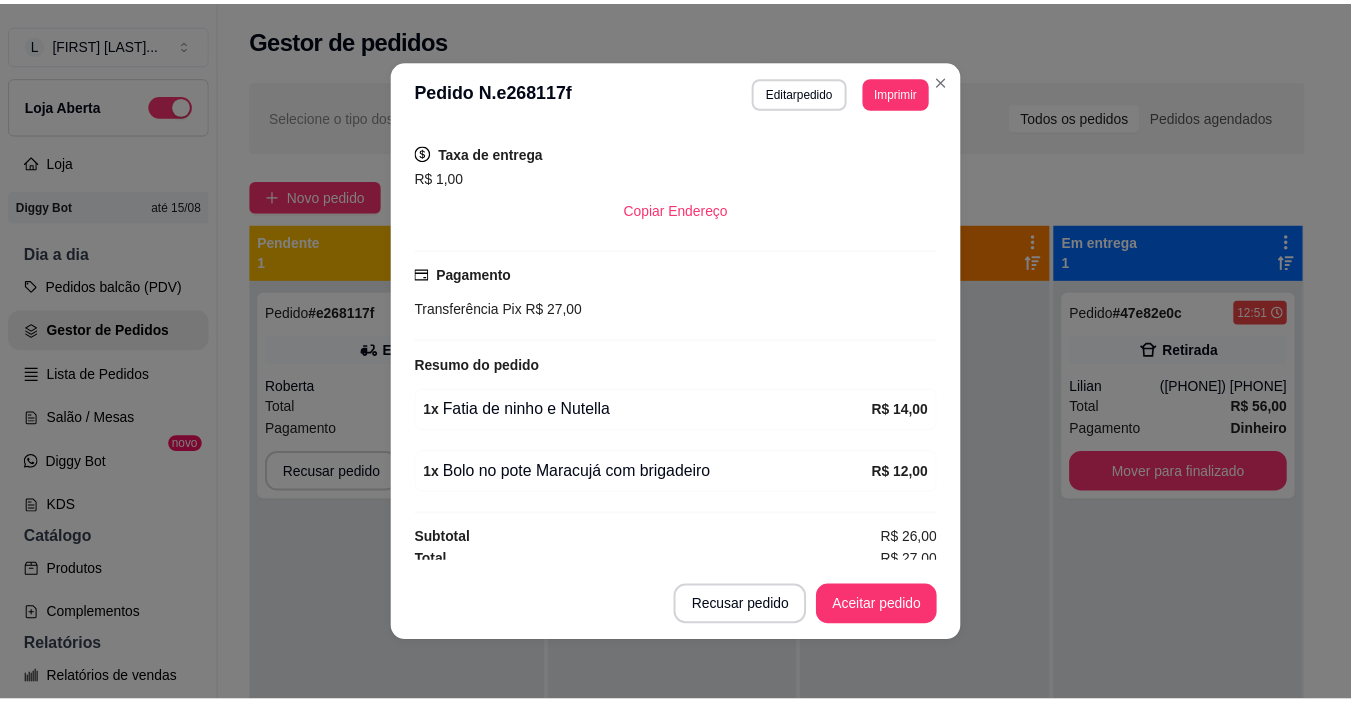 scroll, scrollTop: 433, scrollLeft: 0, axis: vertical 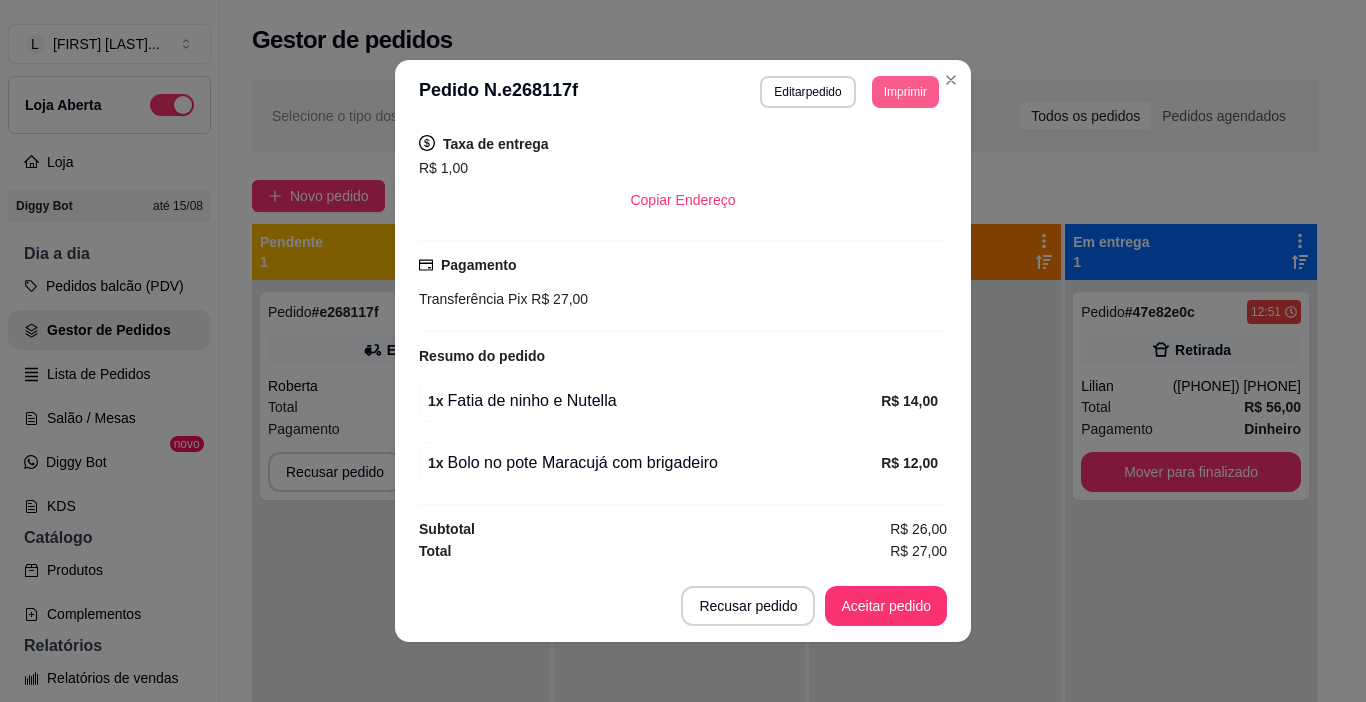 click on "Imprimir" at bounding box center (905, 92) 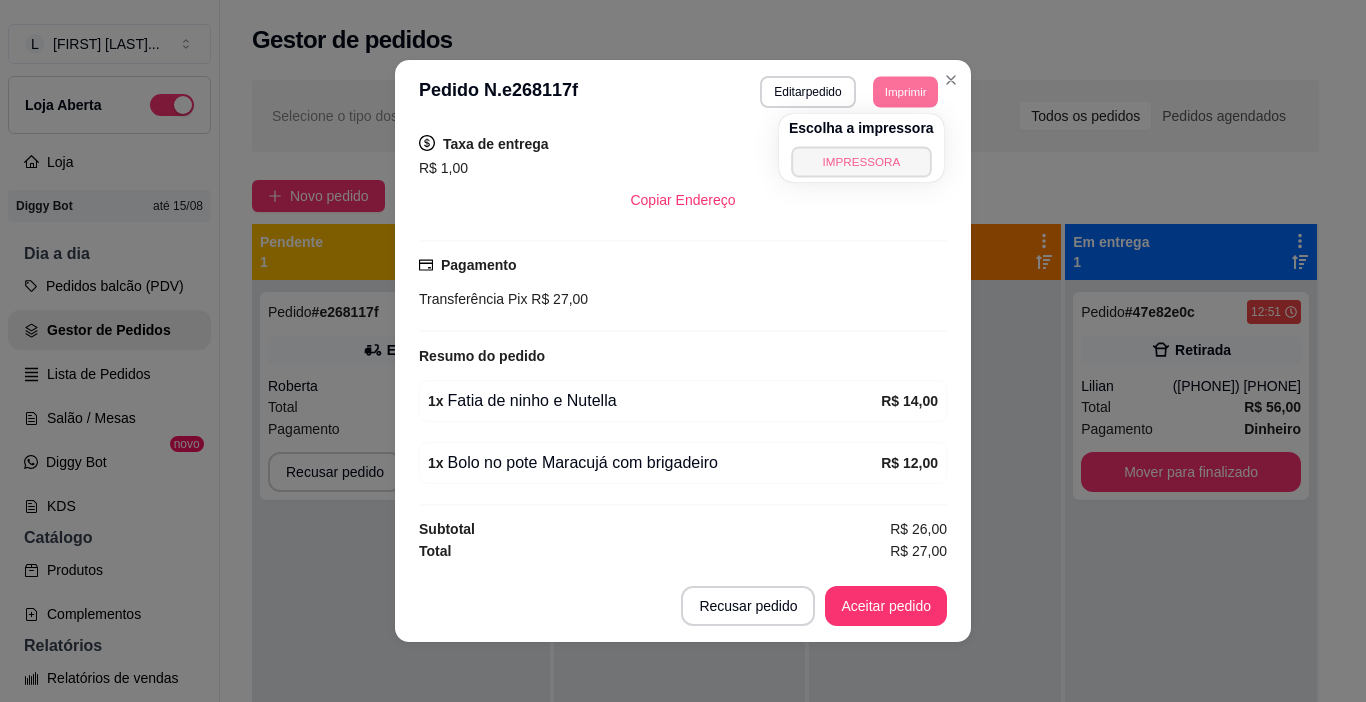click on "IMPRESSORA" at bounding box center (861, 161) 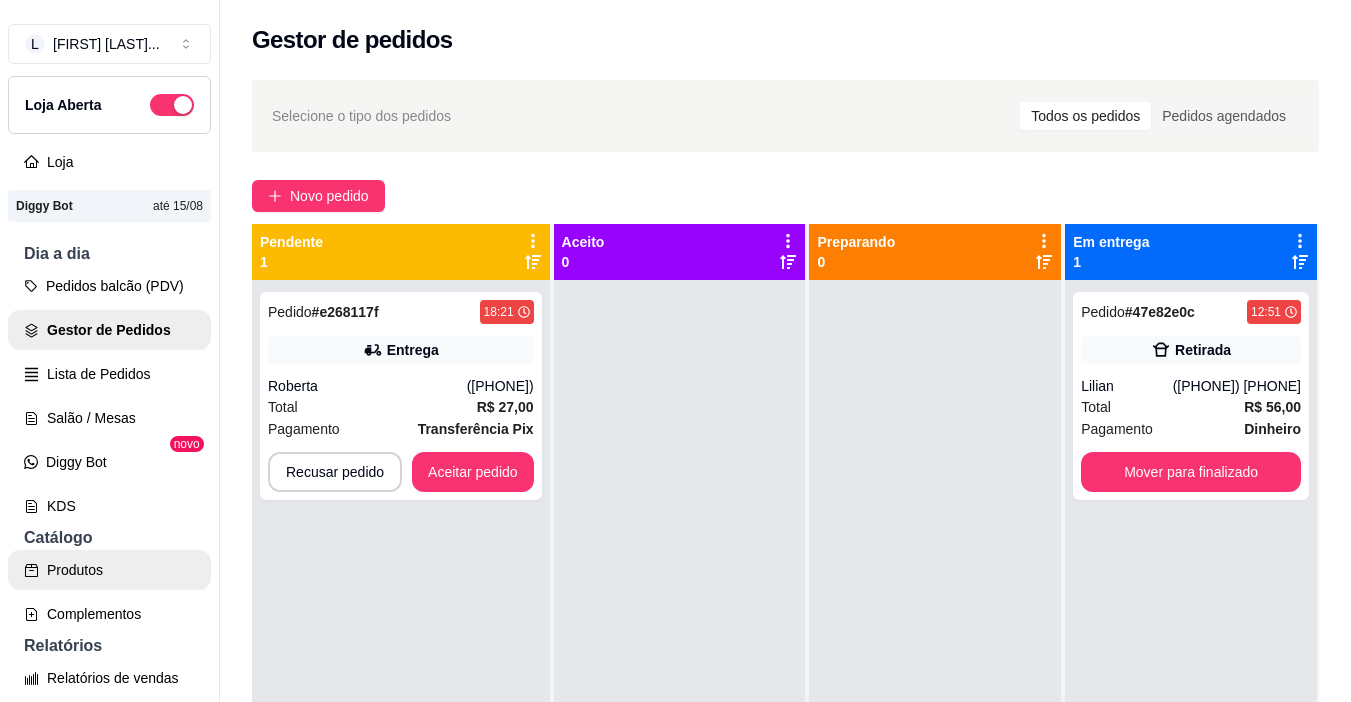 click on "Produtos" at bounding box center [109, 570] 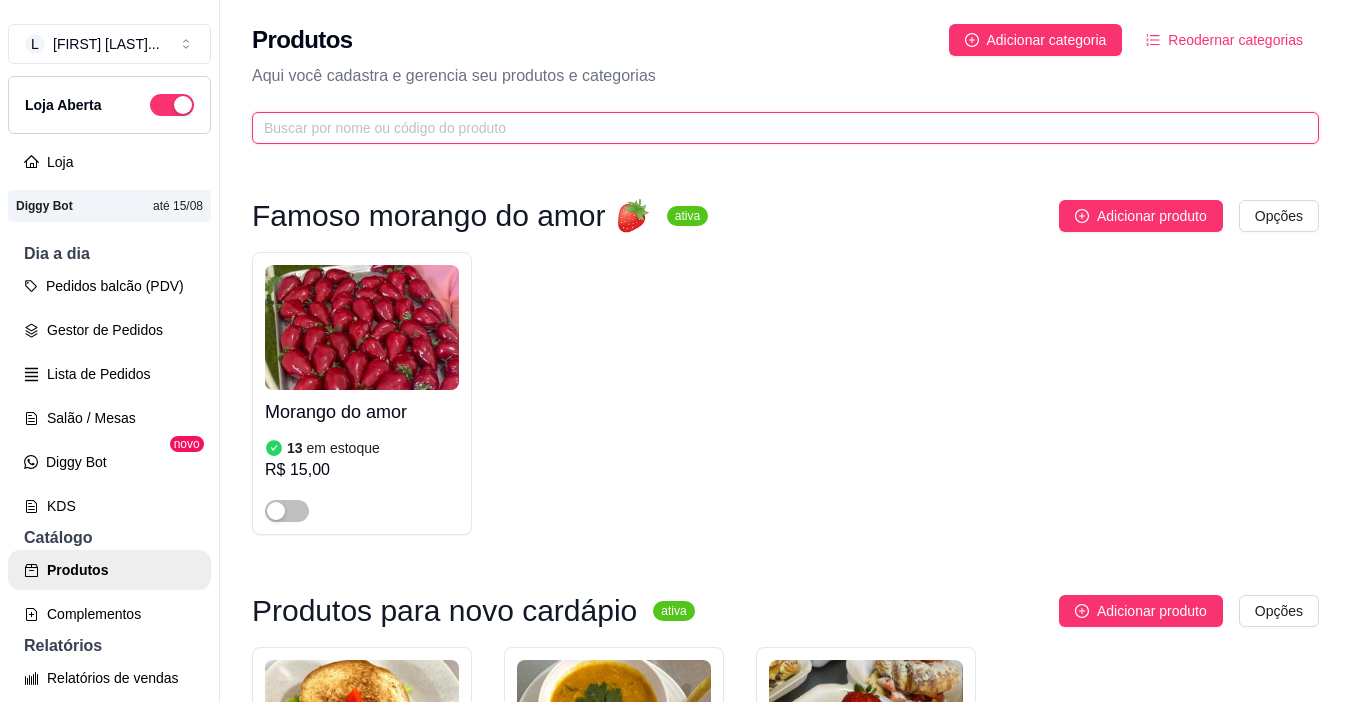 click at bounding box center (777, 128) 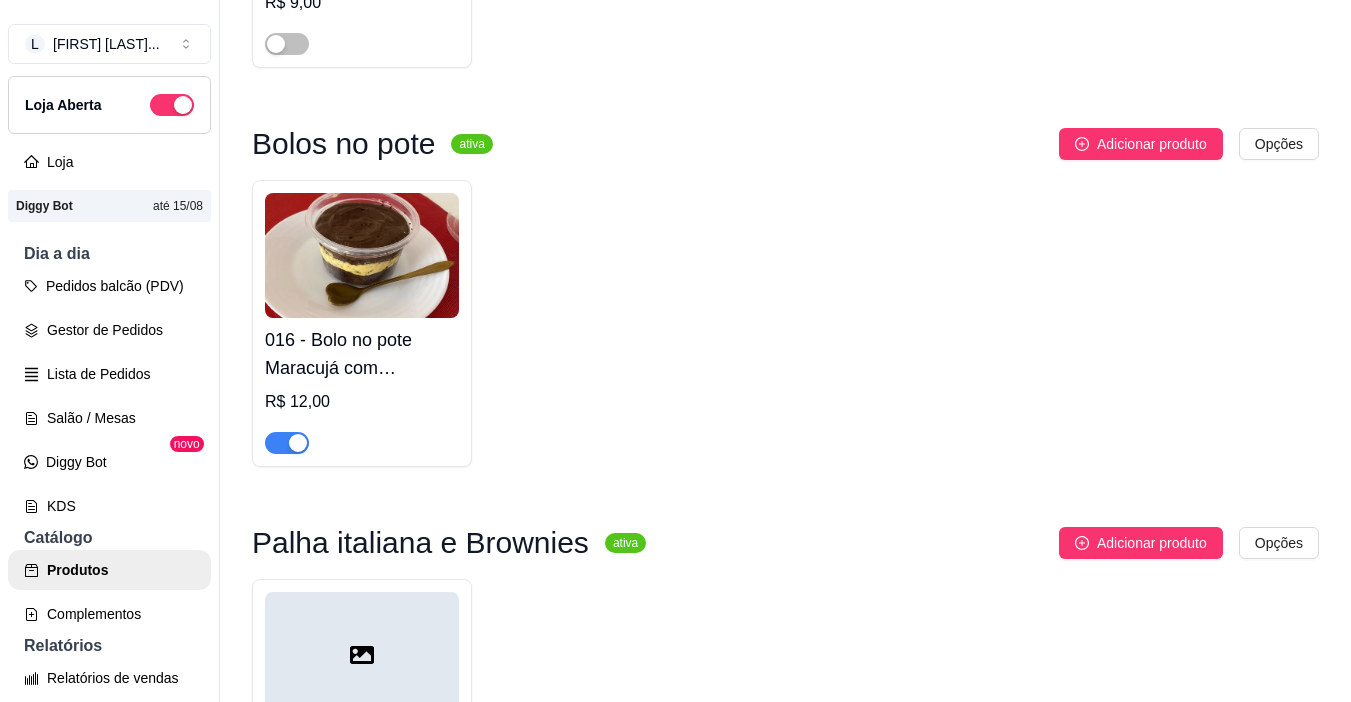 scroll, scrollTop: 900, scrollLeft: 0, axis: vertical 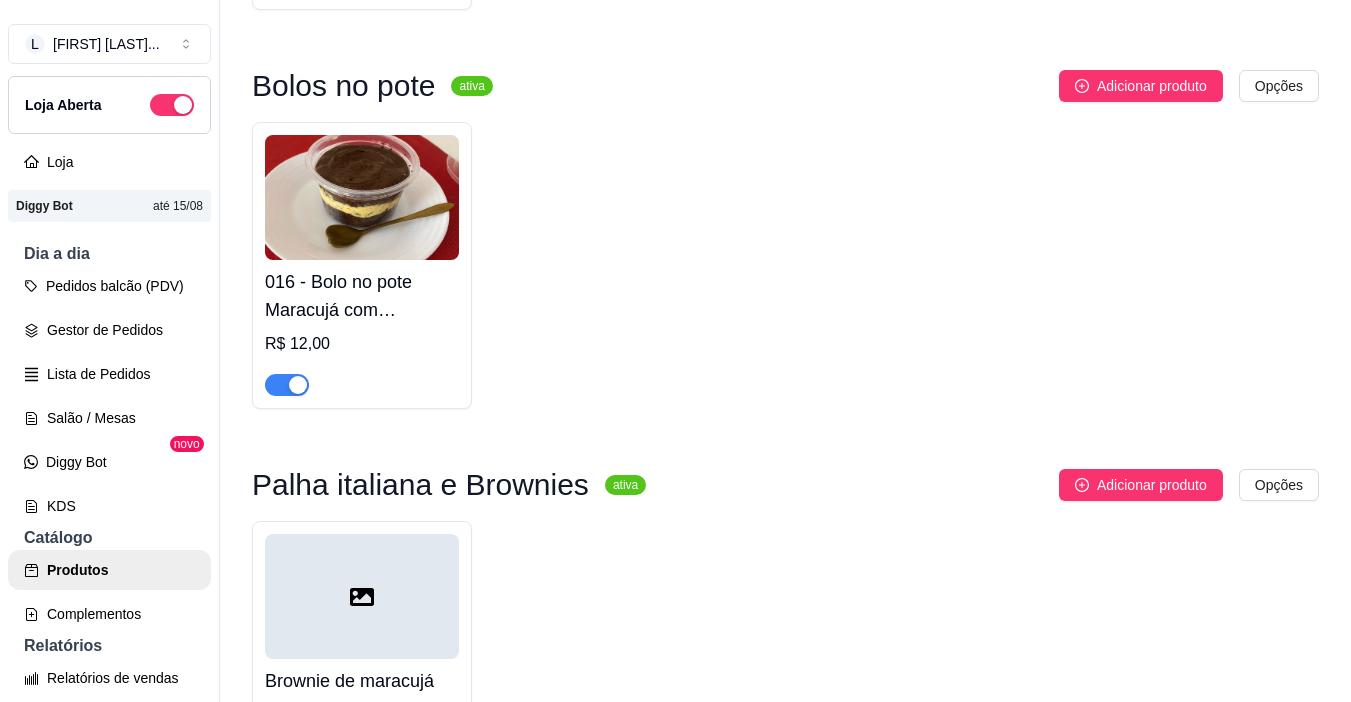 type on "maracu" 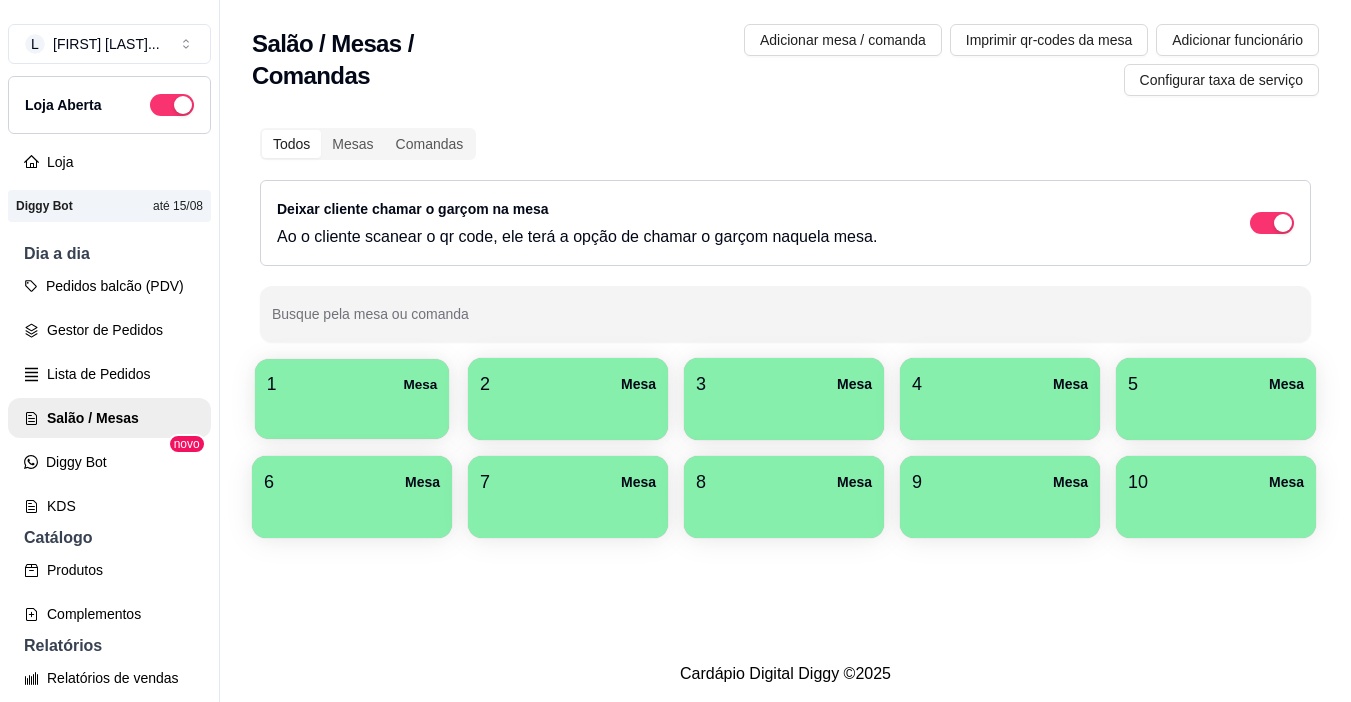 click on "1 Mesa" at bounding box center (352, 384) 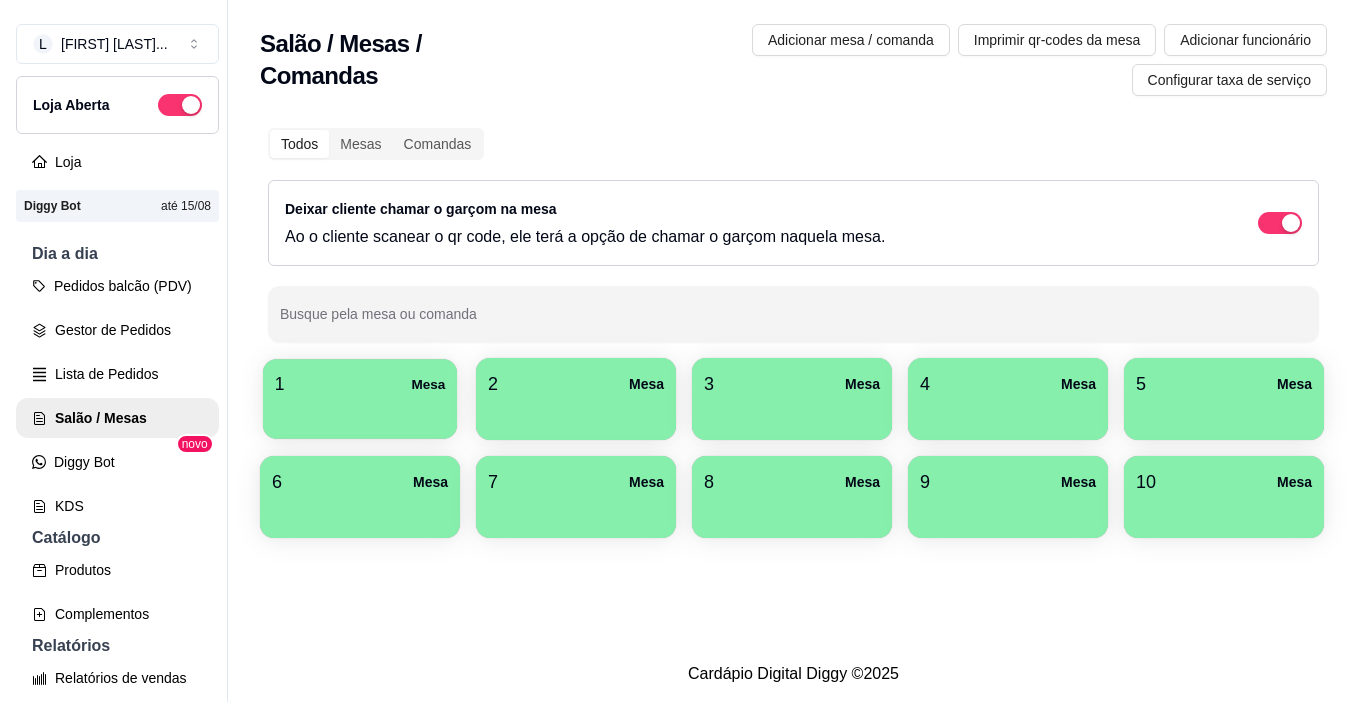 scroll, scrollTop: 0, scrollLeft: 0, axis: both 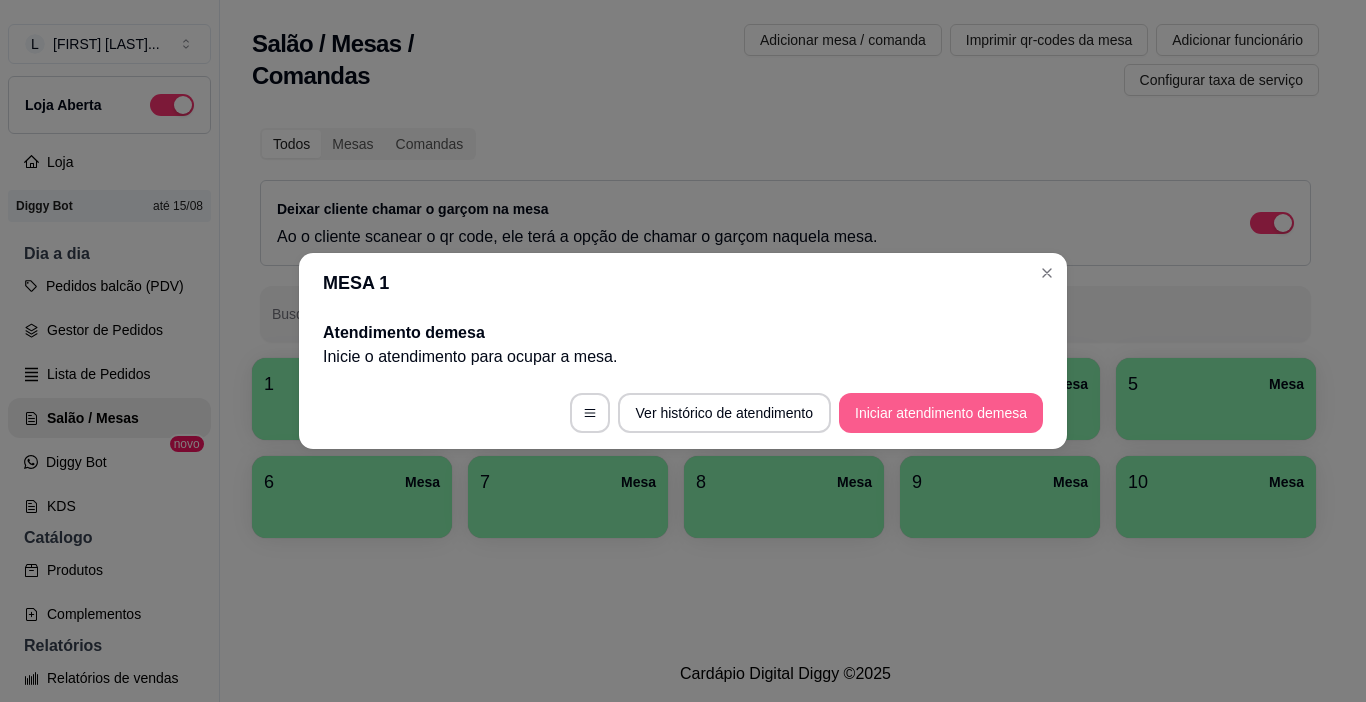 click on "Iniciar atendimento de  mesa" at bounding box center [941, 413] 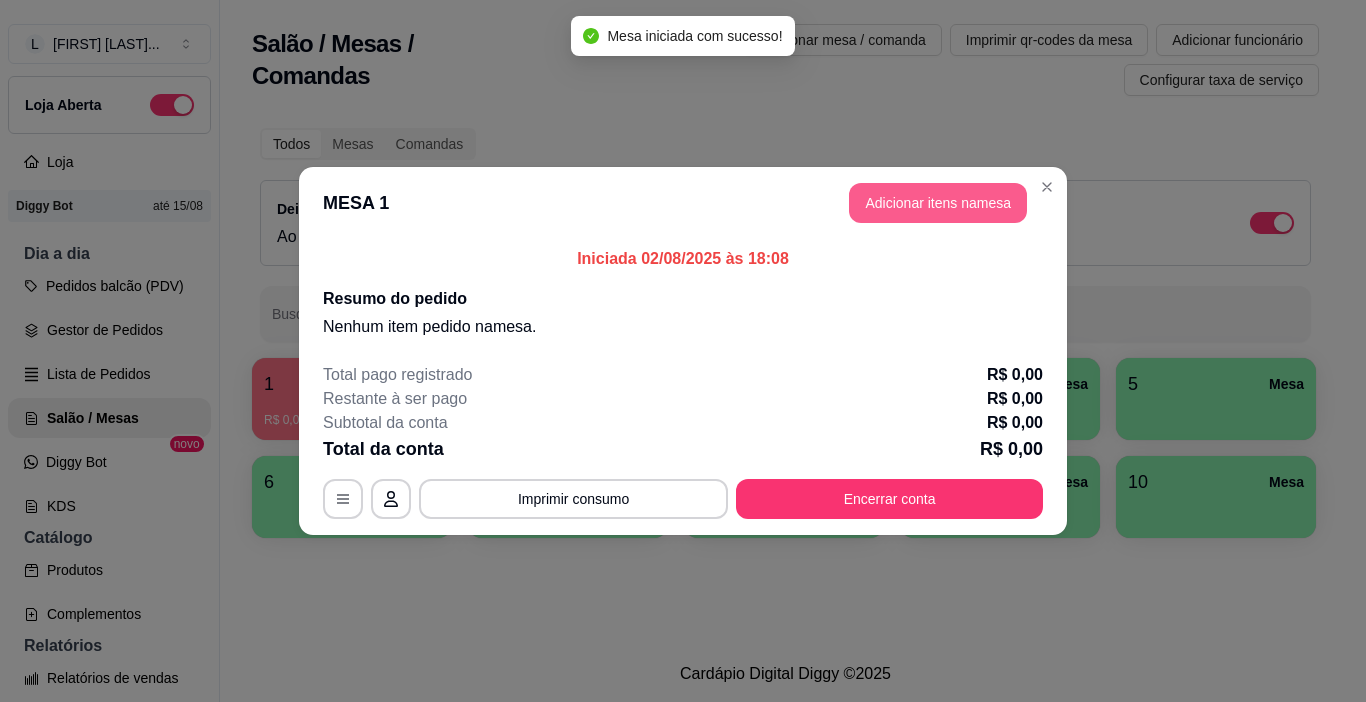 click on "Adicionar itens na  mesa" at bounding box center (938, 203) 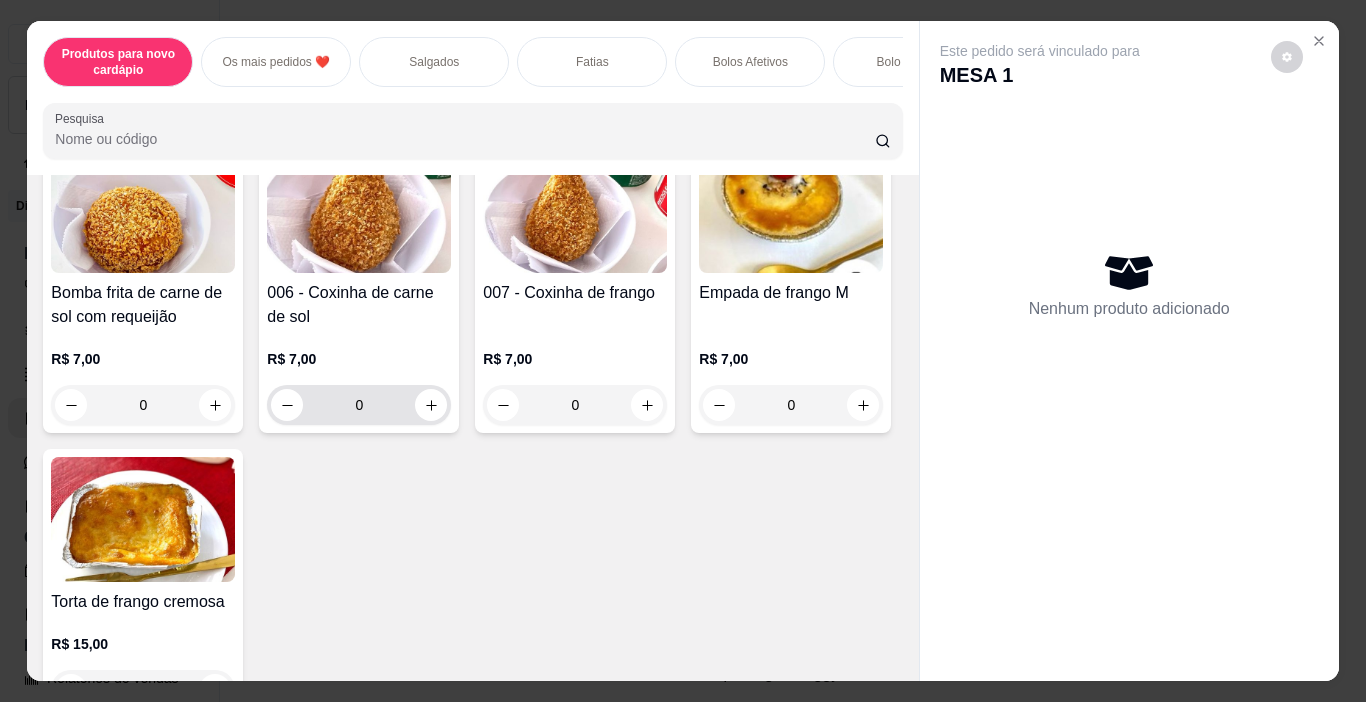 scroll, scrollTop: 1200, scrollLeft: 0, axis: vertical 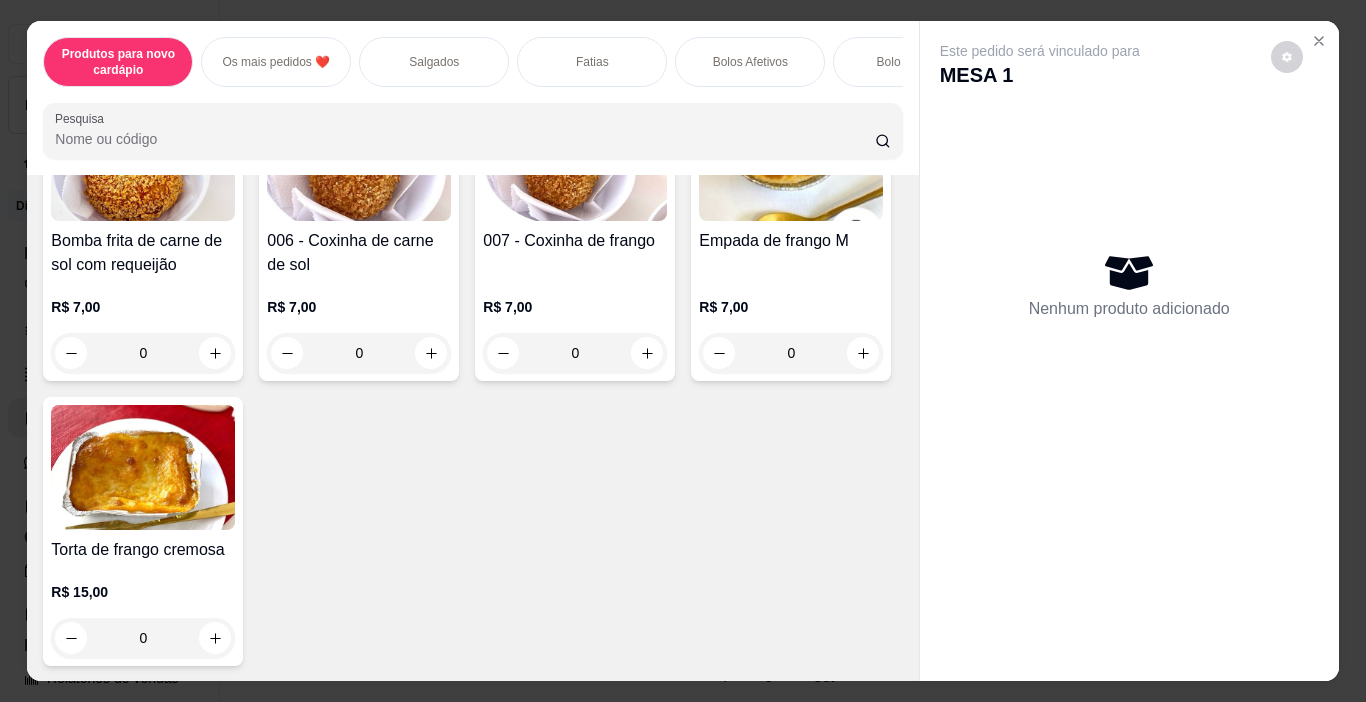 click 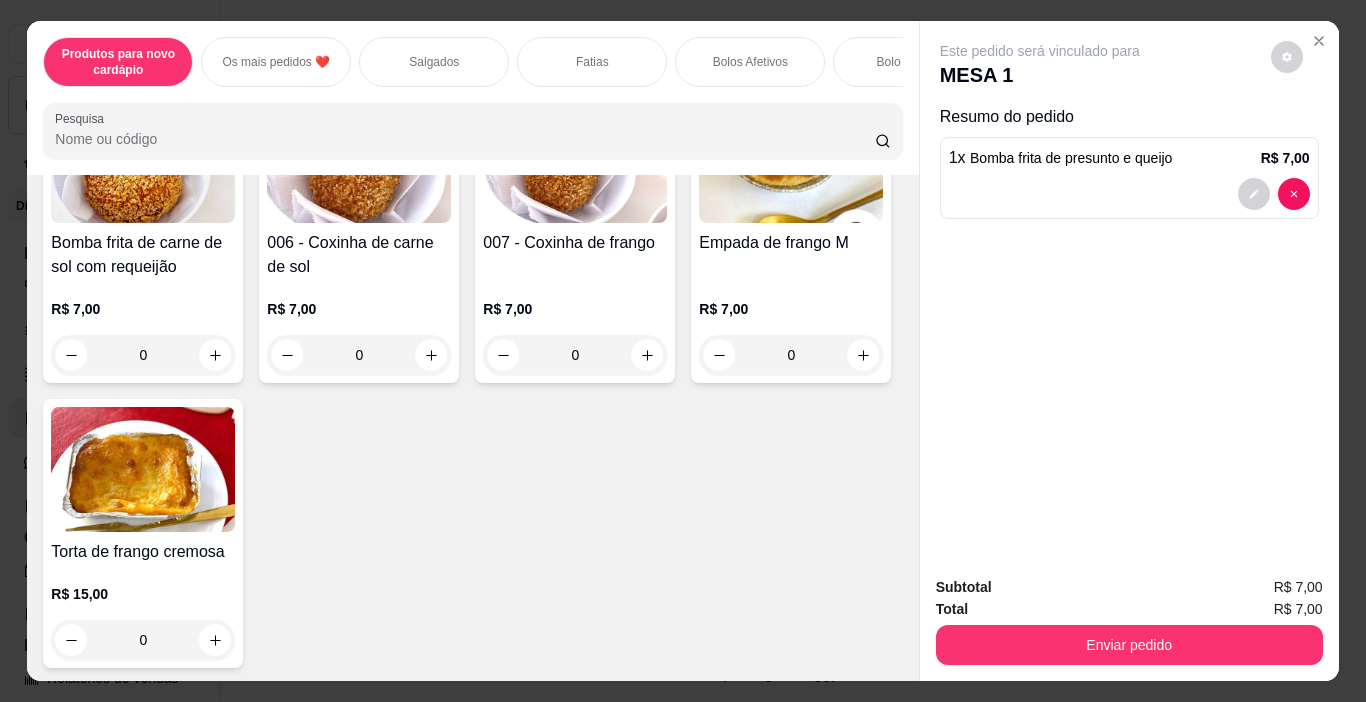 type on "1" 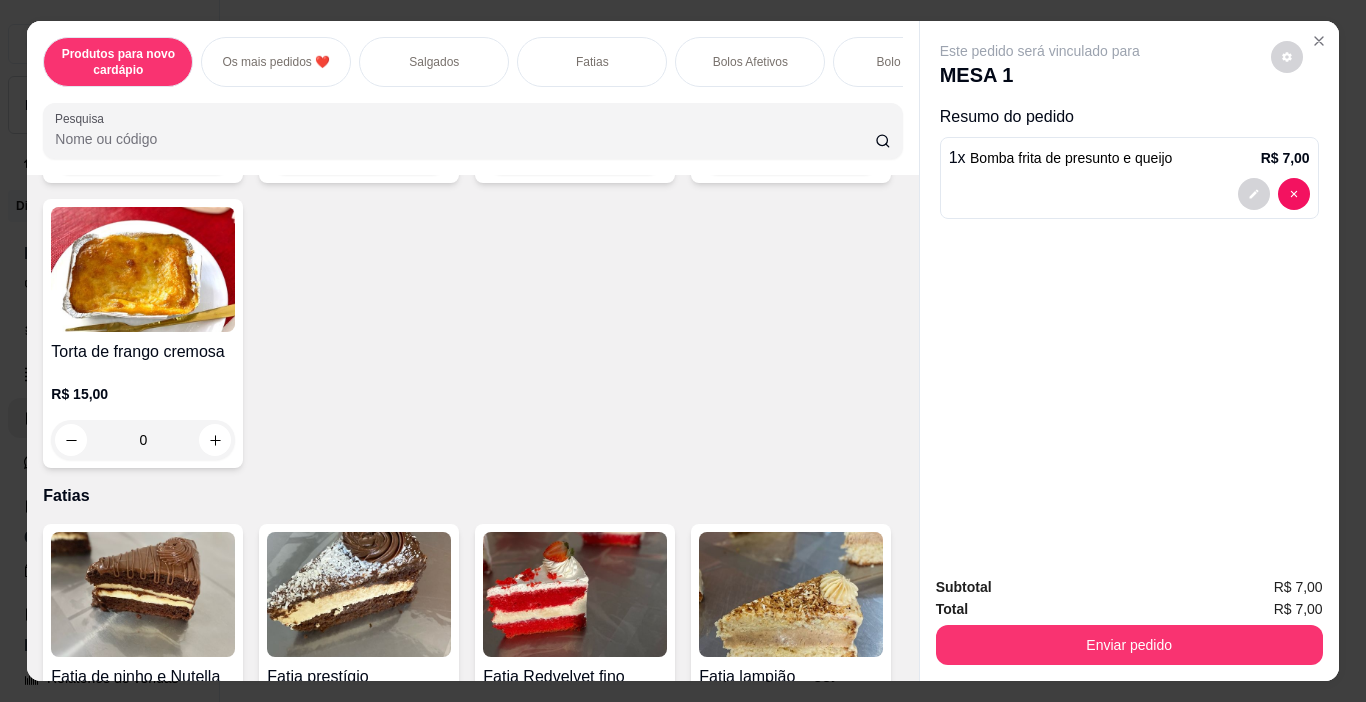 click 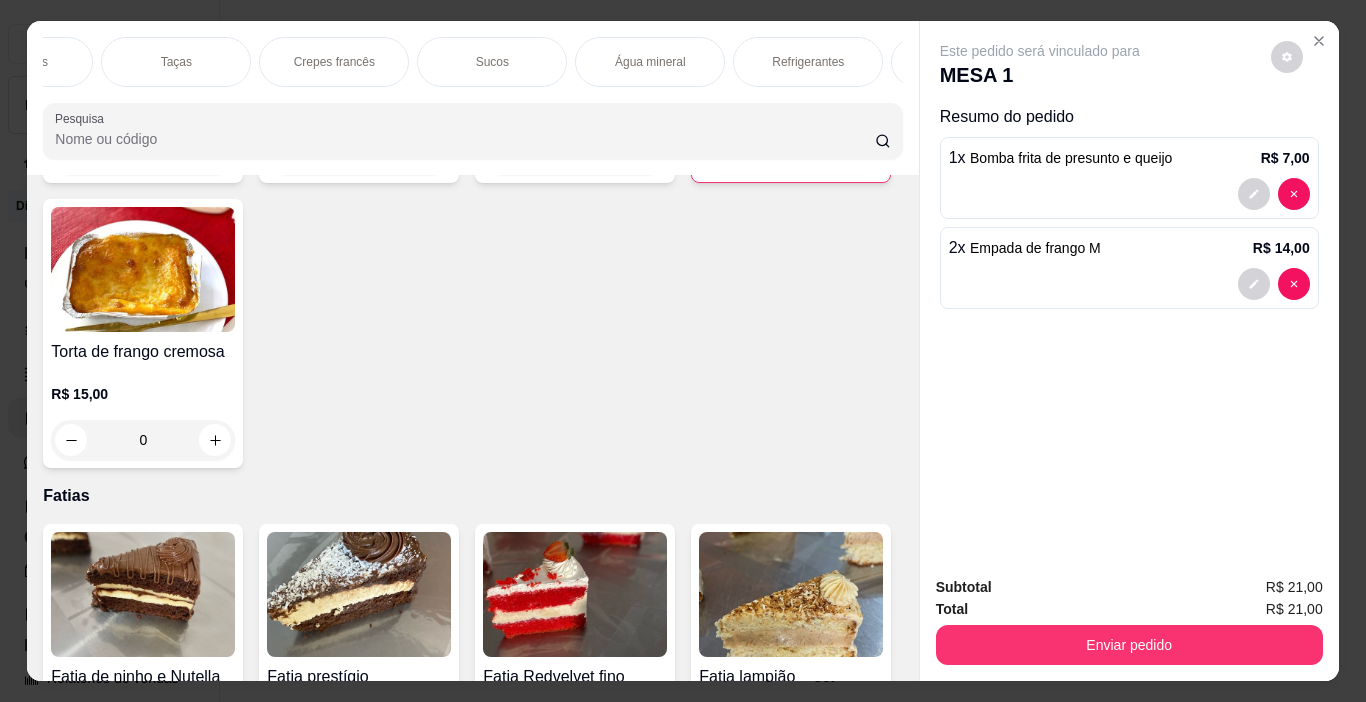 scroll, scrollTop: 0, scrollLeft: 2609, axis: horizontal 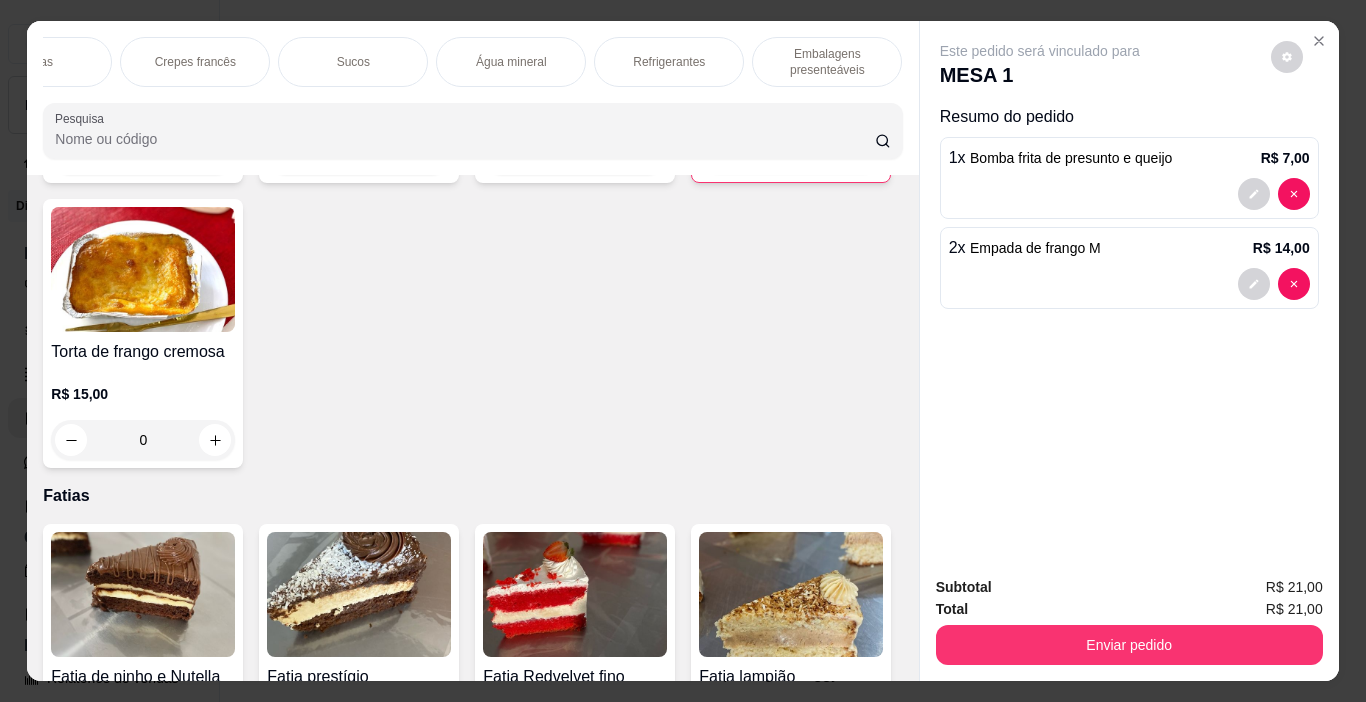 click on "Refrigerantes" at bounding box center (669, 62) 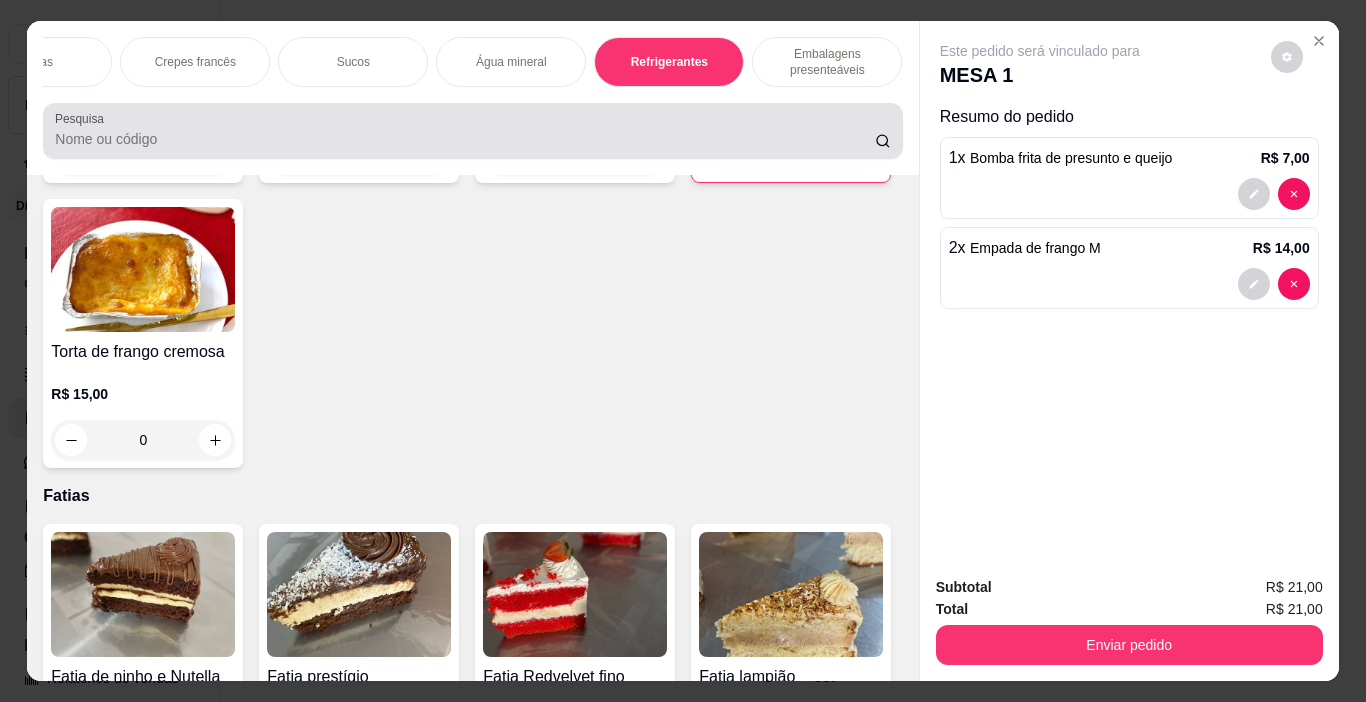 scroll, scrollTop: 9338, scrollLeft: 0, axis: vertical 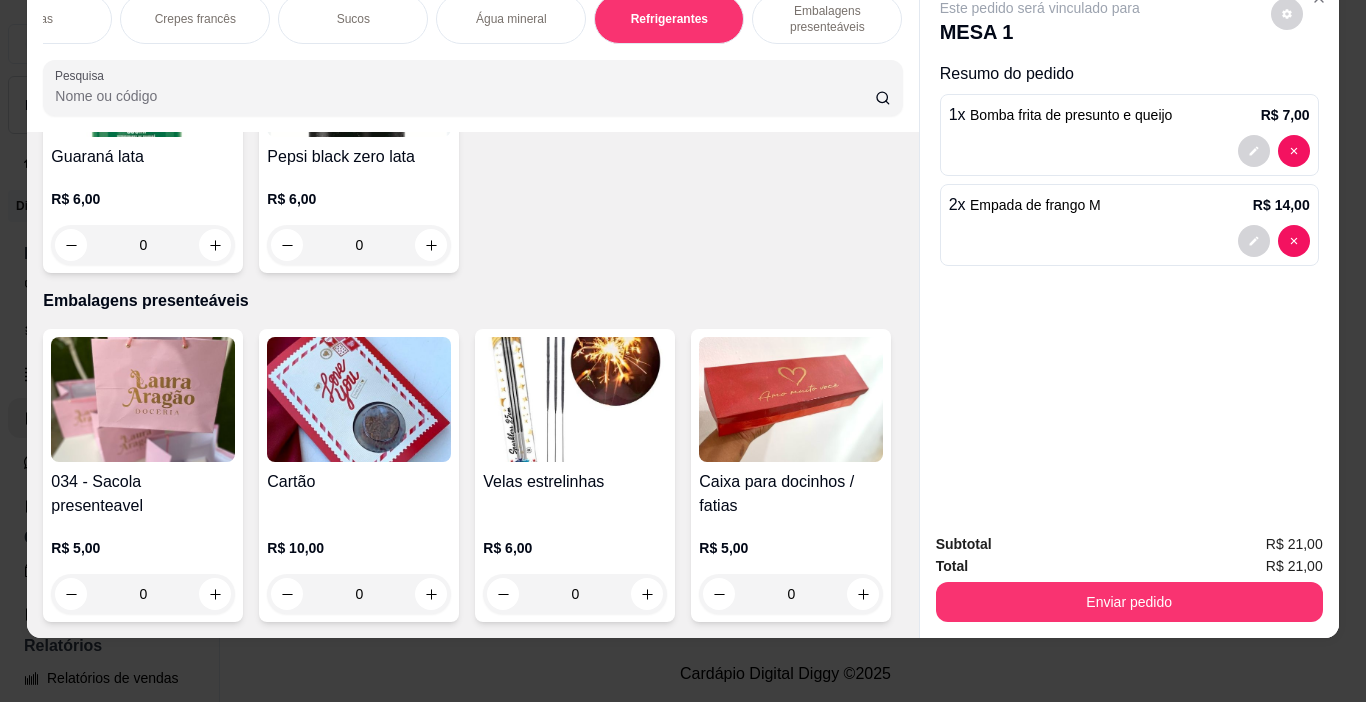 click at bounding box center (863, -325) 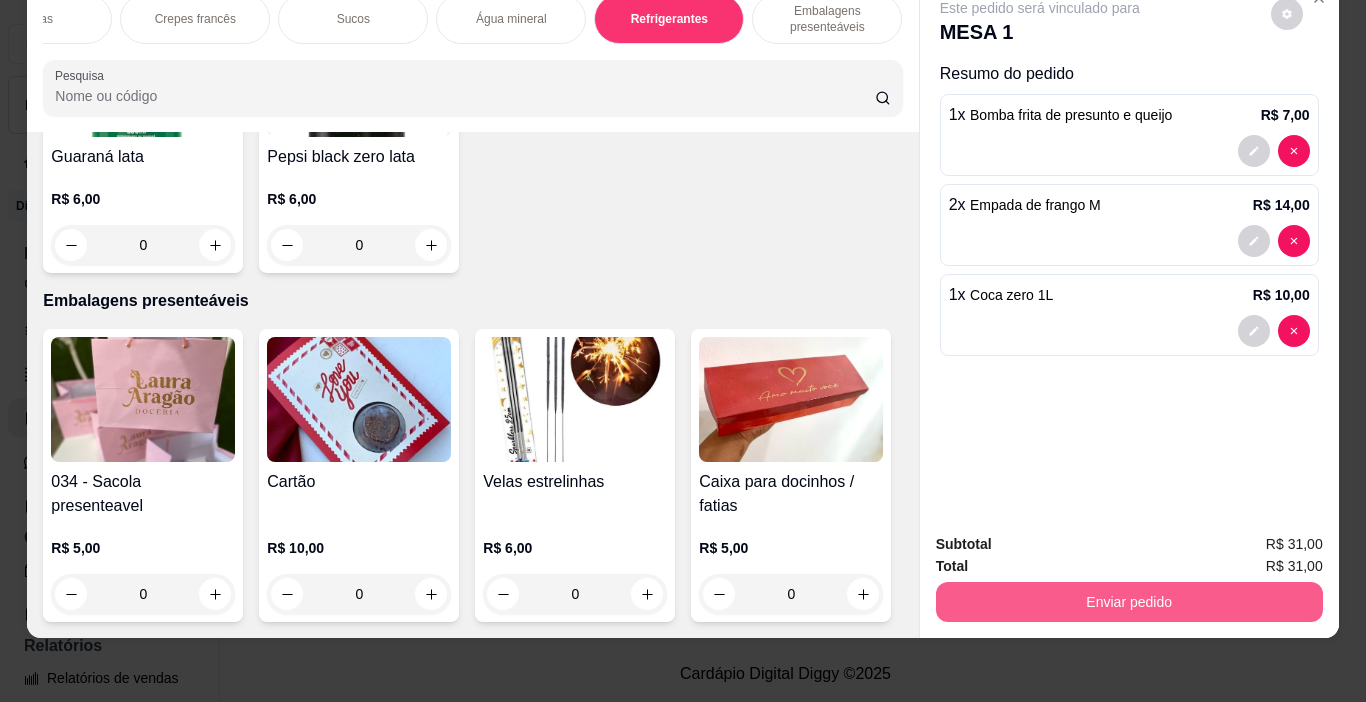 click on "Enviar pedido" at bounding box center [1129, 602] 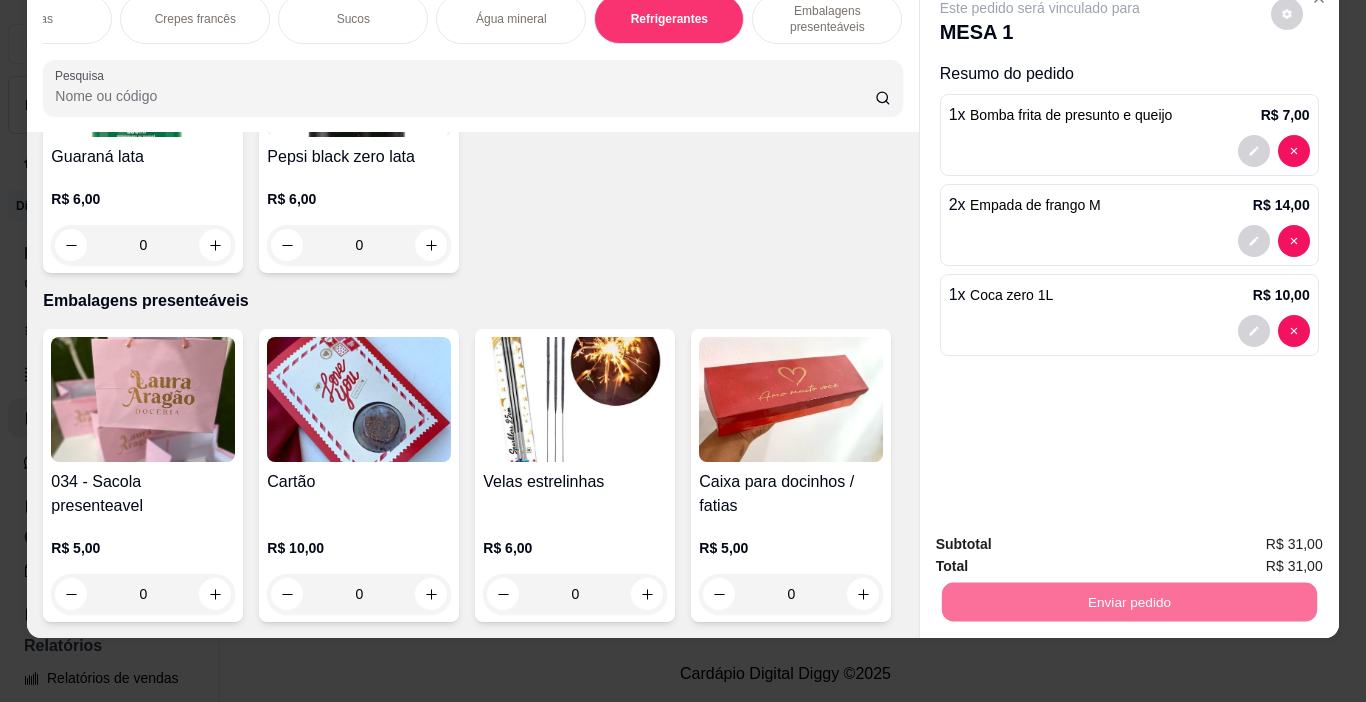 click on "Não registrar e enviar pedido" at bounding box center (1063, 538) 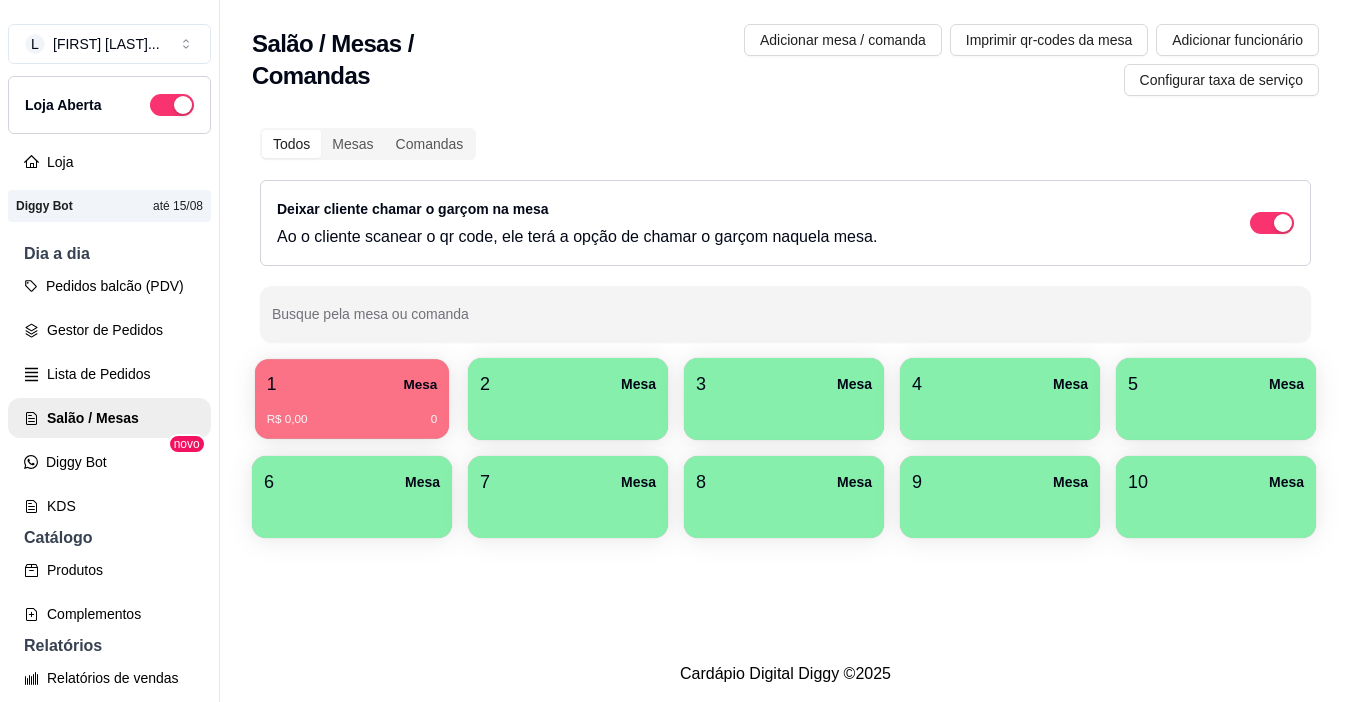click on "R$ 0,00 0" at bounding box center [352, 412] 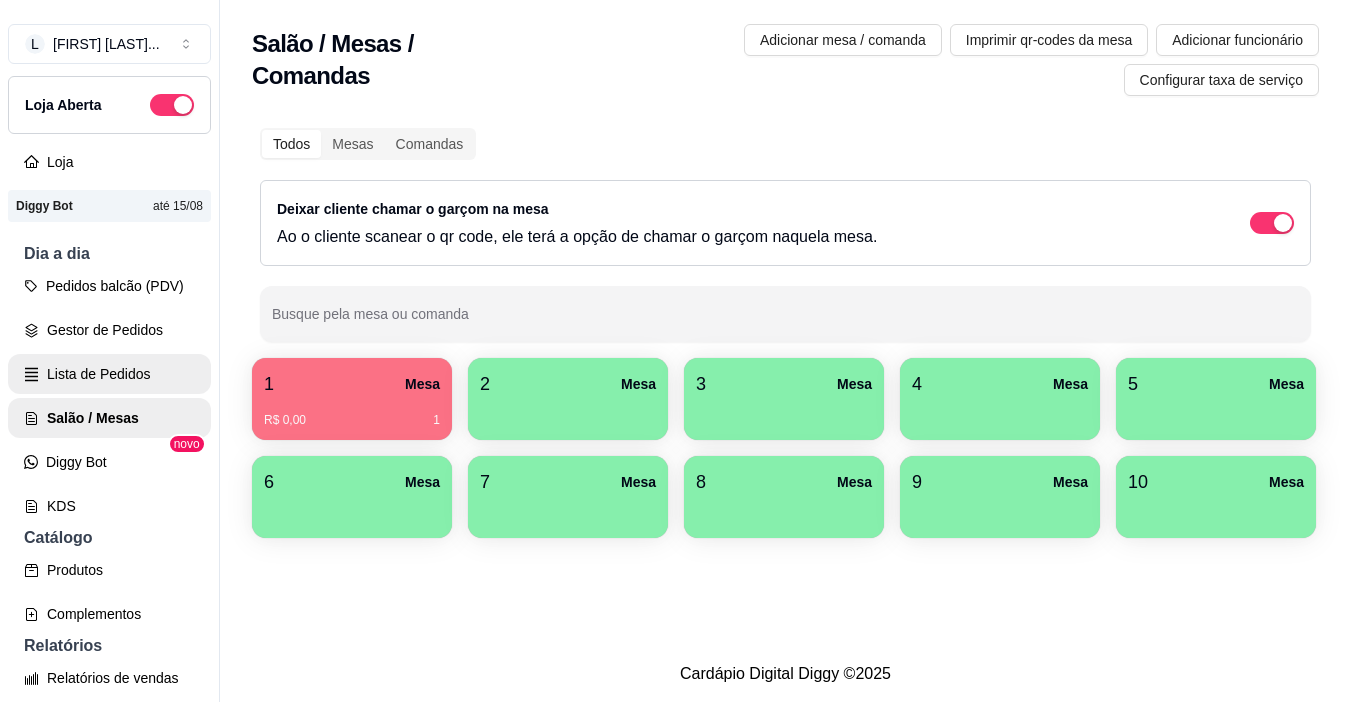 click on "Lista de Pedidos" at bounding box center [109, 374] 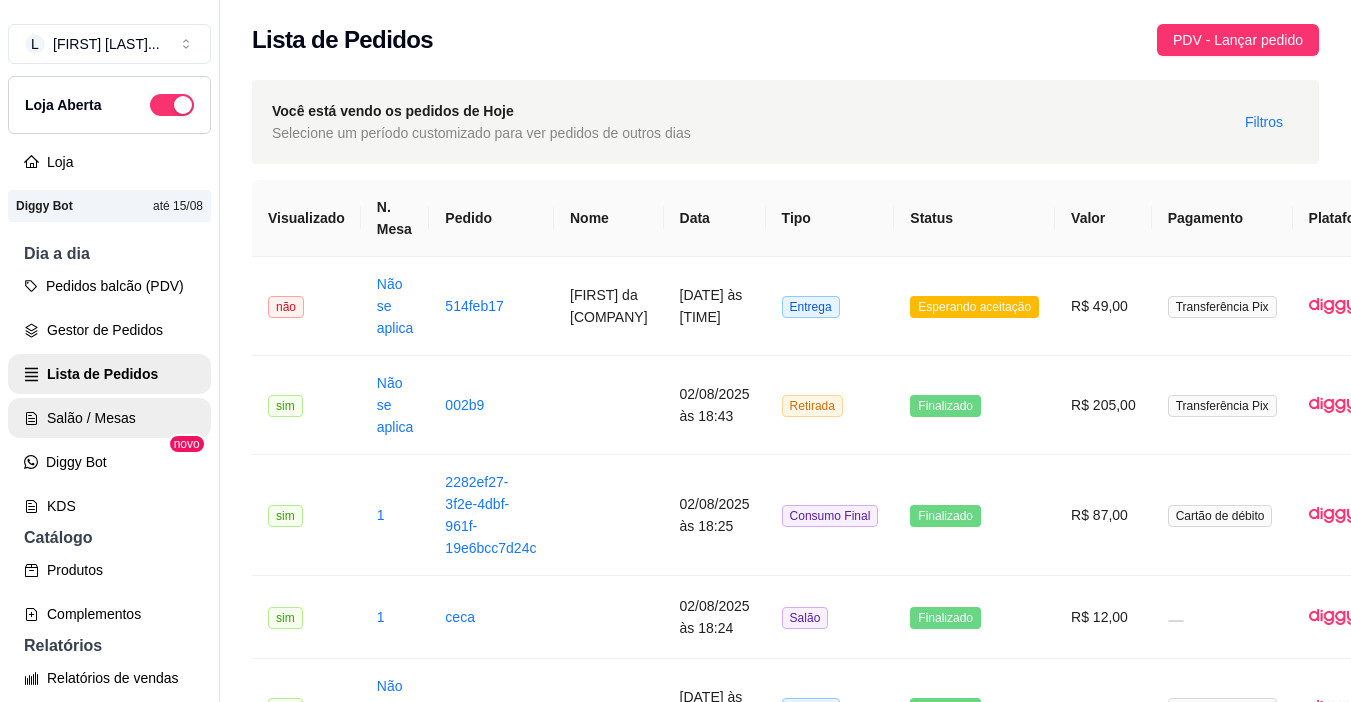 click on "Salão / Mesas" at bounding box center (109, 418) 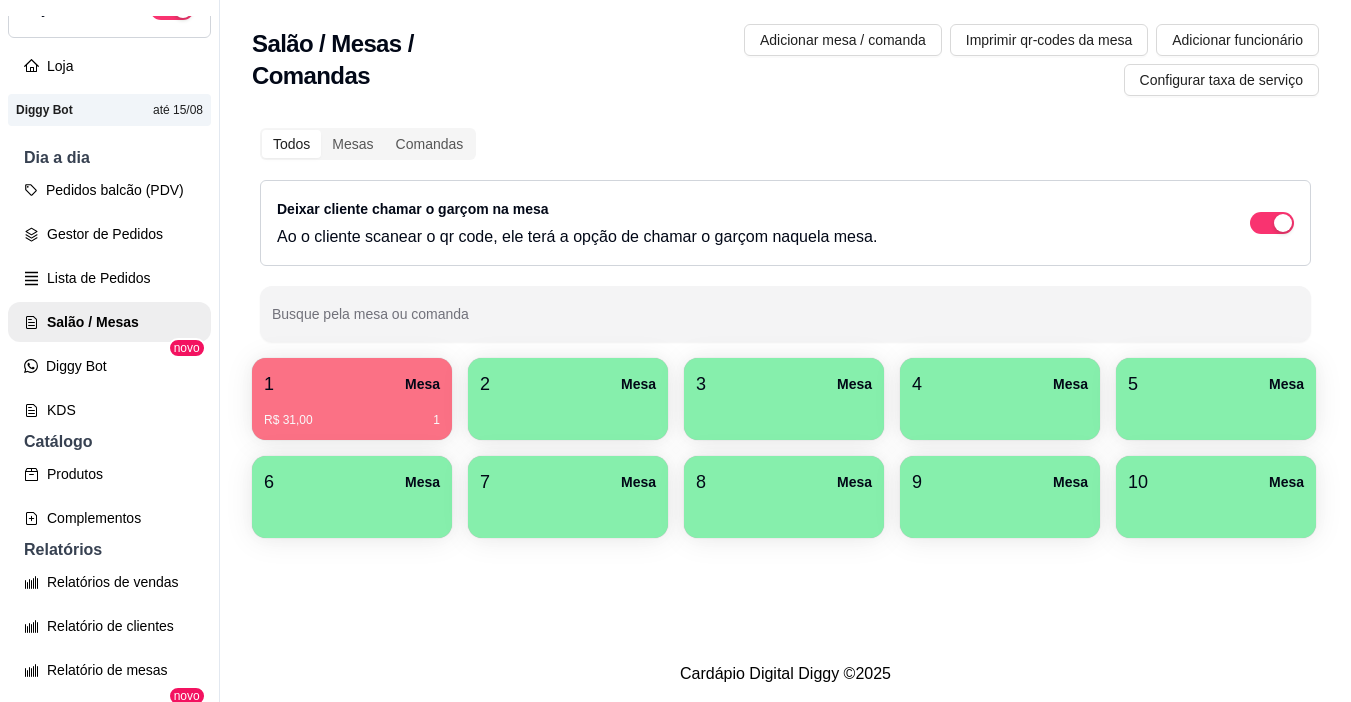 scroll, scrollTop: 0, scrollLeft: 0, axis: both 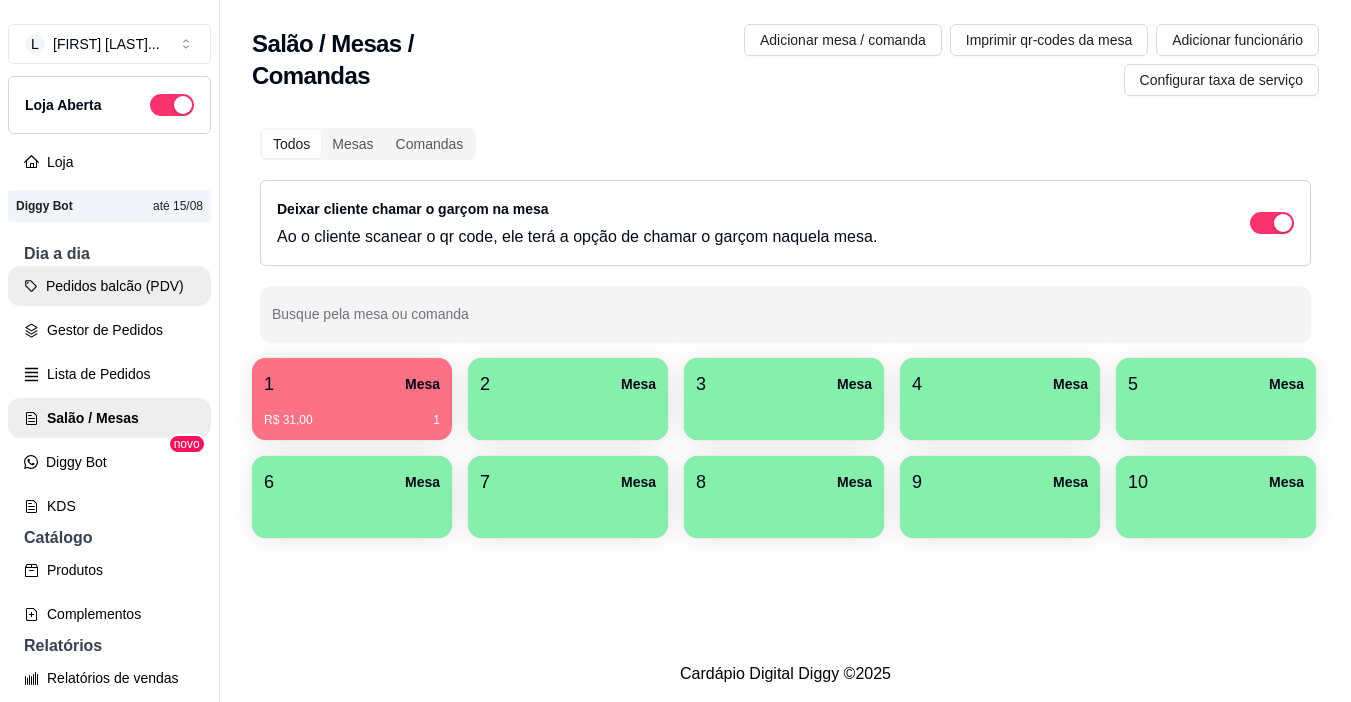 click on "Pedidos balcão (PDV)" at bounding box center [109, 286] 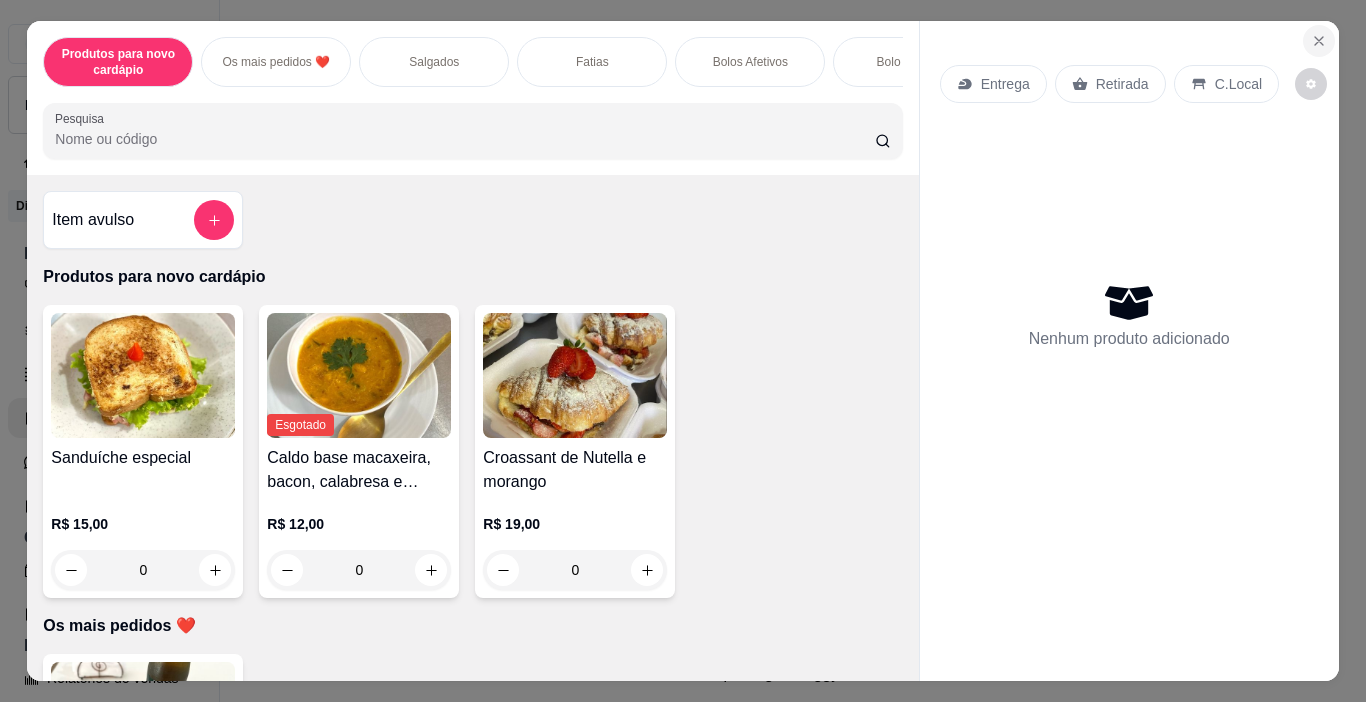 click at bounding box center [1319, 41] 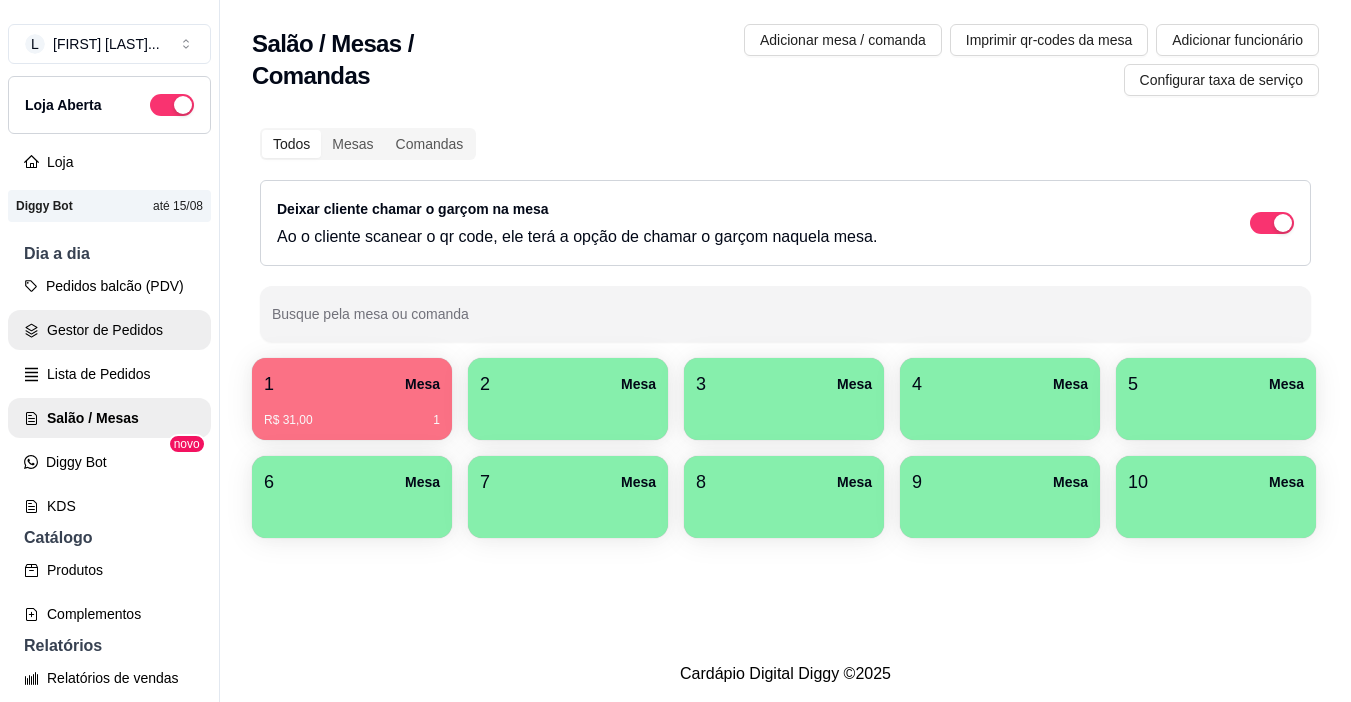 click on "Gestor de Pedidos" at bounding box center [109, 330] 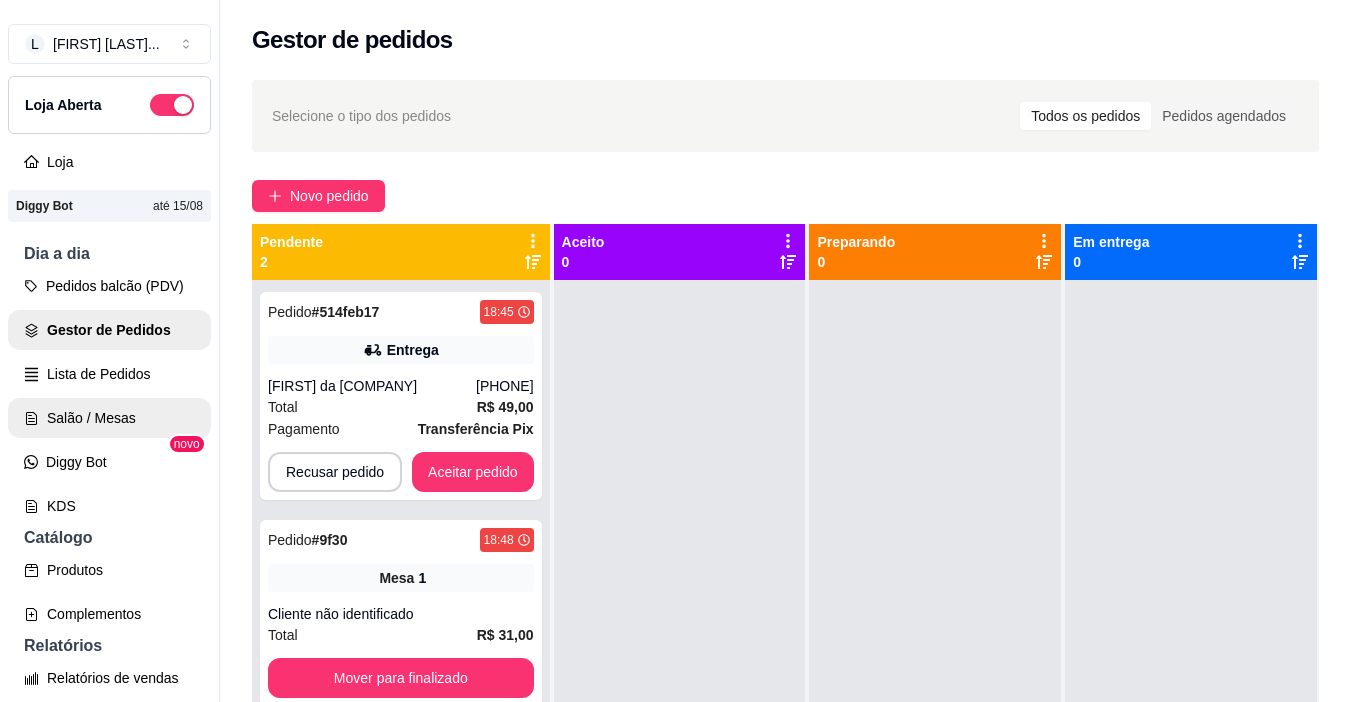 click on "Salão / Mesas" at bounding box center (109, 418) 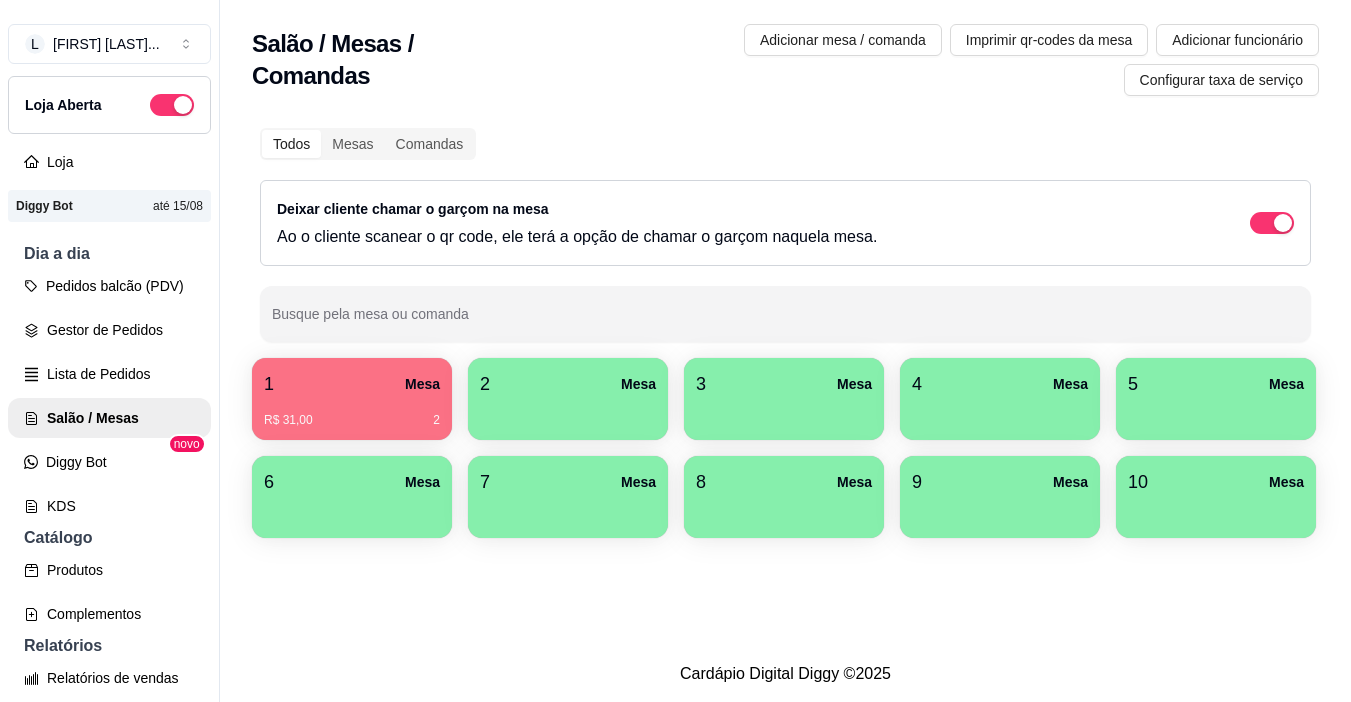 click on "Gestor de Pedidos" at bounding box center (109, 330) 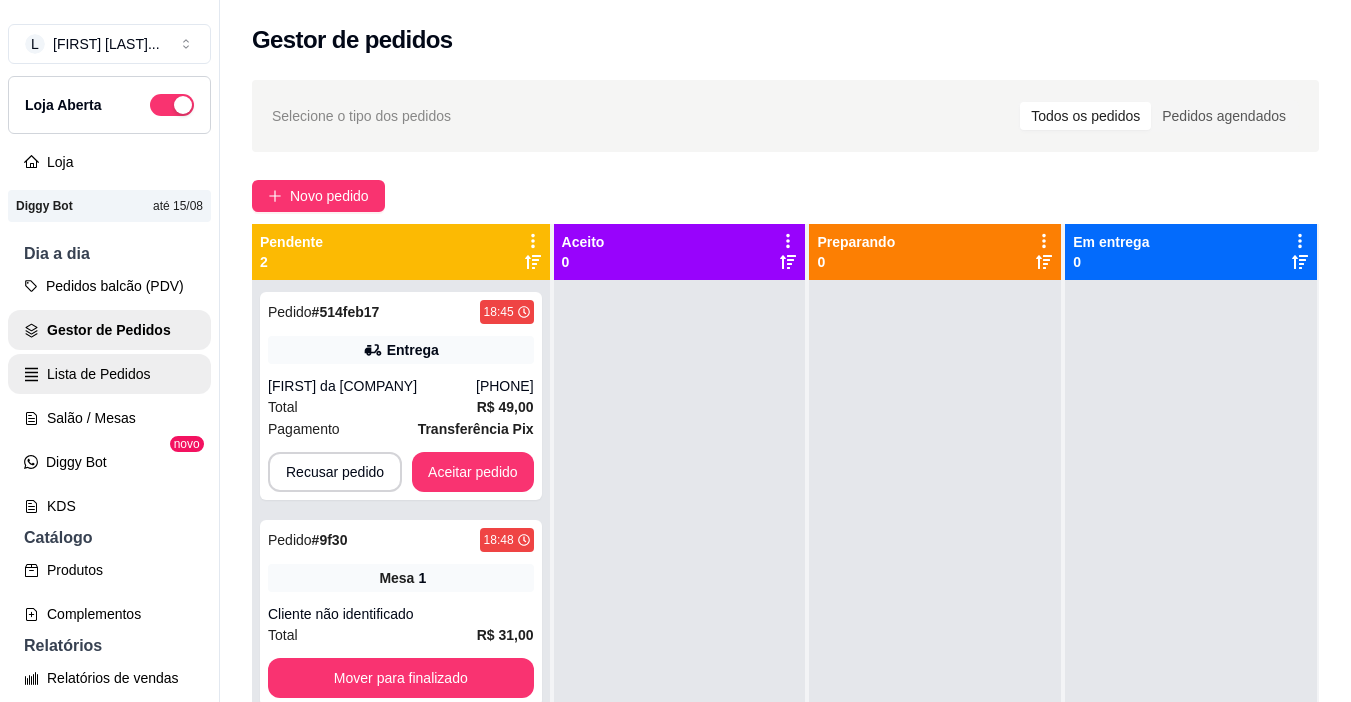 click on "Lista de Pedidos" at bounding box center (109, 374) 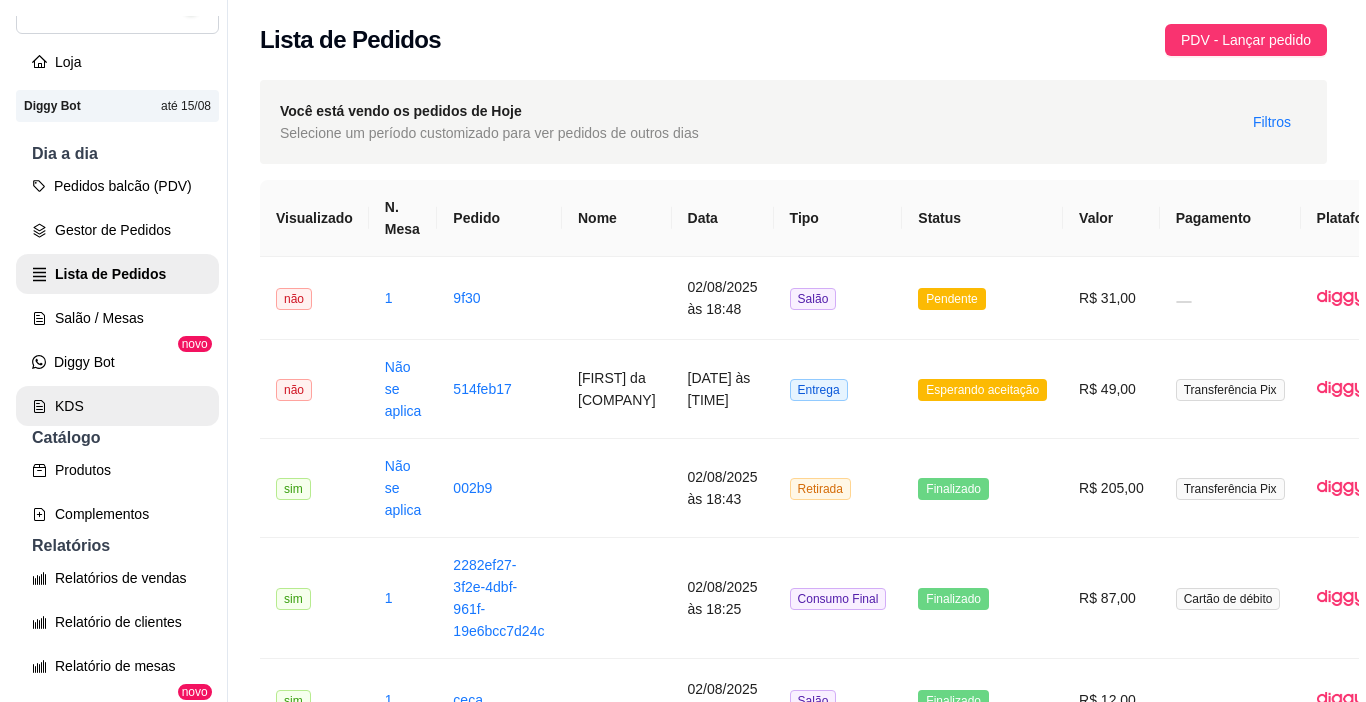 scroll, scrollTop: 0, scrollLeft: 0, axis: both 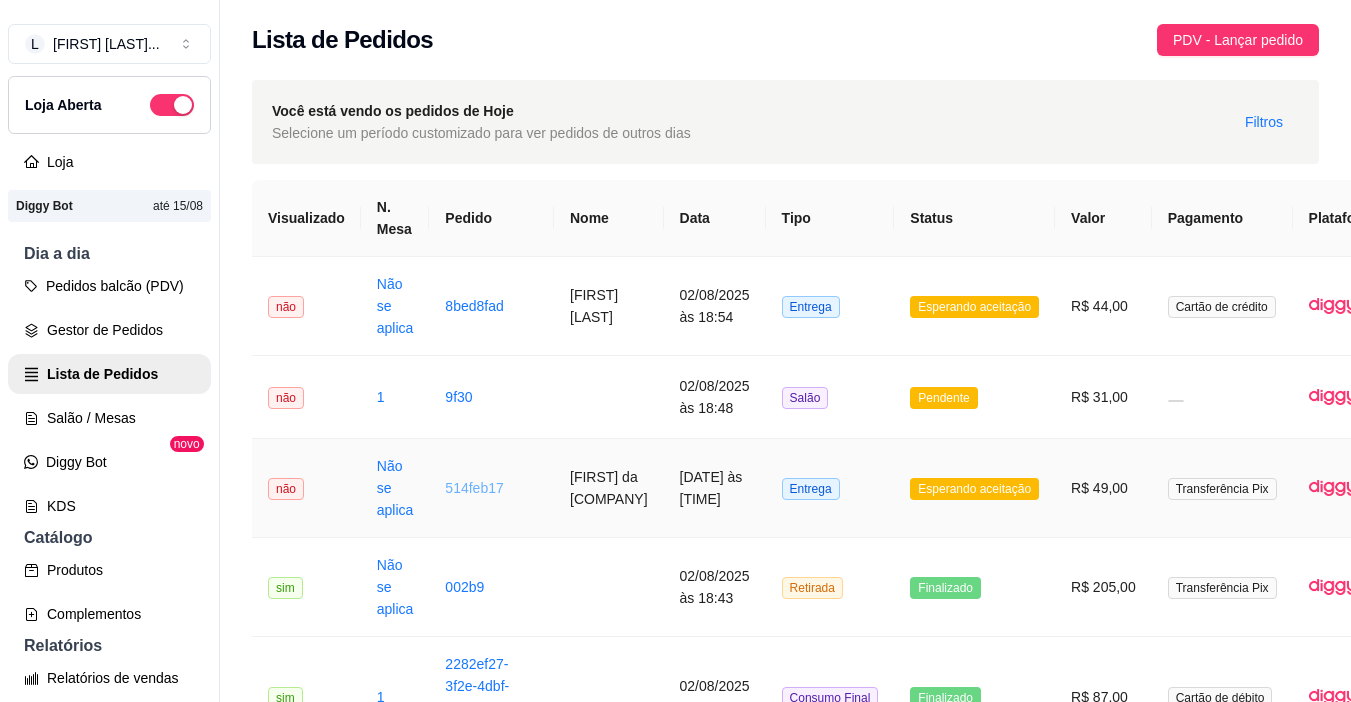 click on "514feb17" at bounding box center (474, 488) 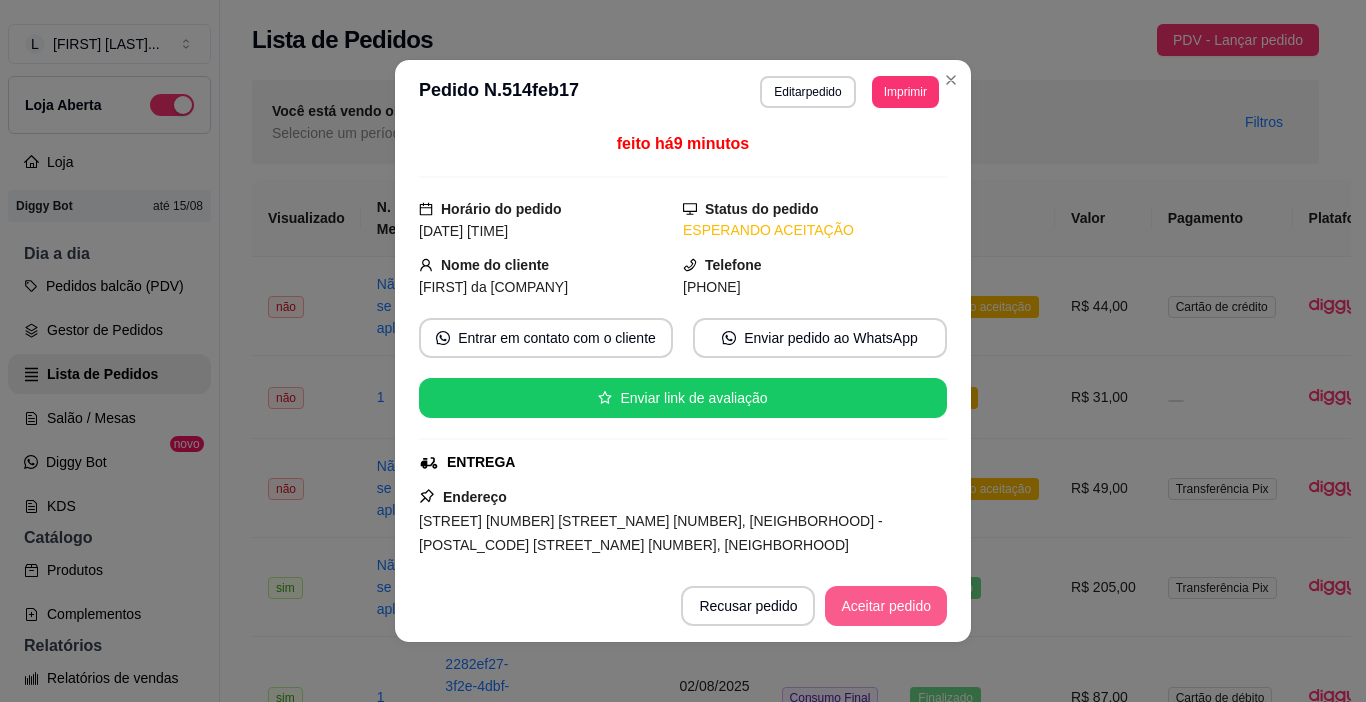 click on "Aceitar pedido" at bounding box center (886, 606) 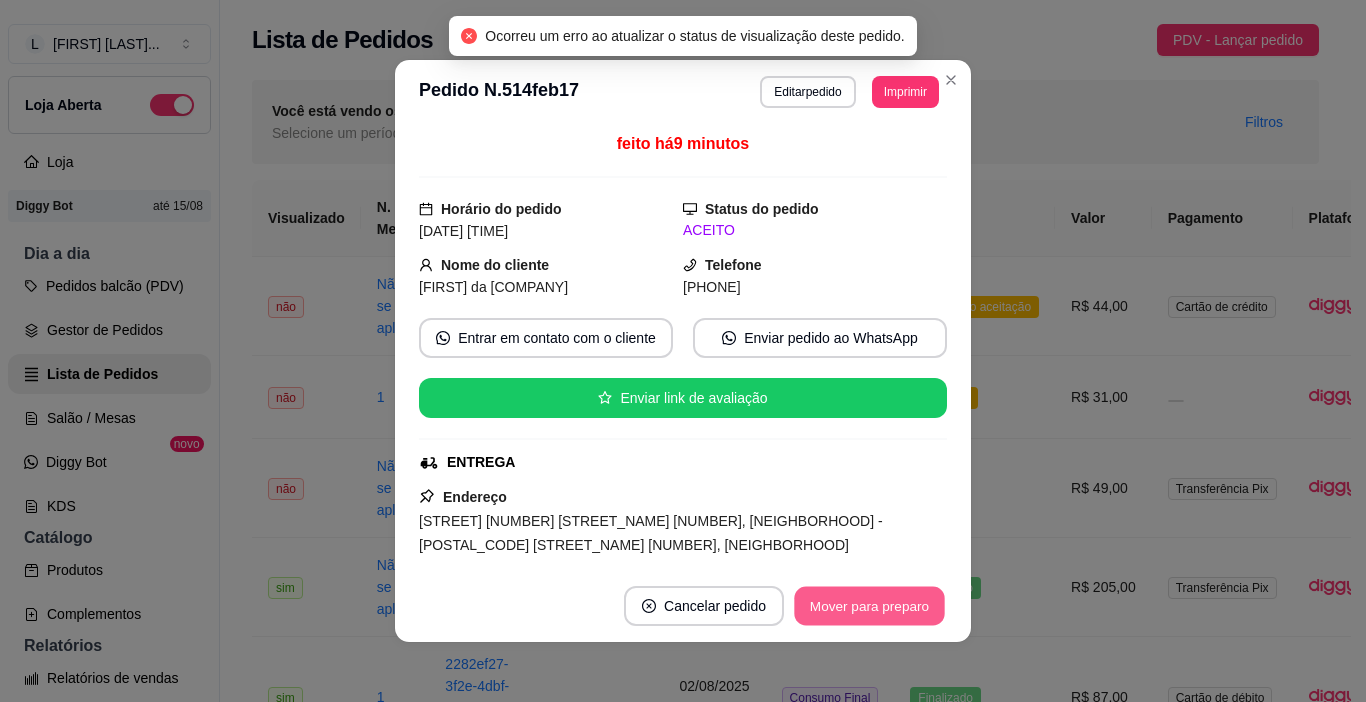 click on "Mover para preparo" at bounding box center [869, 606] 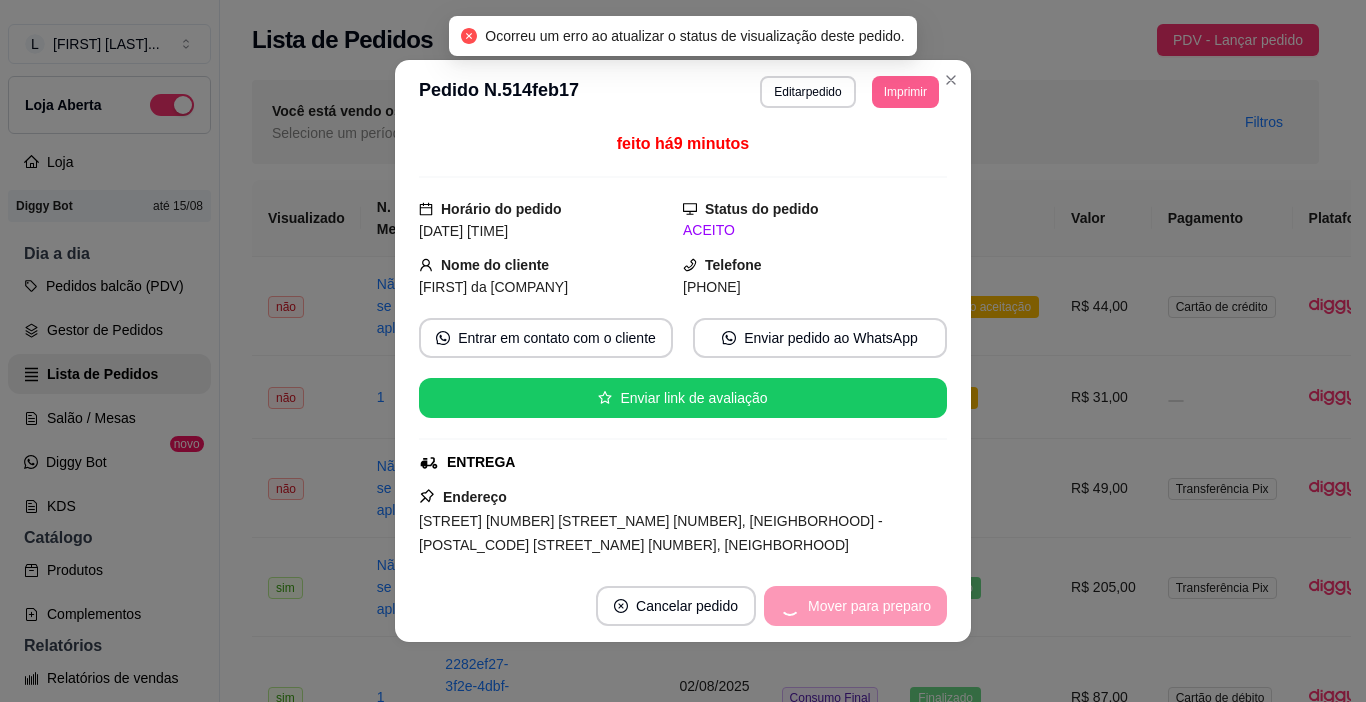 click on "Imprimir" at bounding box center (905, 92) 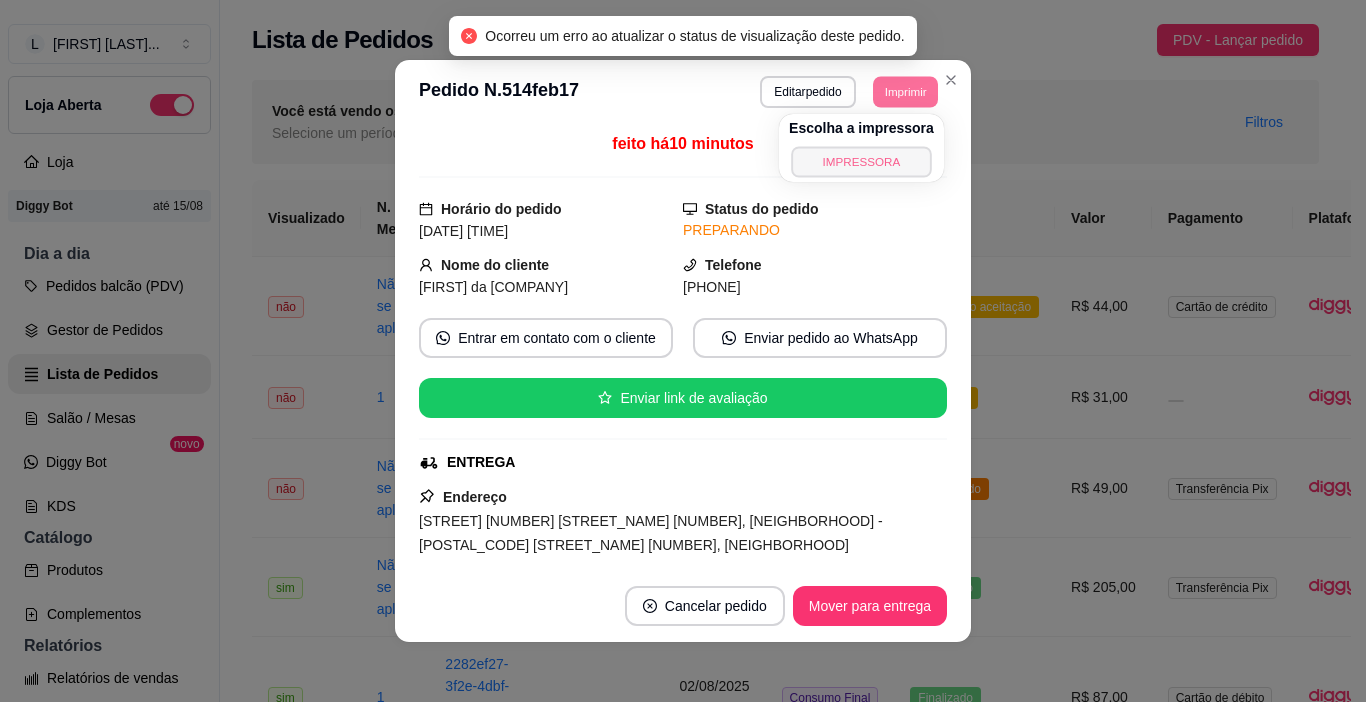 click on "IMPRESSORA" at bounding box center (861, 161) 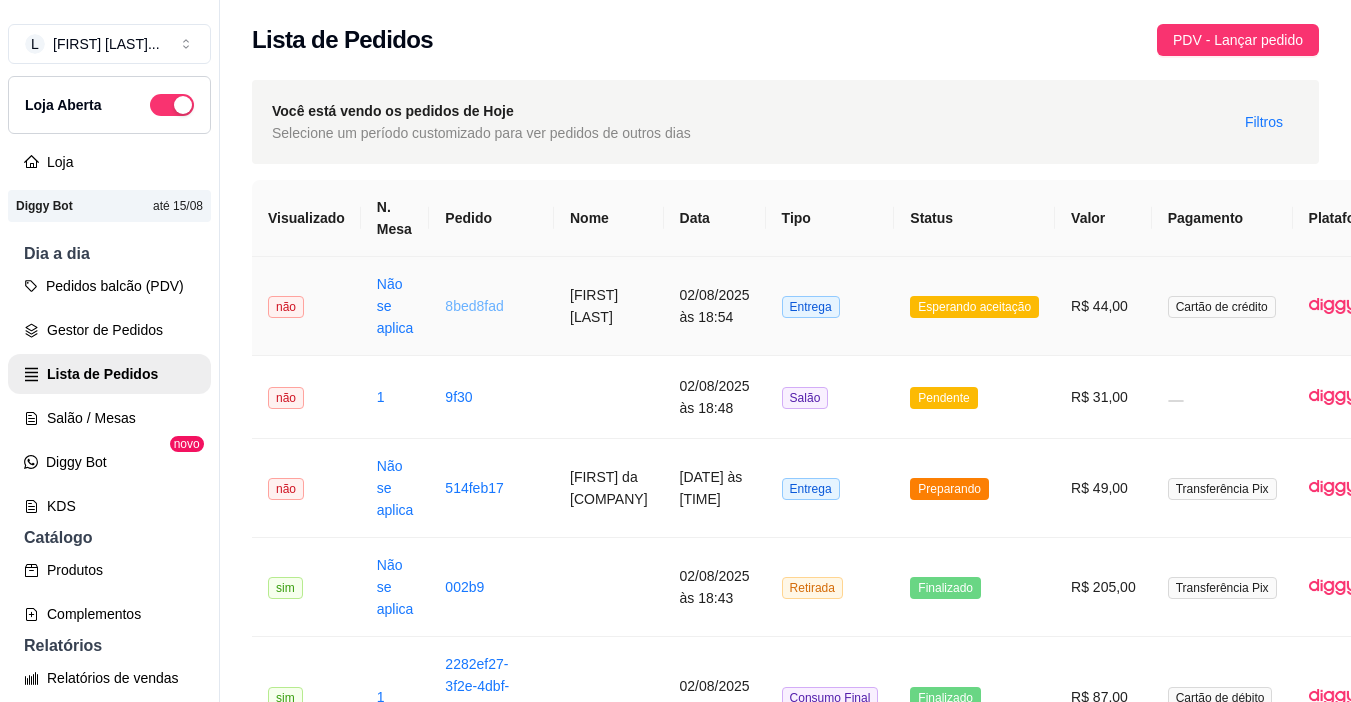 click on "8bed8fad" at bounding box center (474, 306) 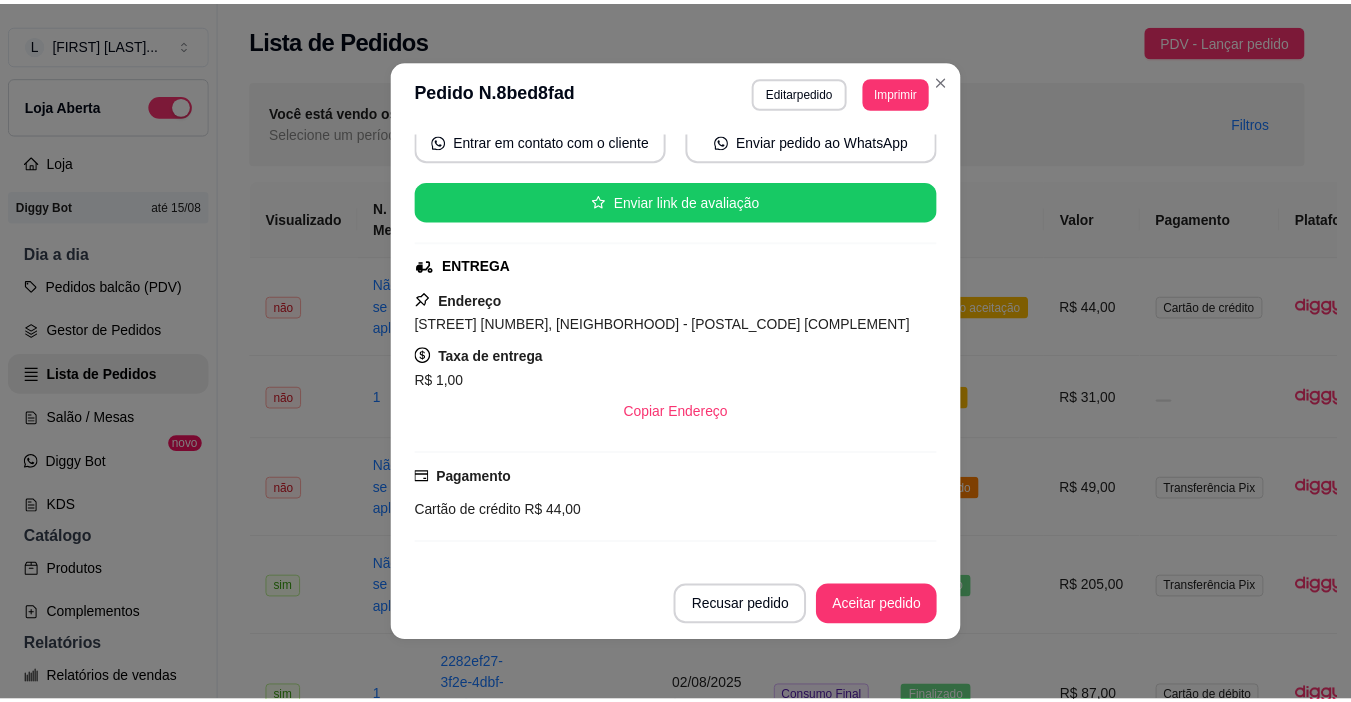 scroll, scrollTop: 200, scrollLeft: 0, axis: vertical 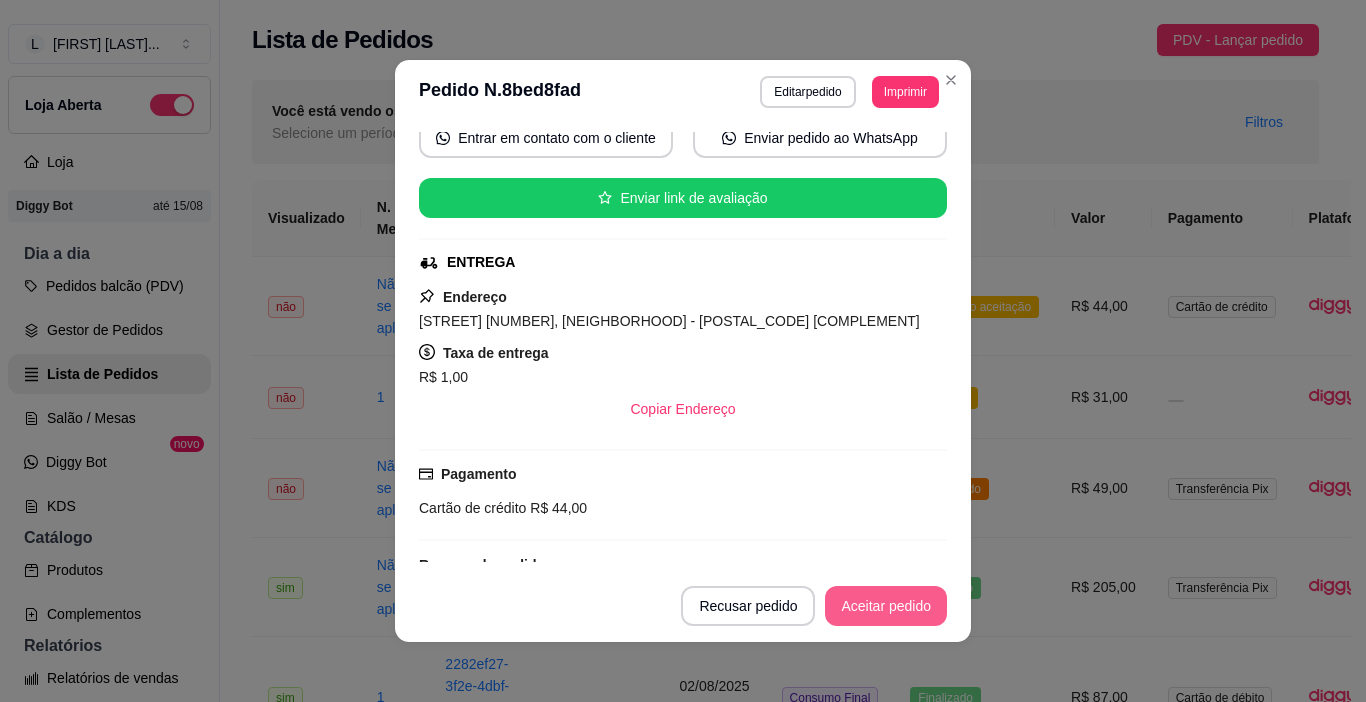 click on "Aceitar pedido" at bounding box center [886, 606] 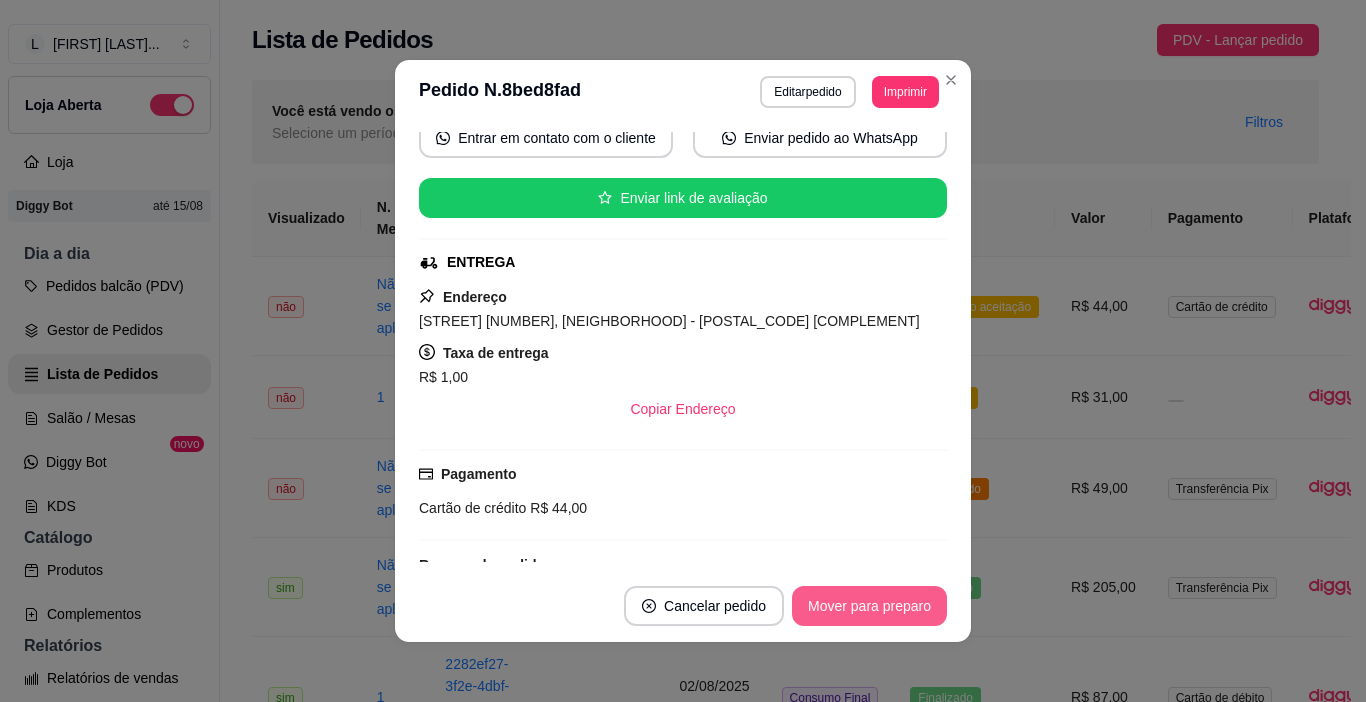 click on "Mover para preparo" at bounding box center (869, 606) 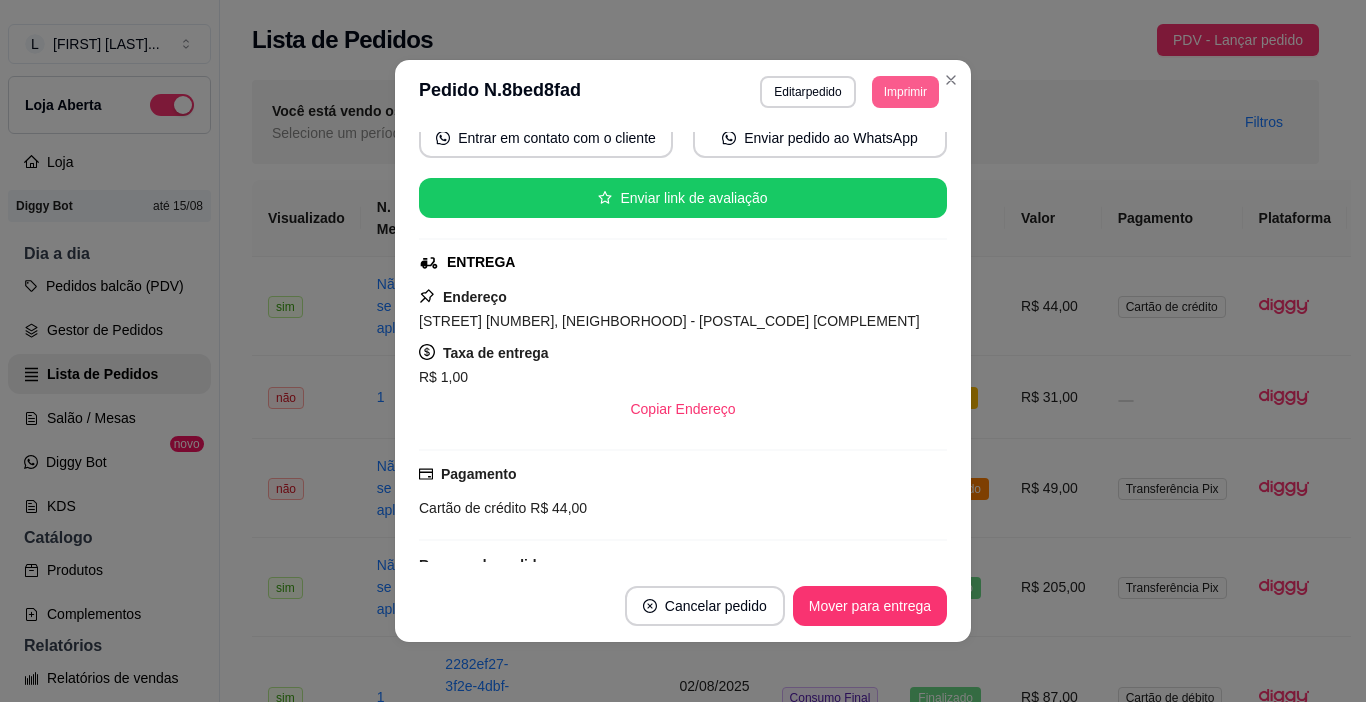 click on "Imprimir" at bounding box center [905, 92] 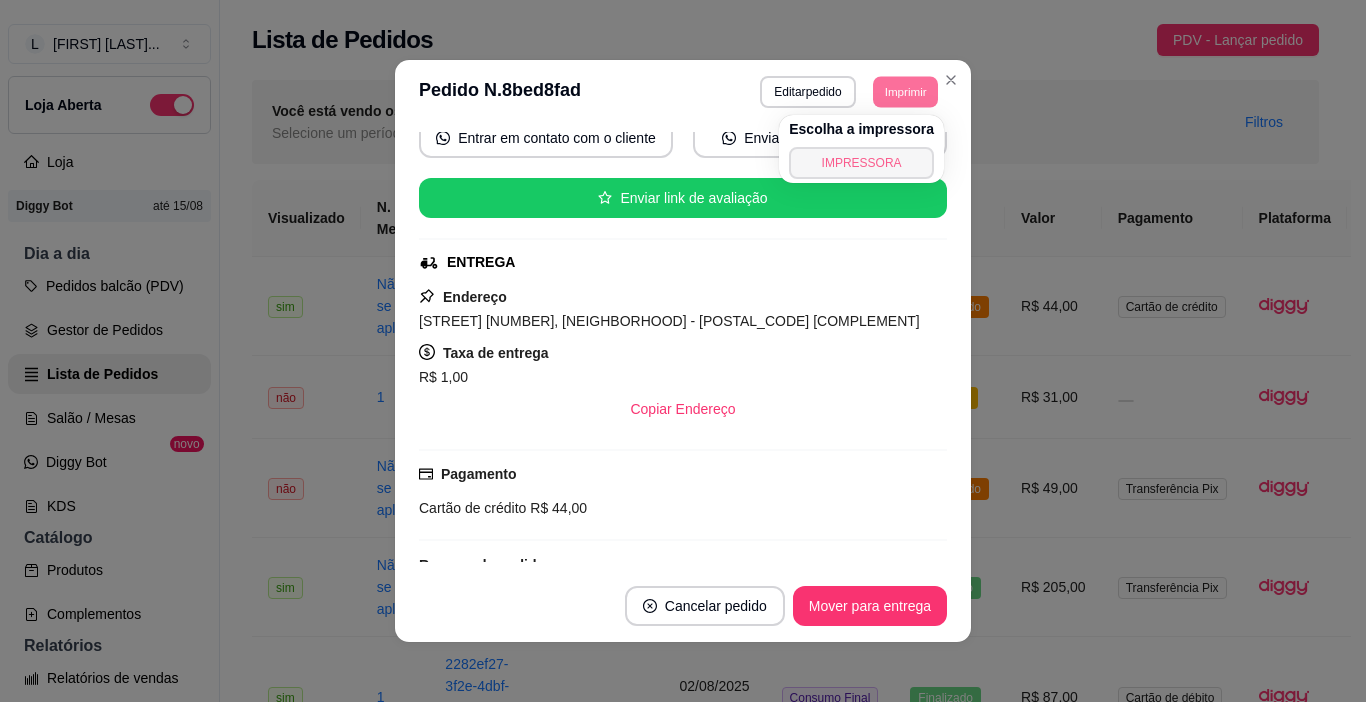 click on "IMPRESSORA" at bounding box center (861, 163) 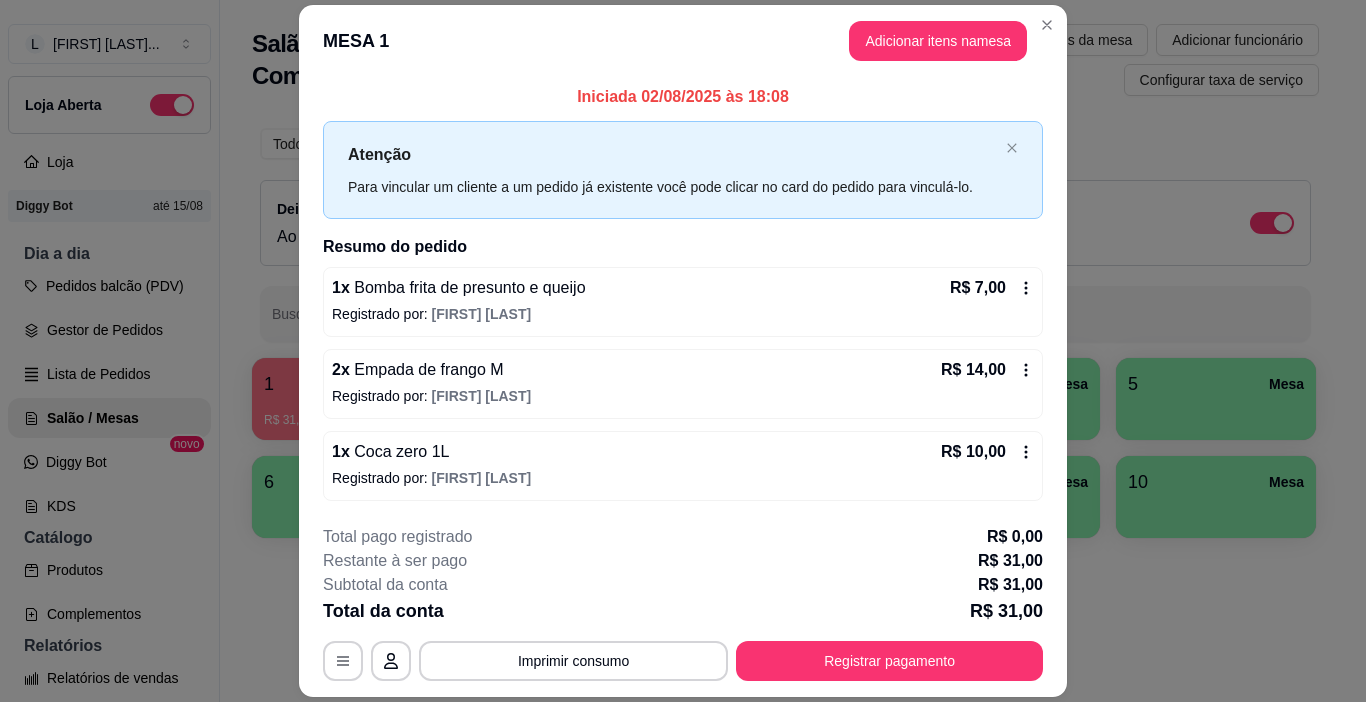 scroll, scrollTop: 0, scrollLeft: 0, axis: both 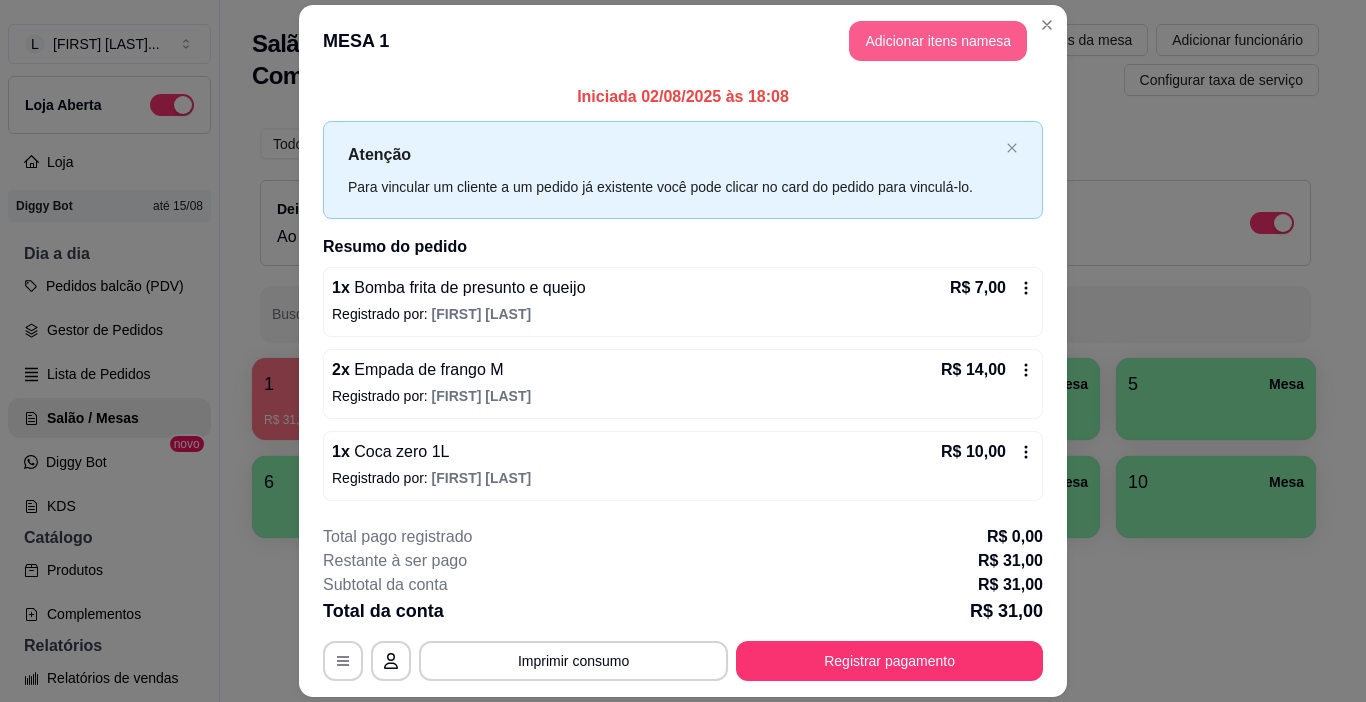 click on "Adicionar itens na  mesa" at bounding box center [938, 41] 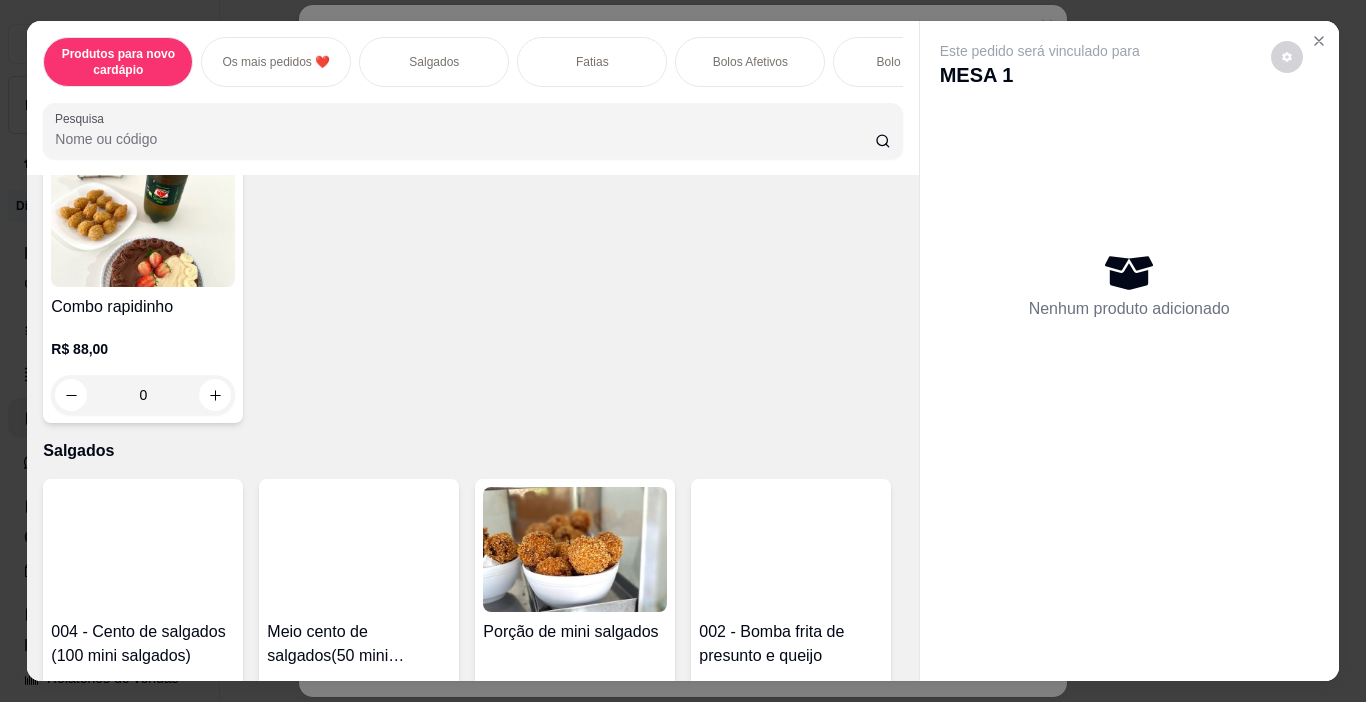 scroll, scrollTop: 700, scrollLeft: 0, axis: vertical 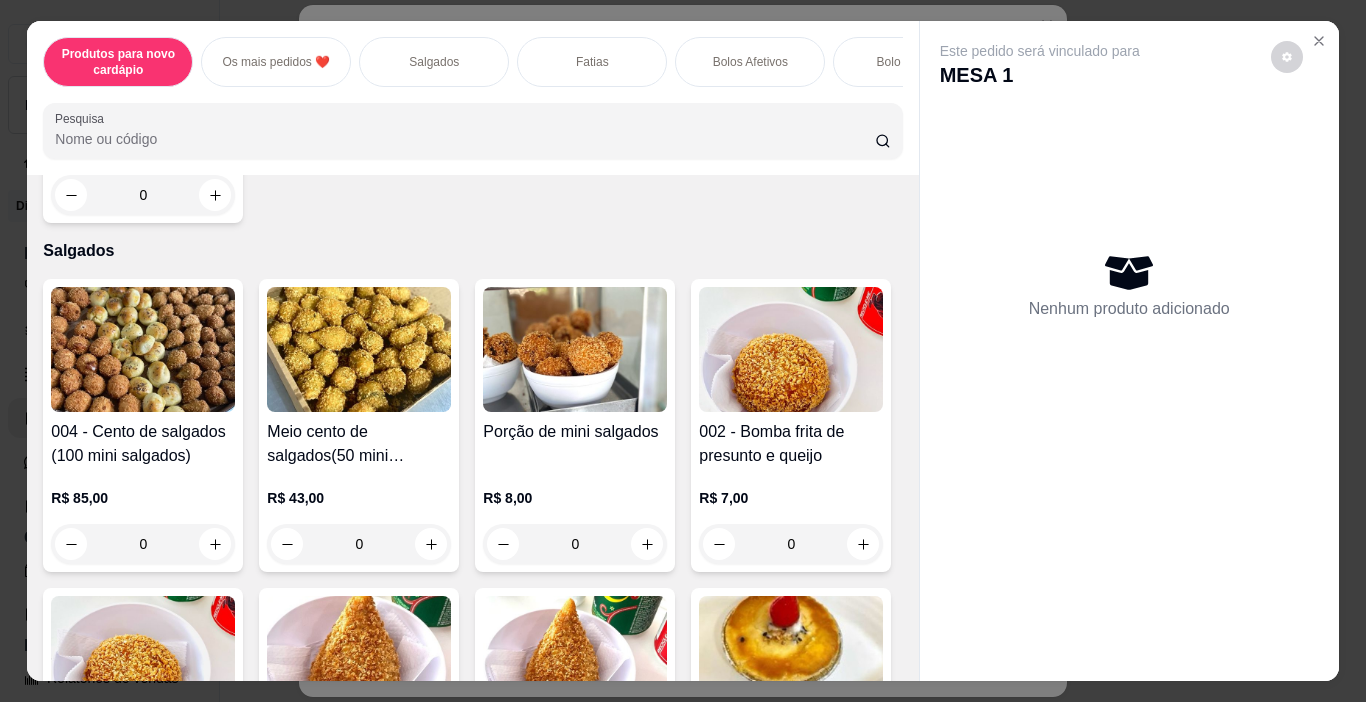 click on "Fatias" at bounding box center [592, 62] 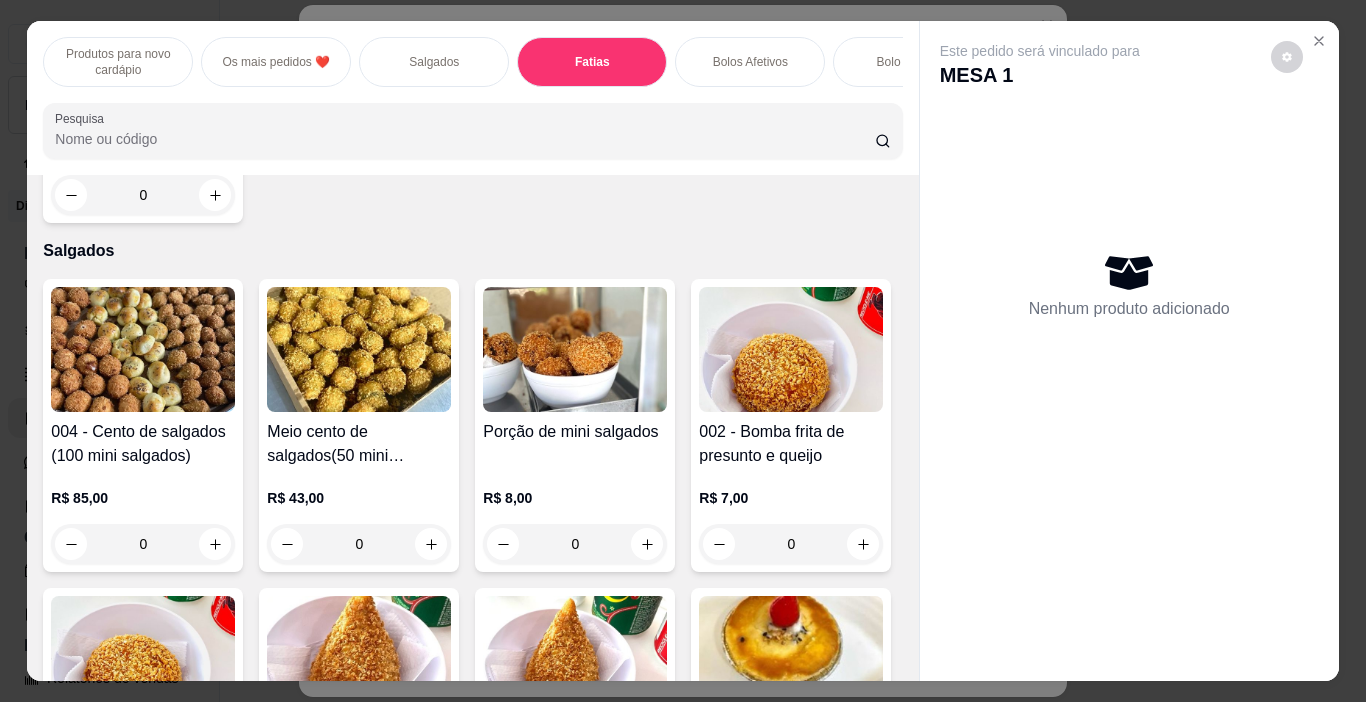 scroll, scrollTop: 1707, scrollLeft: 0, axis: vertical 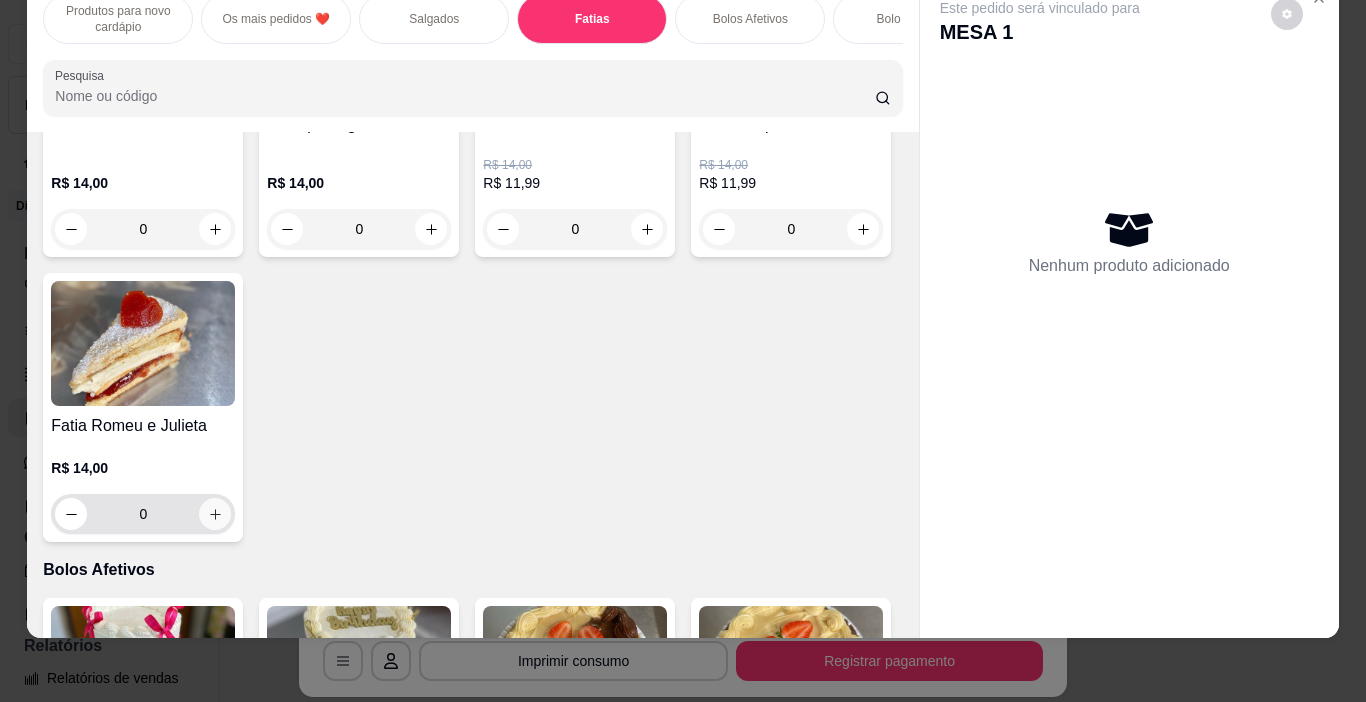 click 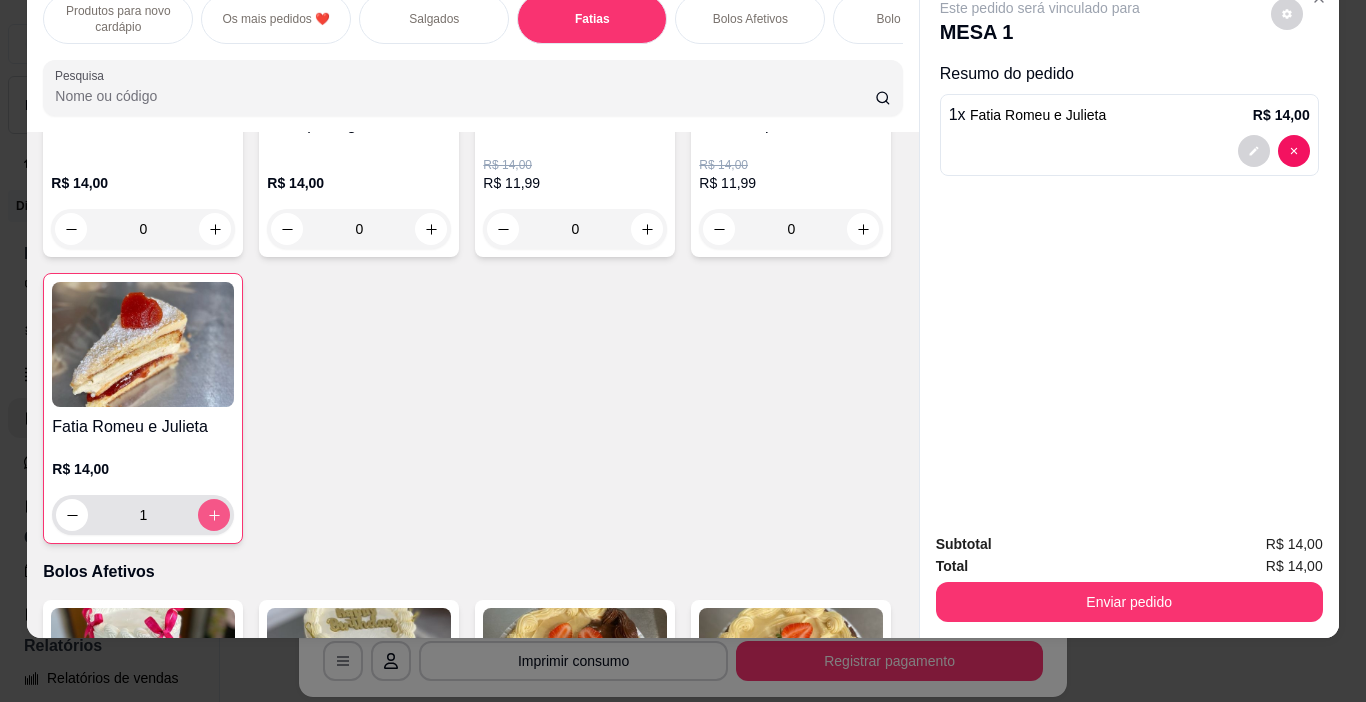 type on "1" 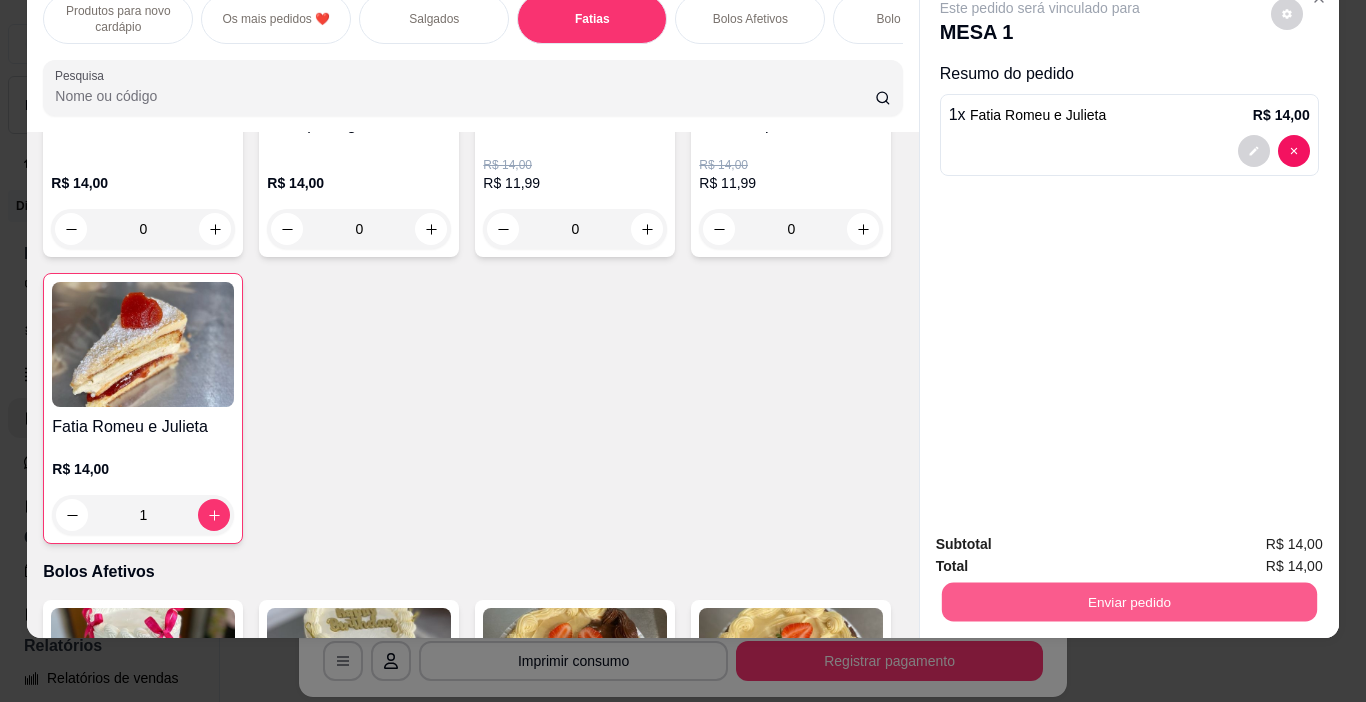 click on "Enviar pedido" at bounding box center [1128, 602] 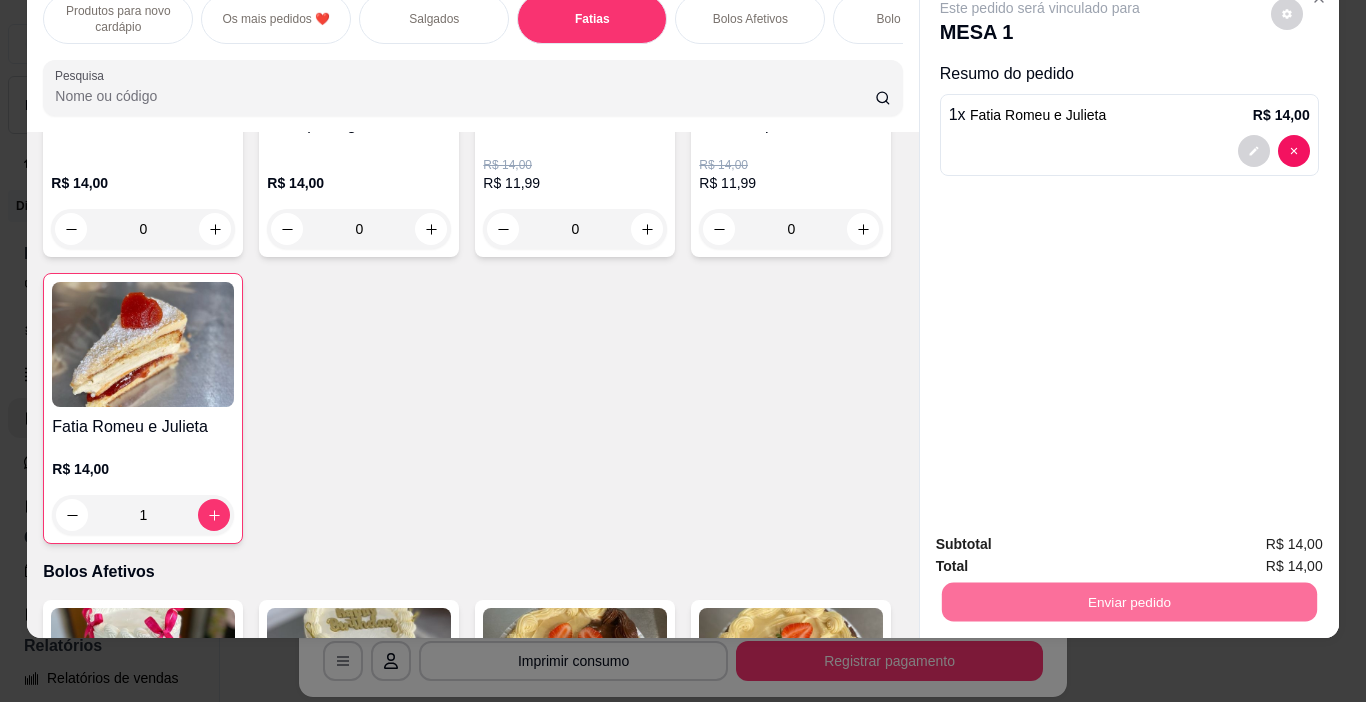 click on "Não registrar e enviar pedido" at bounding box center [1063, 538] 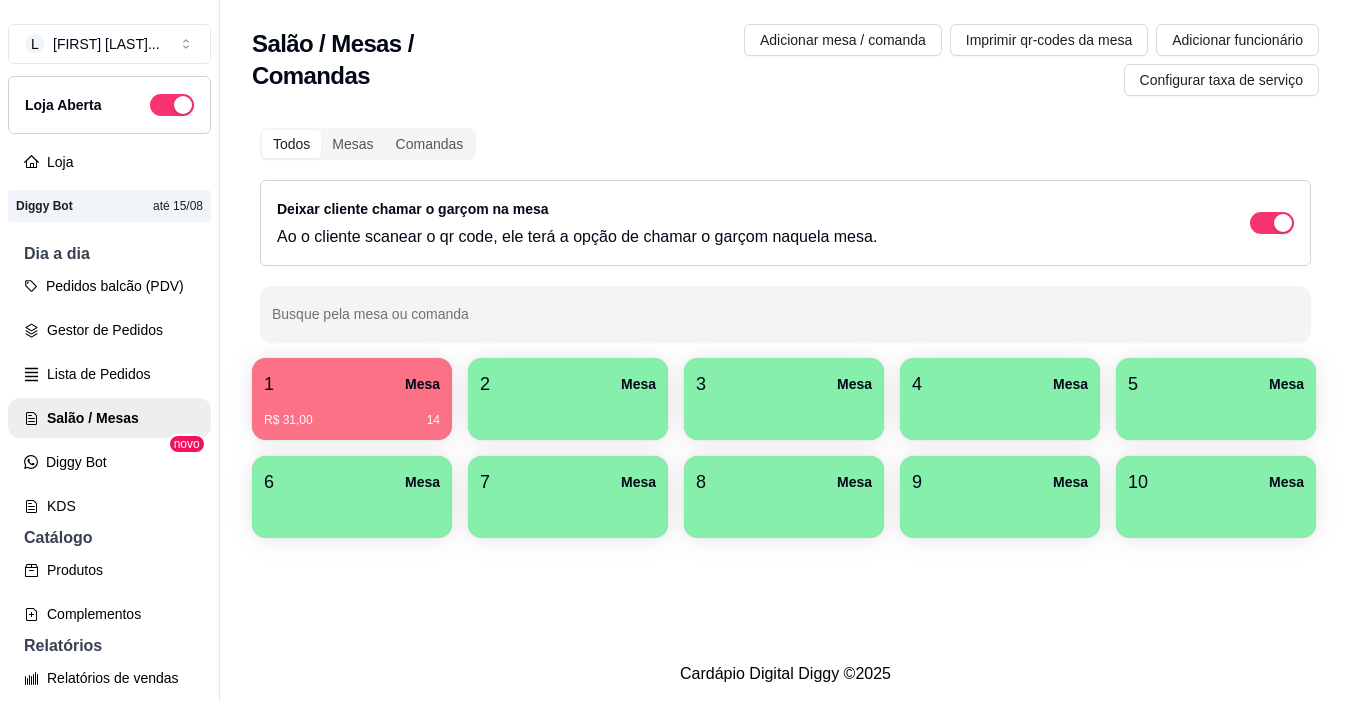 click at bounding box center (568, 413) 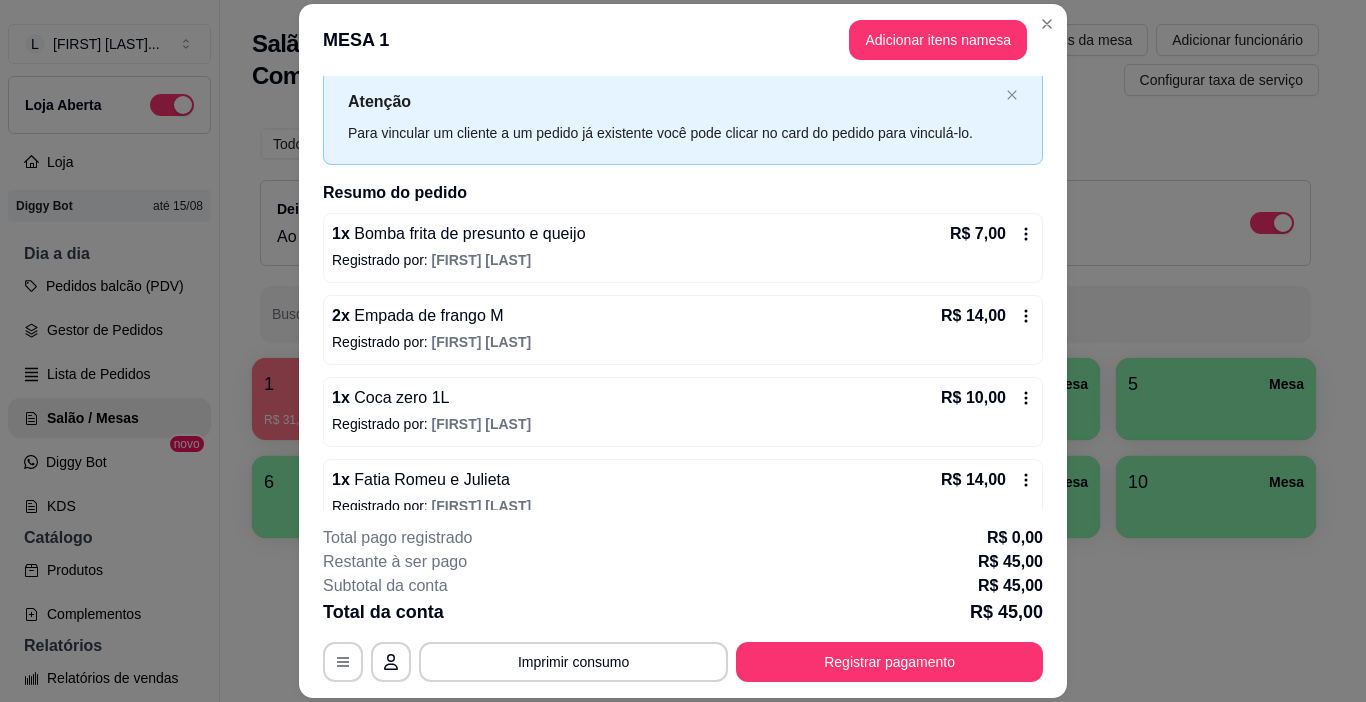 scroll, scrollTop: 78, scrollLeft: 0, axis: vertical 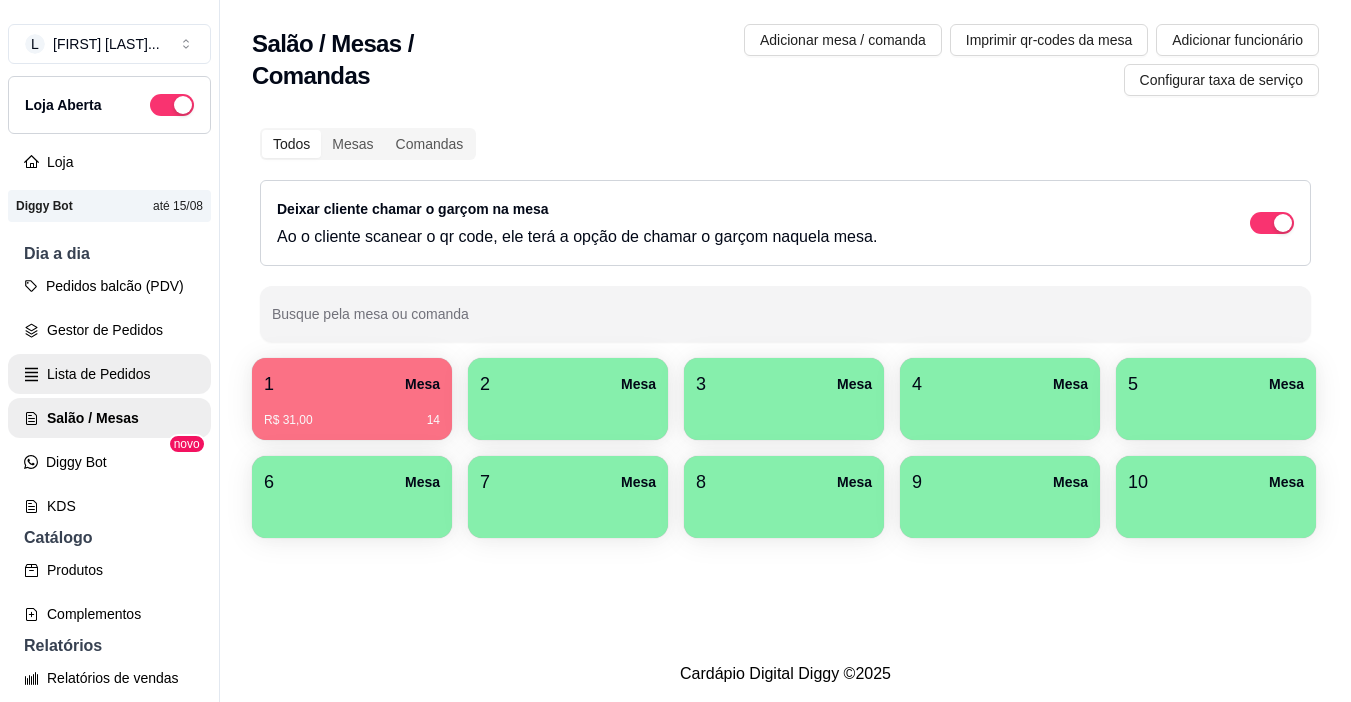 click on "Lista de Pedidos" at bounding box center (109, 374) 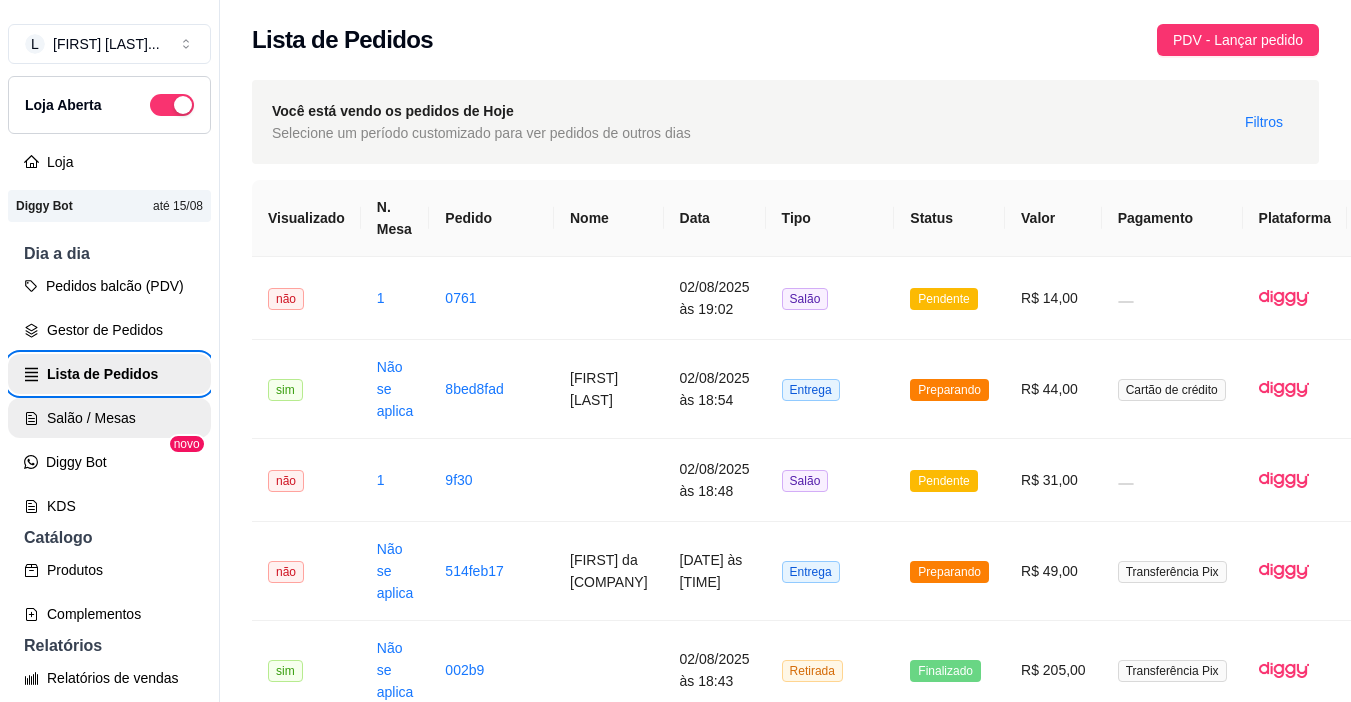 click on "Salão / Mesas" at bounding box center [109, 418] 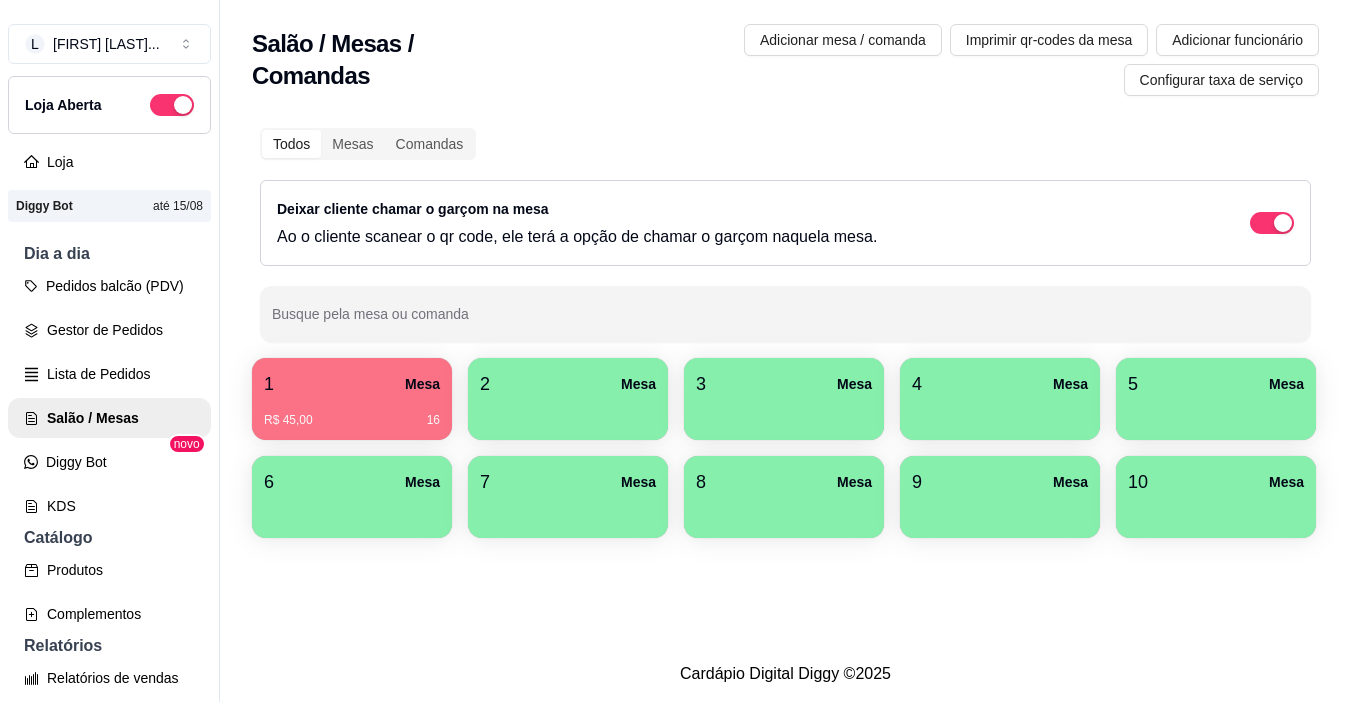 click on "R$ 45,00 16" at bounding box center [352, 413] 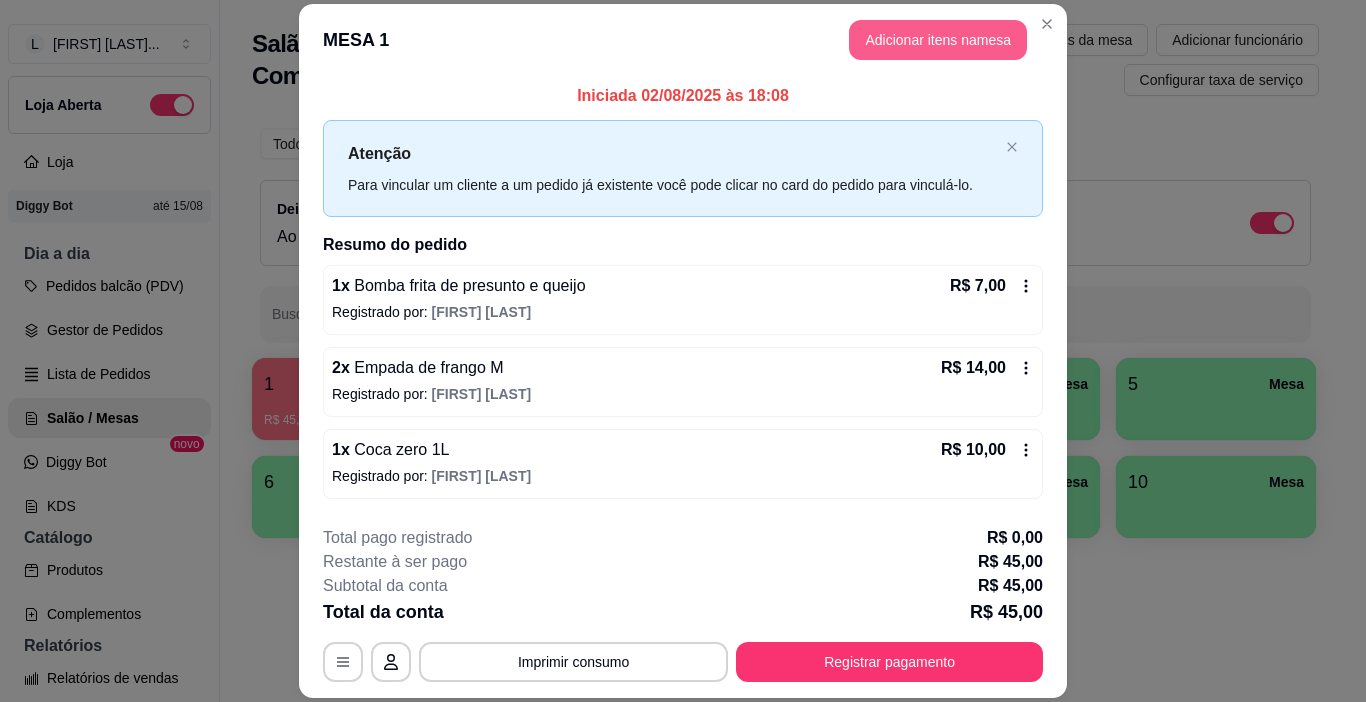 click on "Adicionar itens na  mesa" at bounding box center (938, 40) 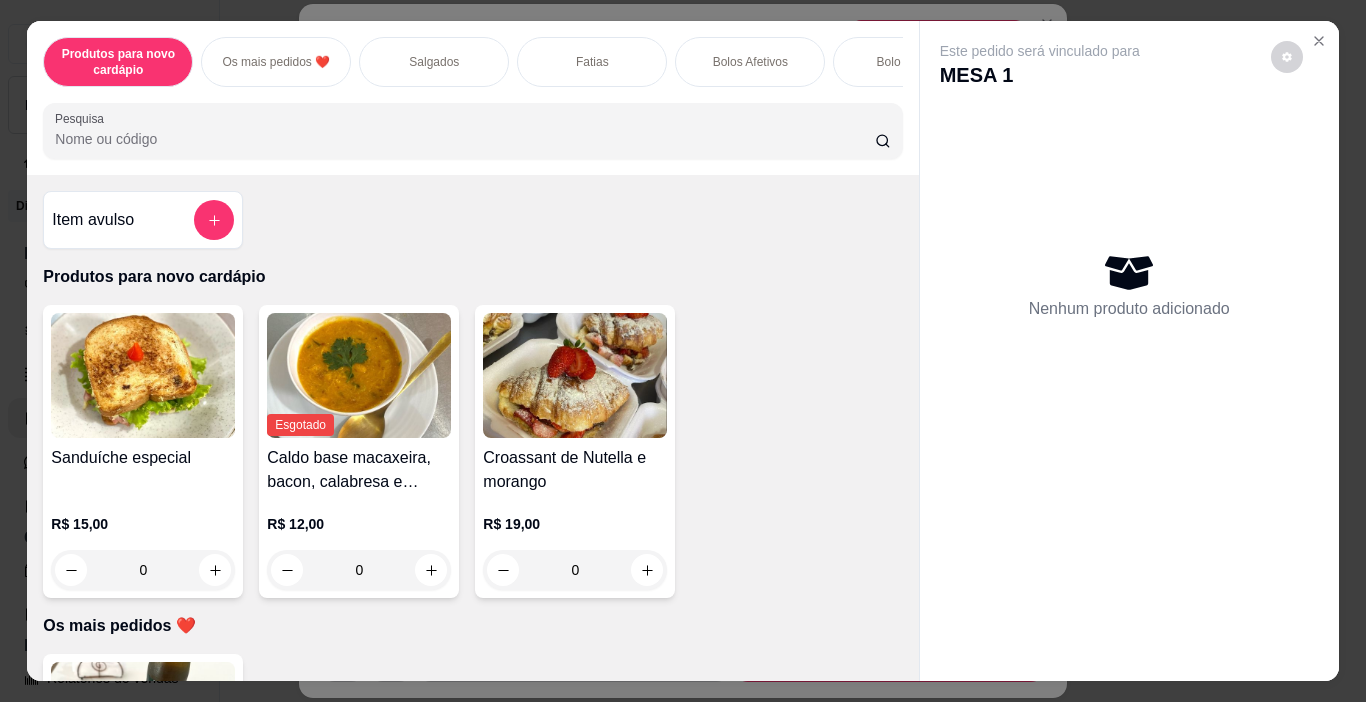 click on "Fatias" at bounding box center [592, 62] 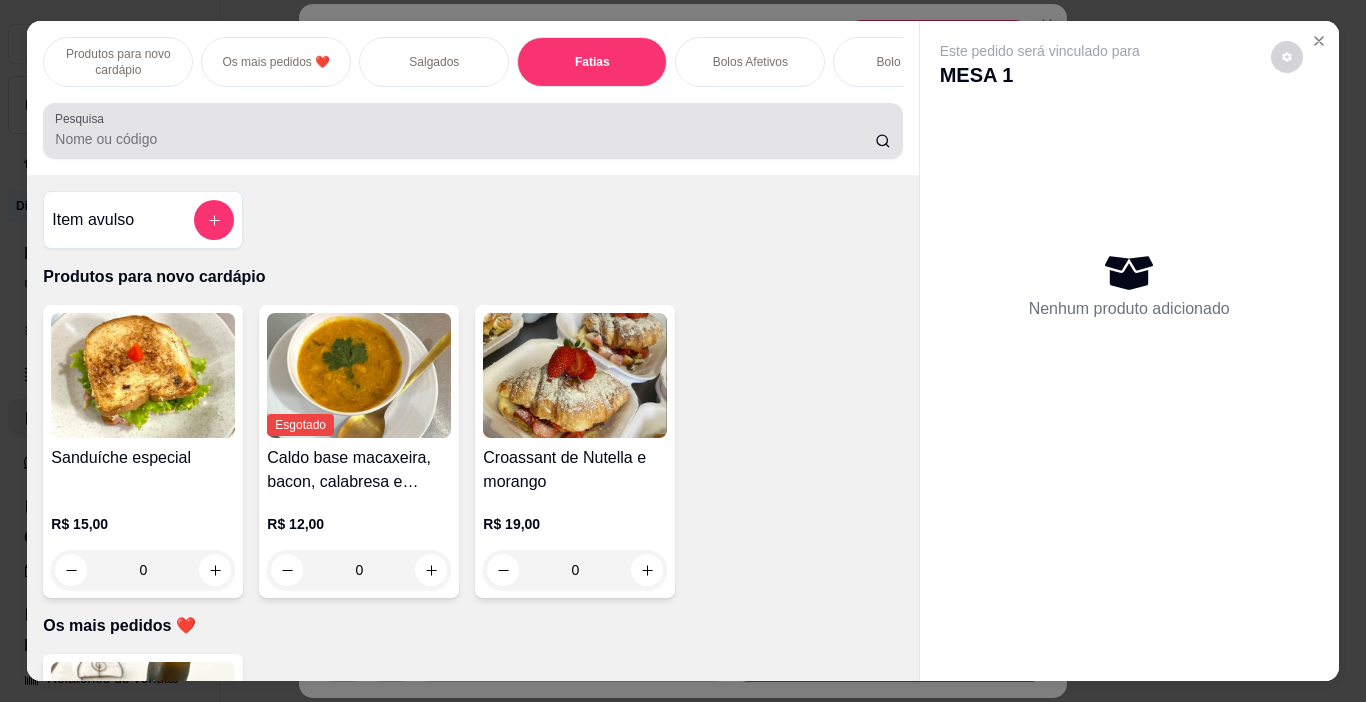 scroll, scrollTop: 1707, scrollLeft: 0, axis: vertical 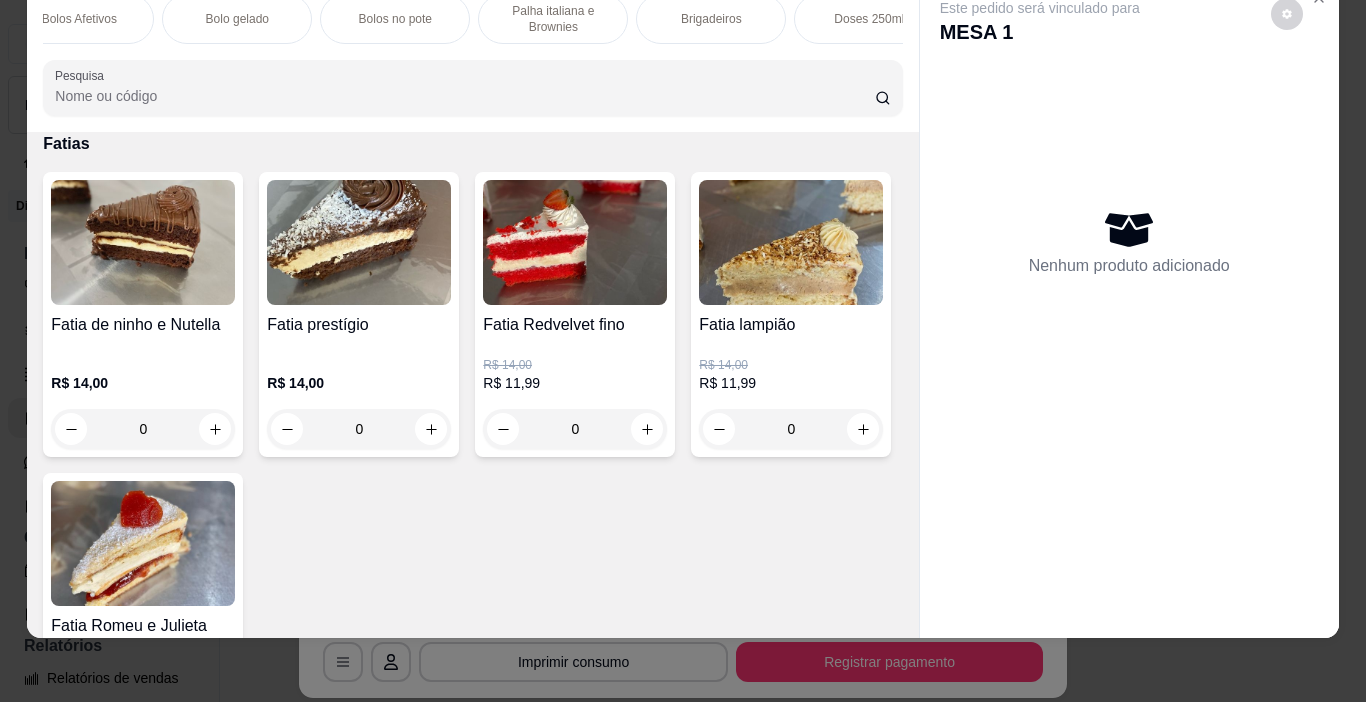 click on "Bolos no pote" at bounding box center (395, 19) 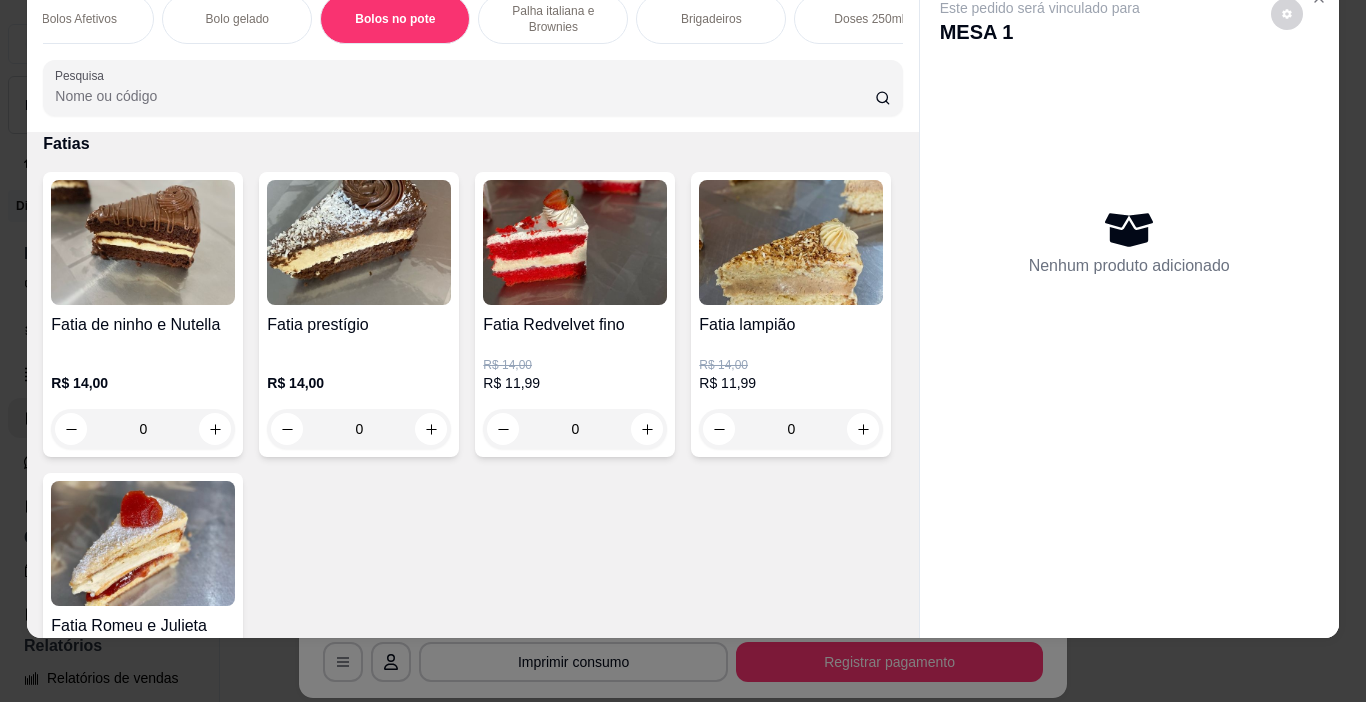 scroll, scrollTop: 3356, scrollLeft: 0, axis: vertical 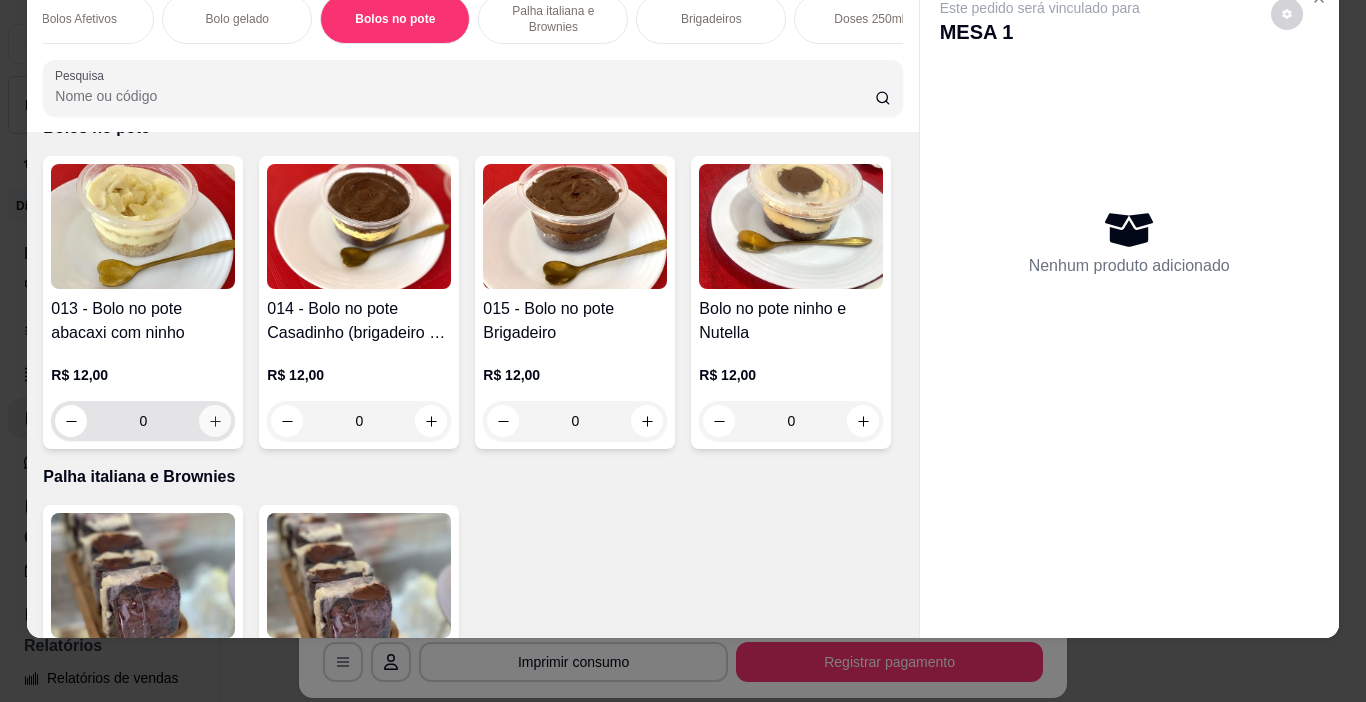 click 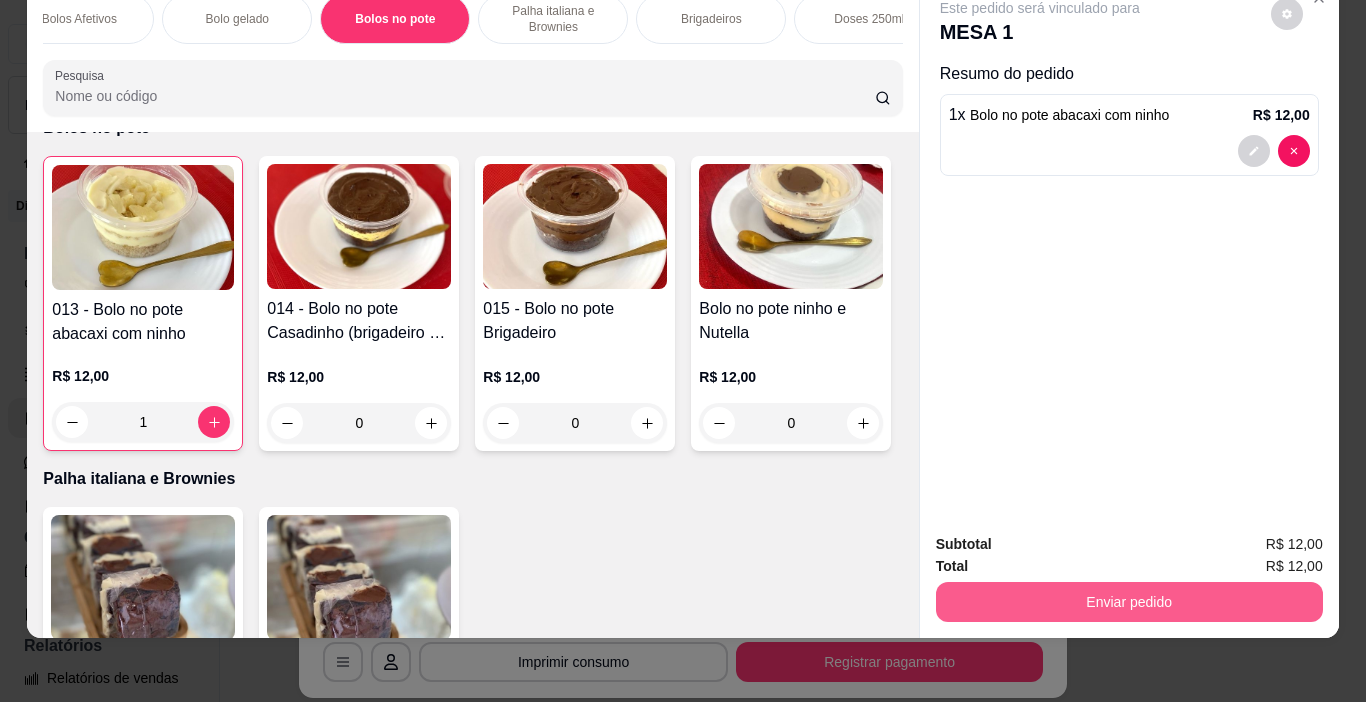 click on "Enviar pedido" at bounding box center [1129, 602] 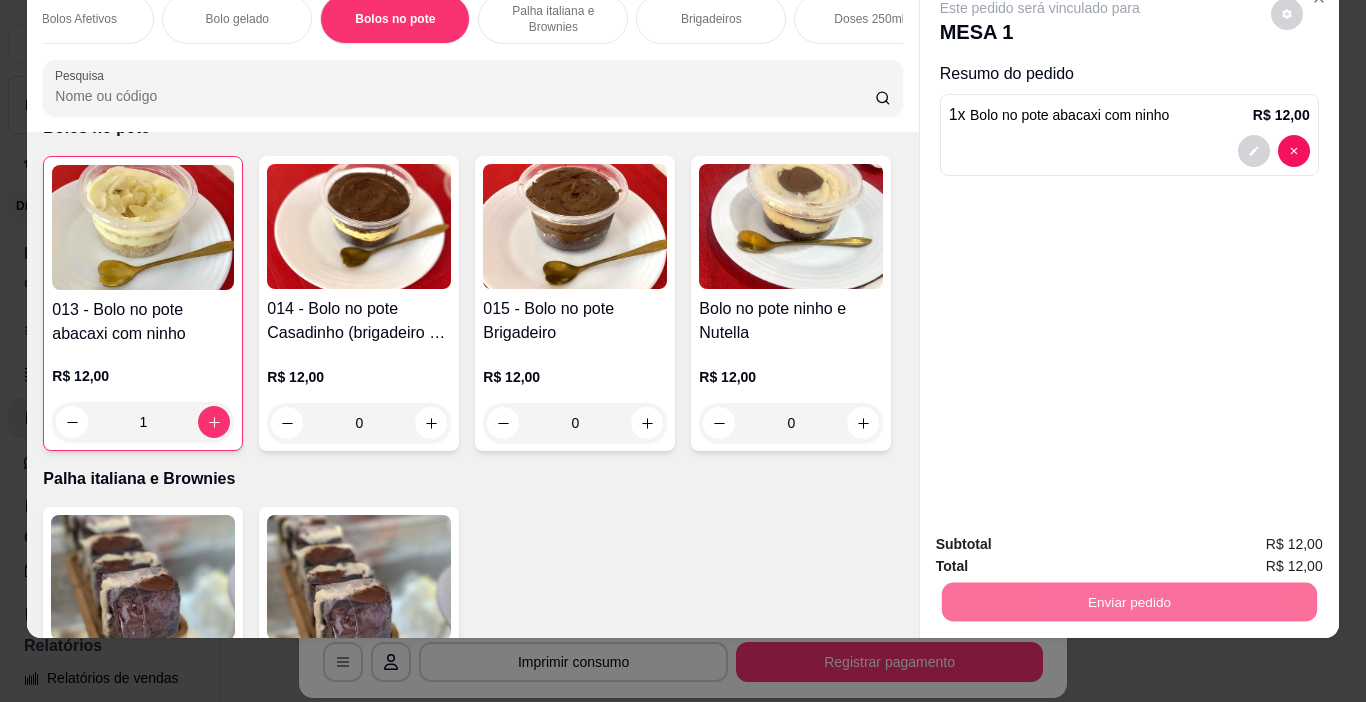 click on "013 - Bolo no pote abacaxi com ninho    R$ 12,00 1 014 - Bolo no pote Casadinho (brigadeiro e ninho)   R$ 12,00 0 015 - Bolo no pote Brigadeiro   R$ 12,00 0 Bolo no pote ninho e Nutella    R$ 12,00 0" at bounding box center [472, 303] 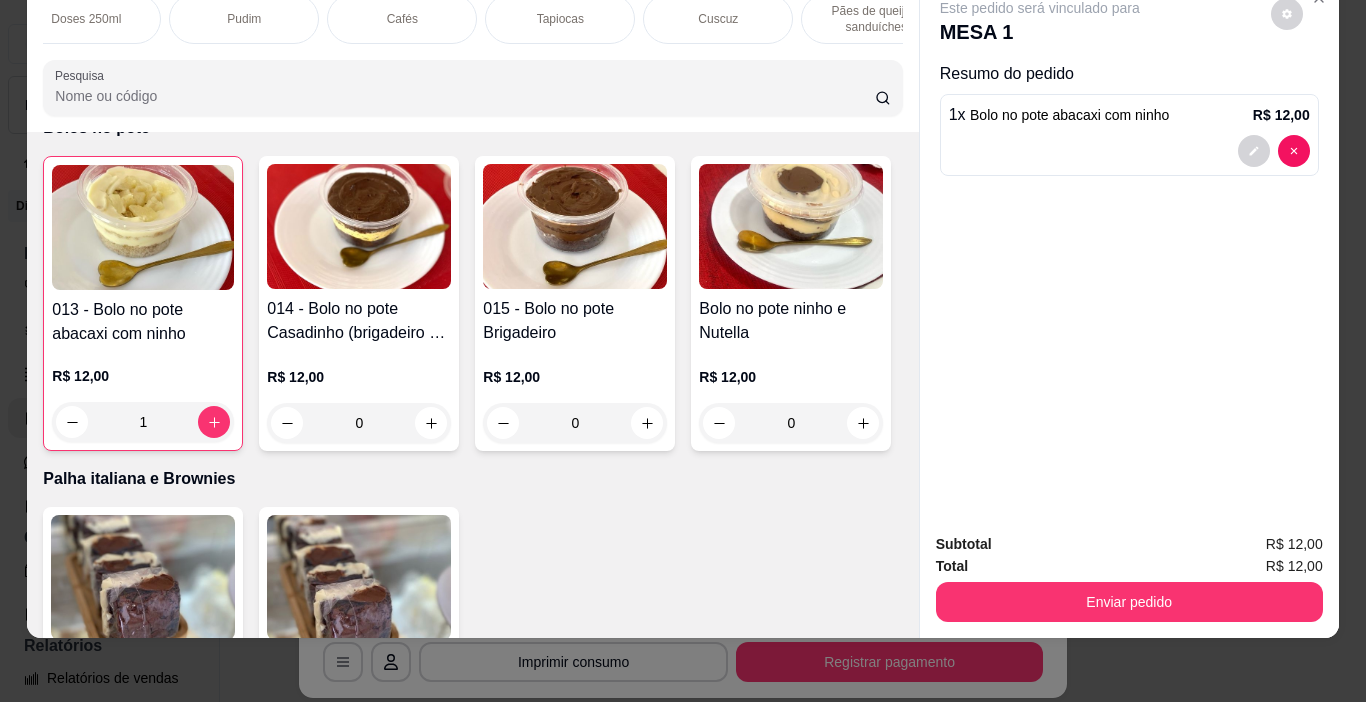 scroll, scrollTop: 0, scrollLeft: 1471, axis: horizontal 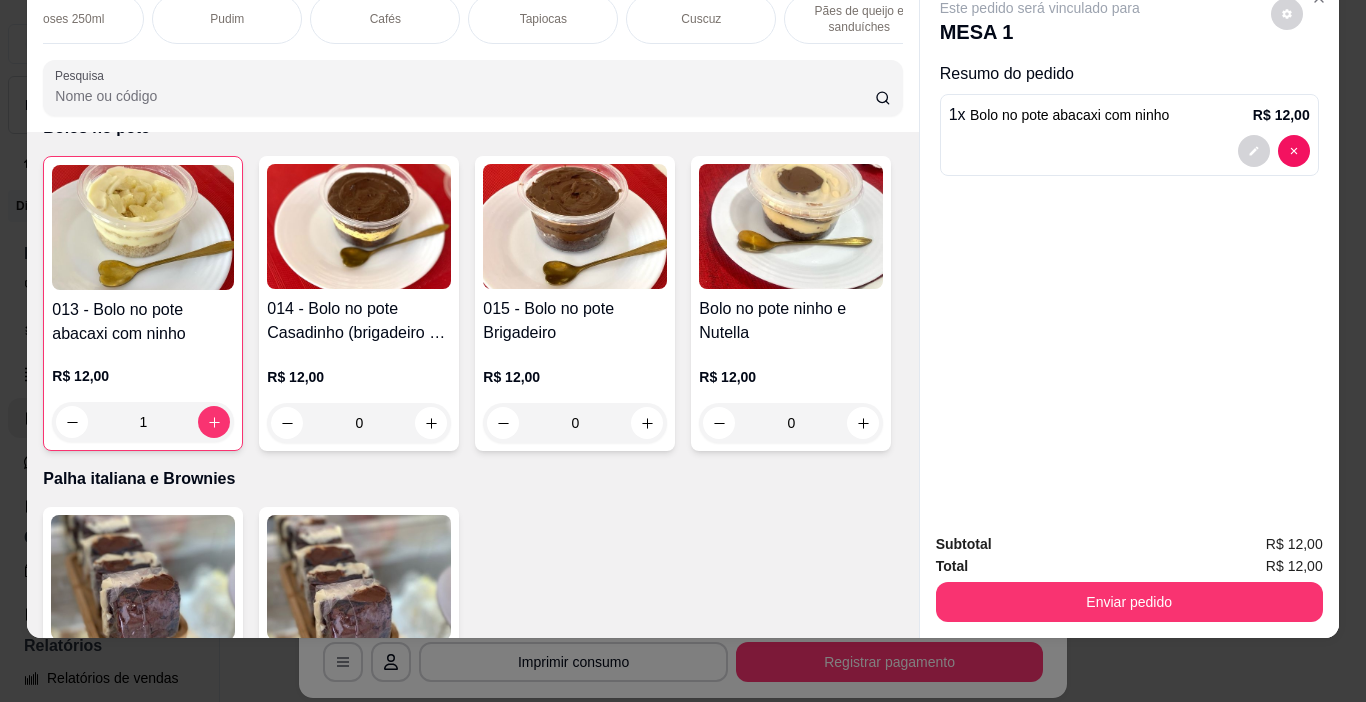 drag, startPoint x: 586, startPoint y: 26, endPoint x: 610, endPoint y: 30, distance: 24.33105 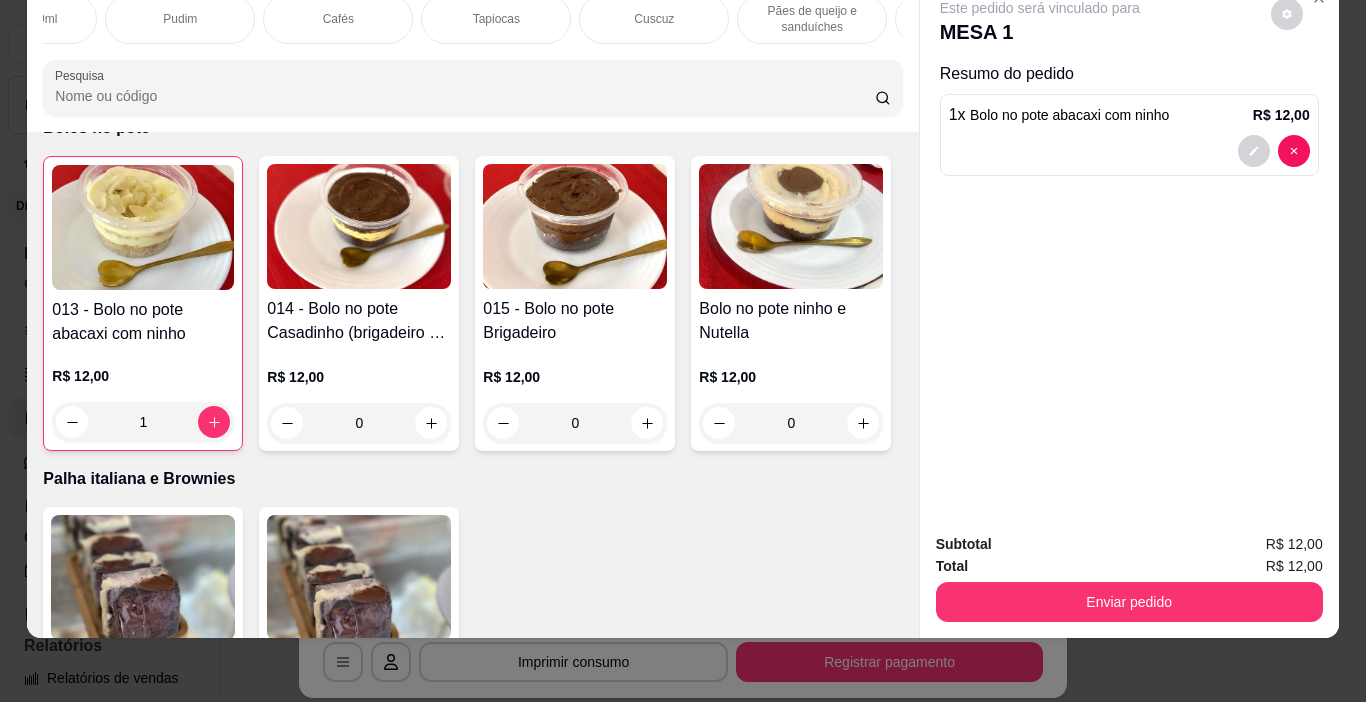 scroll, scrollTop: 0, scrollLeft: 1441, axis: horizontal 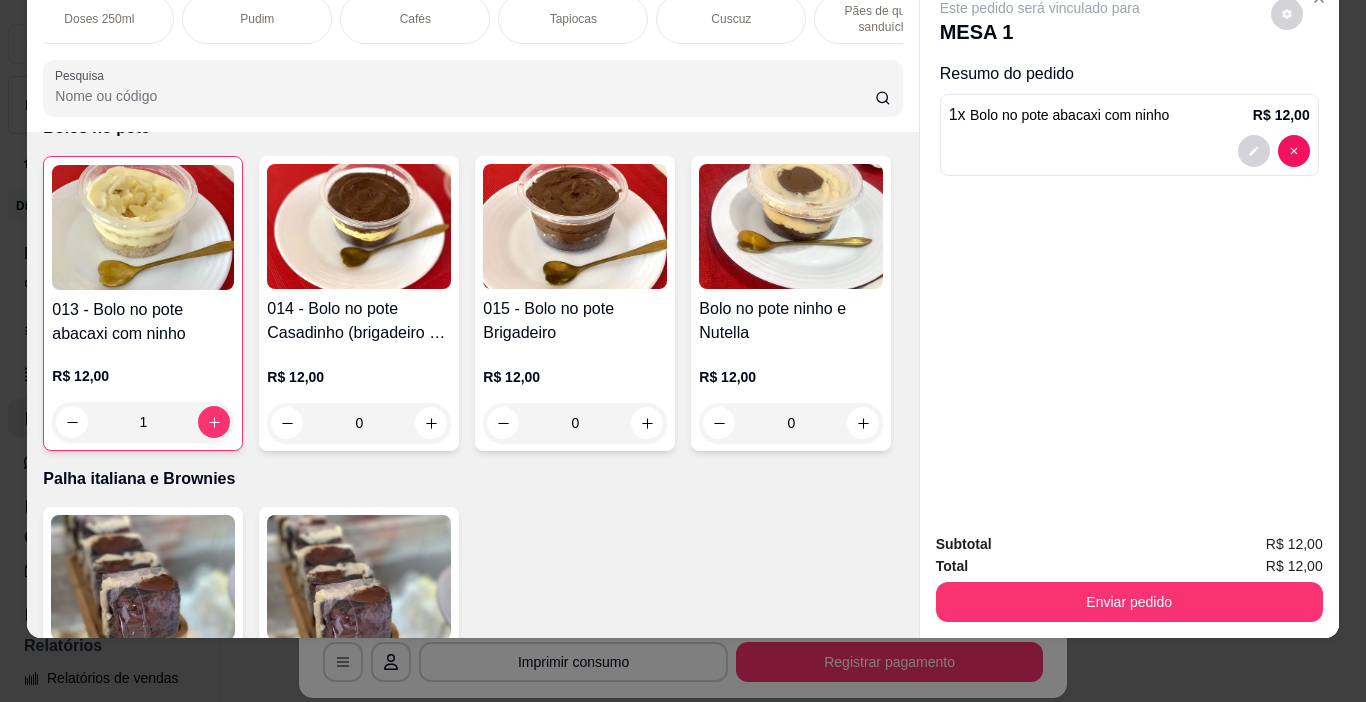 click on "Pudim" at bounding box center [257, 19] 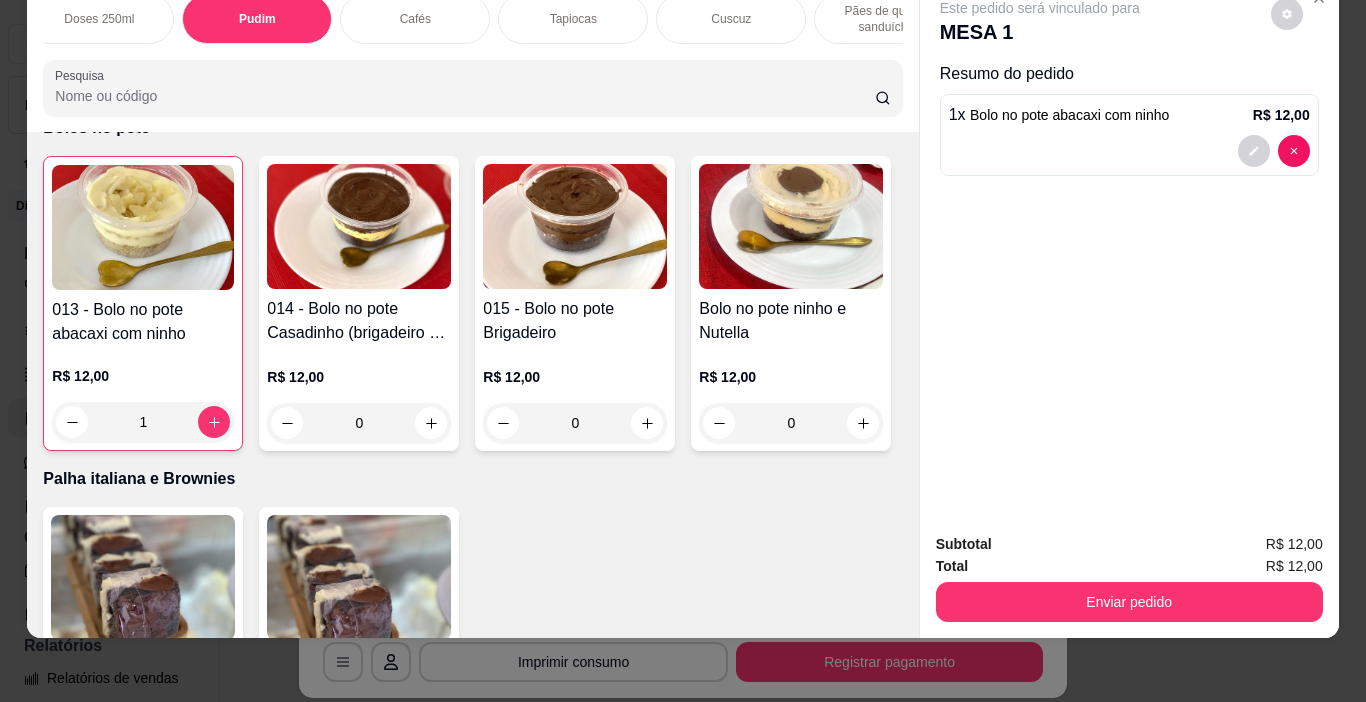 scroll, scrollTop: 5039, scrollLeft: 0, axis: vertical 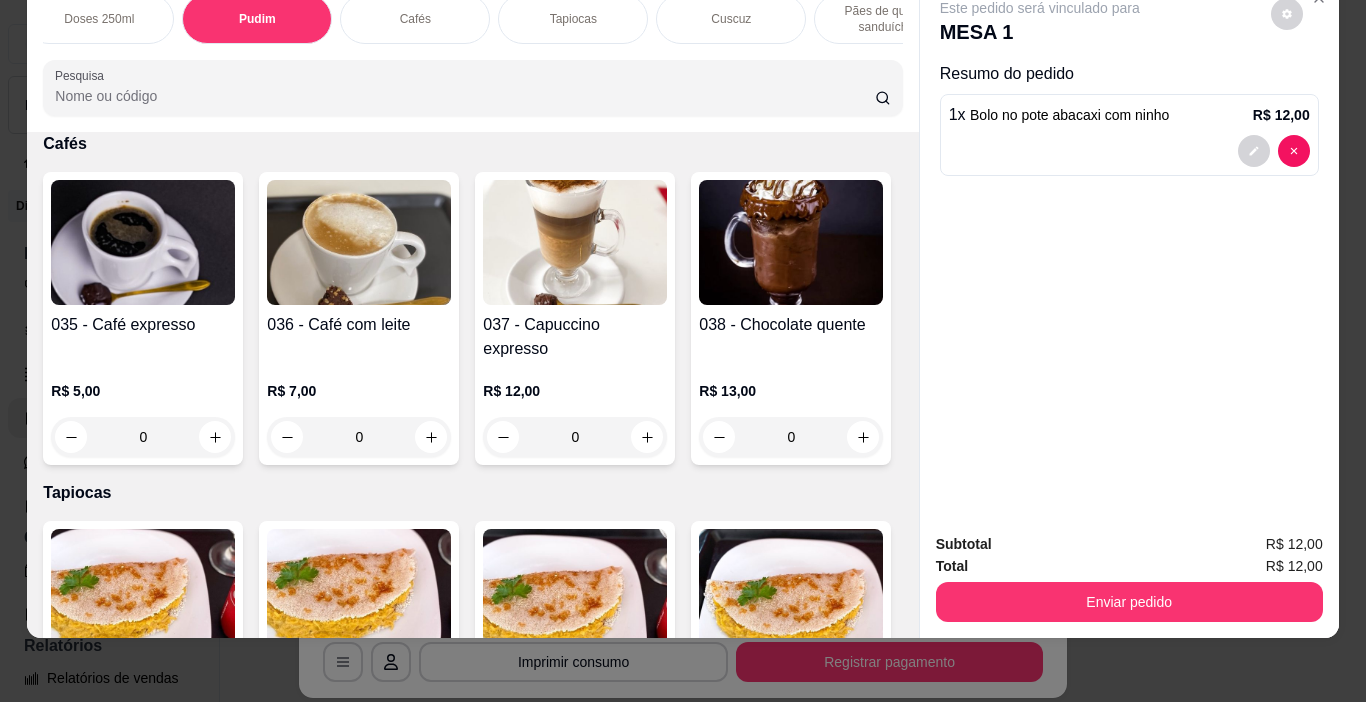 click 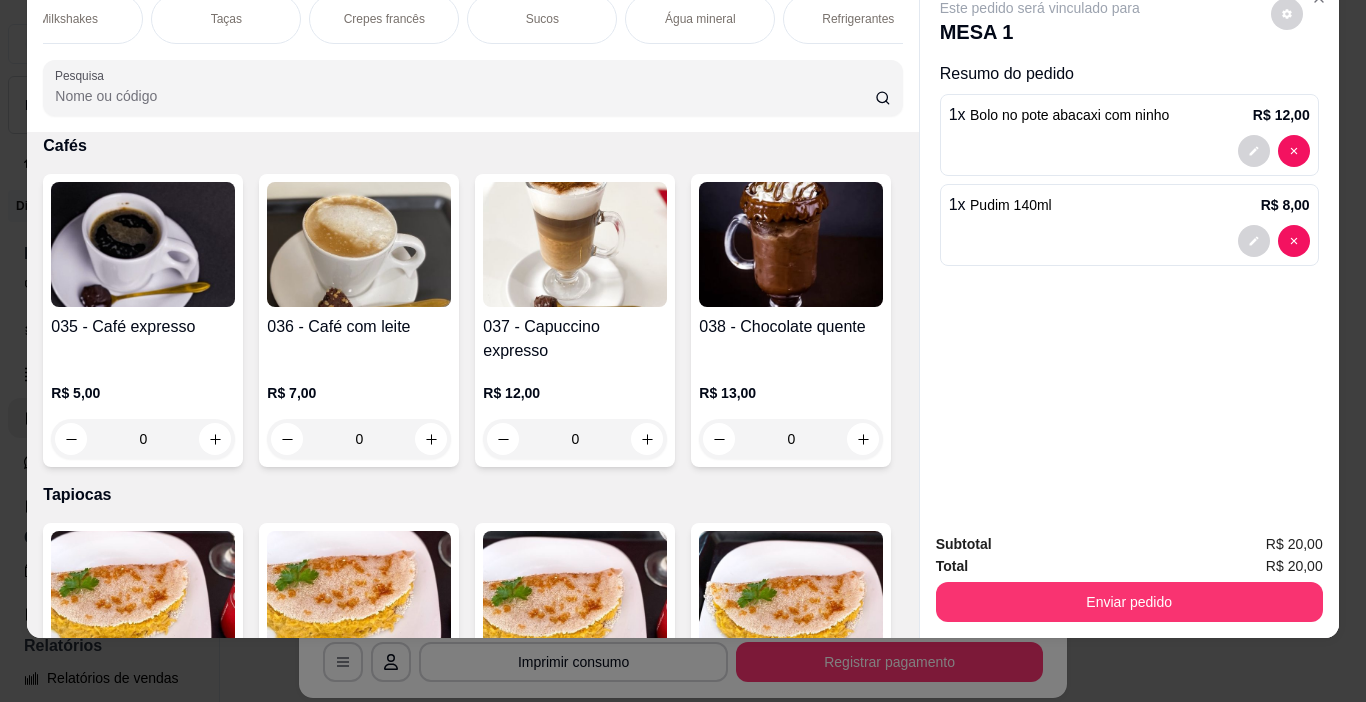 scroll, scrollTop: 0, scrollLeft: 2609, axis: horizontal 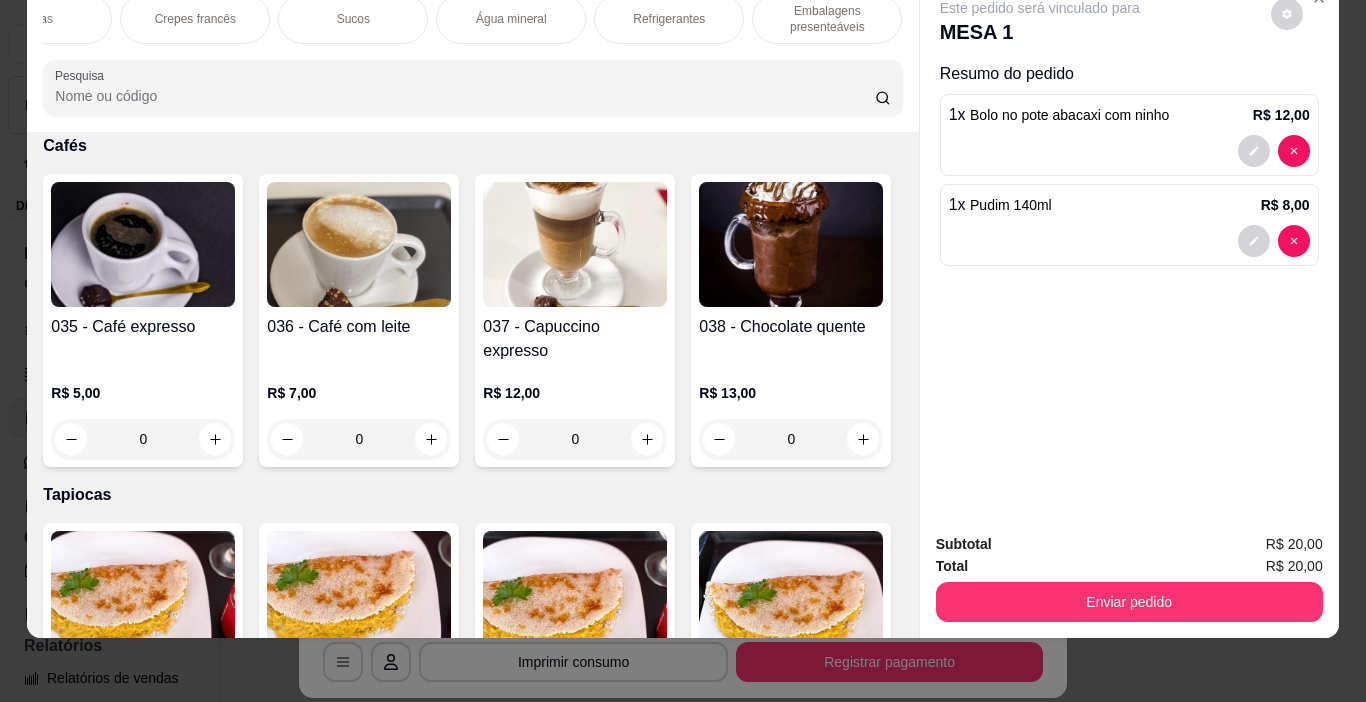 click on "Água mineral" at bounding box center [511, 19] 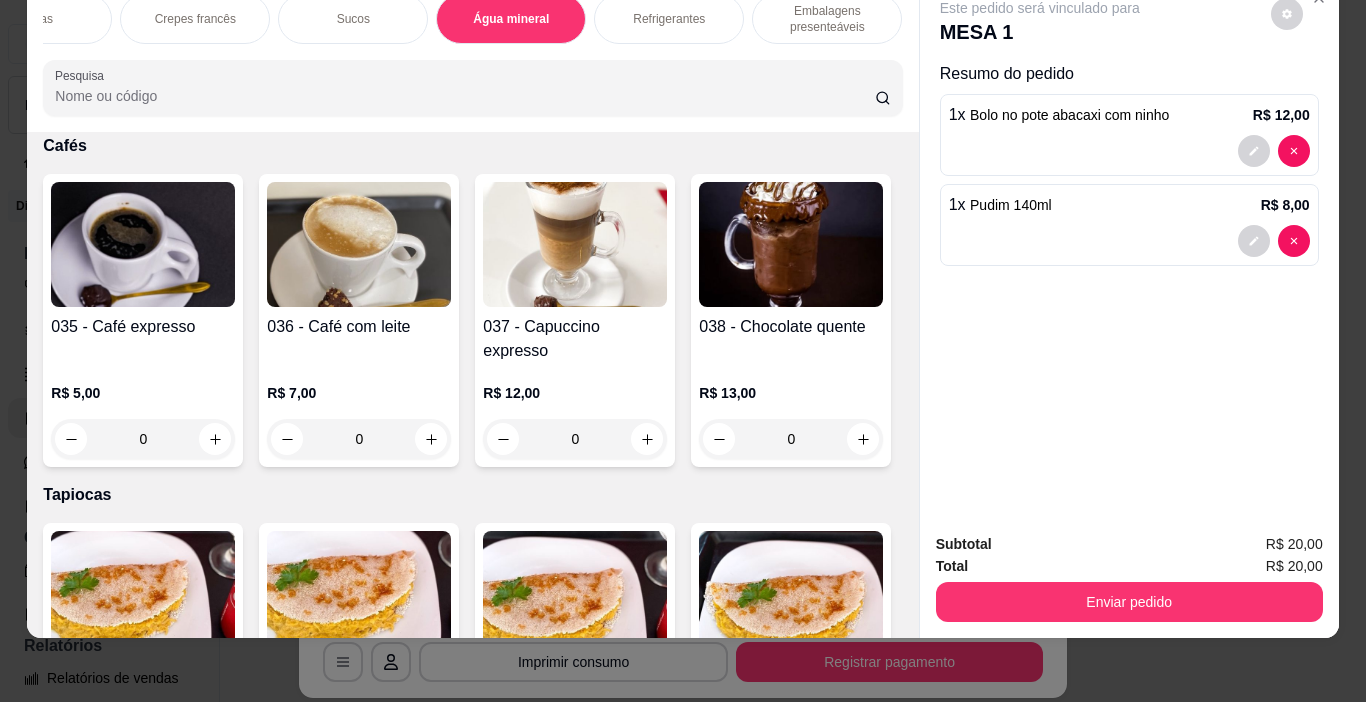 scroll, scrollTop: 9013, scrollLeft: 0, axis: vertical 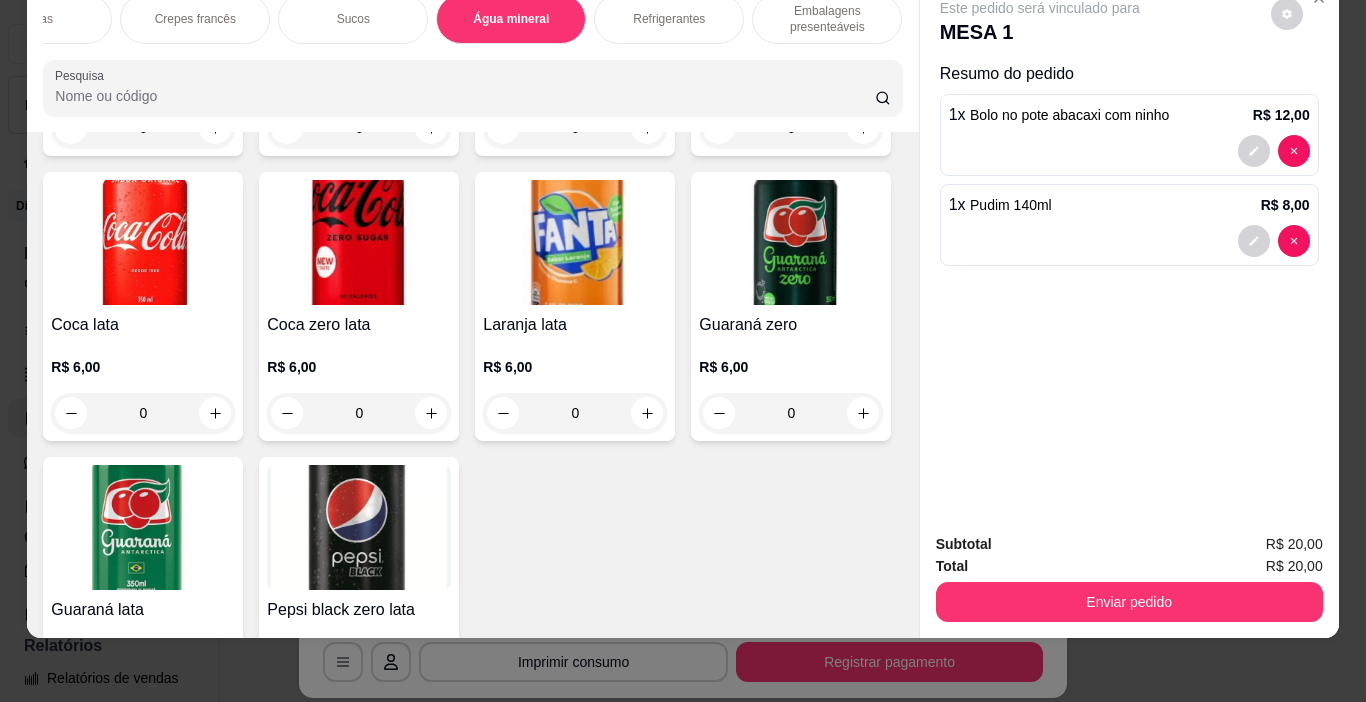 click 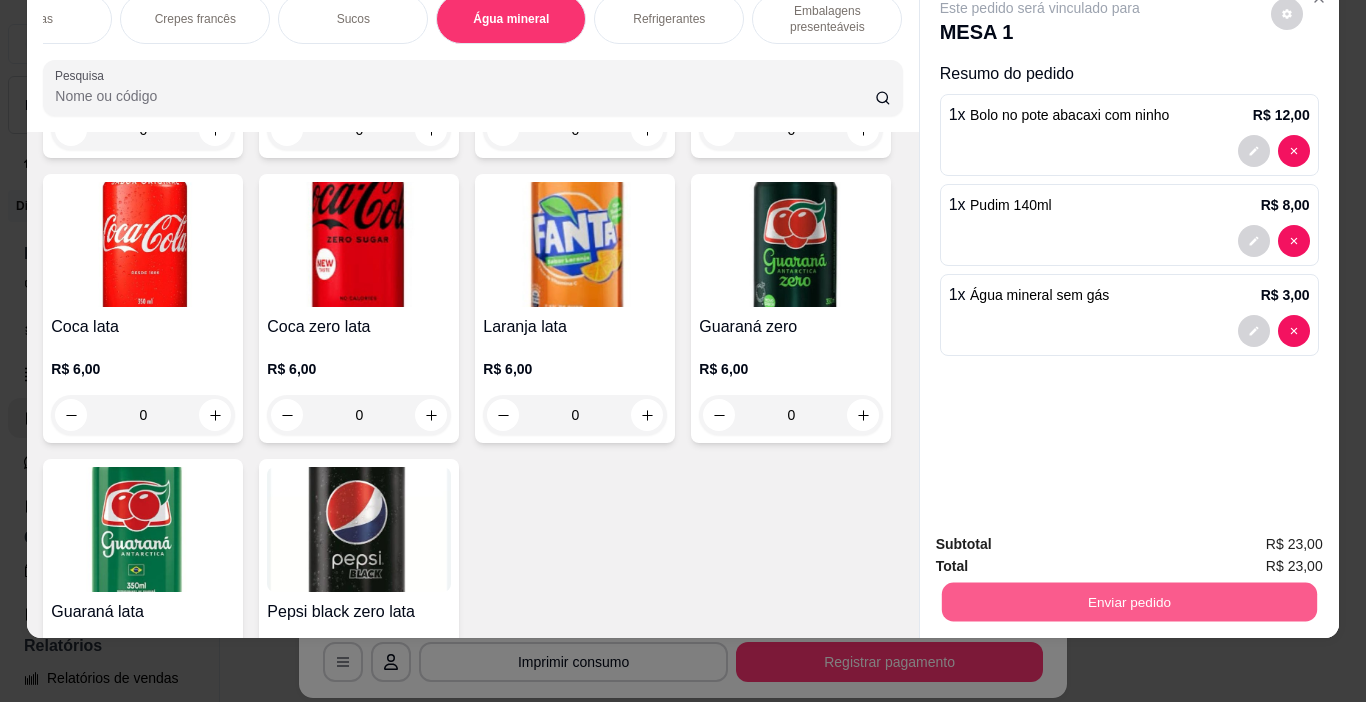 click on "Enviar pedido" at bounding box center [1128, 602] 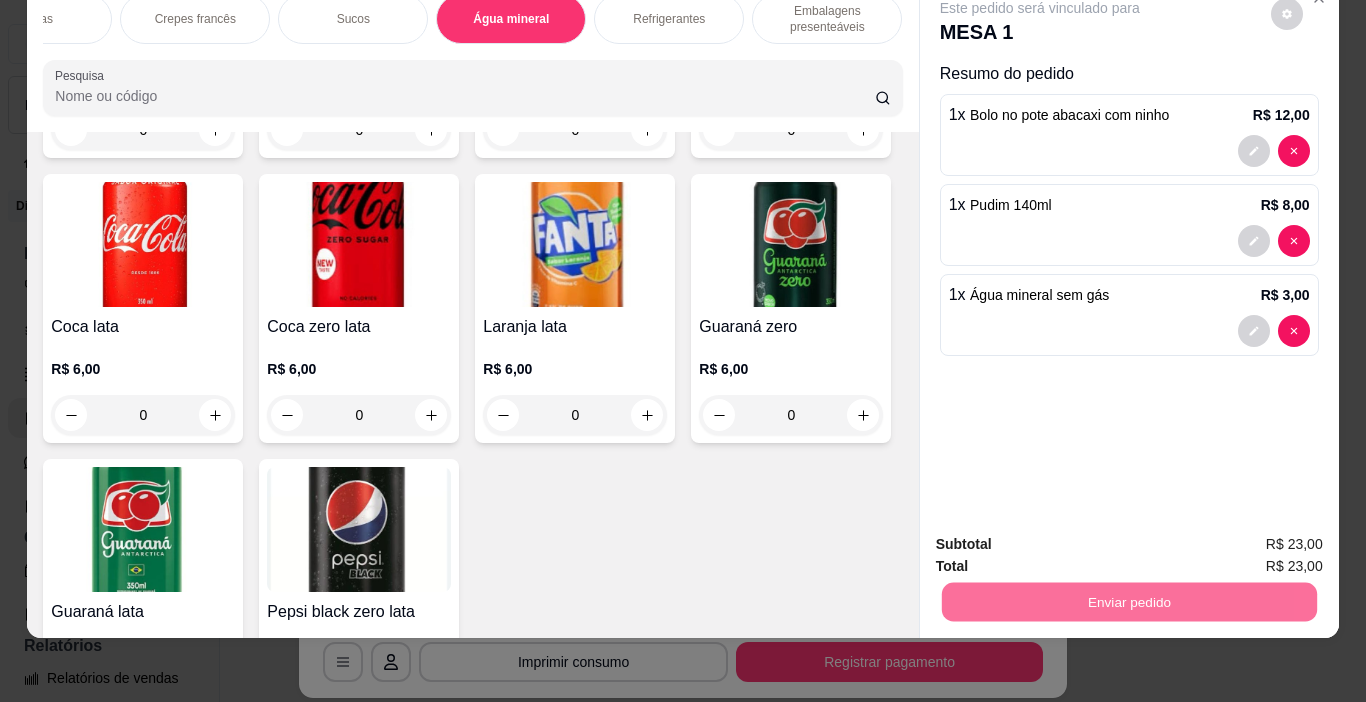 click on "Não registrar e enviar pedido" at bounding box center (1063, 537) 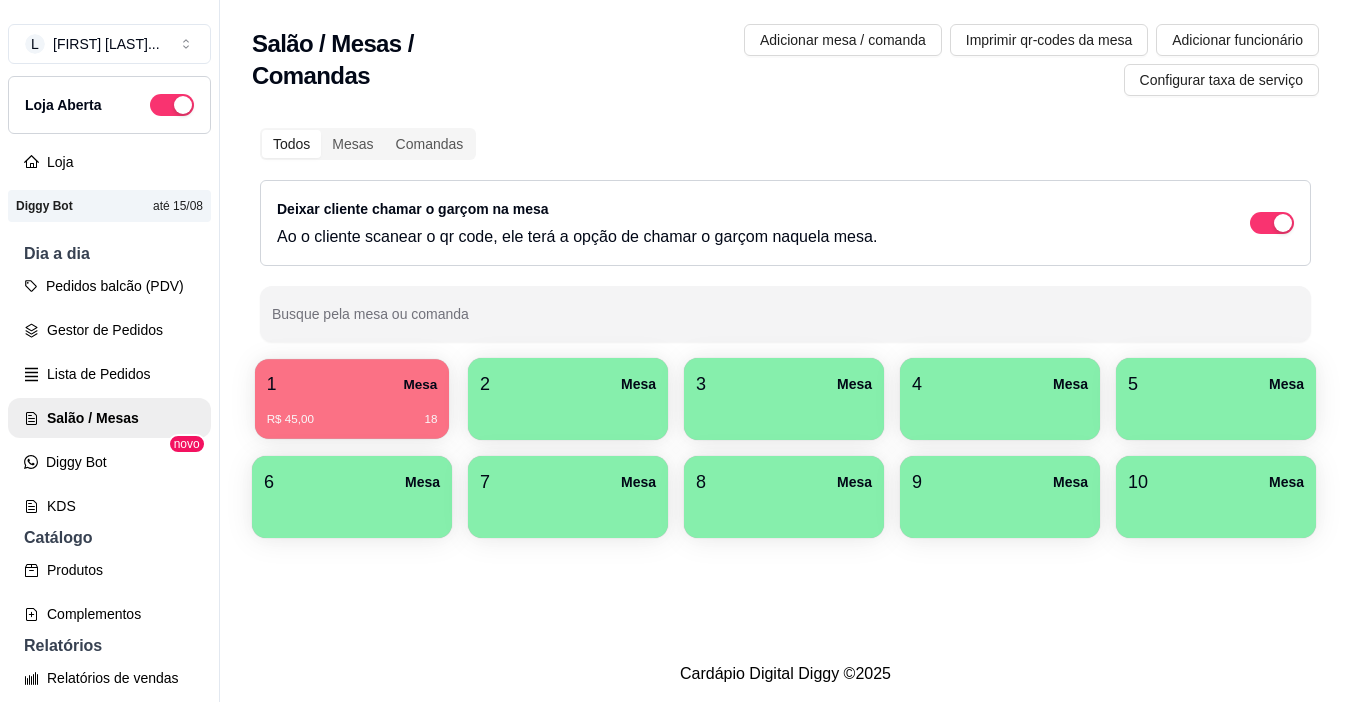 click on "R$ 45,00 18" at bounding box center [352, 420] 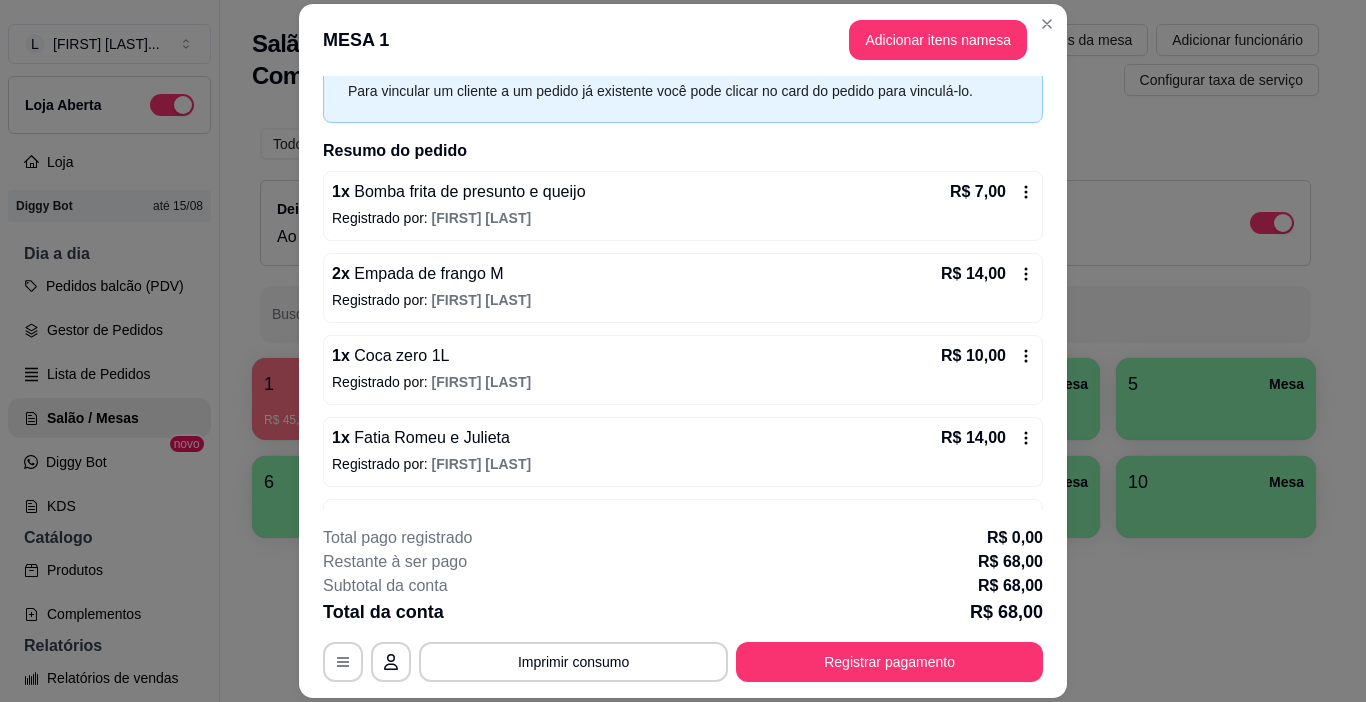 scroll, scrollTop: 0, scrollLeft: 0, axis: both 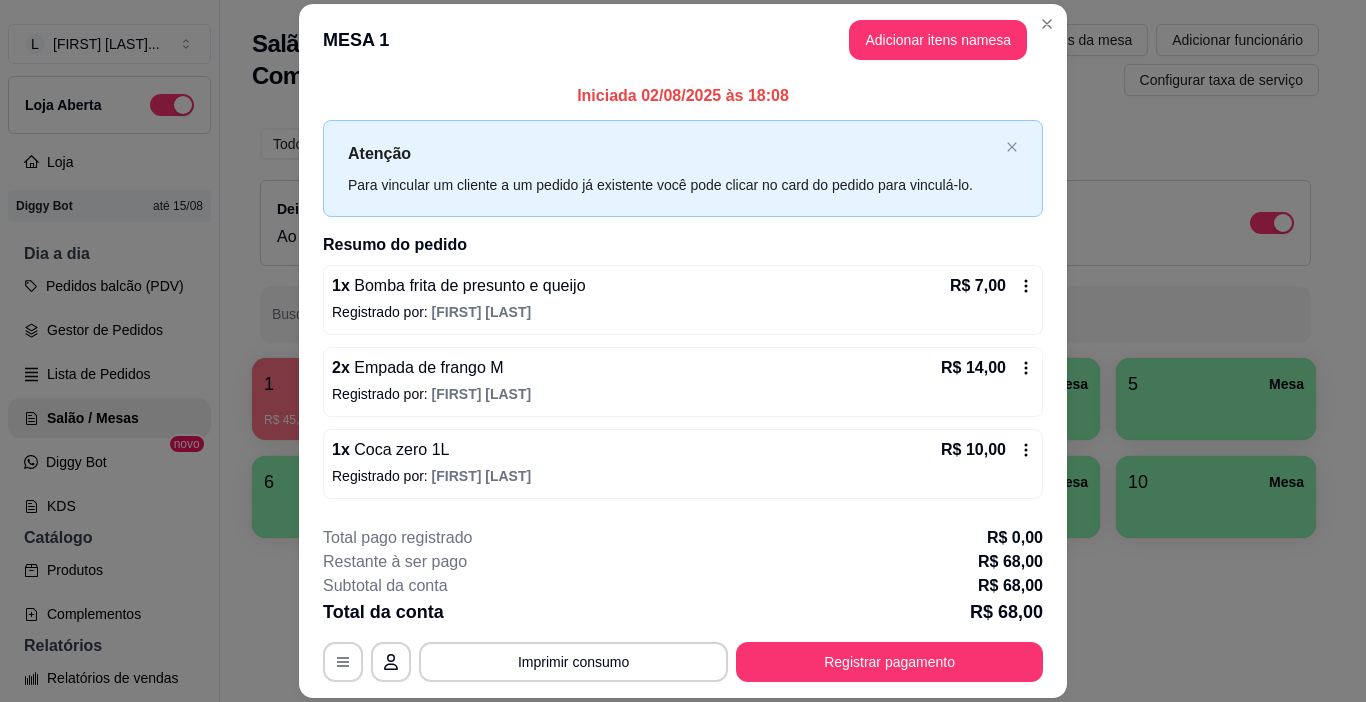 click on "MESA 1 Adicionar itens na  mesa" at bounding box center (683, 40) 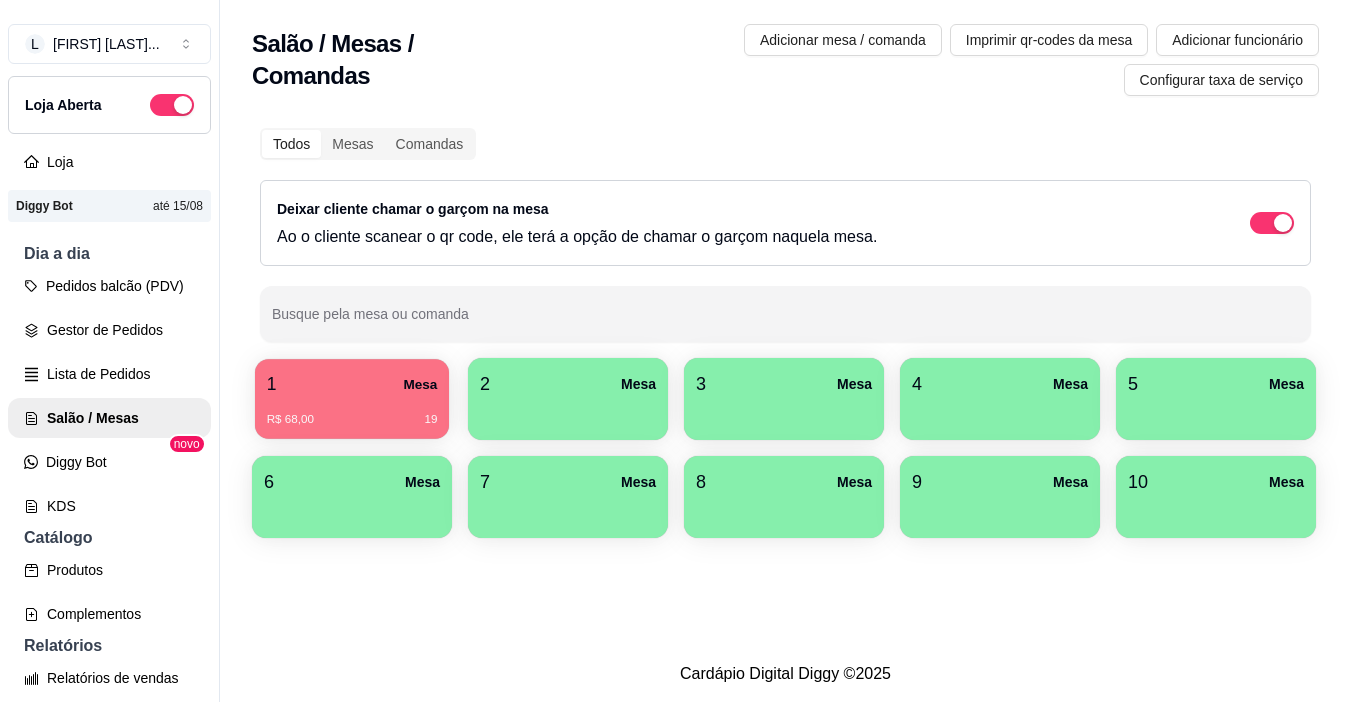 click on "R$ 68,00 19" at bounding box center [352, 412] 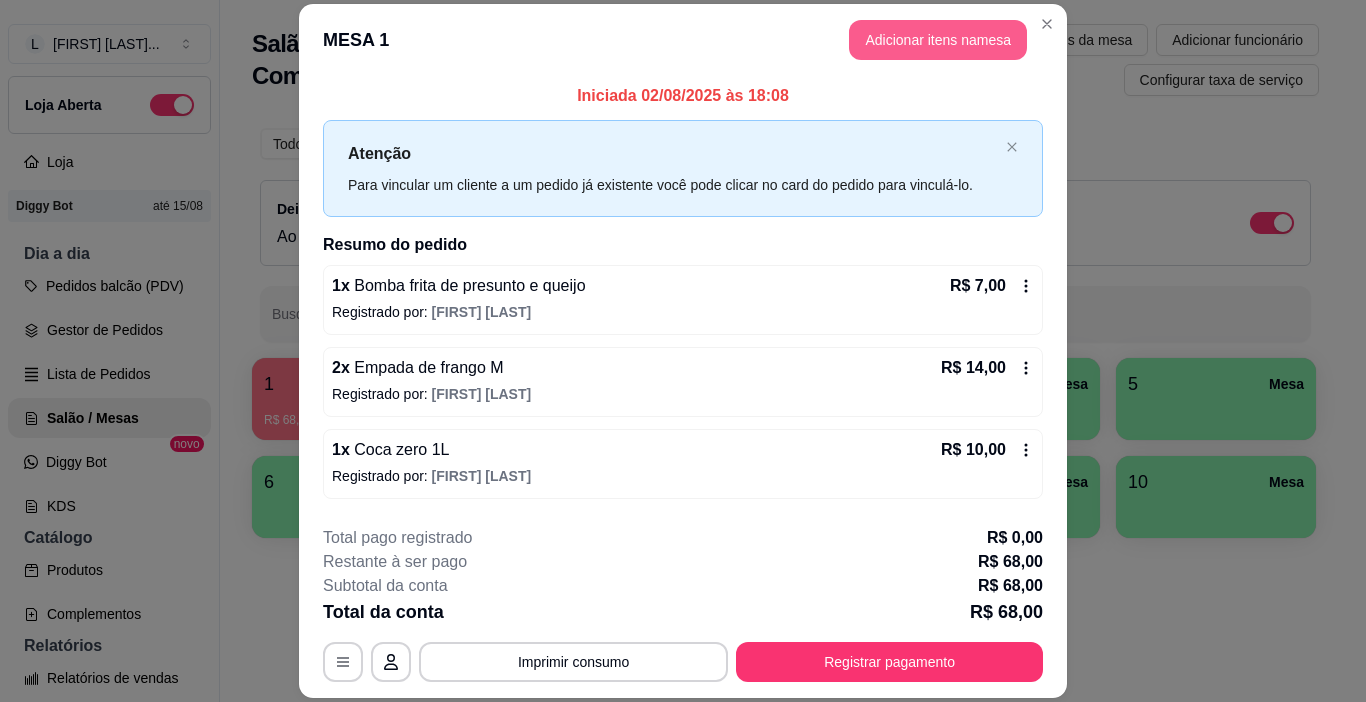 click on "Adicionar itens na  mesa" at bounding box center [938, 40] 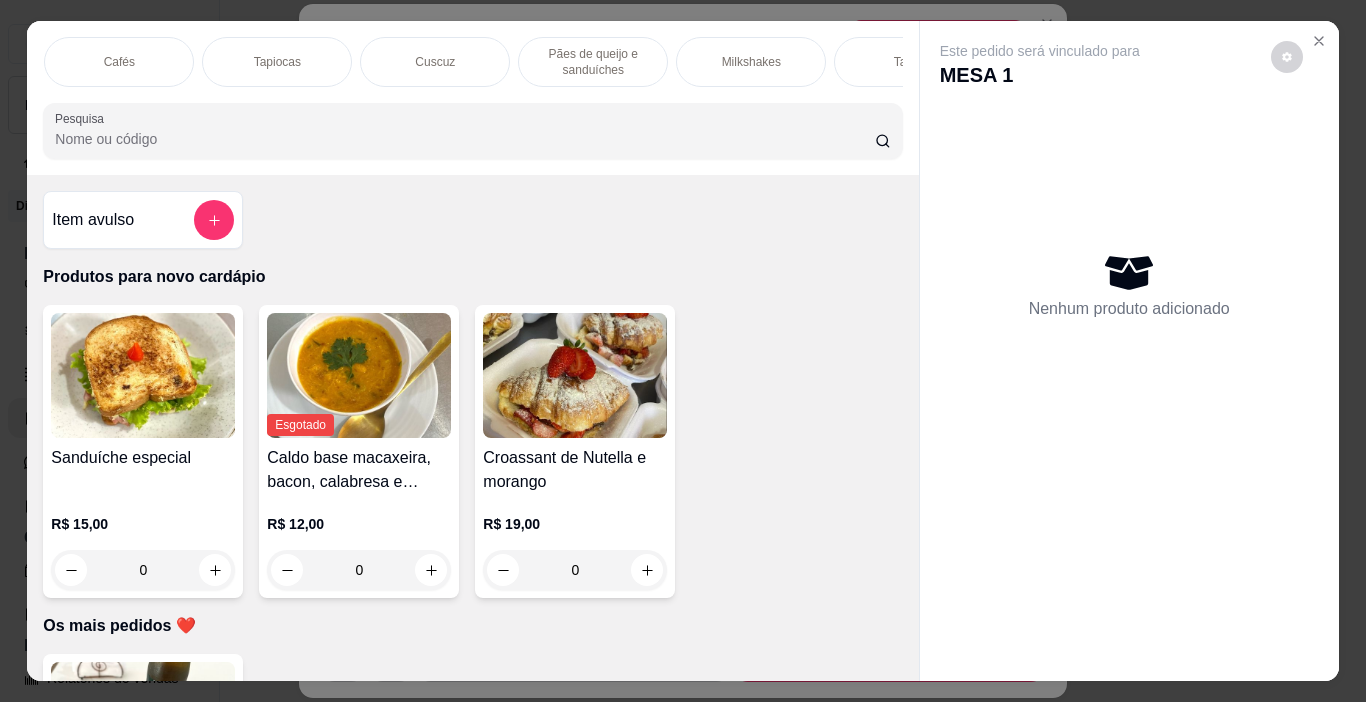 scroll, scrollTop: 0, scrollLeft: 1740, axis: horizontal 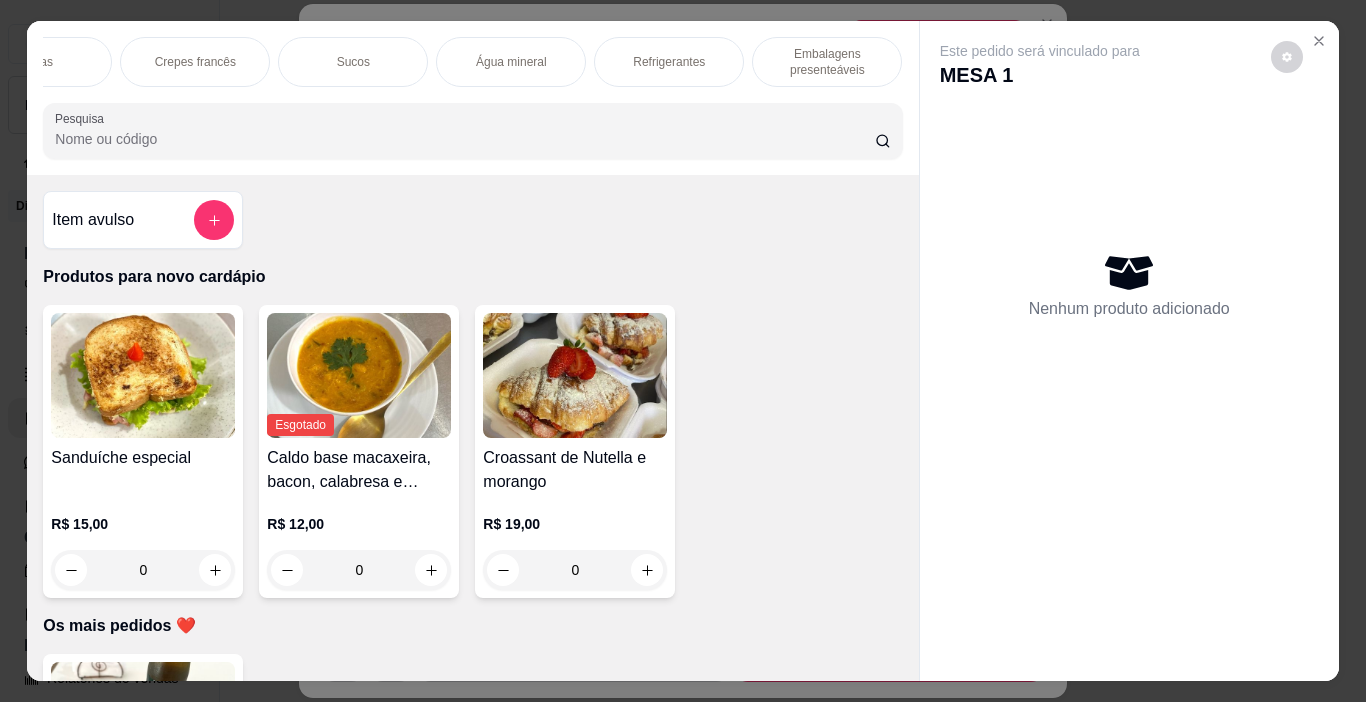 click on "Água mineral" at bounding box center (511, 62) 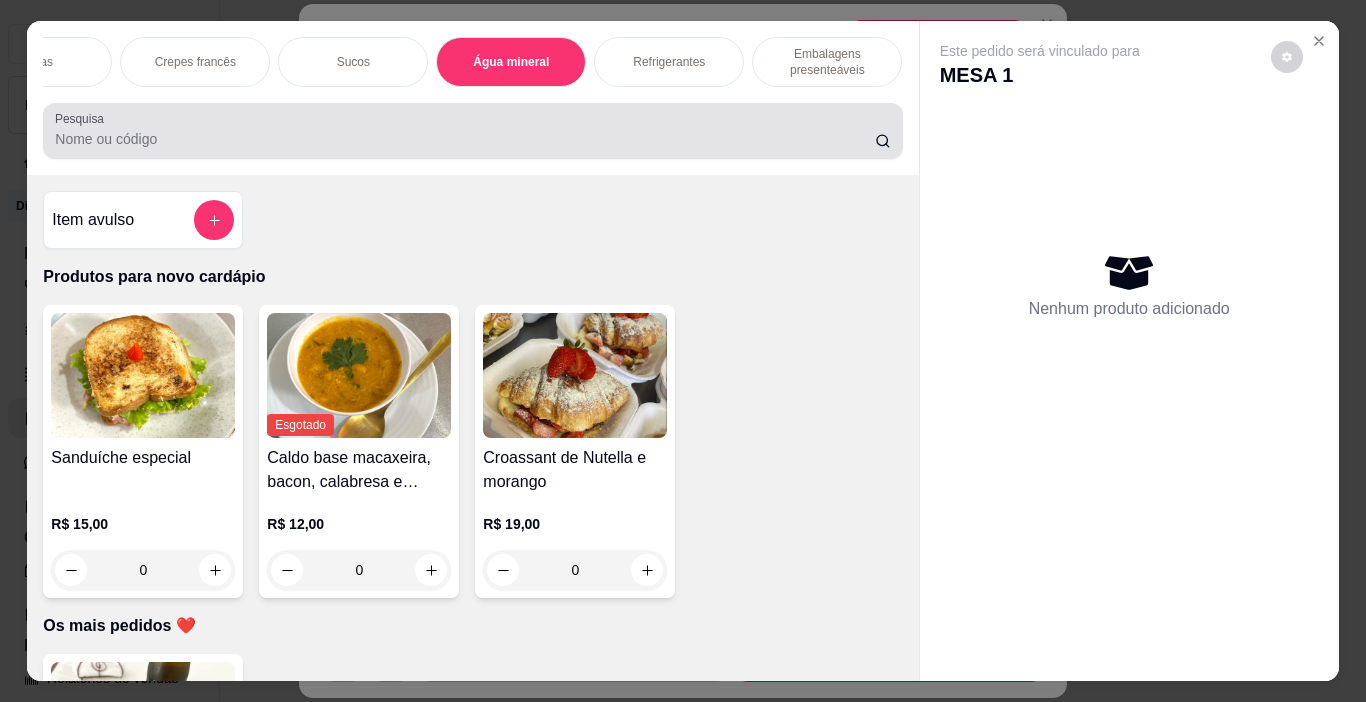 scroll, scrollTop: 9009, scrollLeft: 0, axis: vertical 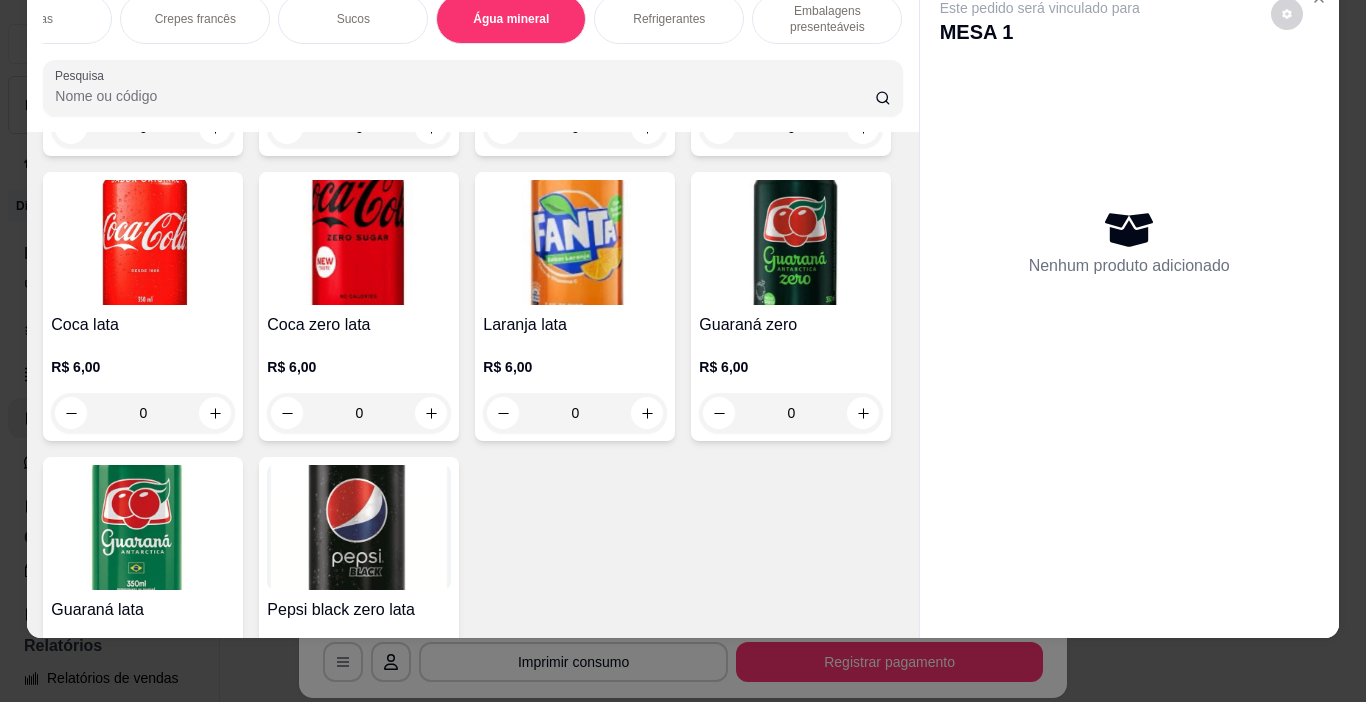 click 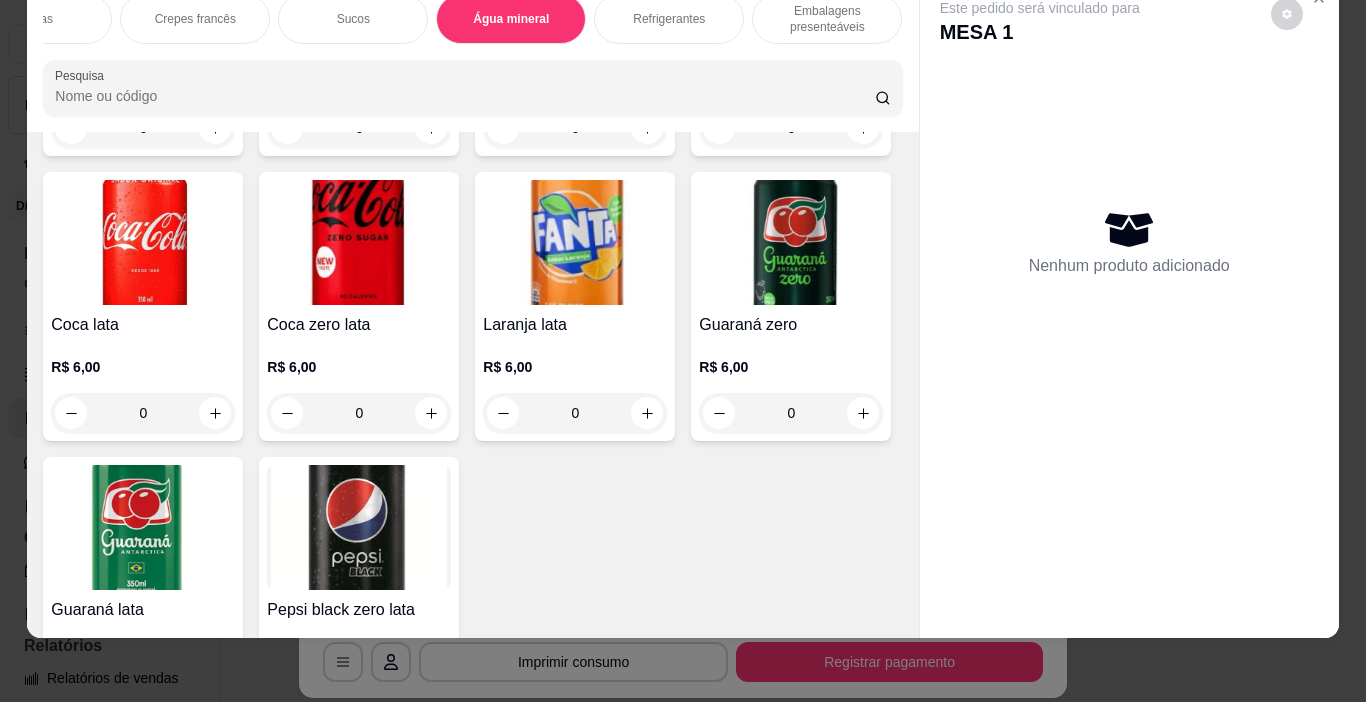 type on "1" 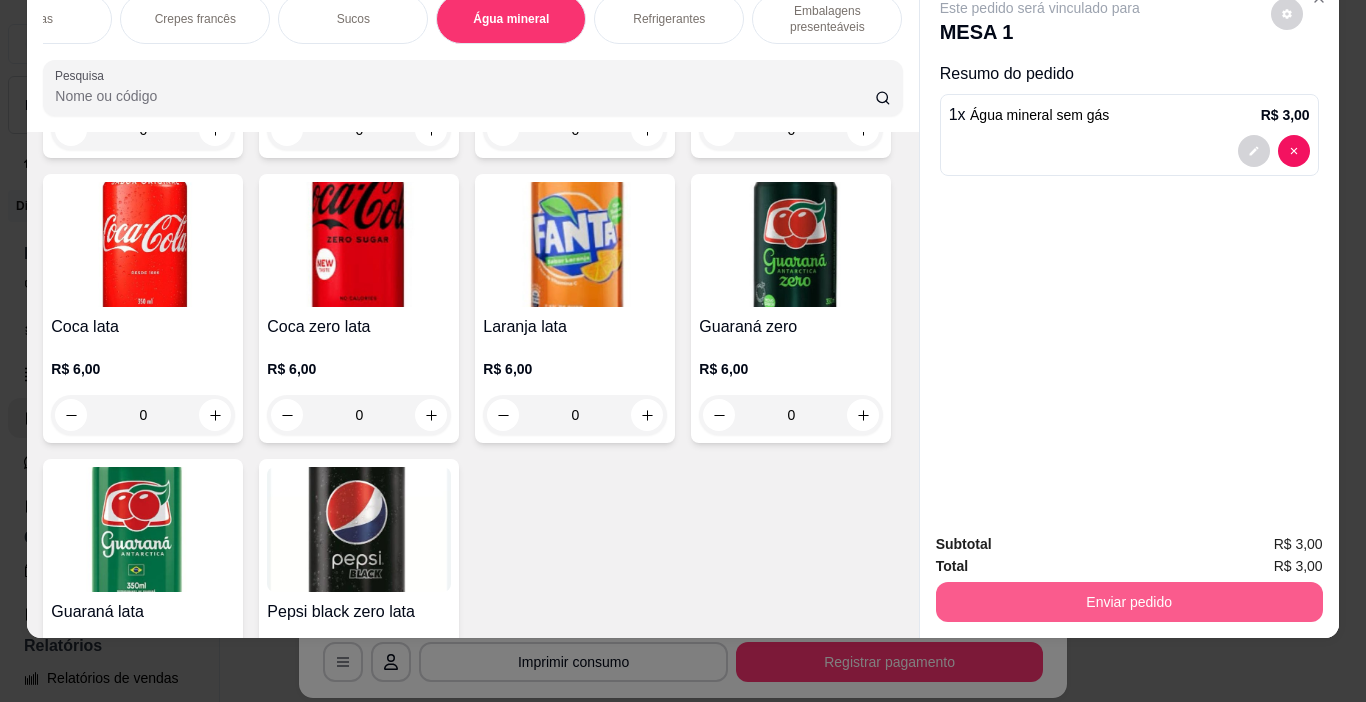 click on "Enviar pedido" at bounding box center [1129, 602] 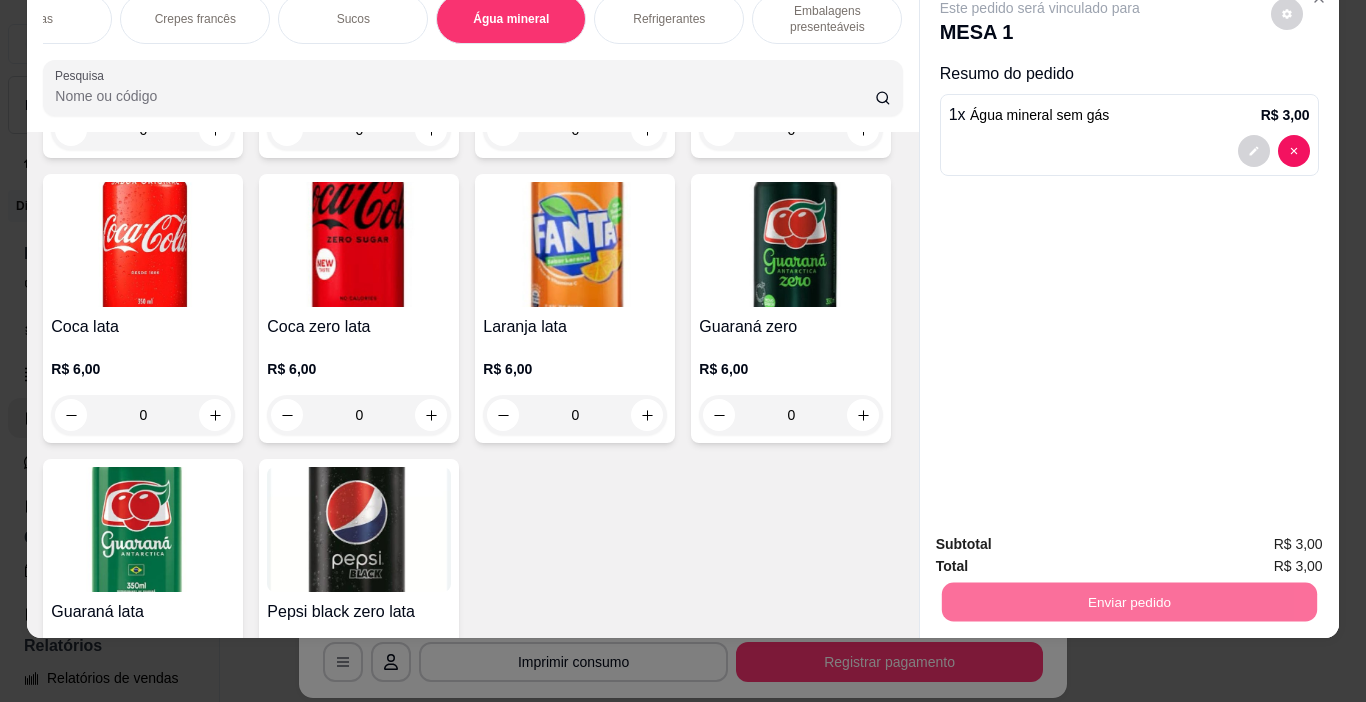 click on "Não registrar e enviar pedido" at bounding box center (1063, 537) 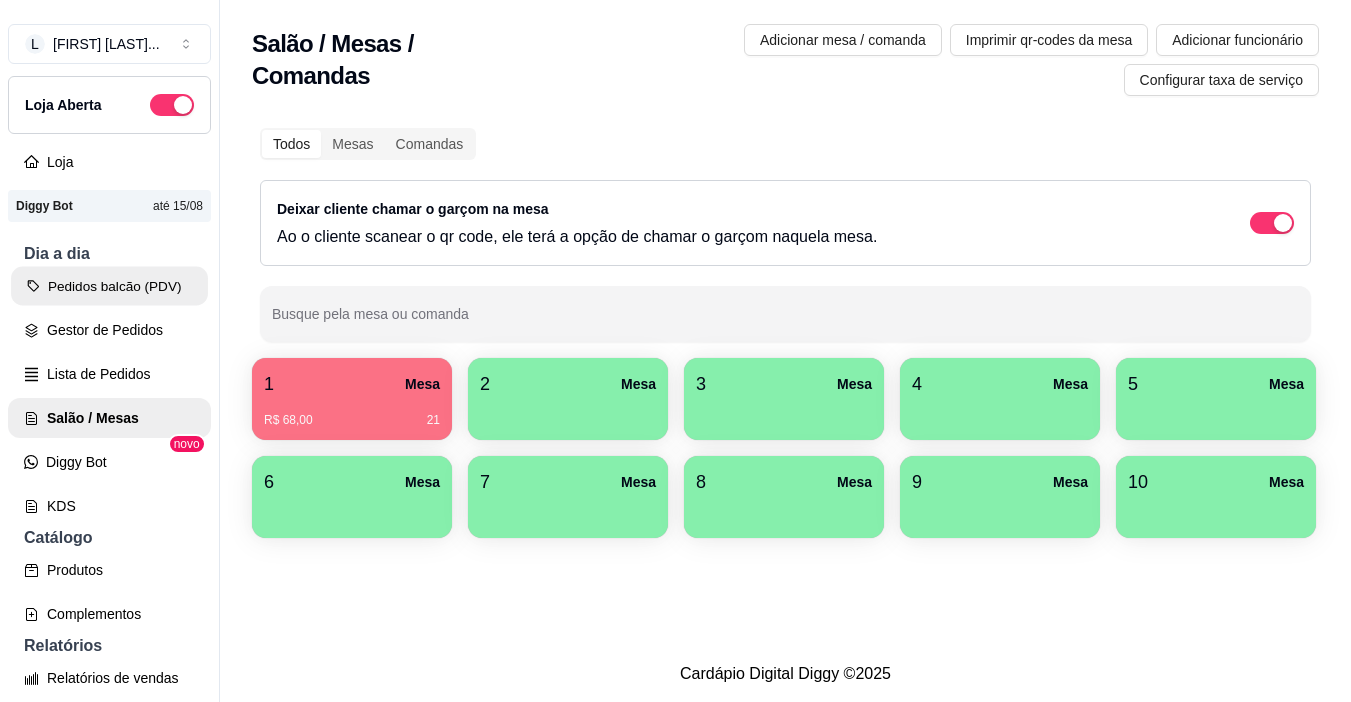 click on "Pedidos balcão (PDV)" at bounding box center [109, 286] 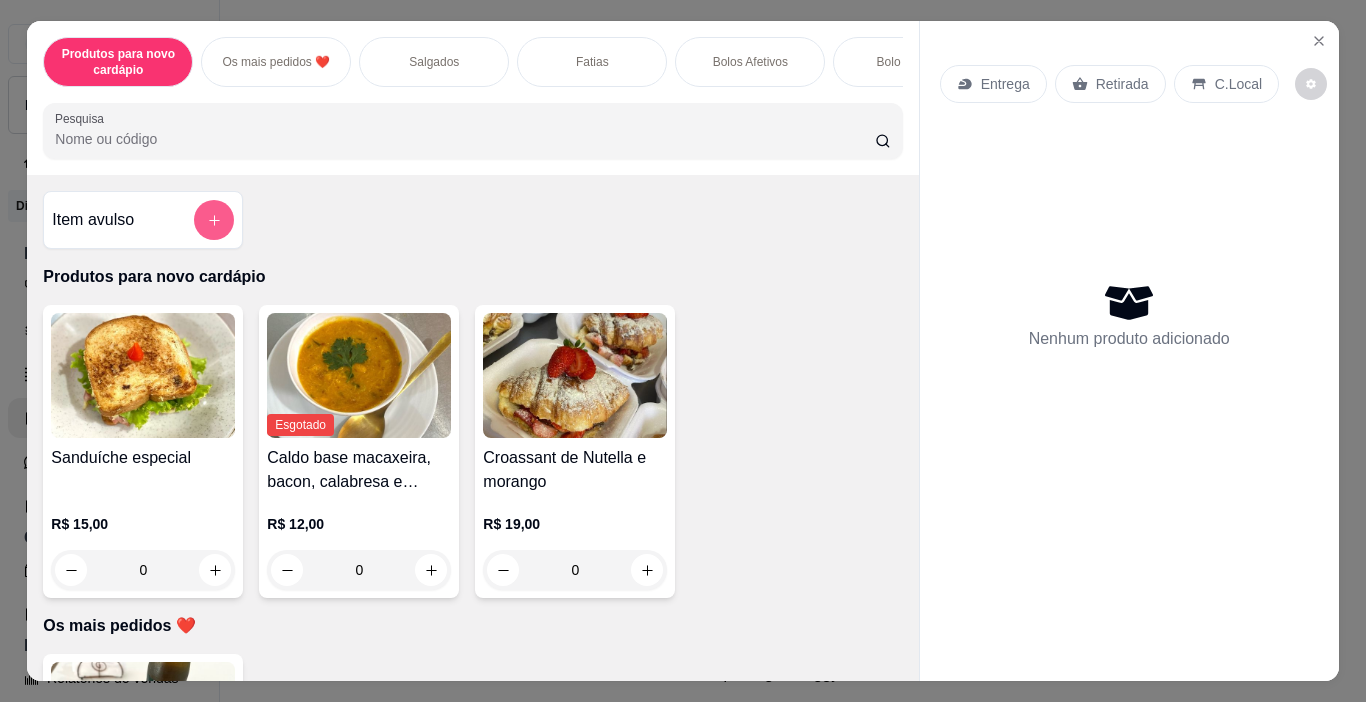 scroll, scrollTop: 0, scrollLeft: 0, axis: both 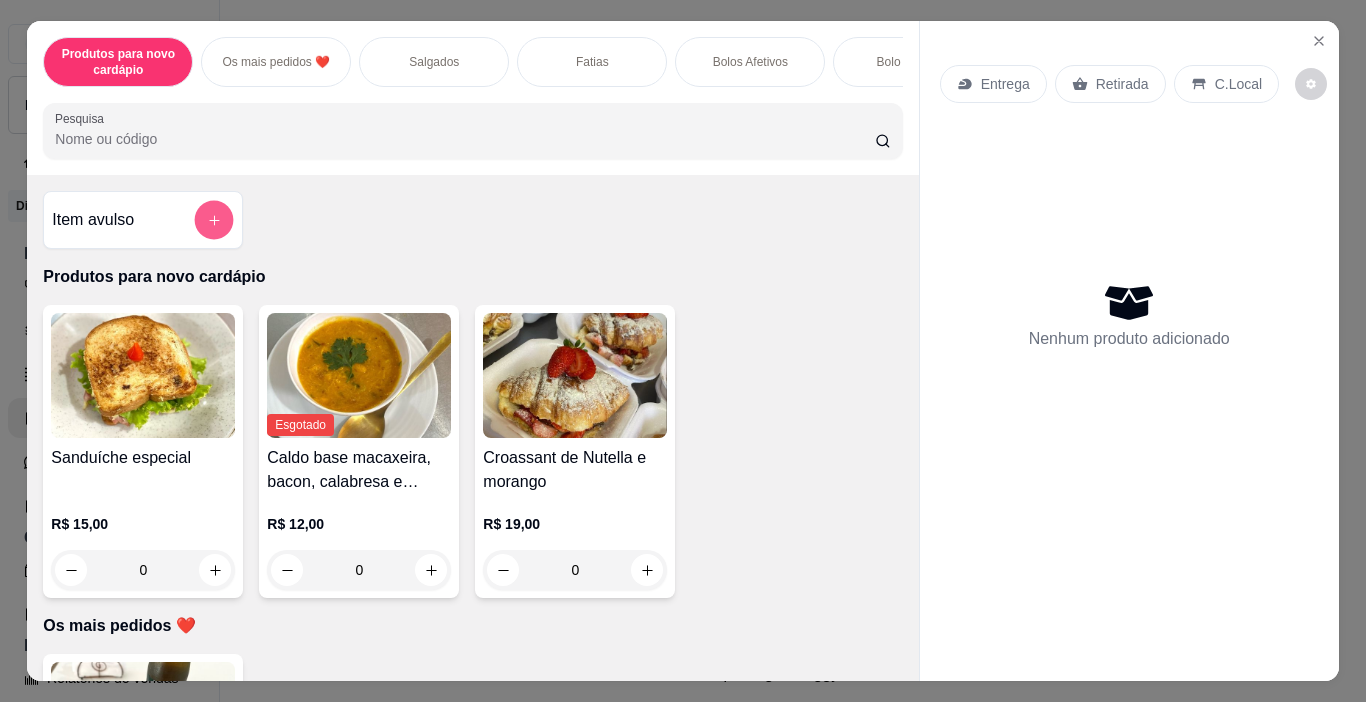click 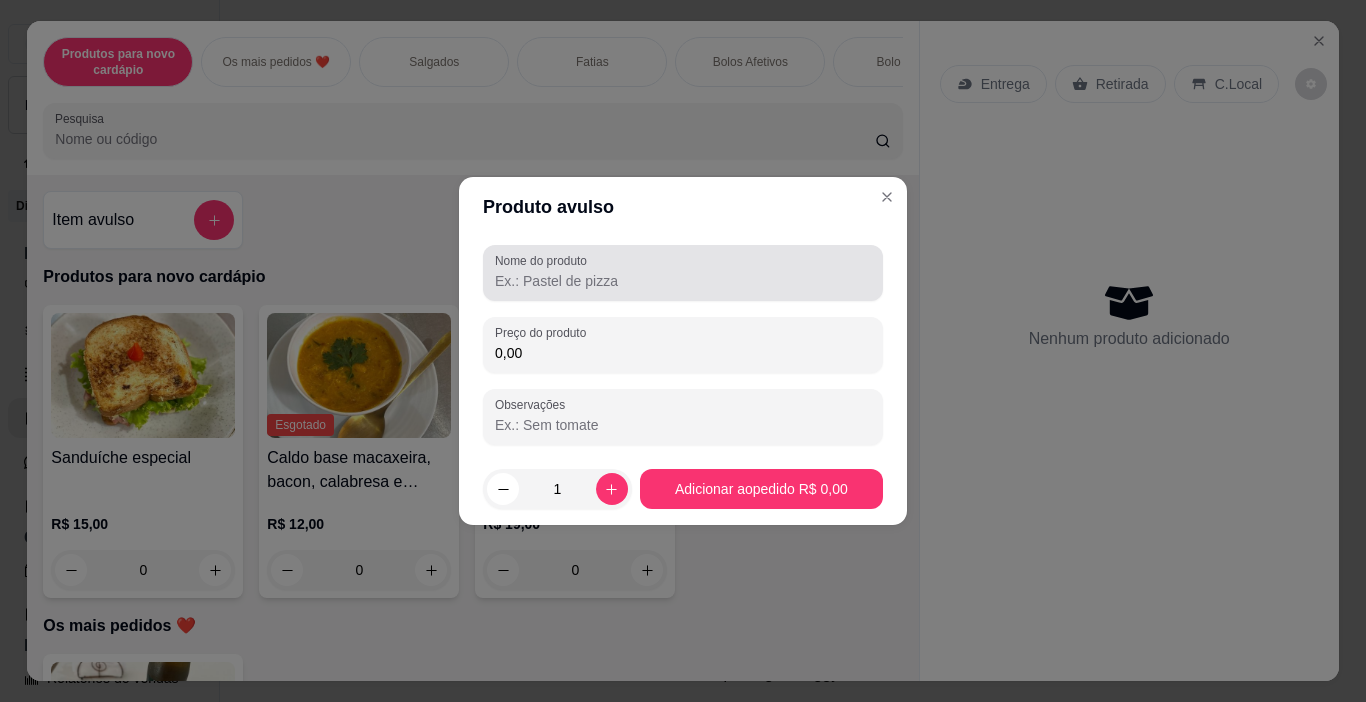 click on "Nome do produto" at bounding box center [683, 281] 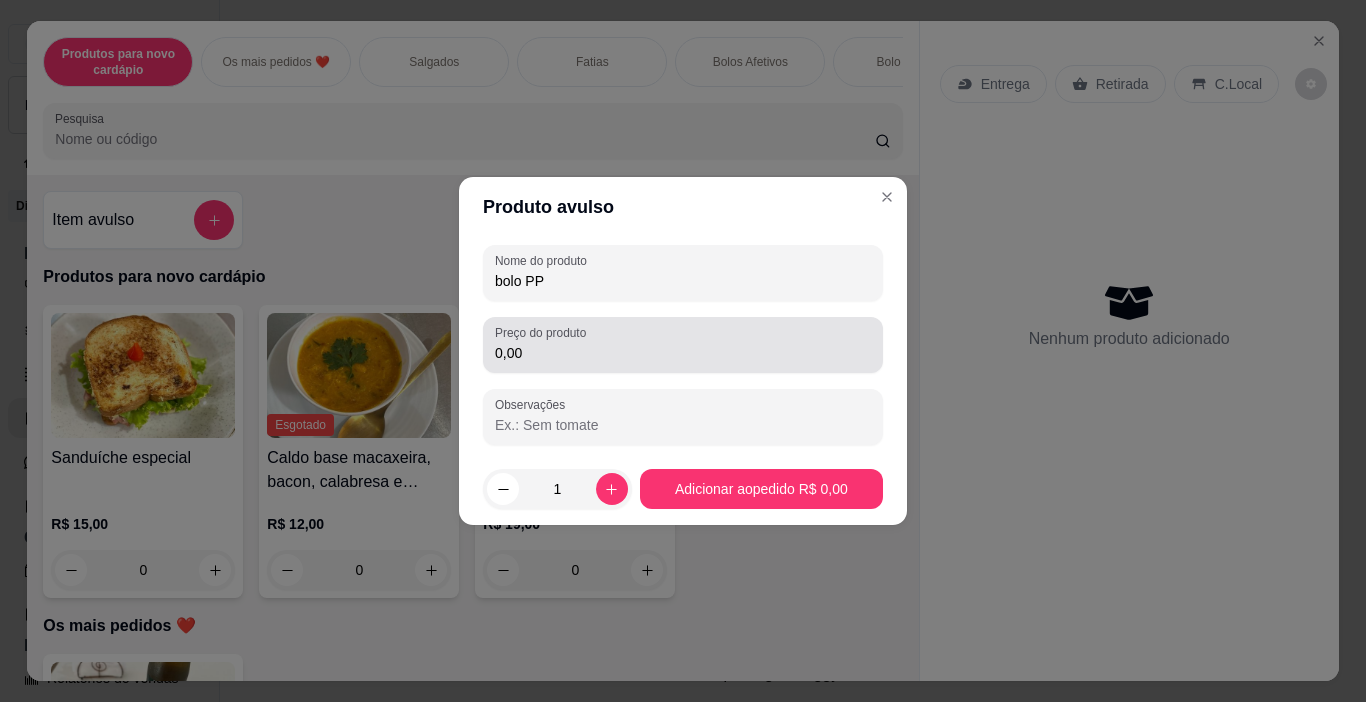 type on "bolo PP" 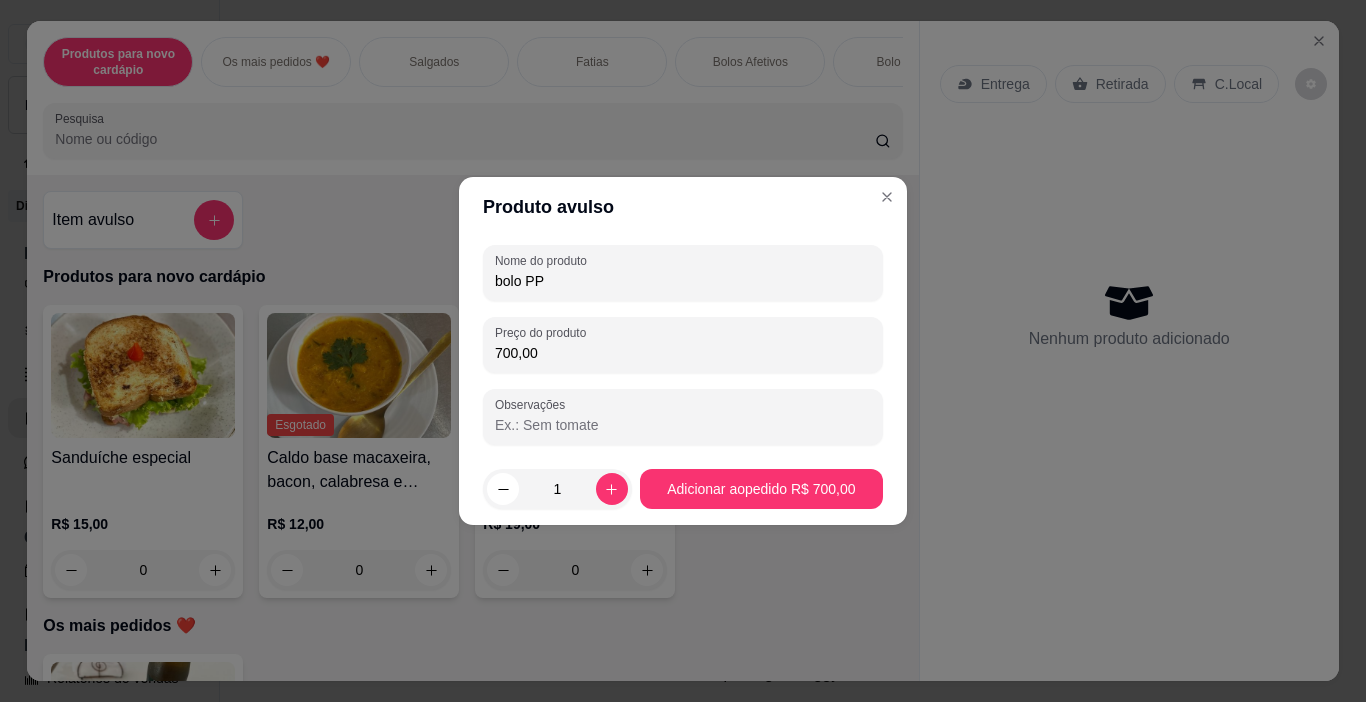 type on "70,00" 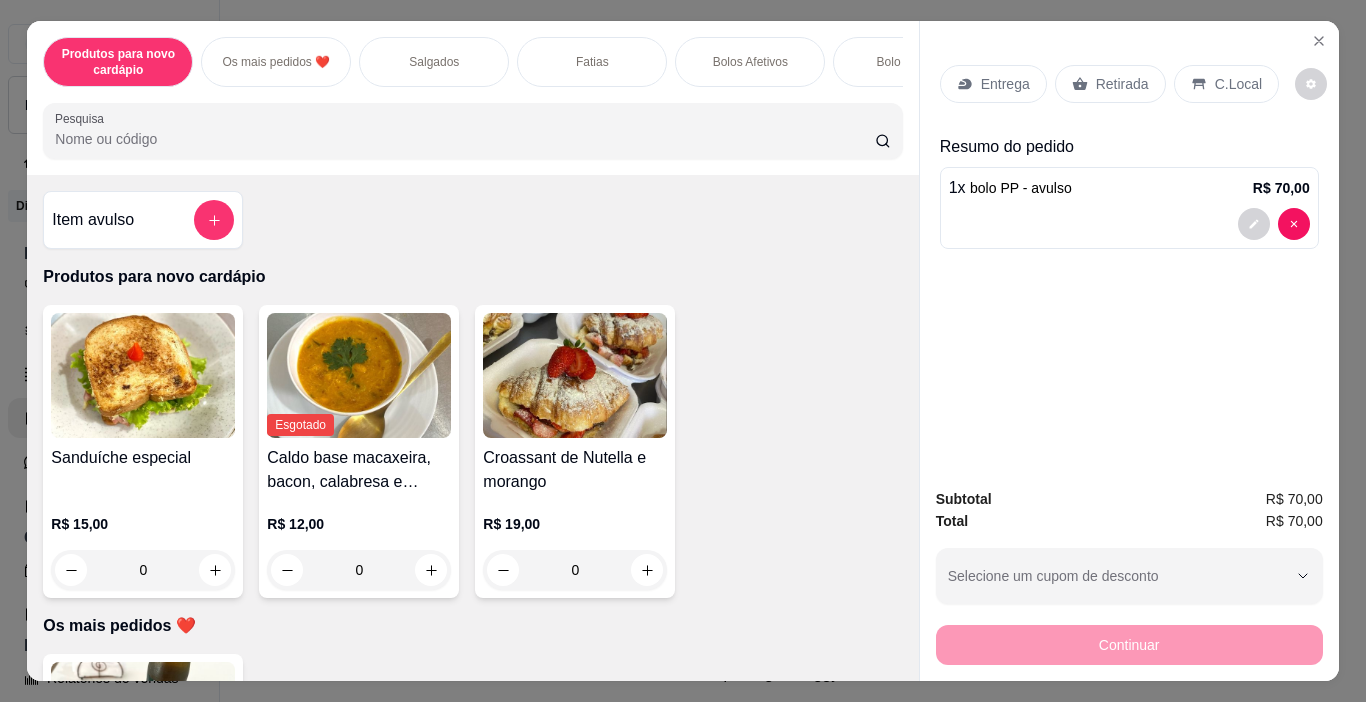 click on "Retirada" at bounding box center [1122, 84] 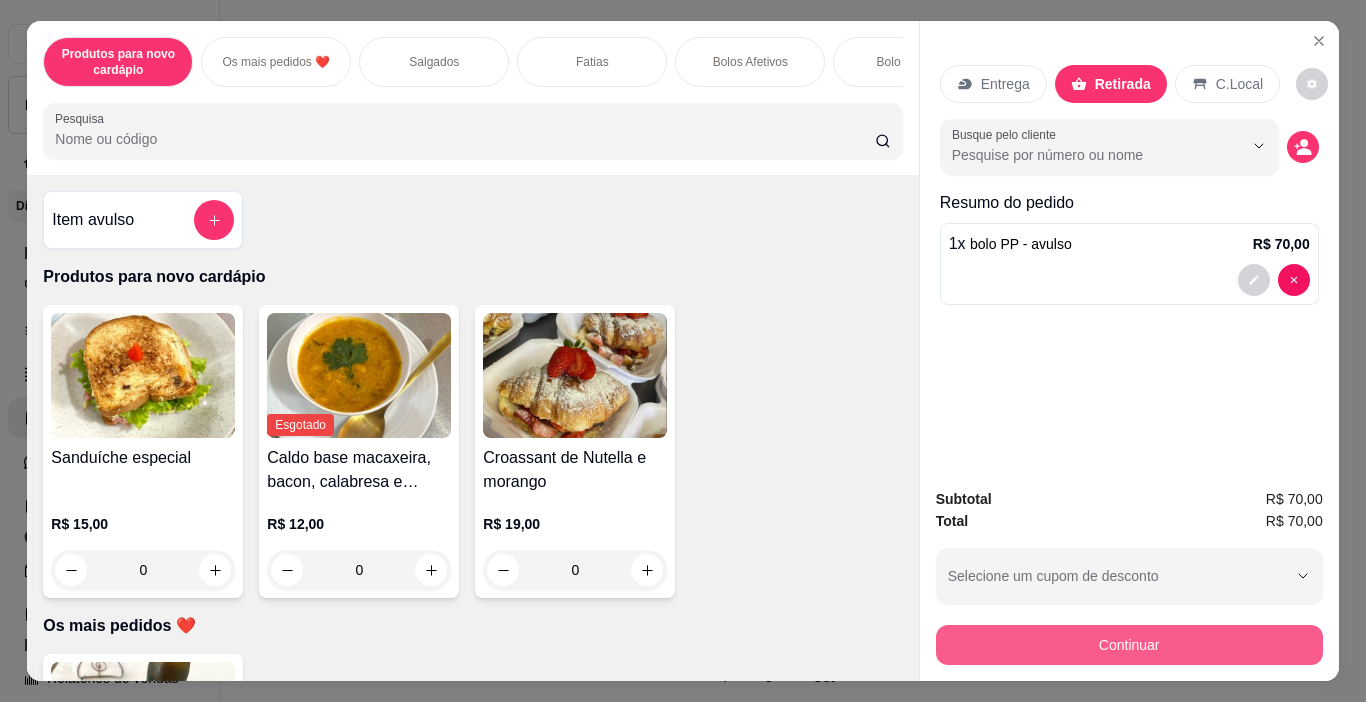 click on "Continuar" at bounding box center [1129, 645] 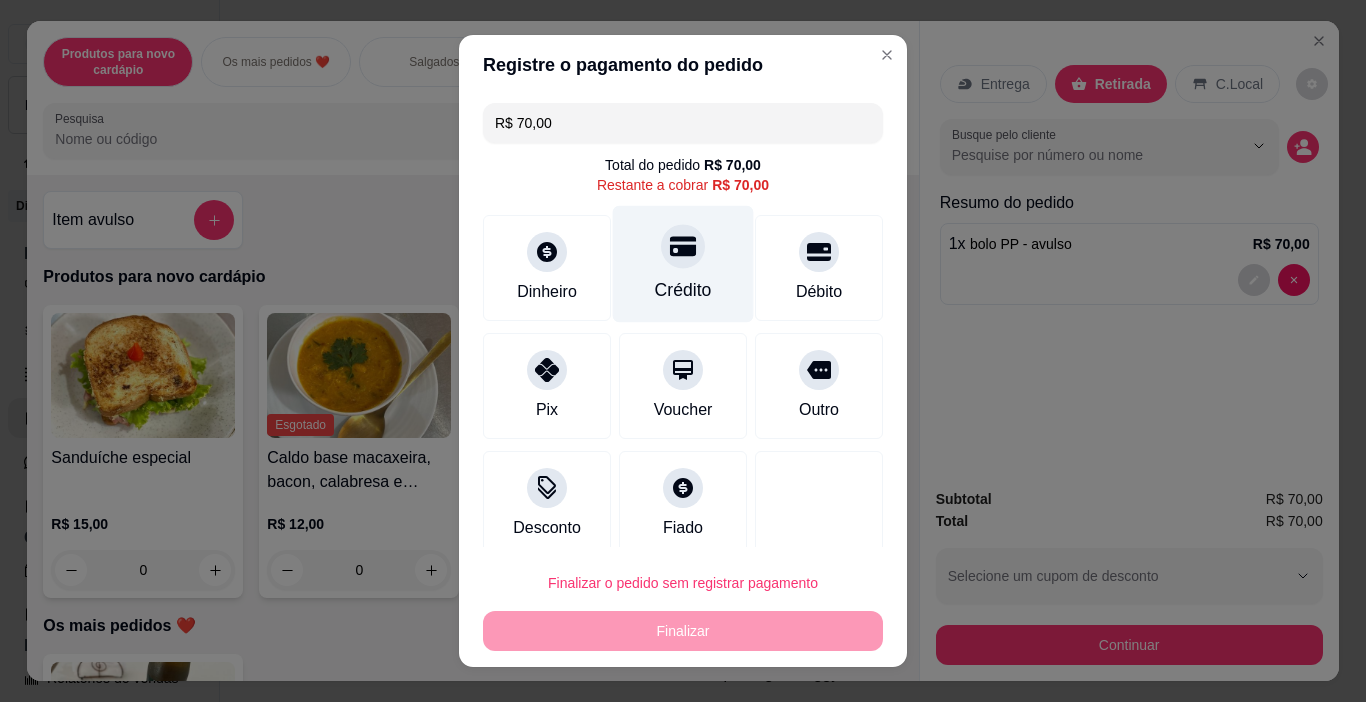 click on "Crédito" at bounding box center [683, 264] 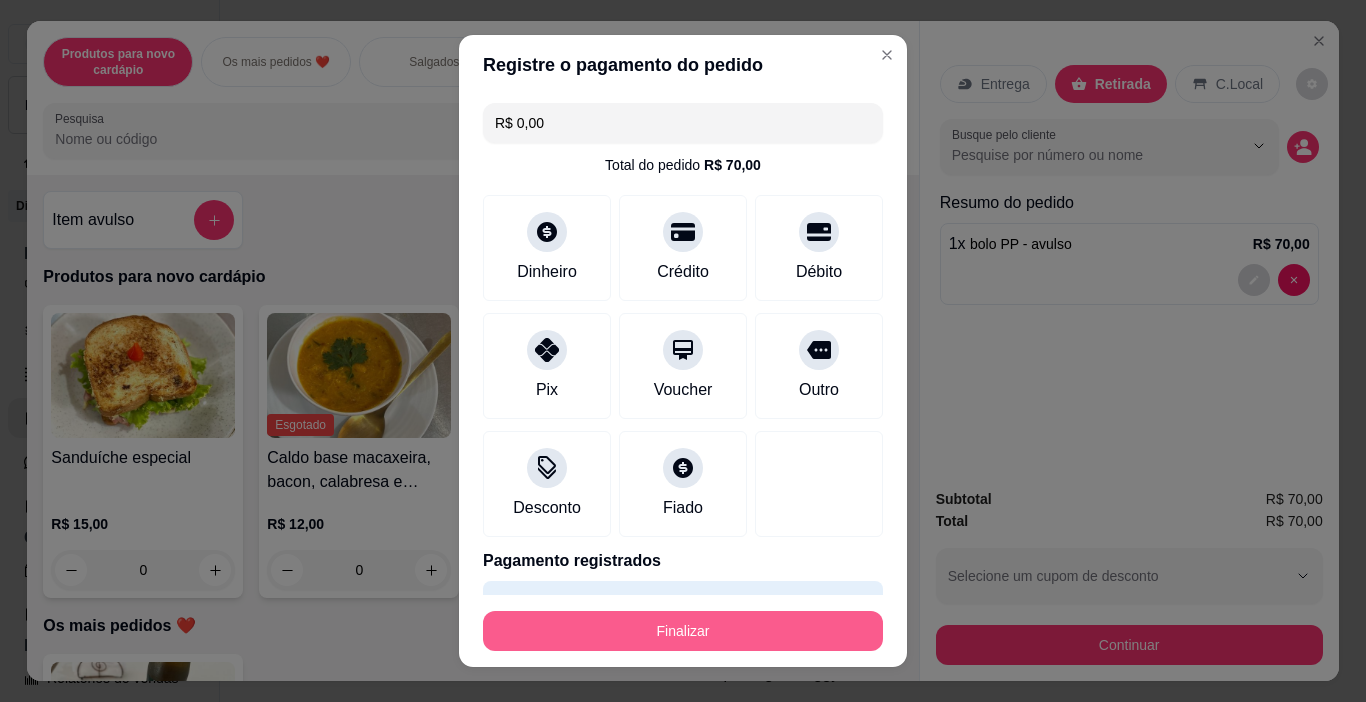 click on "Finalizar" at bounding box center [683, 631] 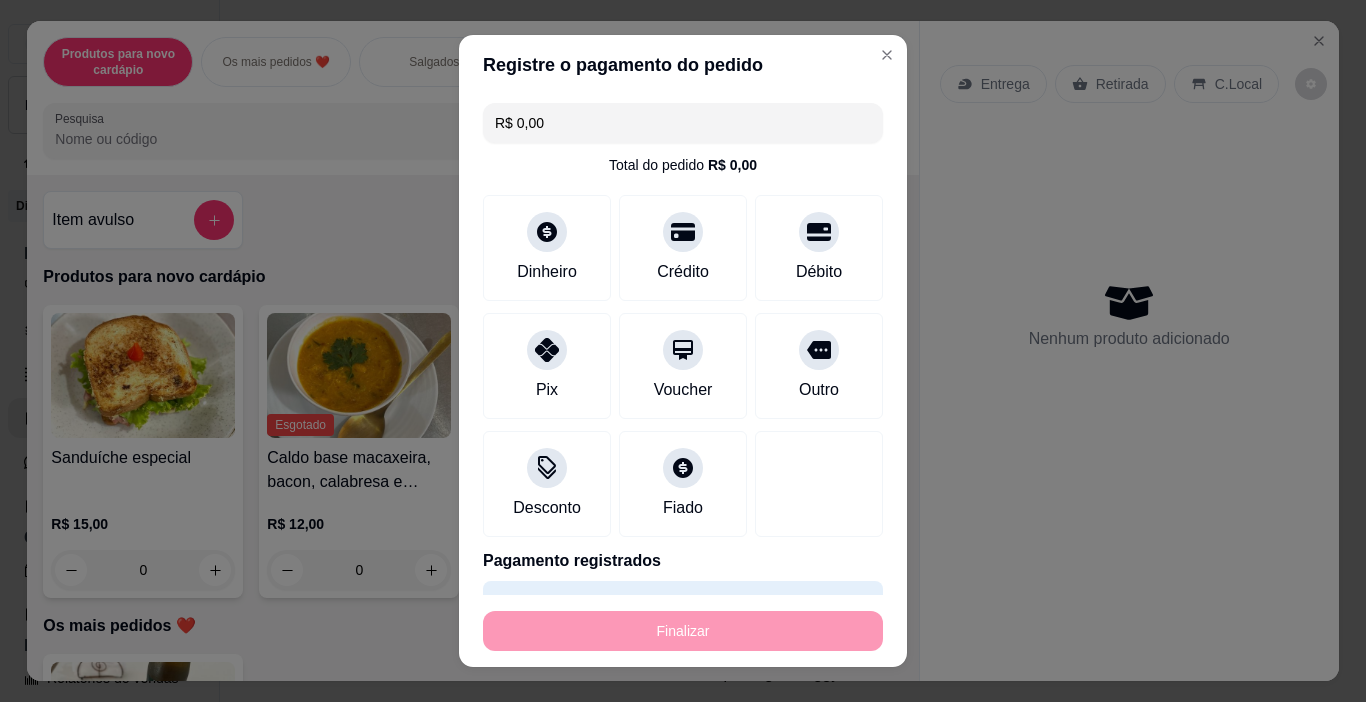 type on "-R$ 70,00" 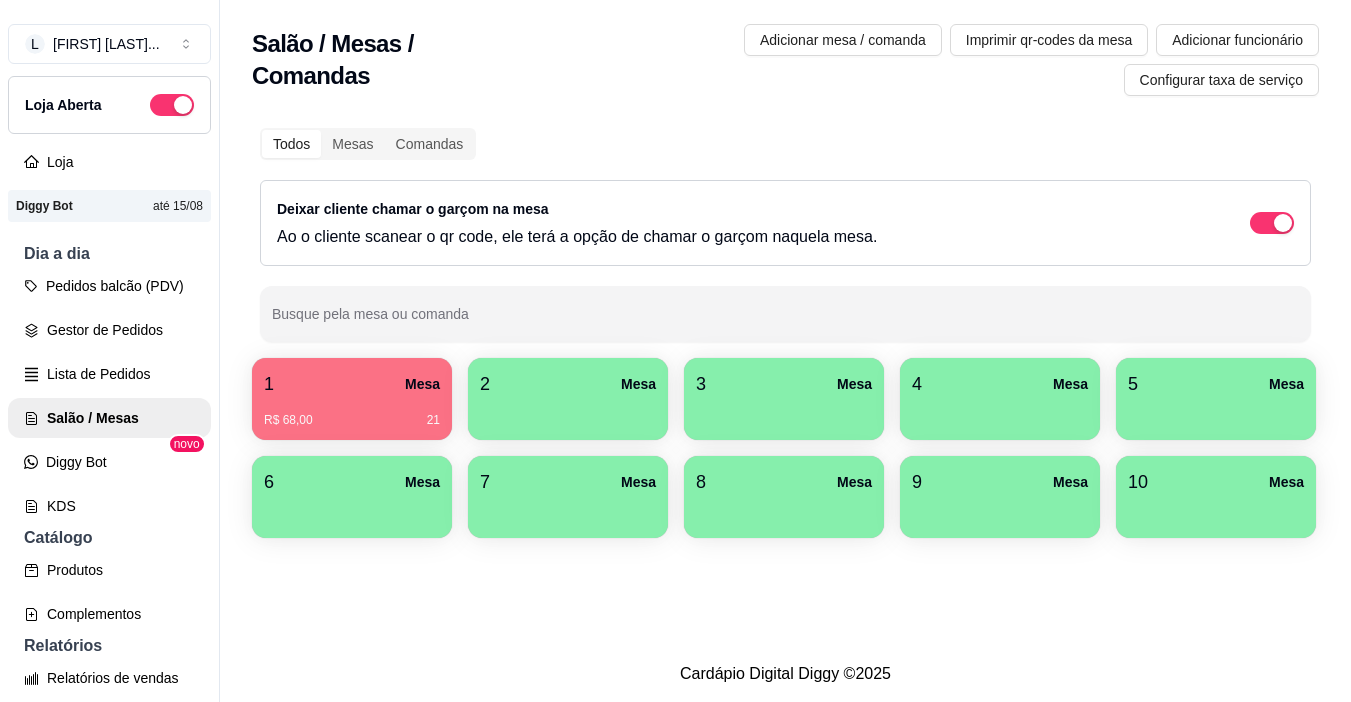 click on "R$ 68,00" at bounding box center [288, 420] 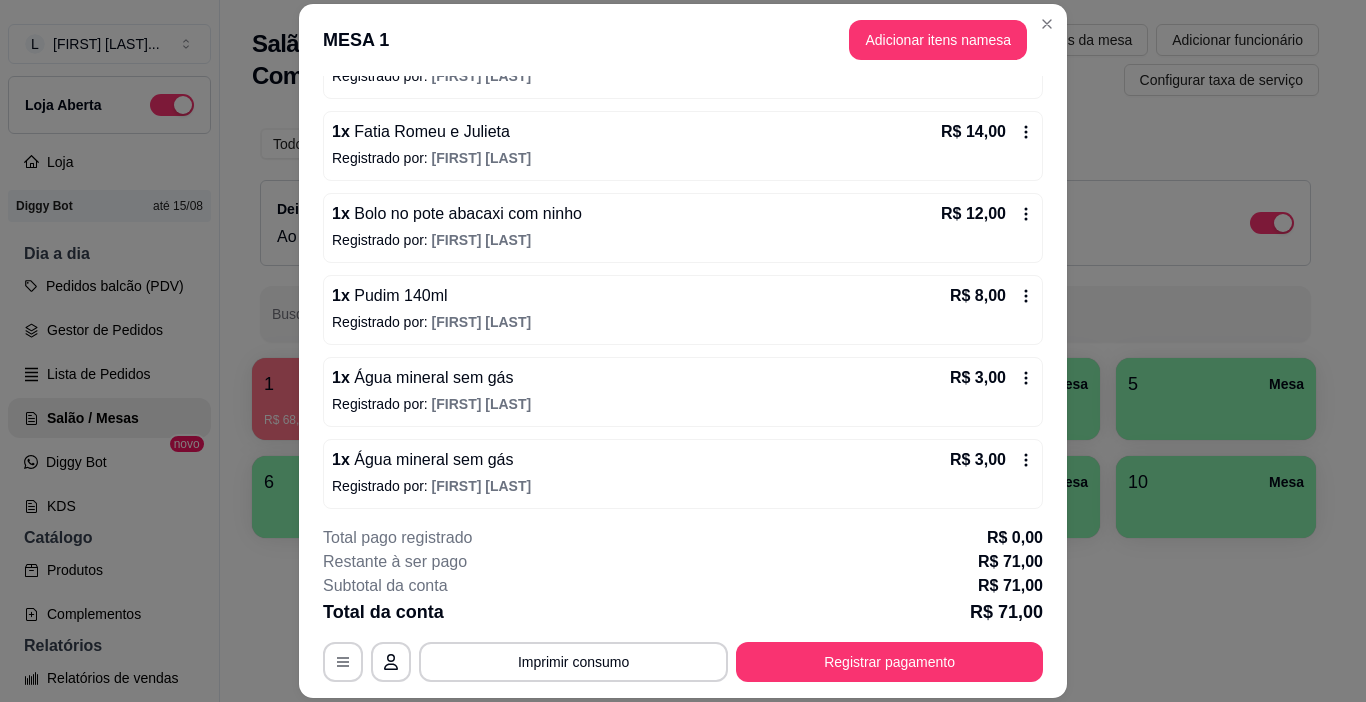 scroll, scrollTop: 406, scrollLeft: 0, axis: vertical 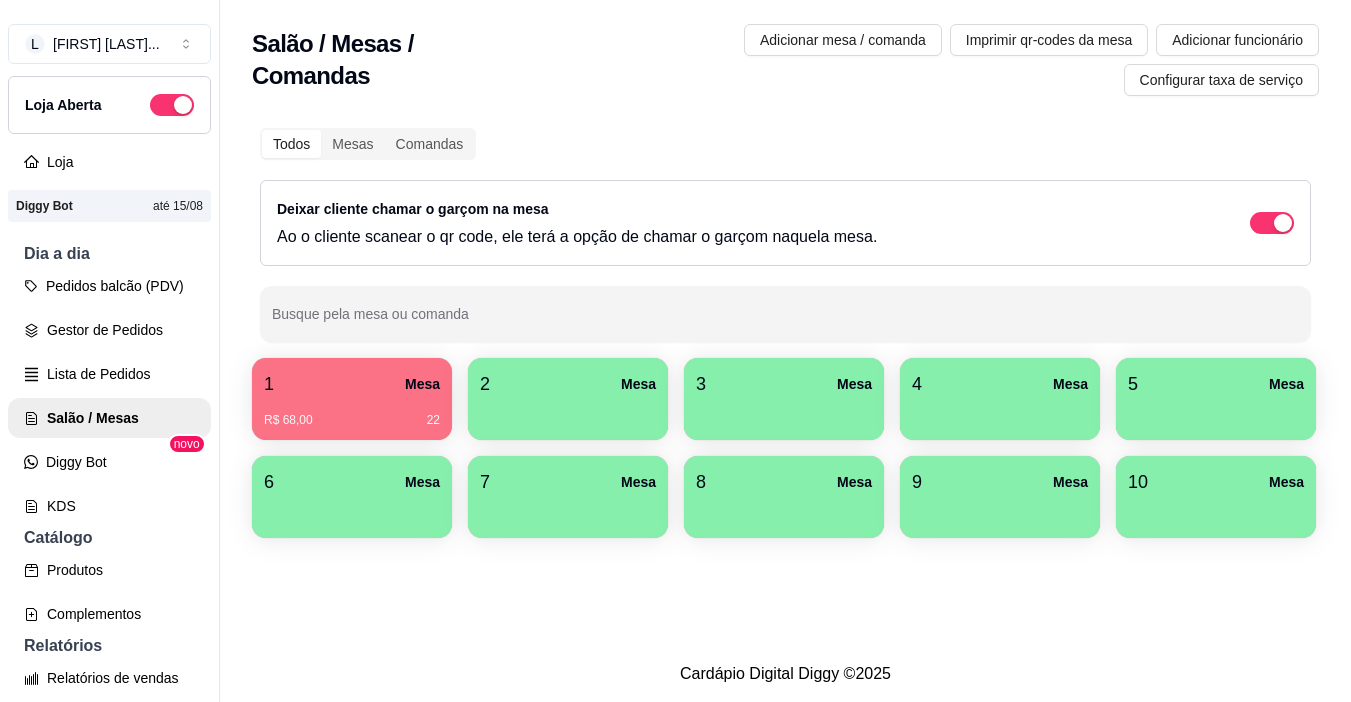 click on "R$ 68,00 22" at bounding box center (352, 413) 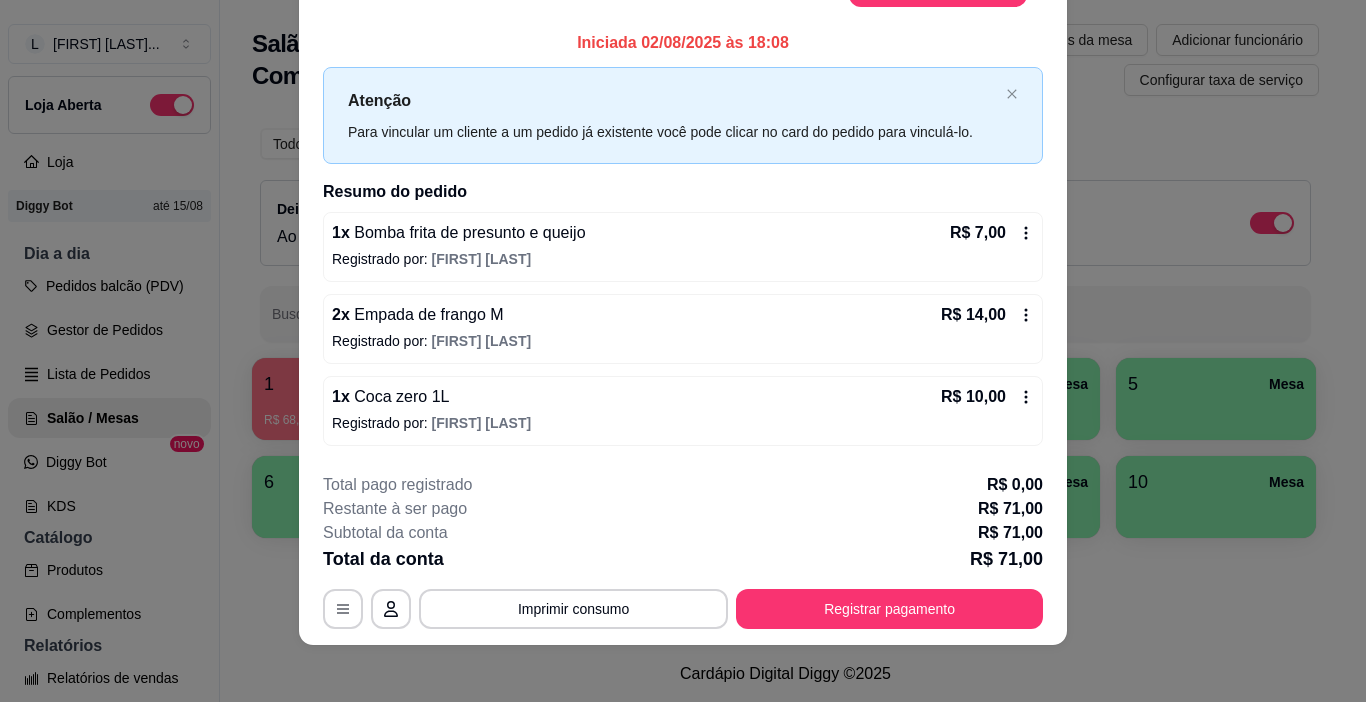 scroll, scrollTop: 60, scrollLeft: 0, axis: vertical 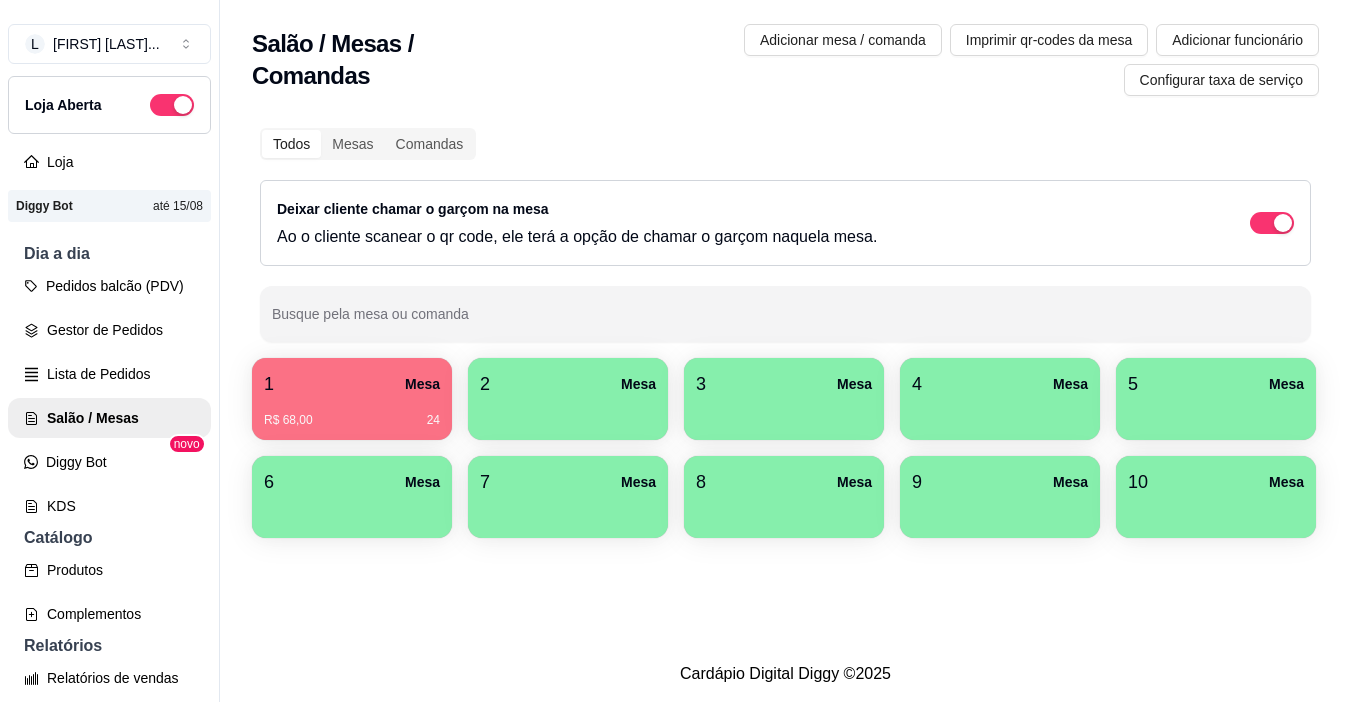 type 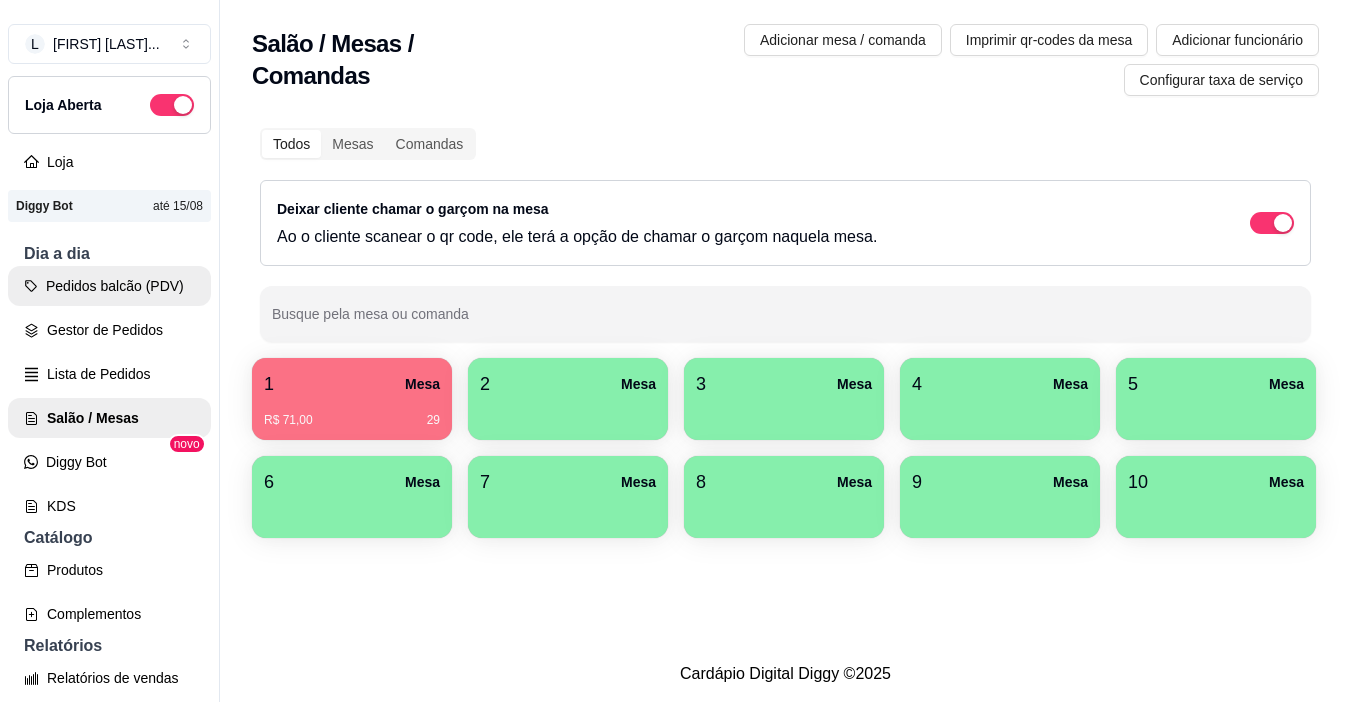 click on "Pedidos balcão (PDV)" at bounding box center (109, 286) 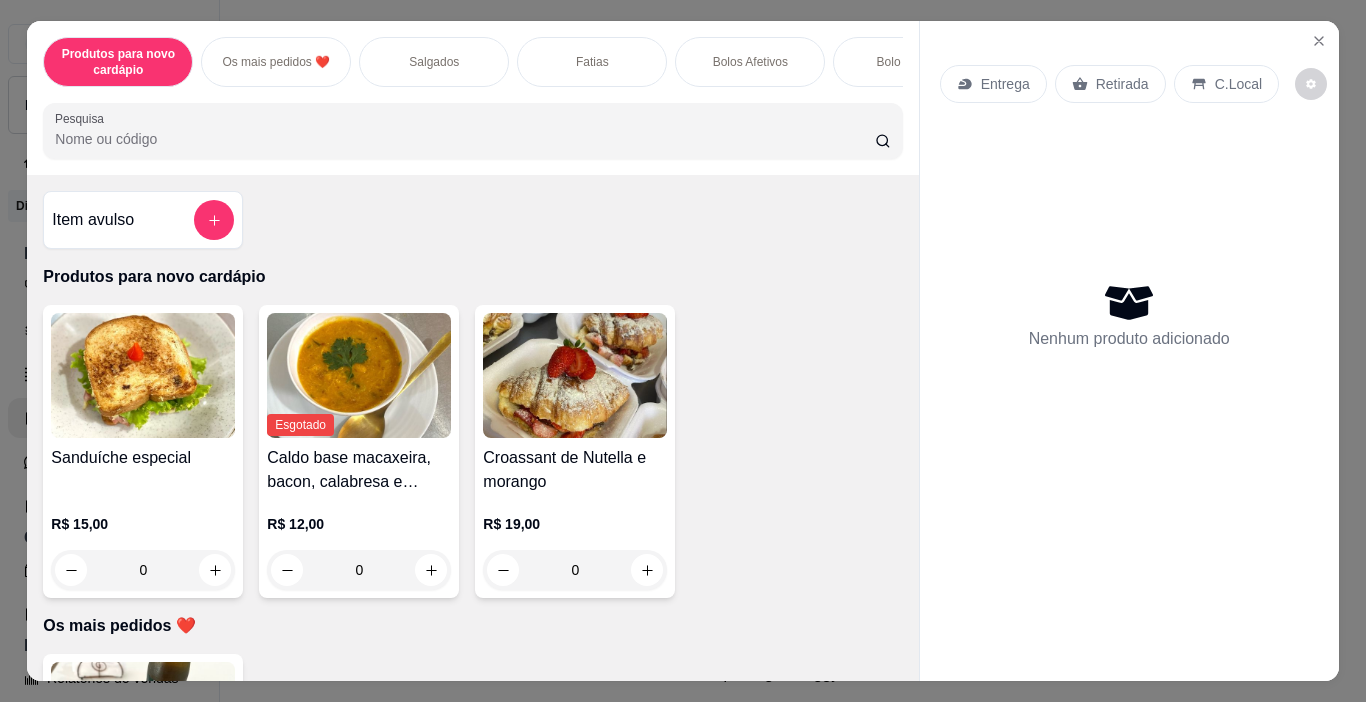 click on "Bolos Afetivos" at bounding box center (750, 62) 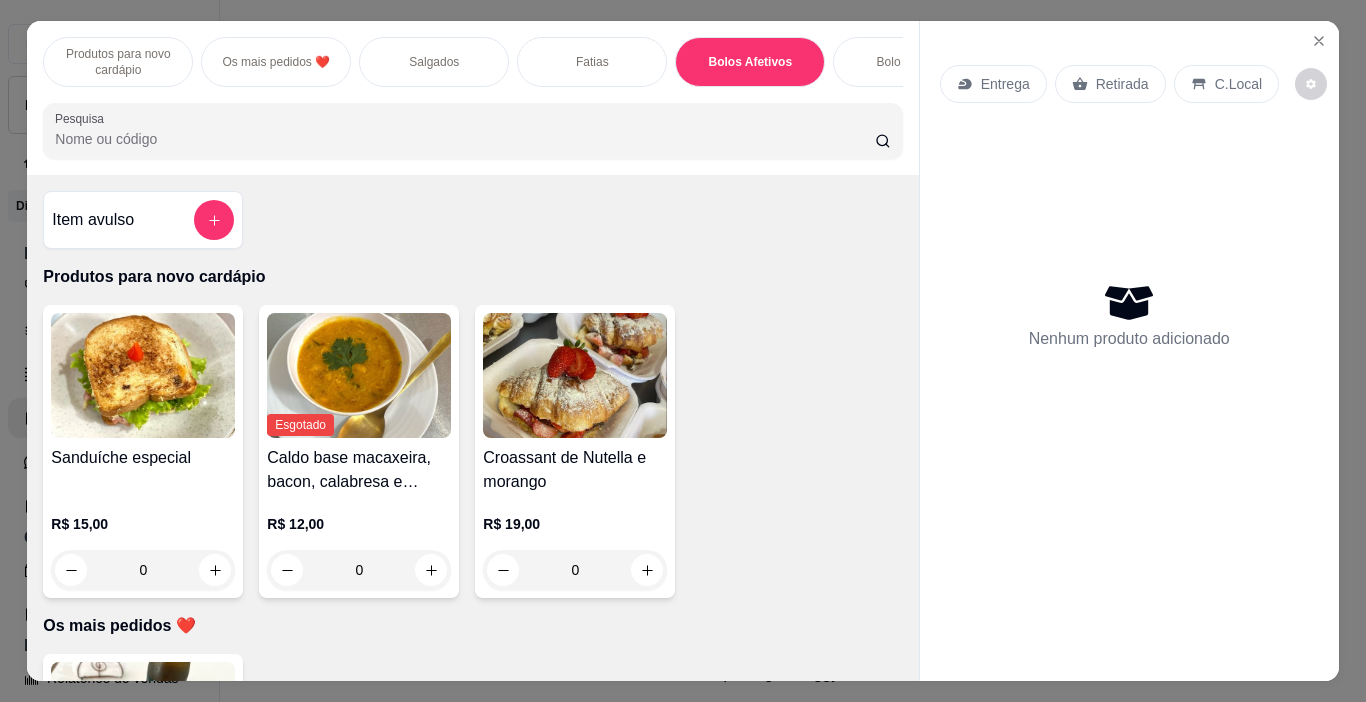 scroll, scrollTop: 2349, scrollLeft: 0, axis: vertical 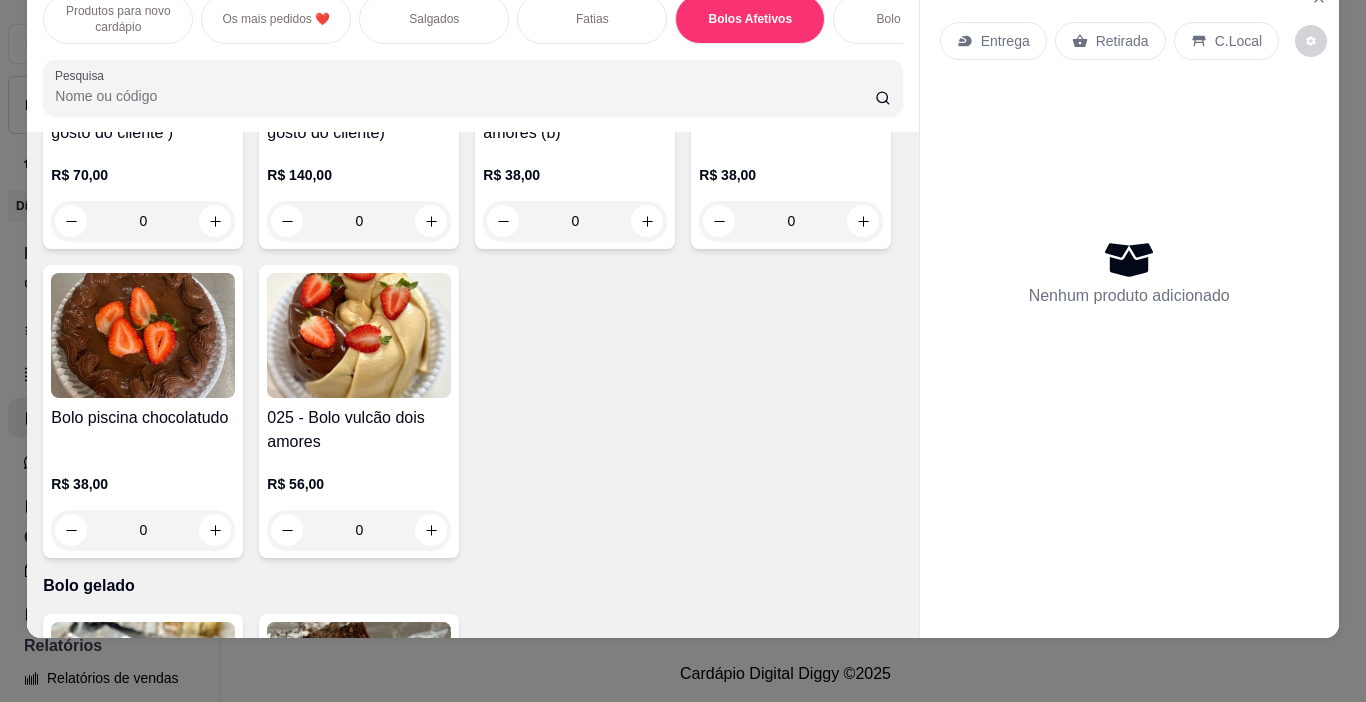 click on "0" at bounding box center (791, 221) 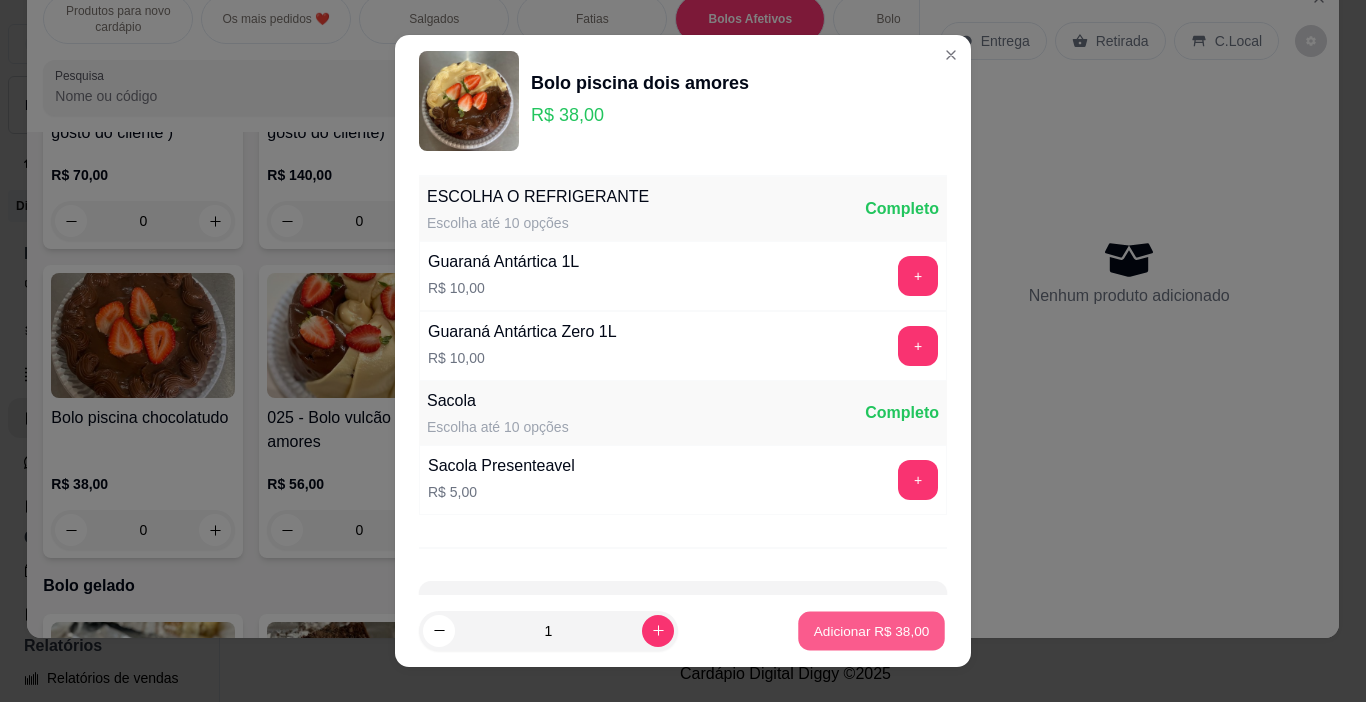 click on "Adicionar   R$ 38,00" at bounding box center (872, 630) 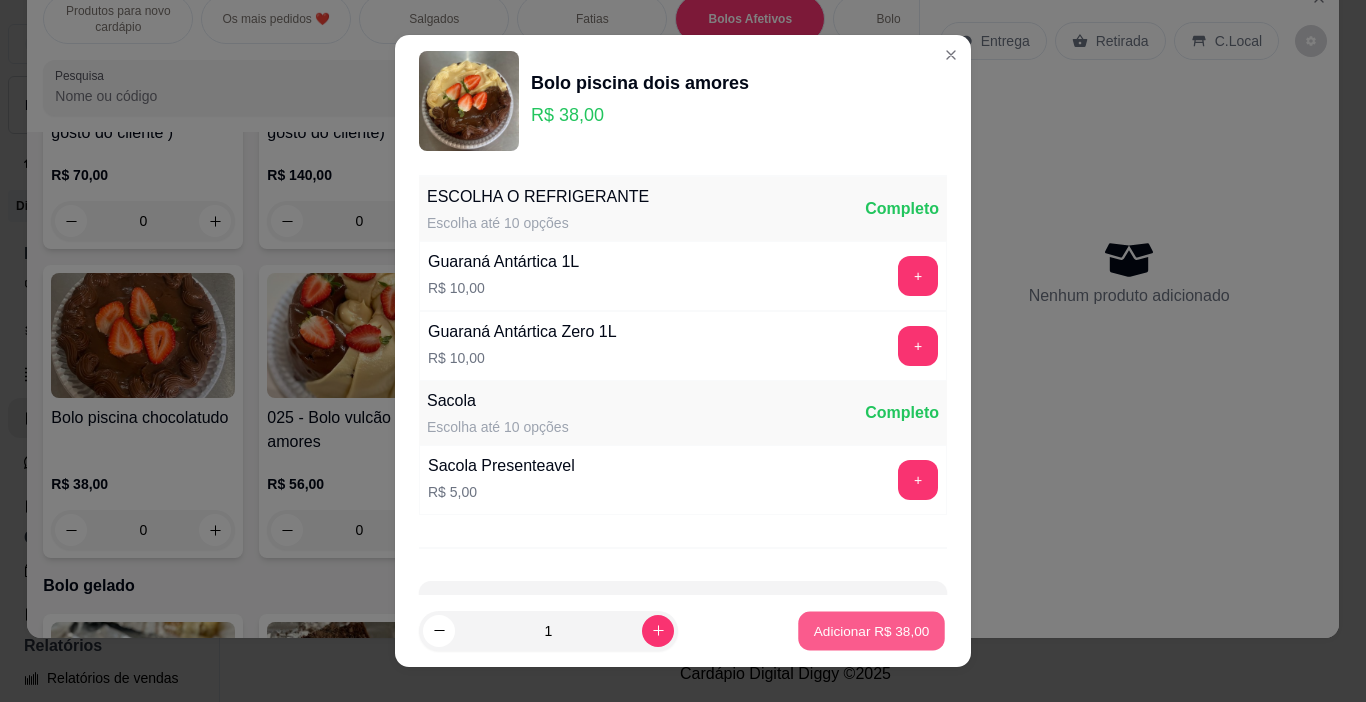 type on "1" 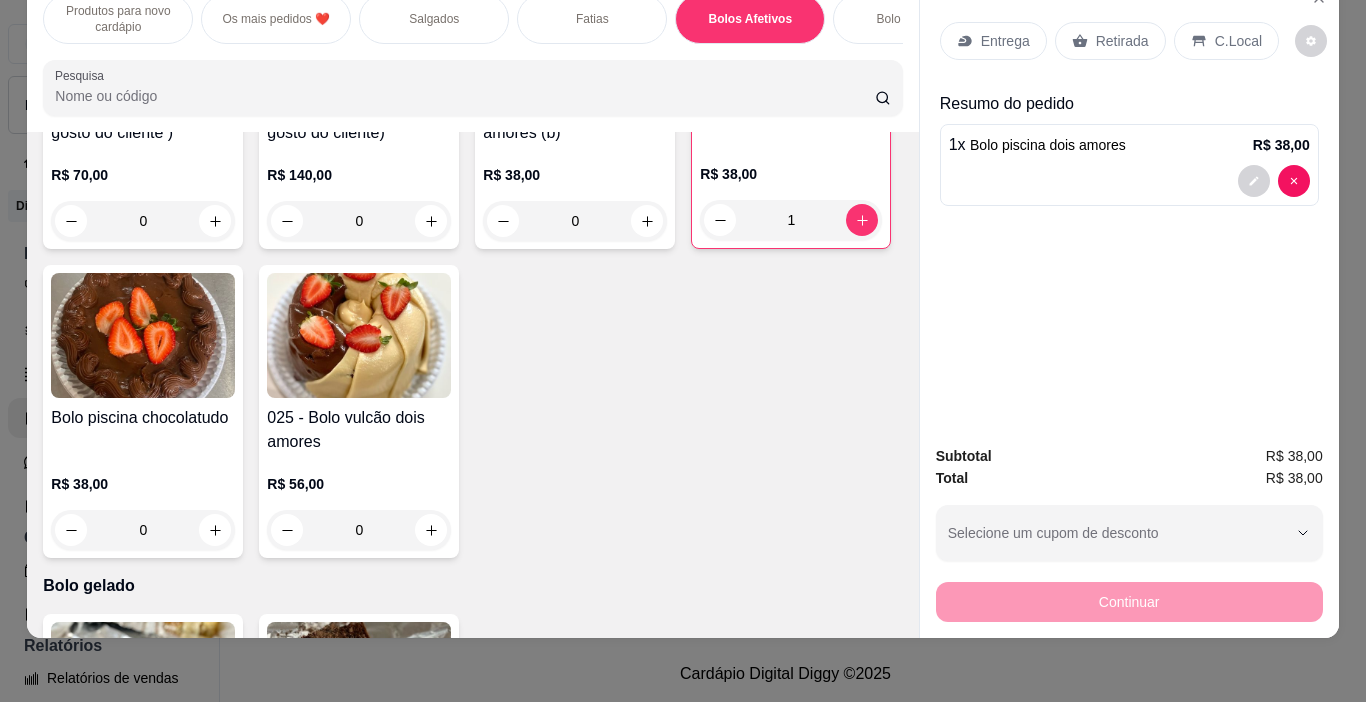 click on "Retirada" at bounding box center (1110, 41) 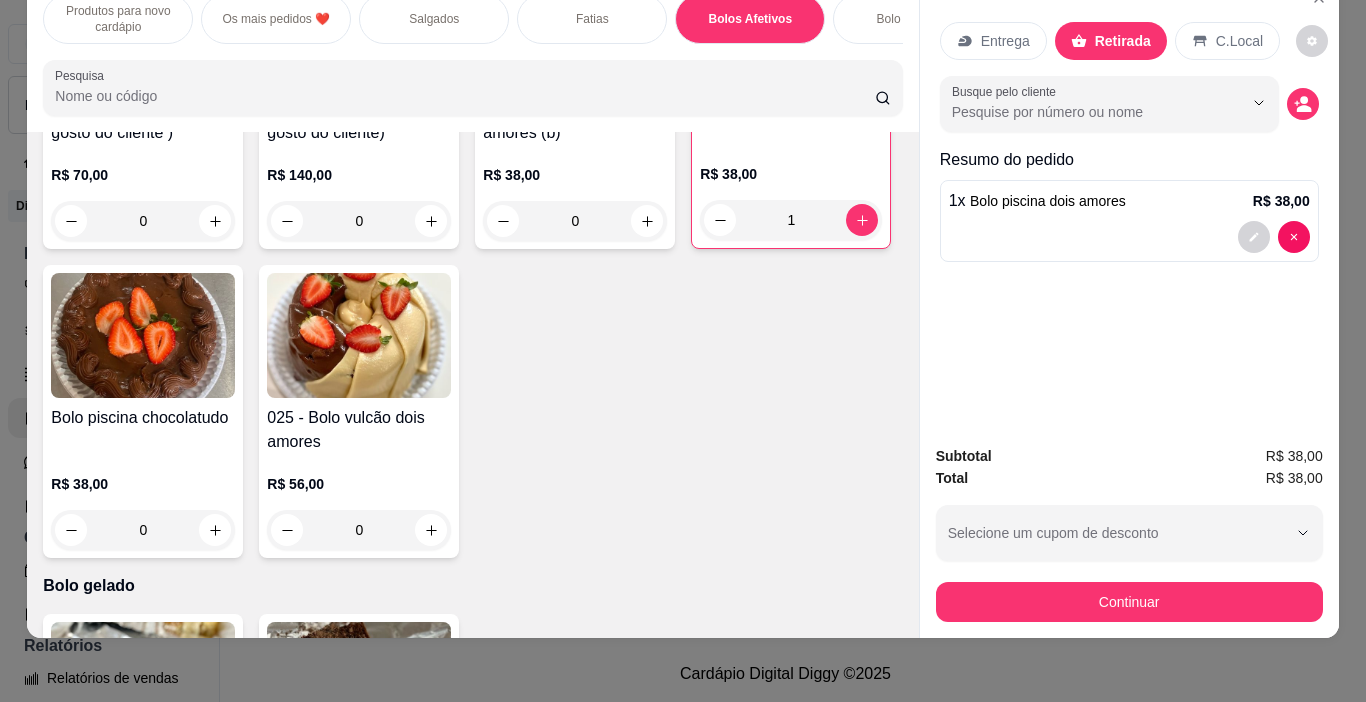 click on "Continuar" at bounding box center [1129, 599] 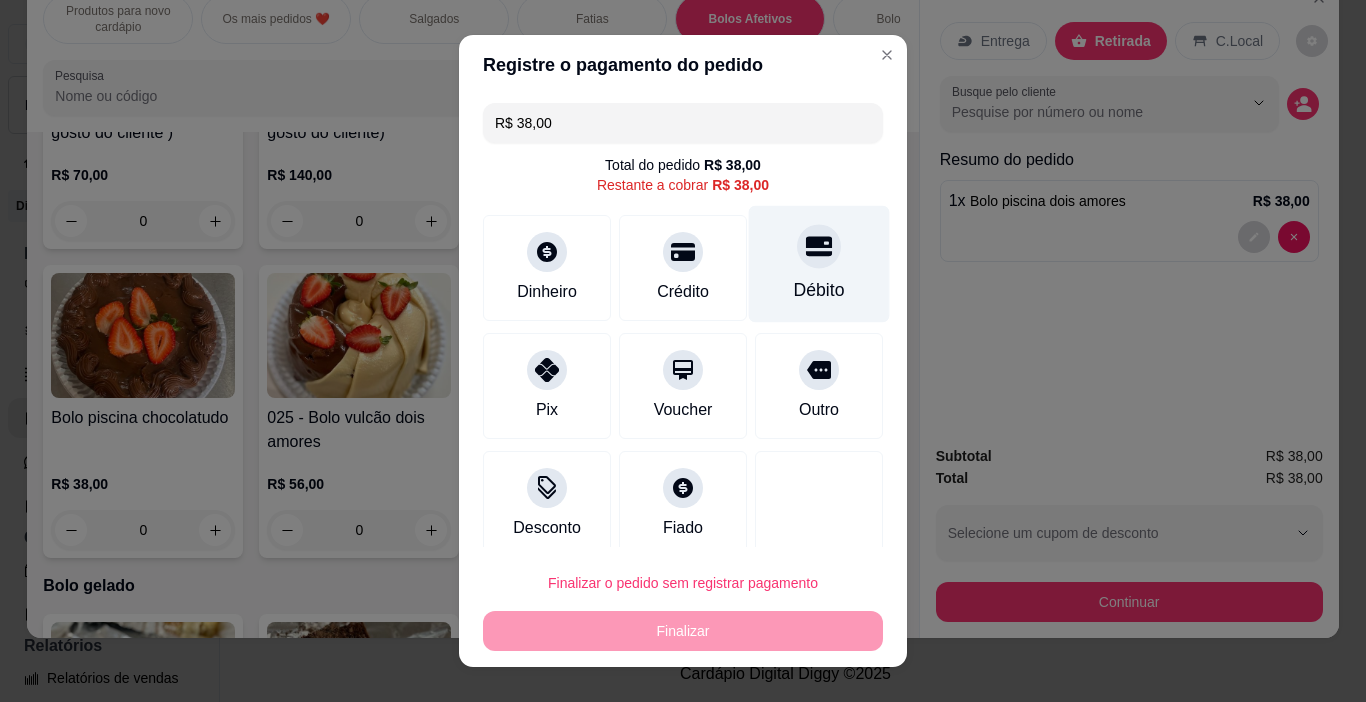 click on "Débito" at bounding box center [819, 290] 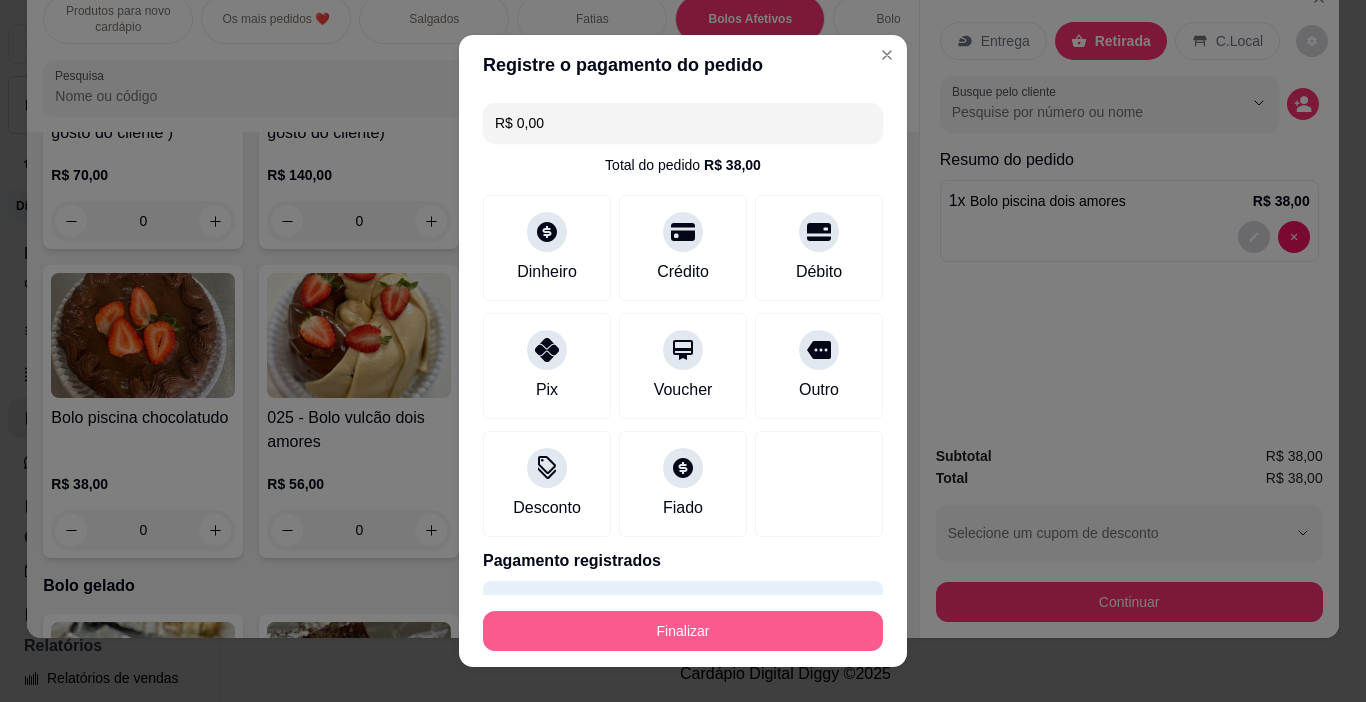 click on "Finalizar" at bounding box center [683, 631] 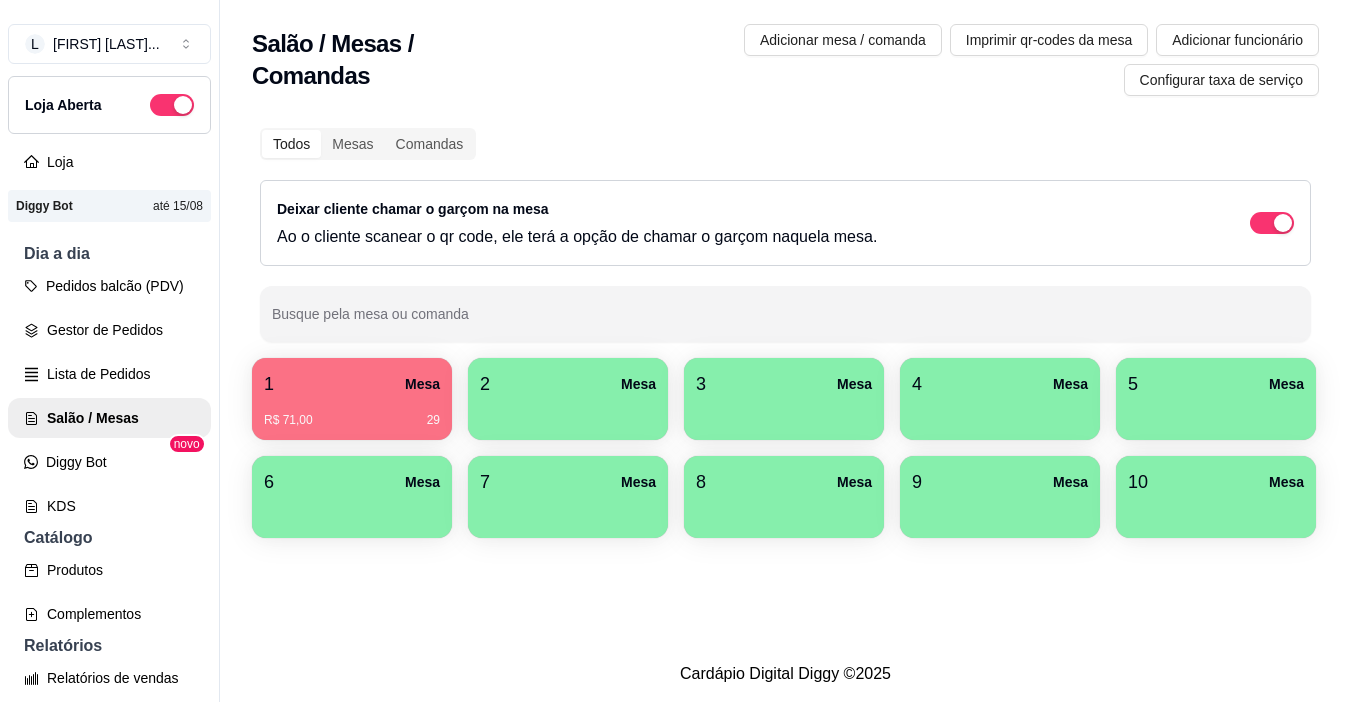 click on "4 Mesa" at bounding box center [1000, 399] 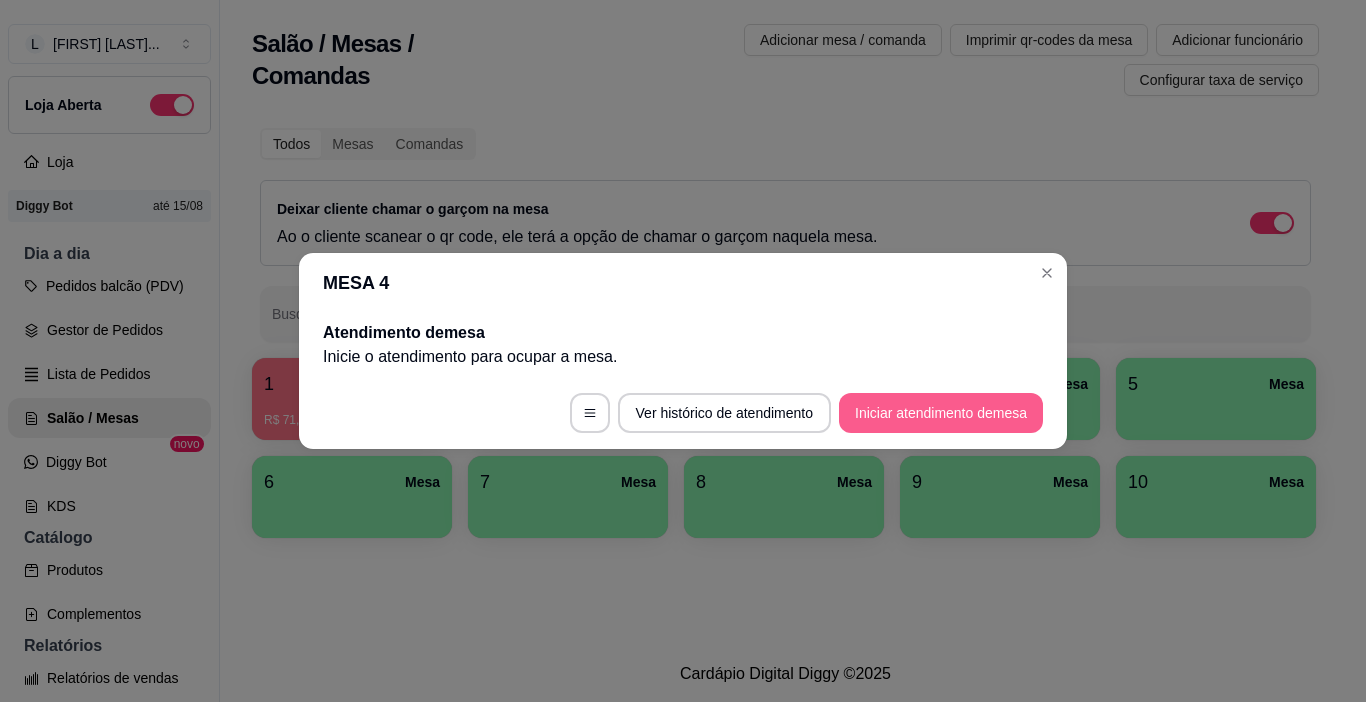 click on "Iniciar atendimento de  mesa" at bounding box center (941, 413) 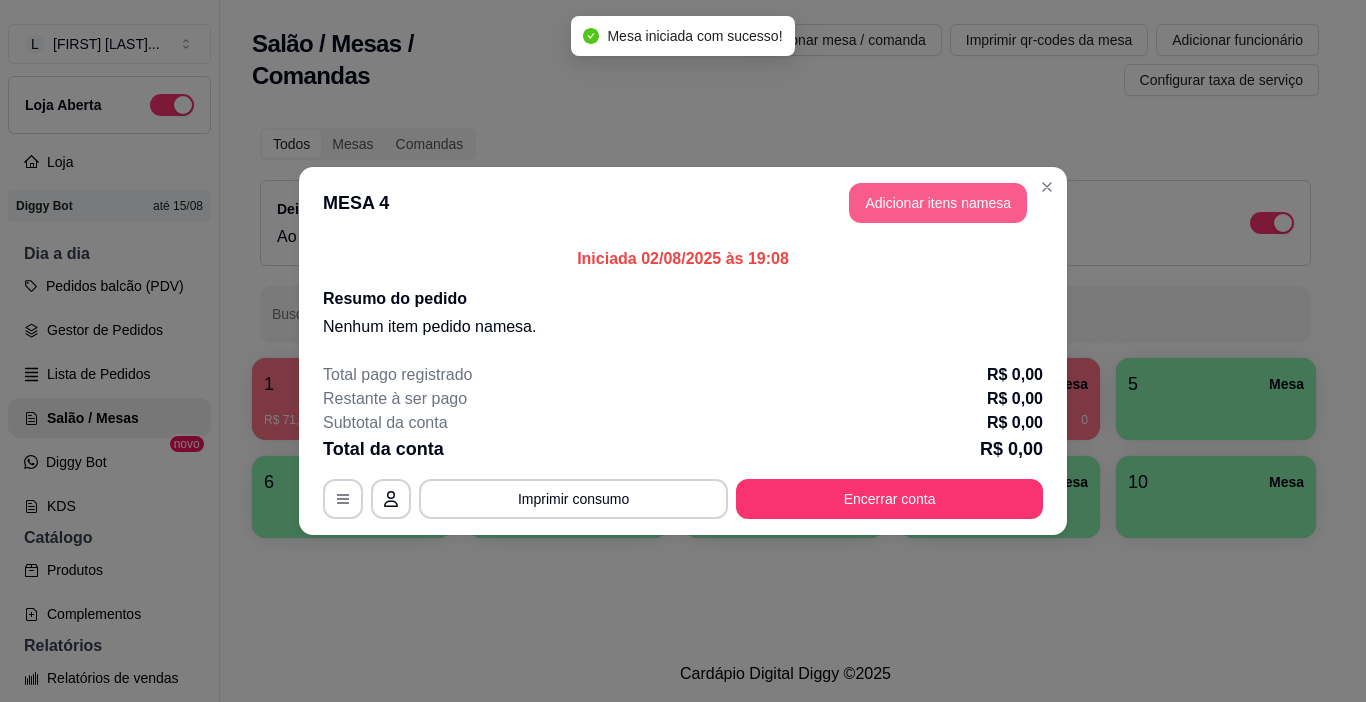 click on "Adicionar itens na  mesa" at bounding box center [938, 203] 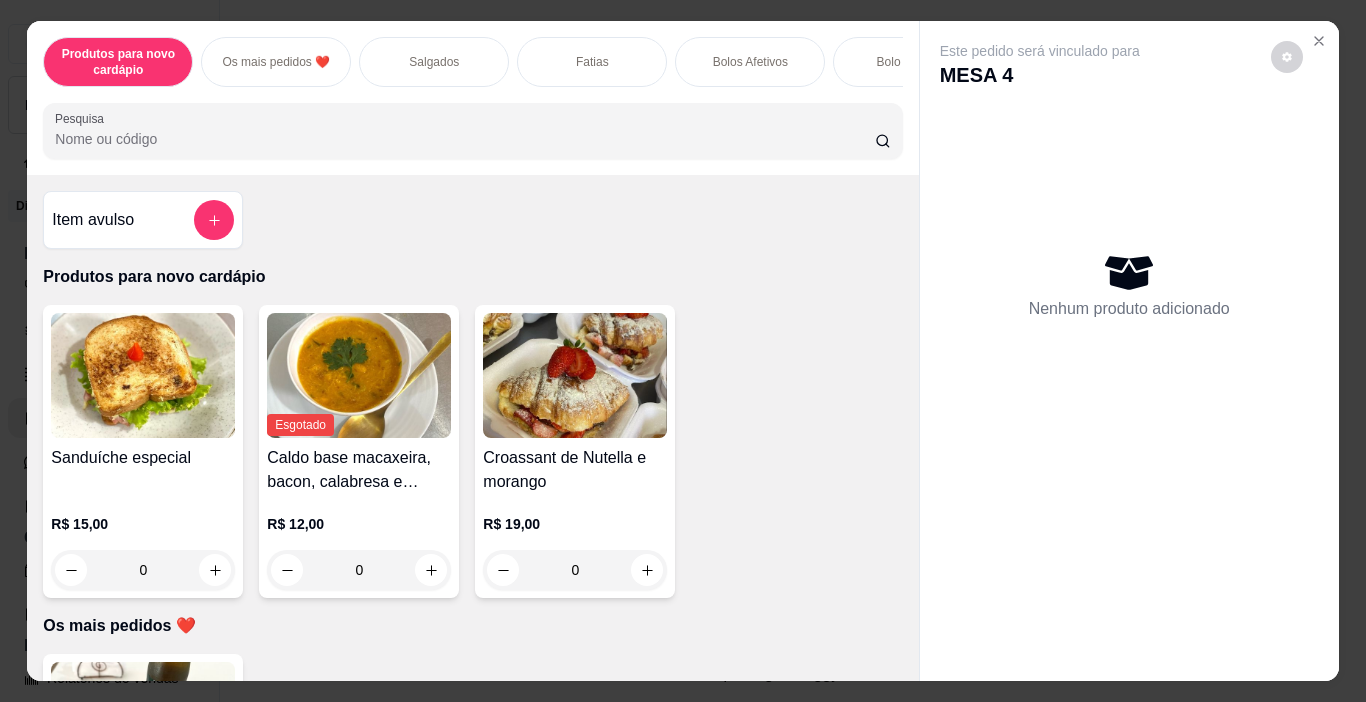 click on "Fatias" at bounding box center (592, 62) 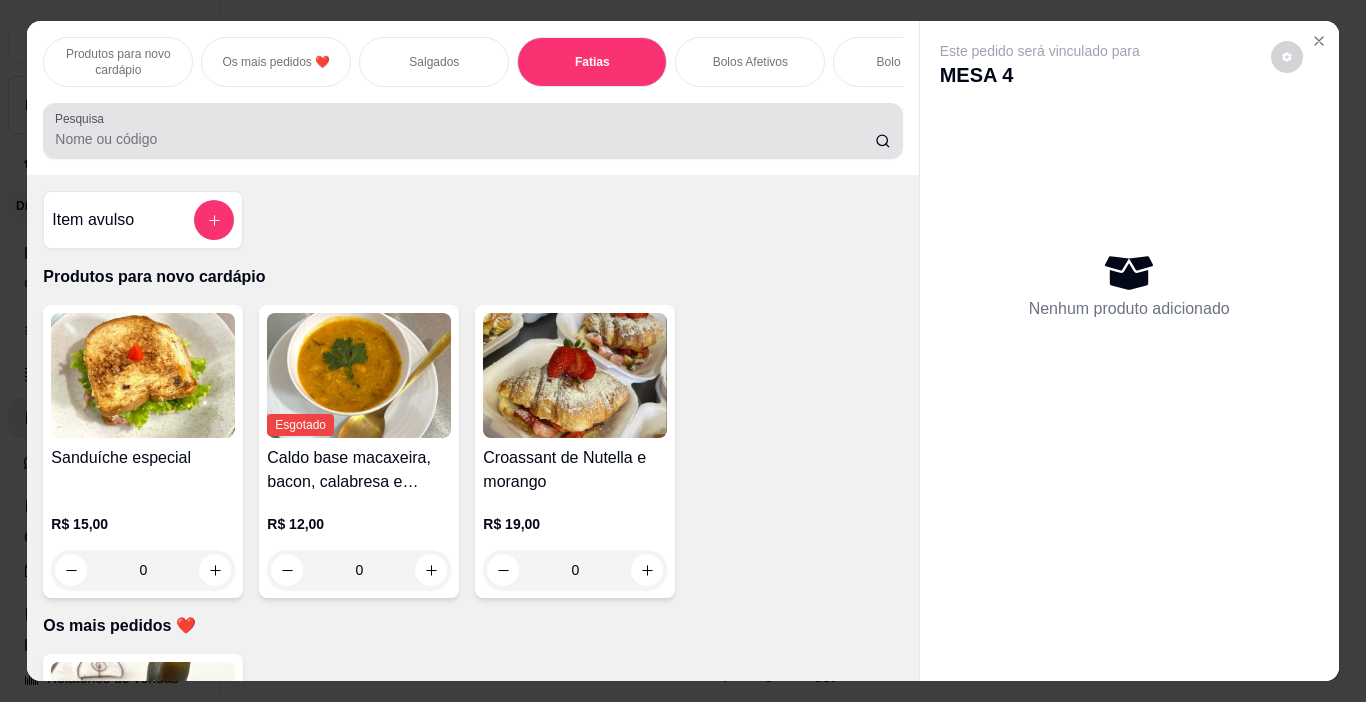 scroll, scrollTop: 1707, scrollLeft: 0, axis: vertical 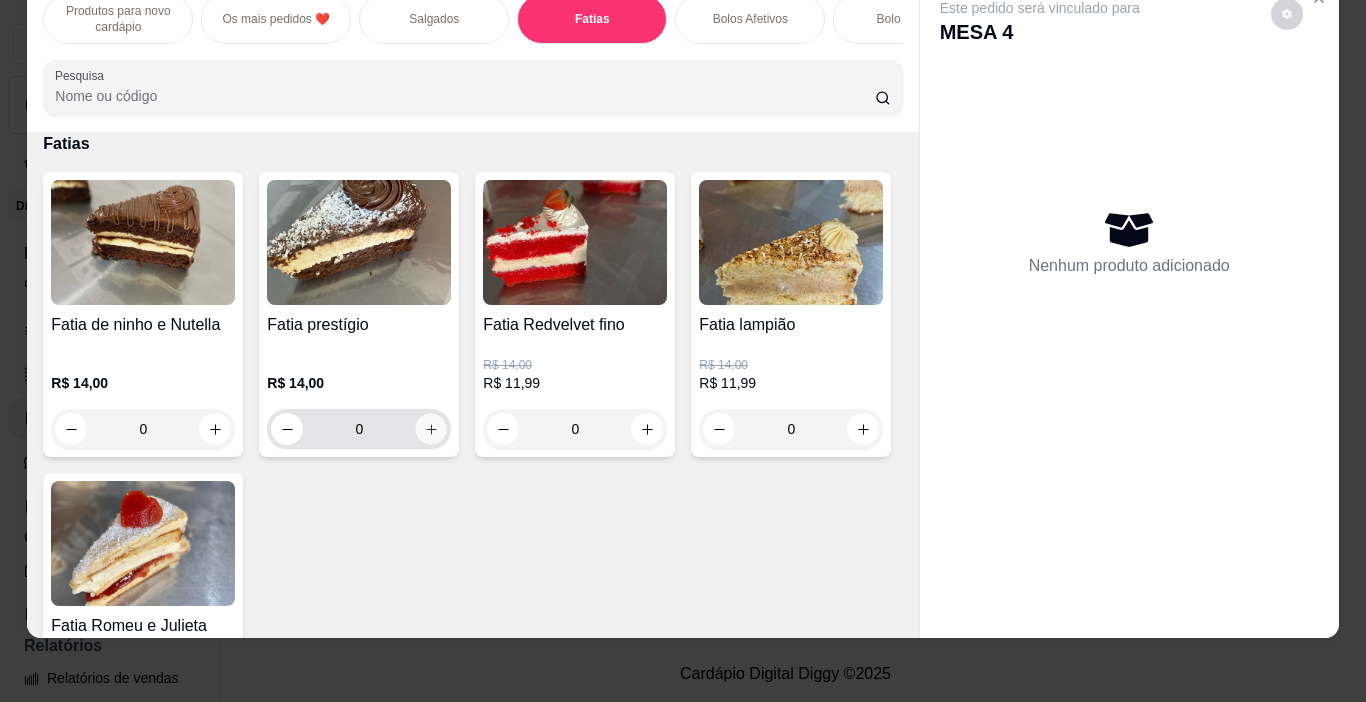 click 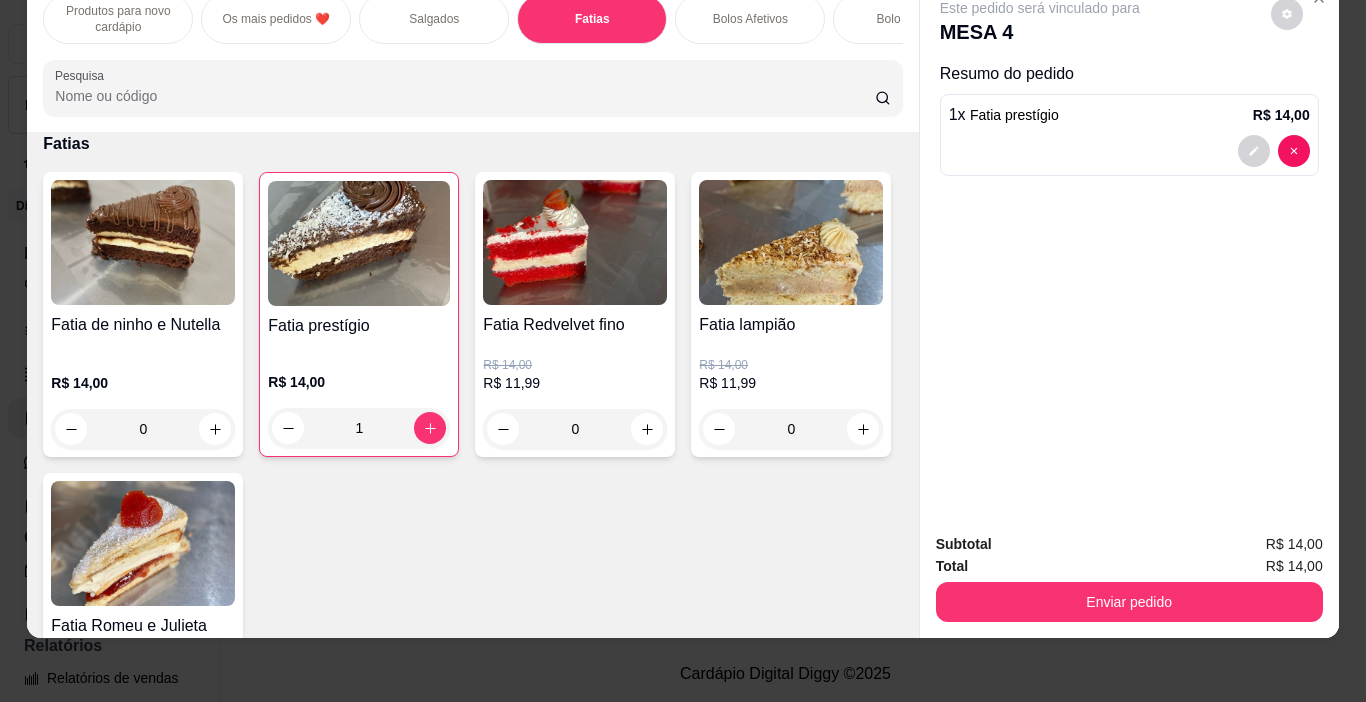 drag, startPoint x: 235, startPoint y: 45, endPoint x: 355, endPoint y: 40, distance: 120.10412 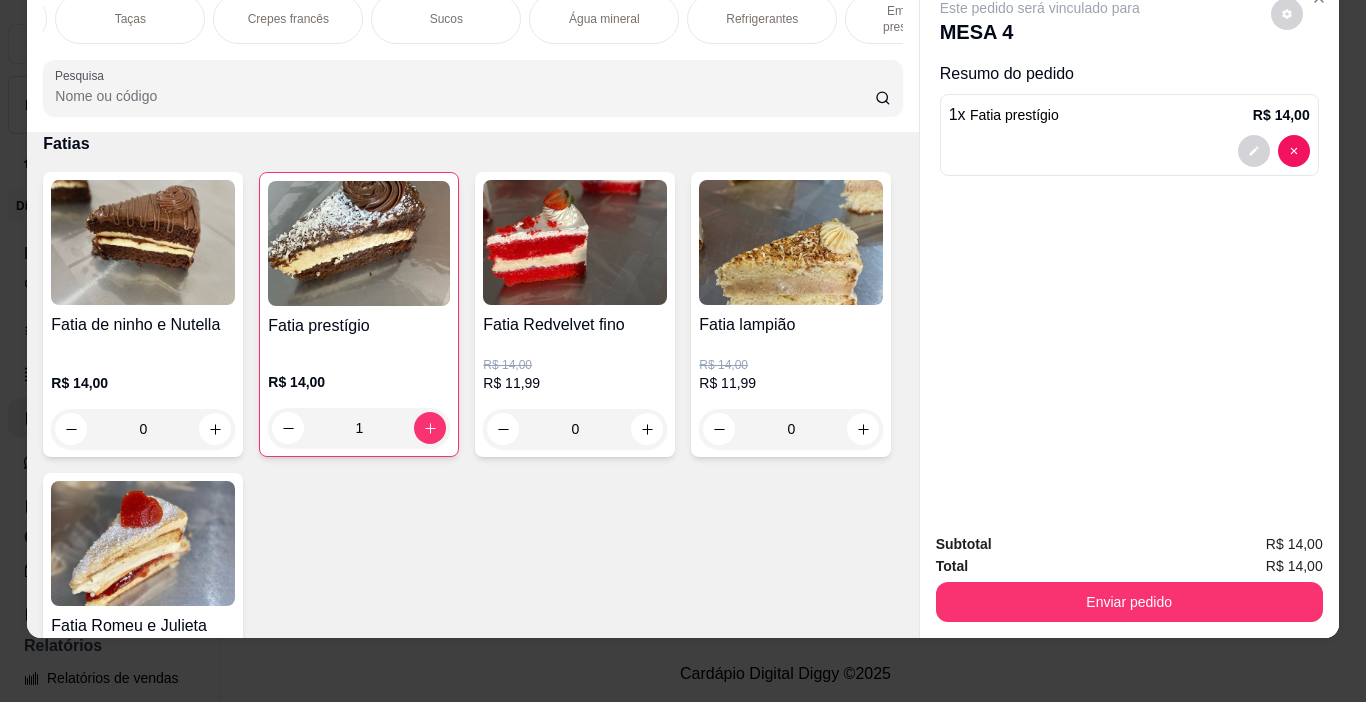 scroll, scrollTop: 0, scrollLeft: 2533, axis: horizontal 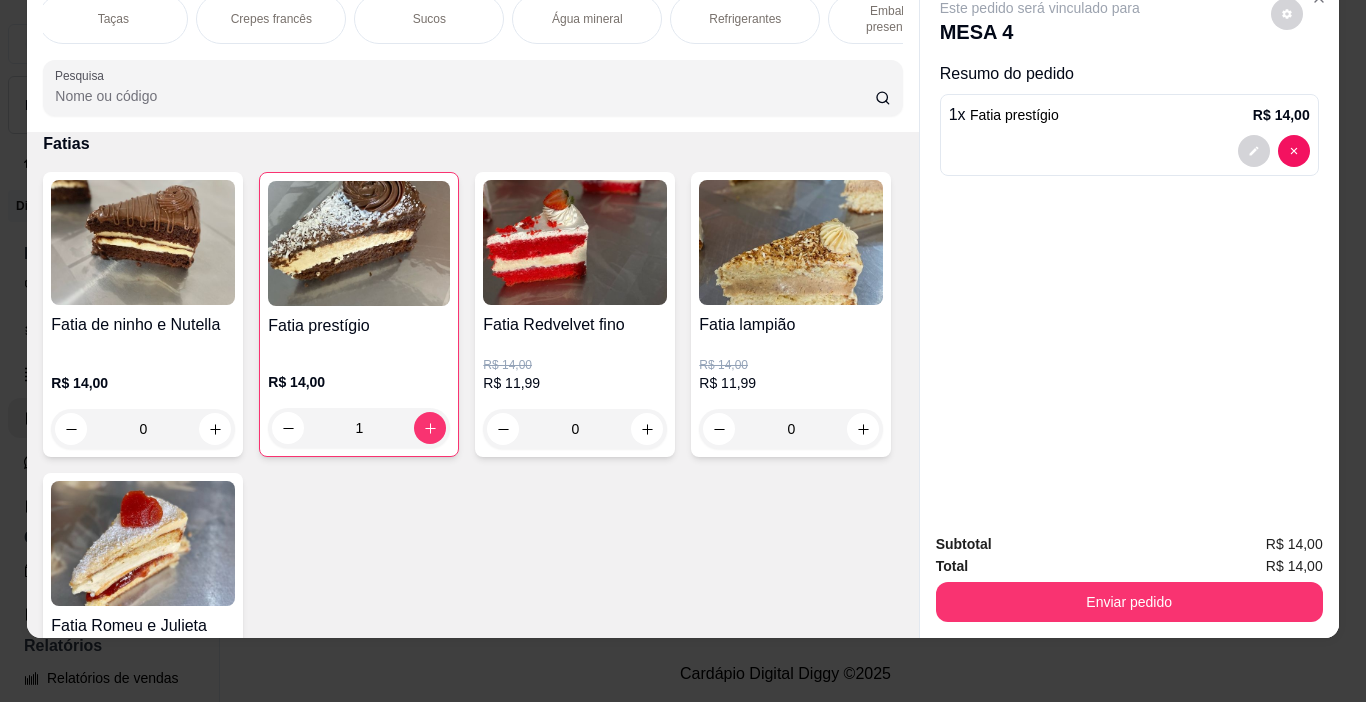 click on "Refrigerantes" at bounding box center (745, 19) 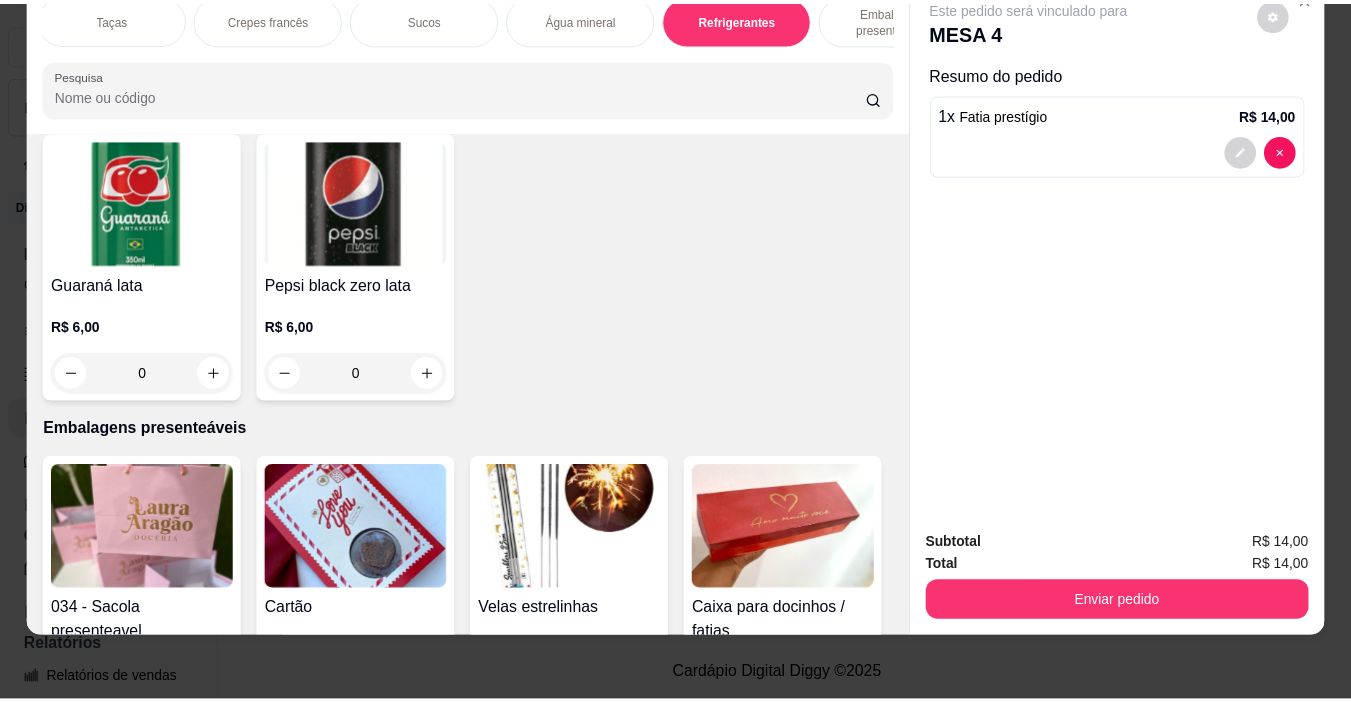 scroll, scrollTop: 9534, scrollLeft: 0, axis: vertical 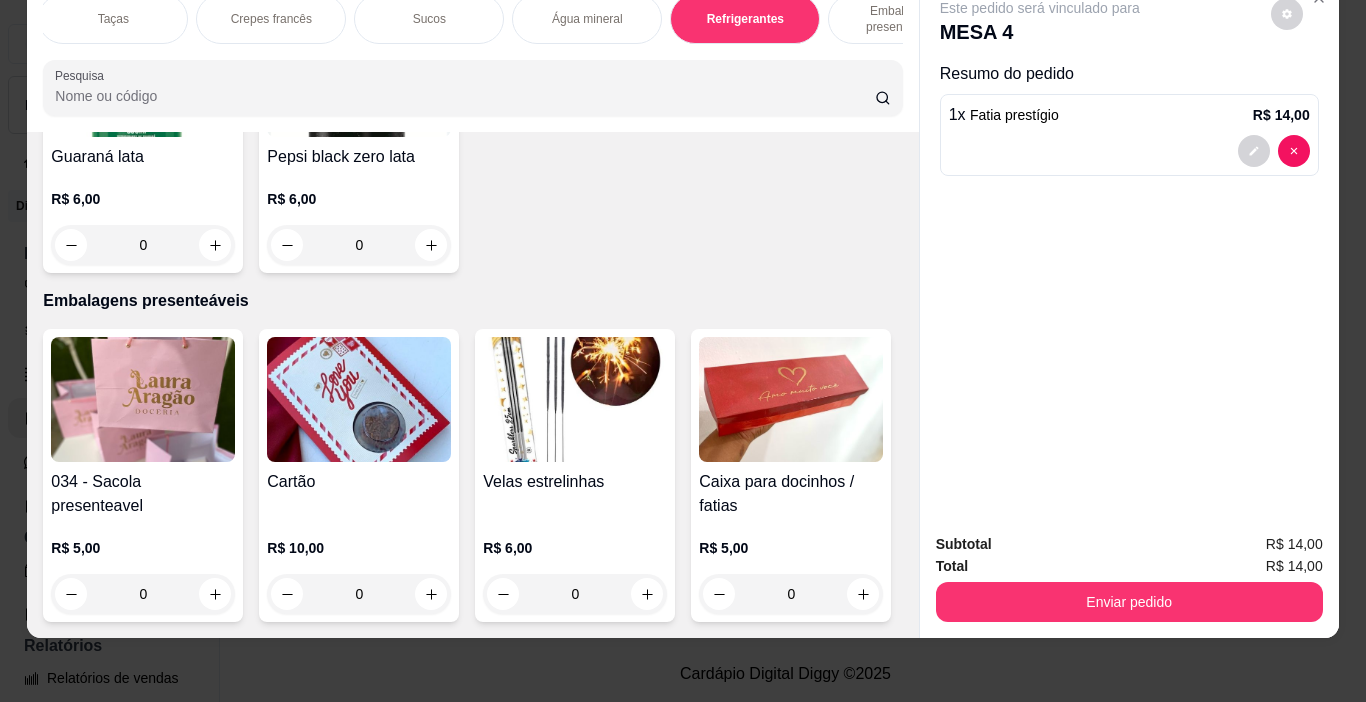 click 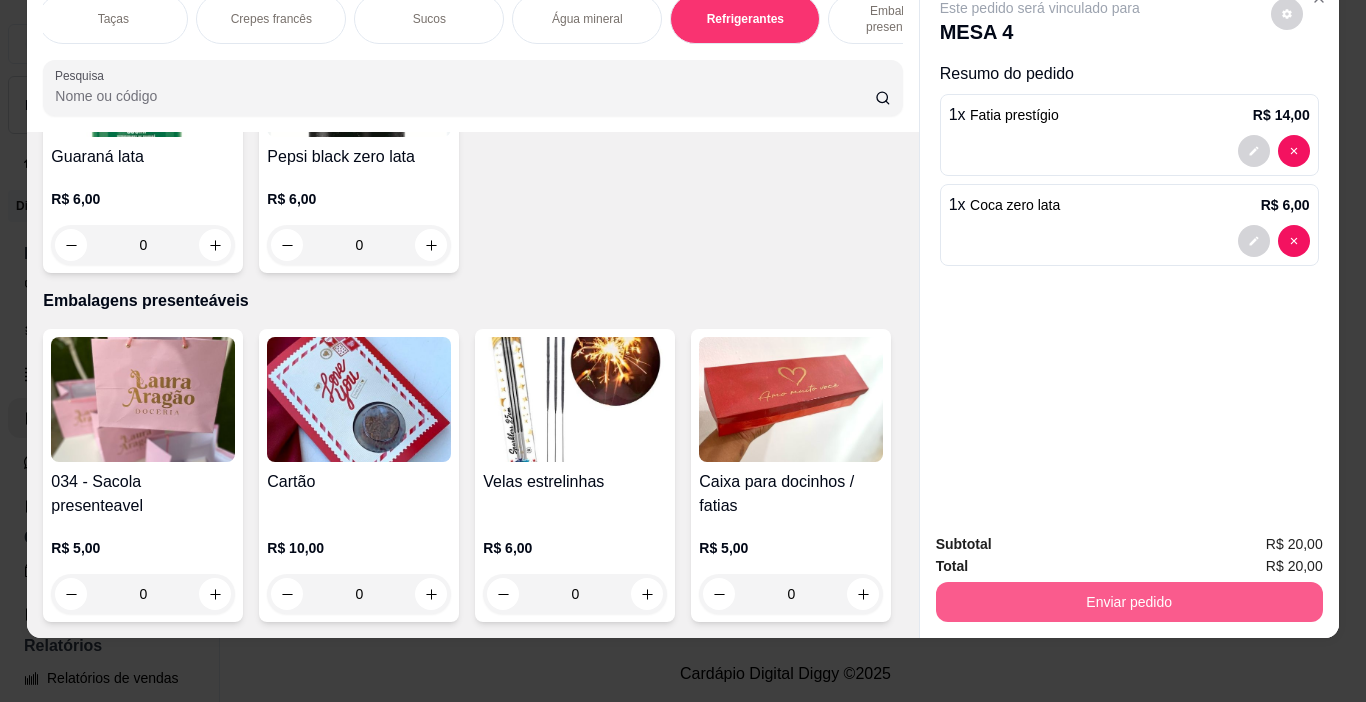 click on "Enviar pedido" at bounding box center [1129, 602] 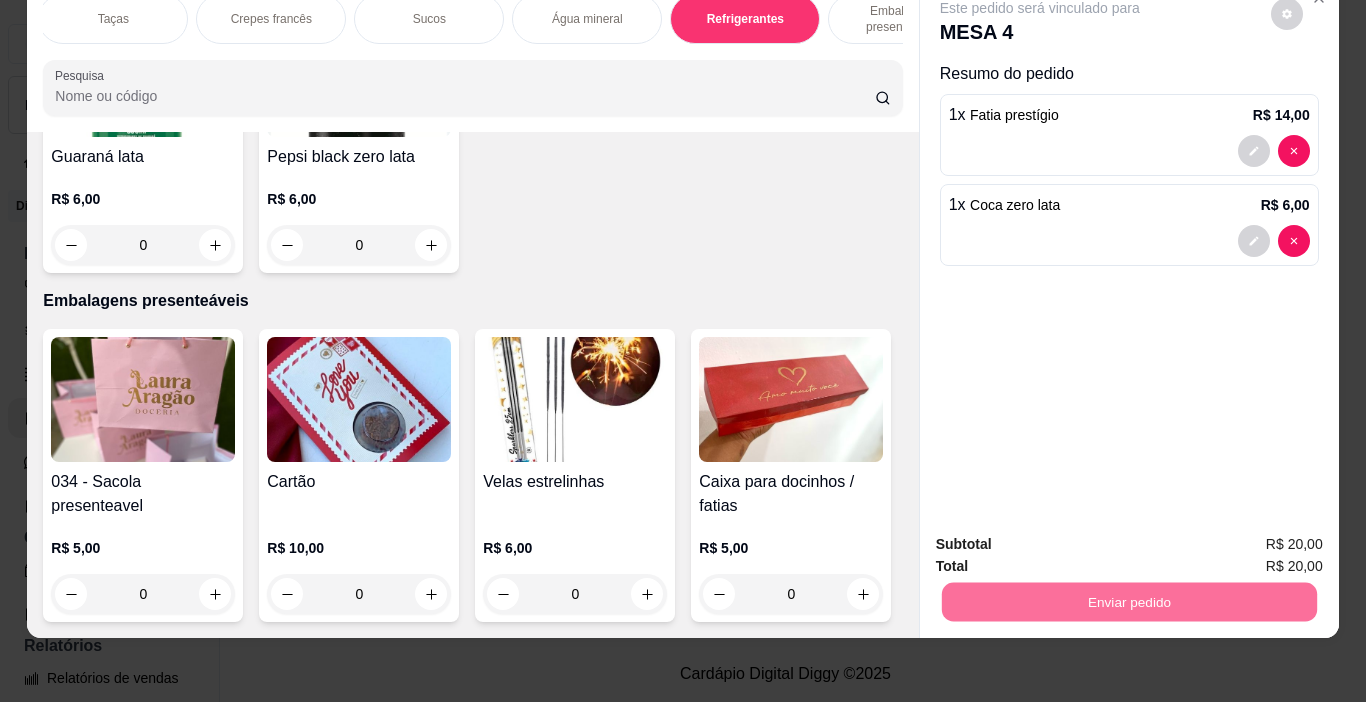 click on "Não registrar e enviar pedido" at bounding box center [1063, 538] 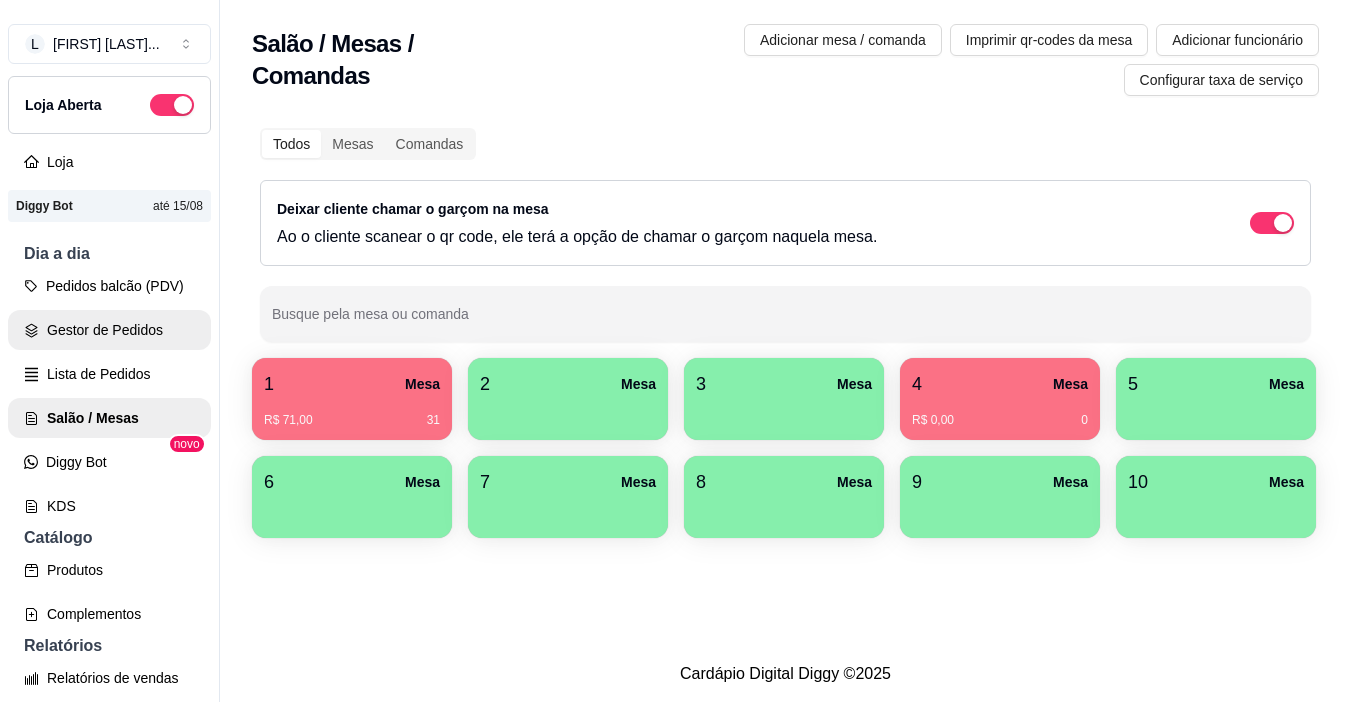 click on "Gestor de Pedidos" at bounding box center [109, 330] 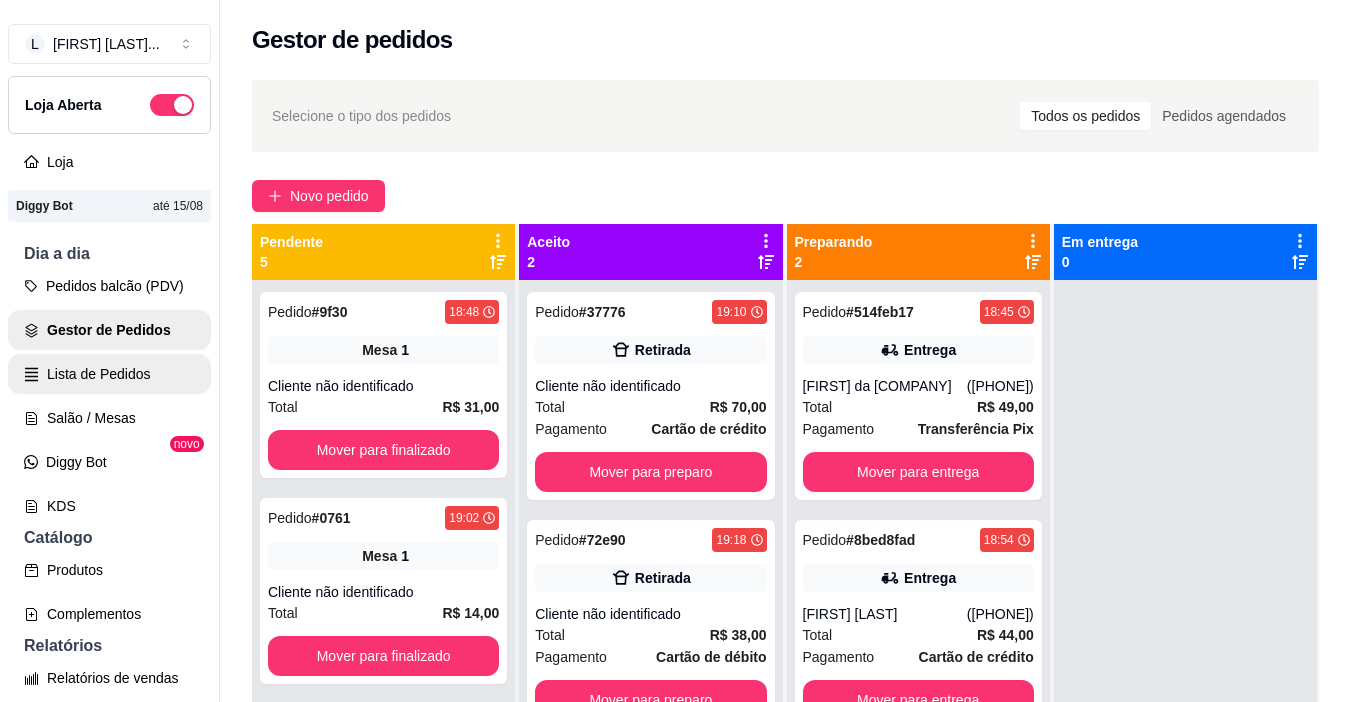 click on "Lista de Pedidos" at bounding box center [109, 374] 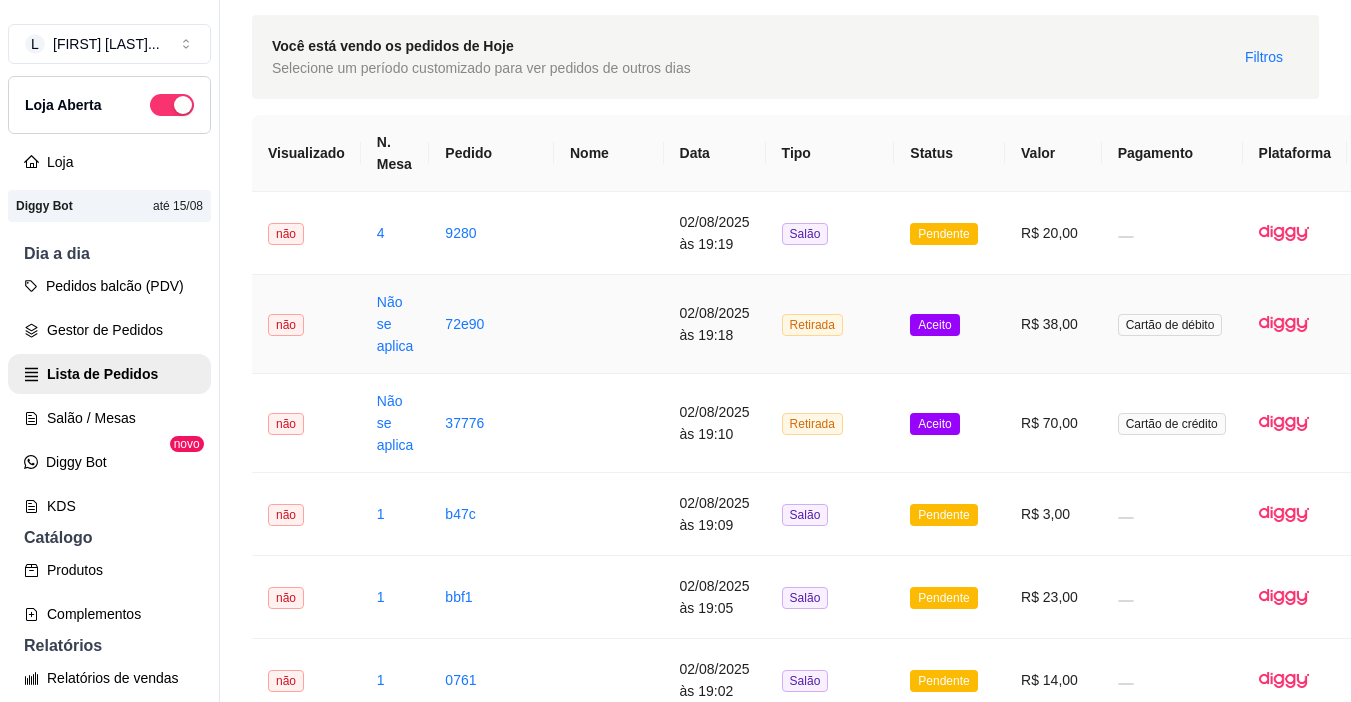 scroll, scrollTop: 100, scrollLeft: 0, axis: vertical 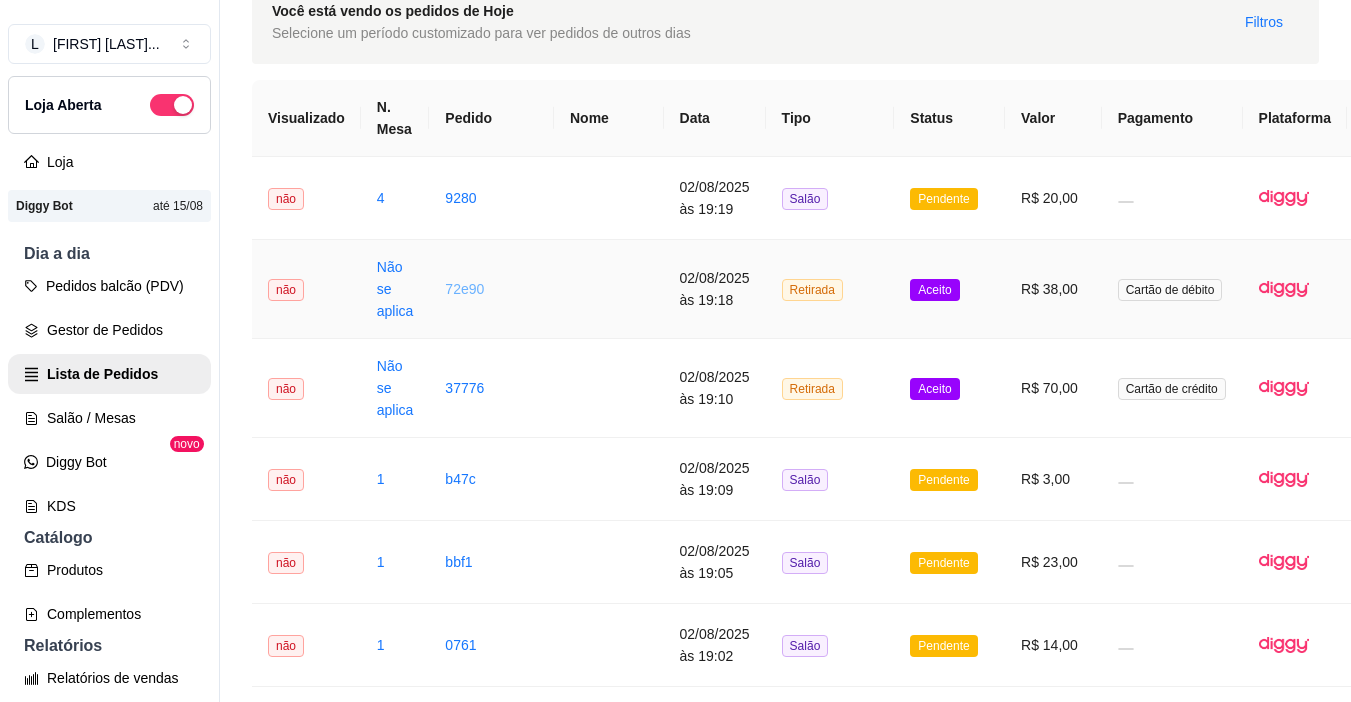 click on "72e90" at bounding box center (464, 289) 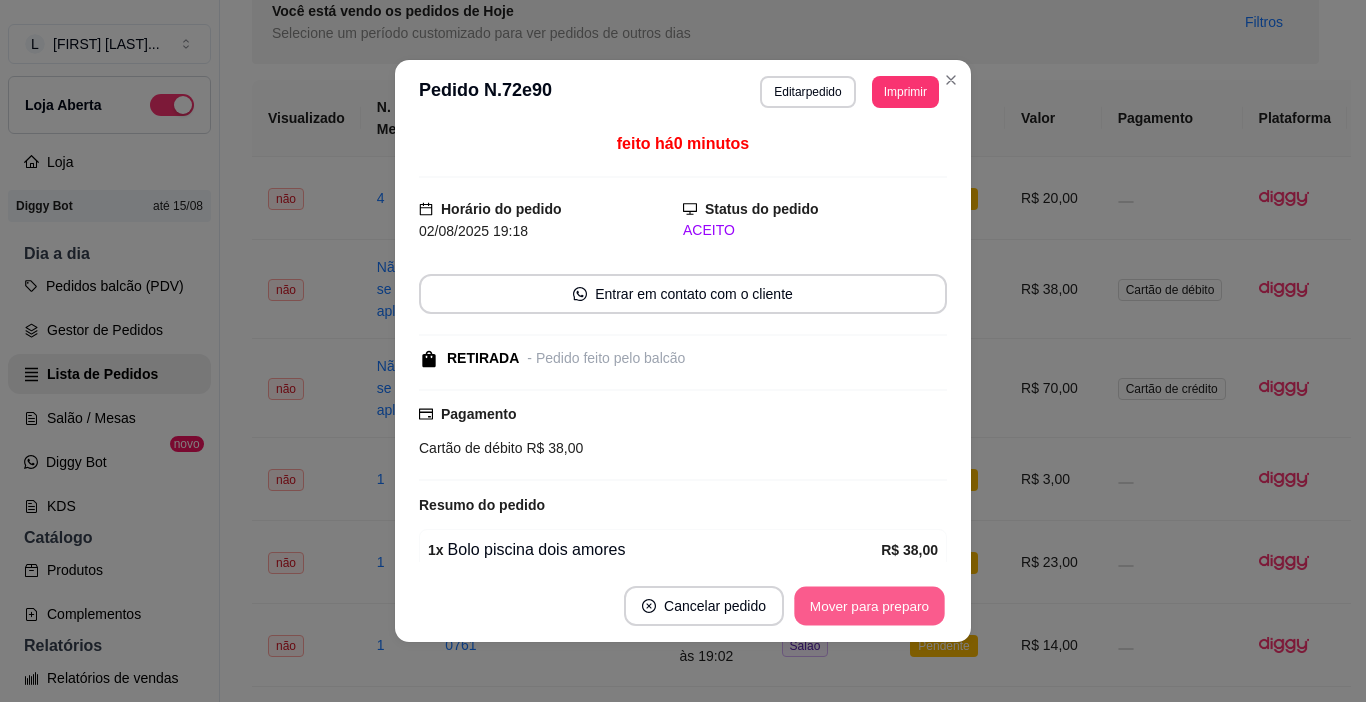 click on "Mover para preparo" at bounding box center (869, 606) 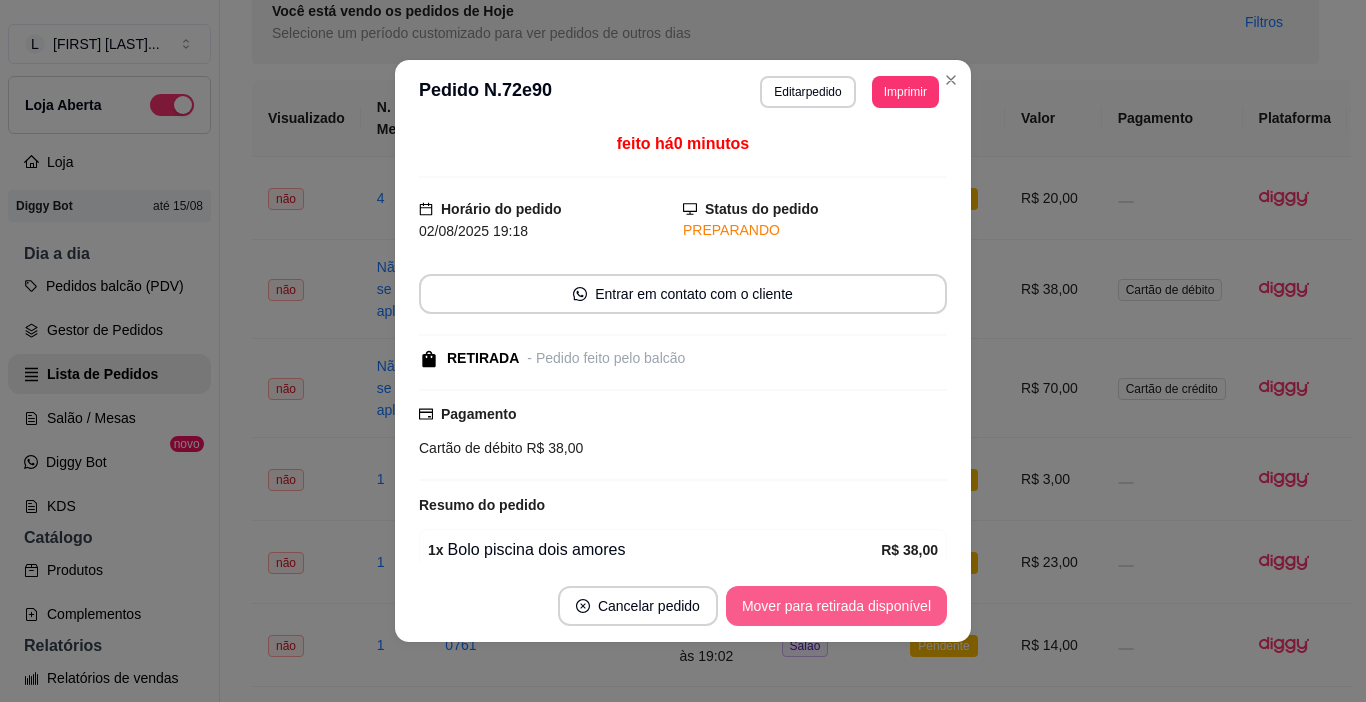 click on "Mover para retirada disponível" at bounding box center (836, 606) 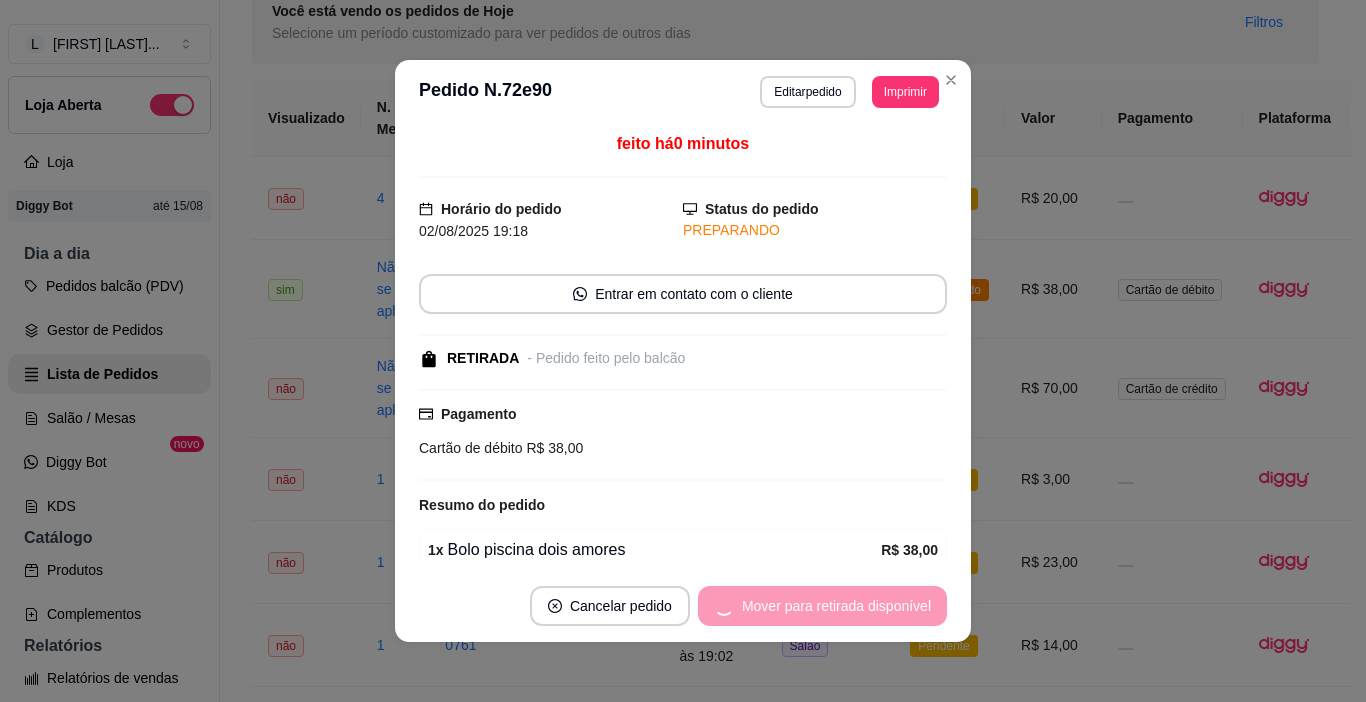 click on "Mover para retirada disponível" at bounding box center (822, 606) 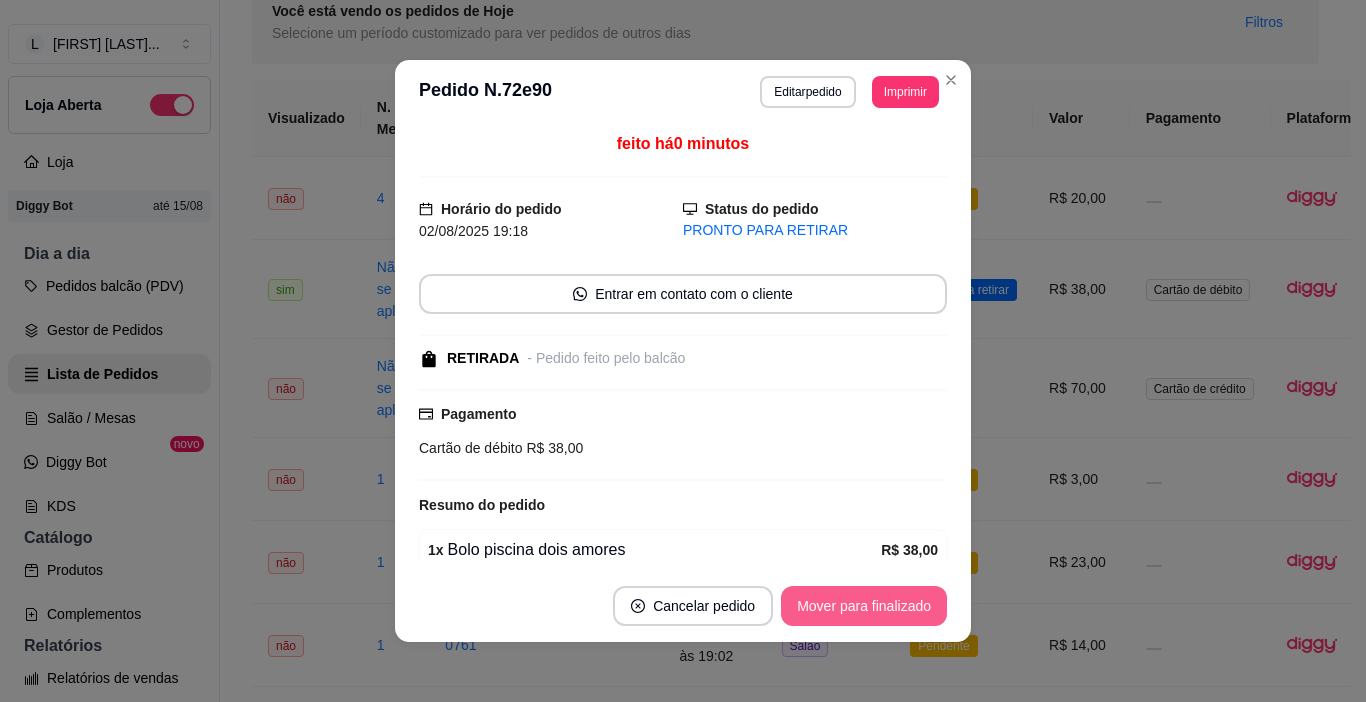 click on "Mover para finalizado" at bounding box center [864, 606] 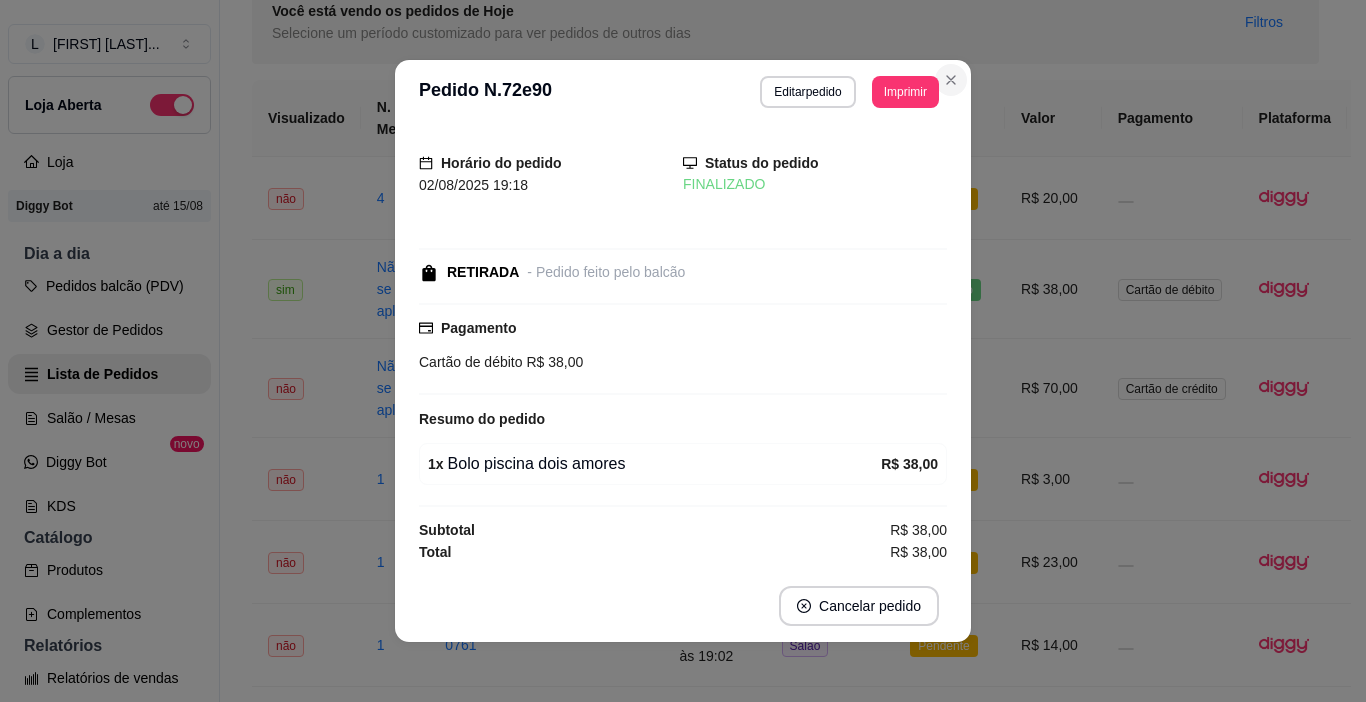 drag, startPoint x: 938, startPoint y: 75, endPoint x: 938, endPoint y: 87, distance: 12 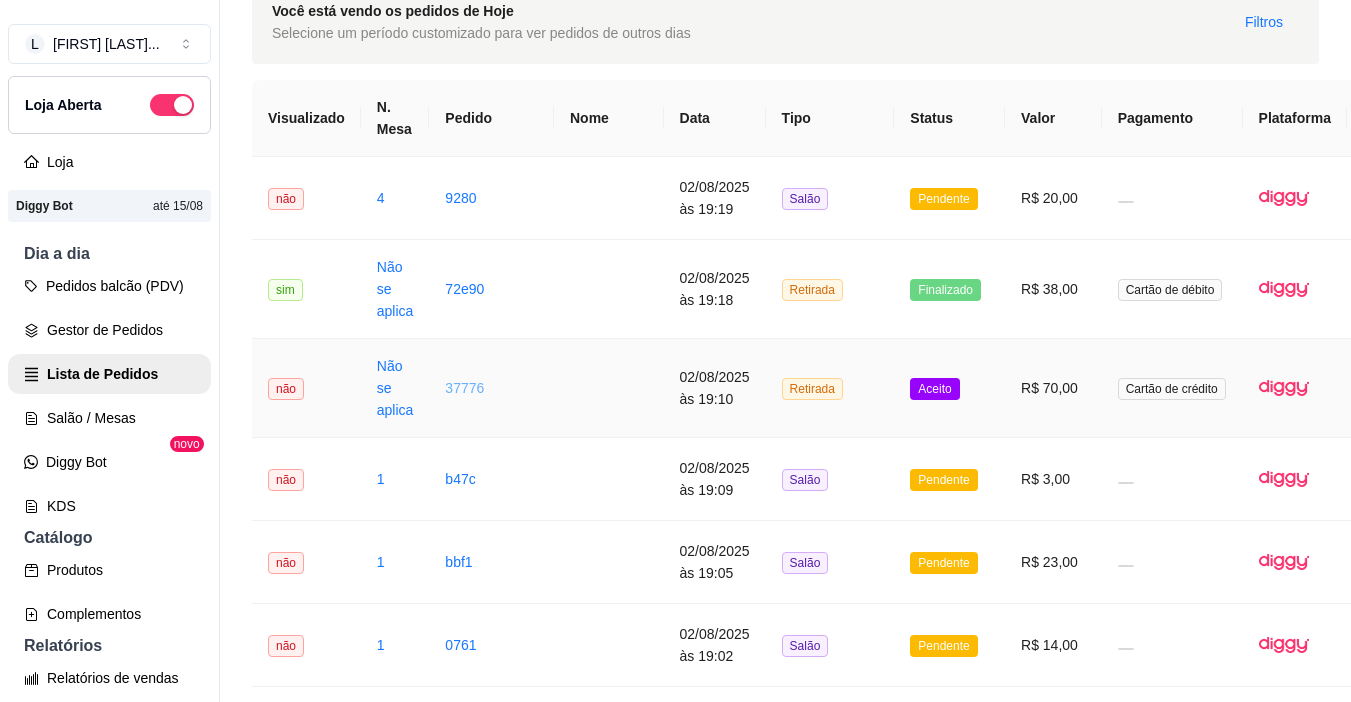 click on "37776" at bounding box center [464, 388] 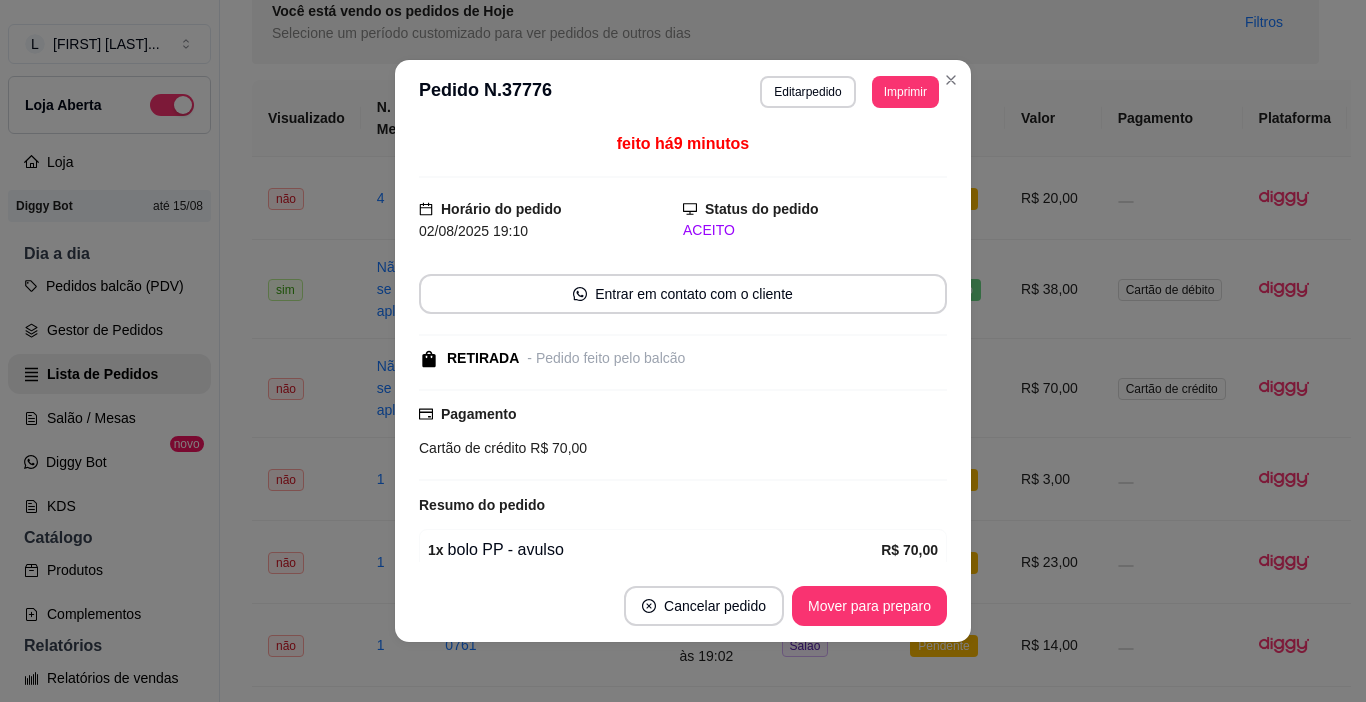 click on "Mover para preparo" at bounding box center (869, 606) 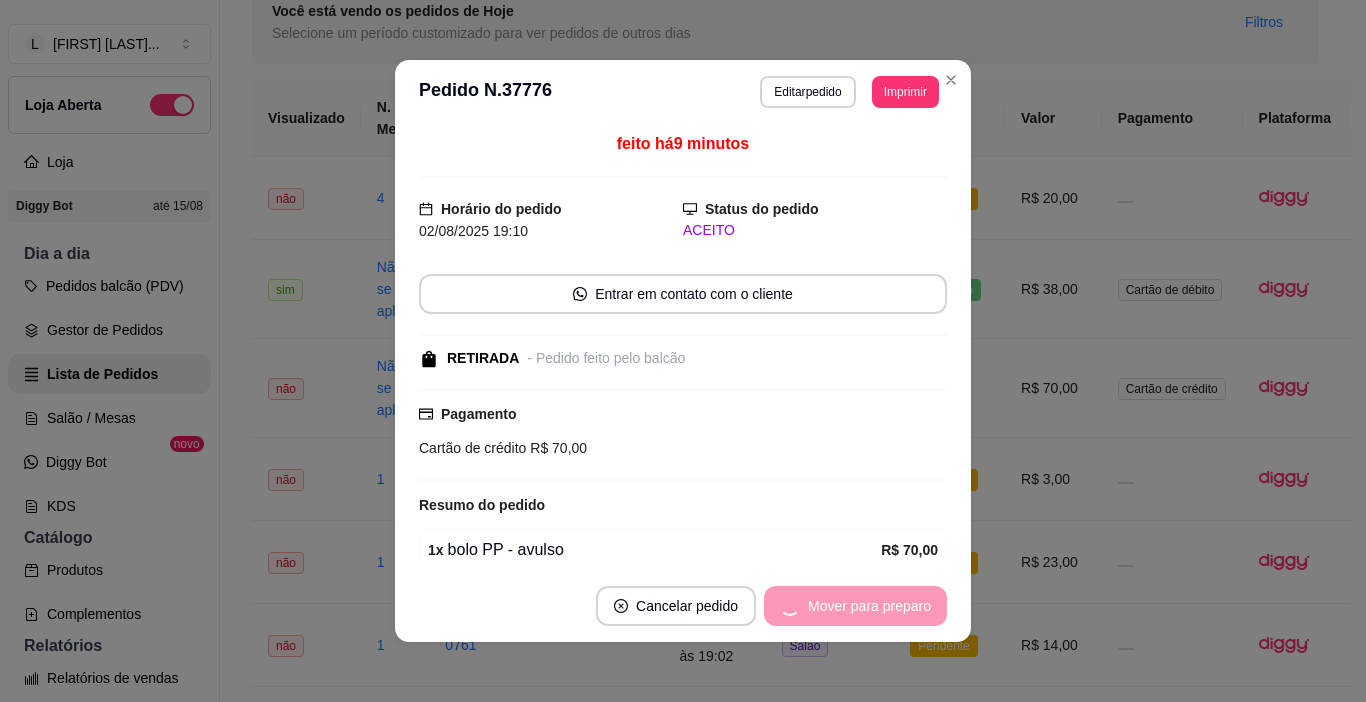click on "Mover para preparo" at bounding box center (855, 606) 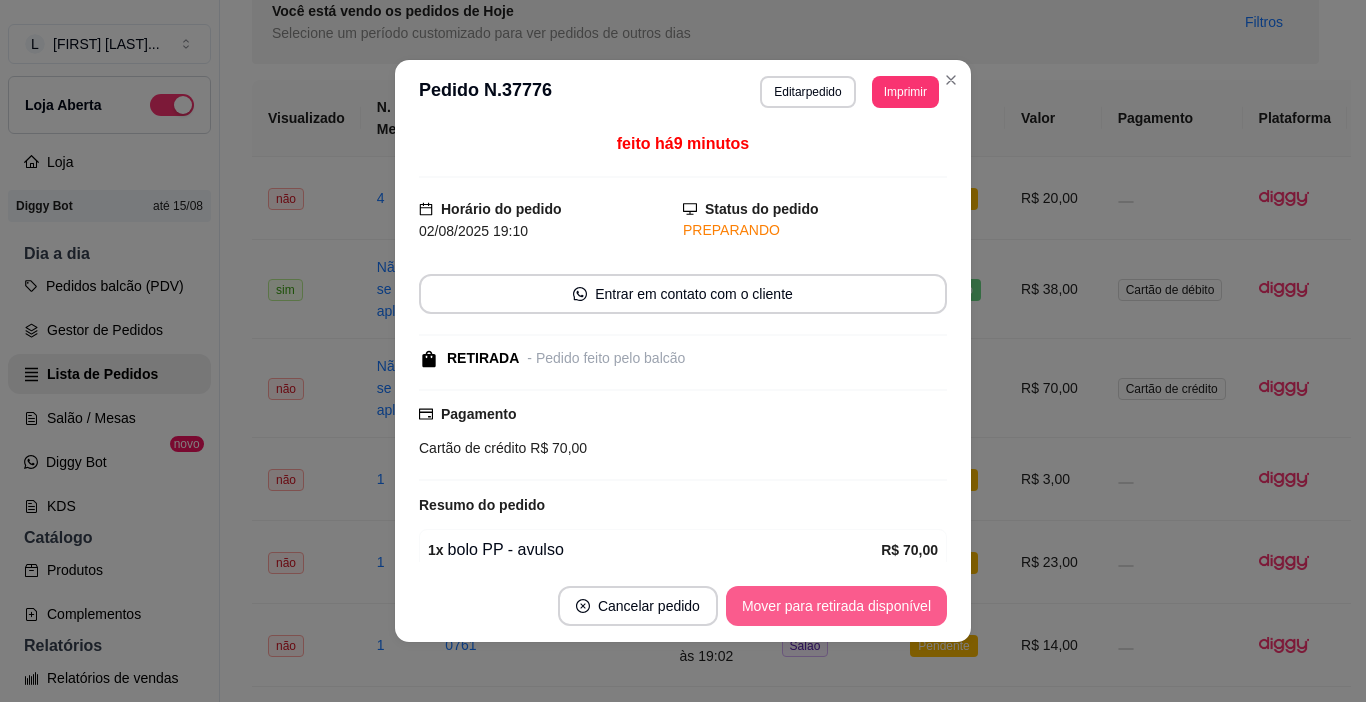 click on "Mover para retirada disponível" at bounding box center [836, 606] 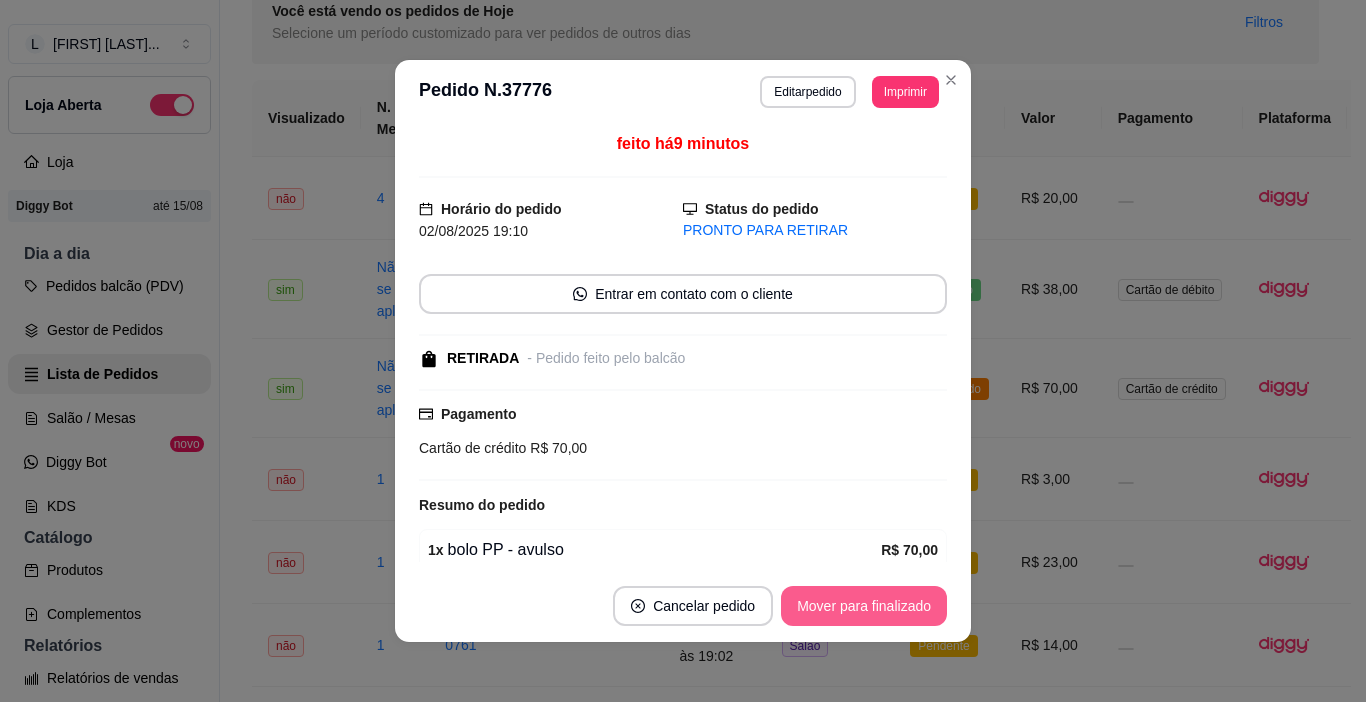 click on "Mover para finalizado" at bounding box center [864, 606] 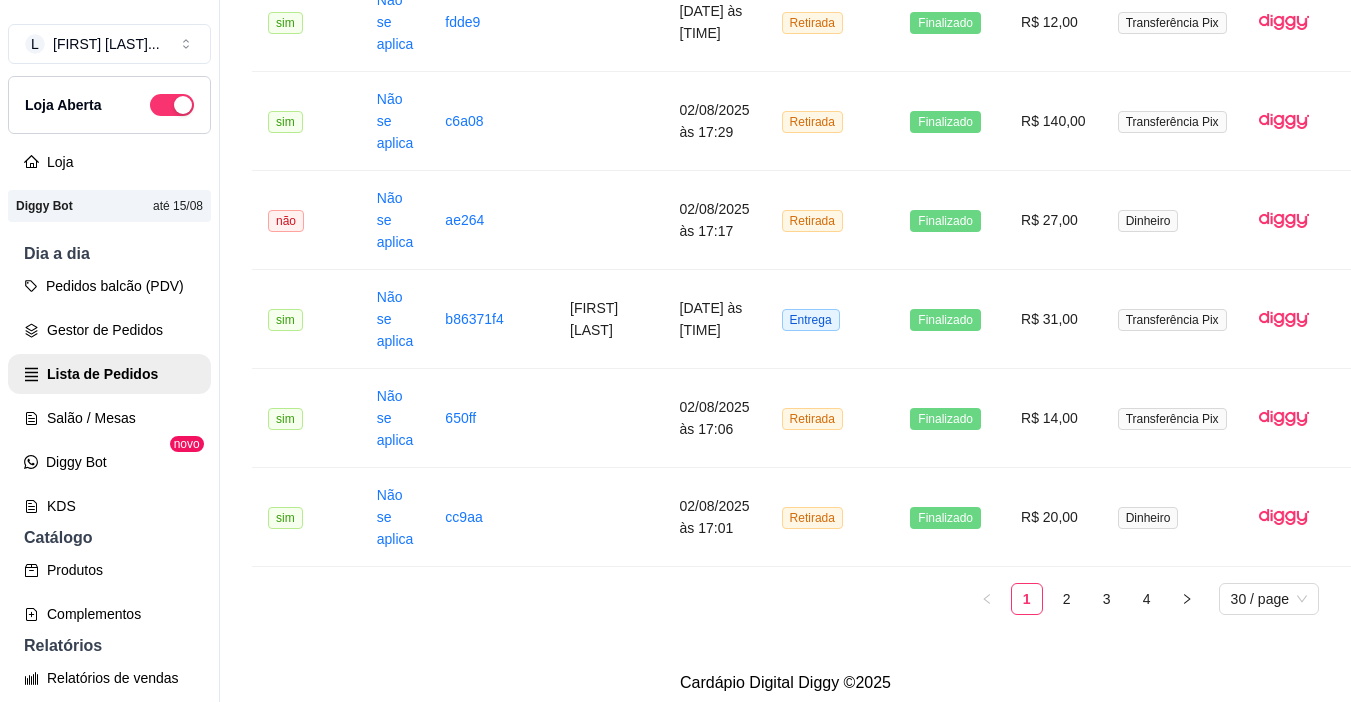 scroll, scrollTop: 2568, scrollLeft: 0, axis: vertical 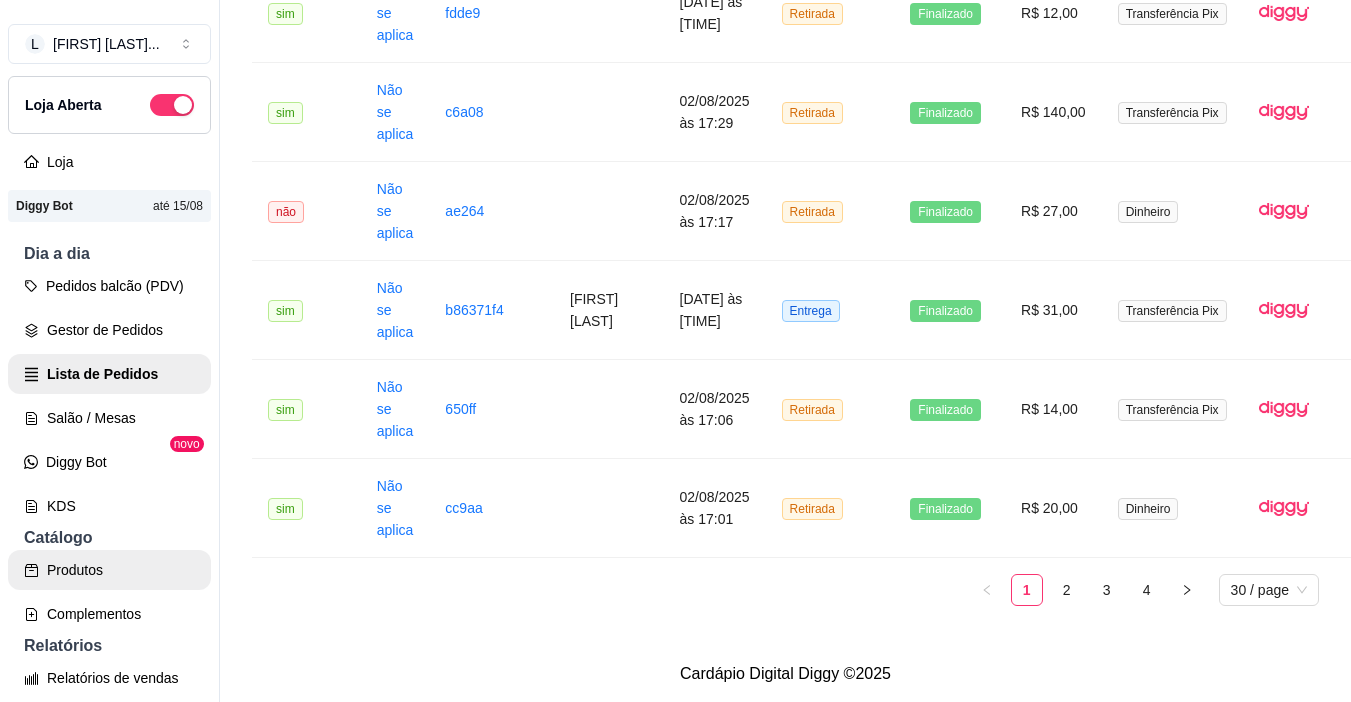 click on "Produtos" at bounding box center [109, 570] 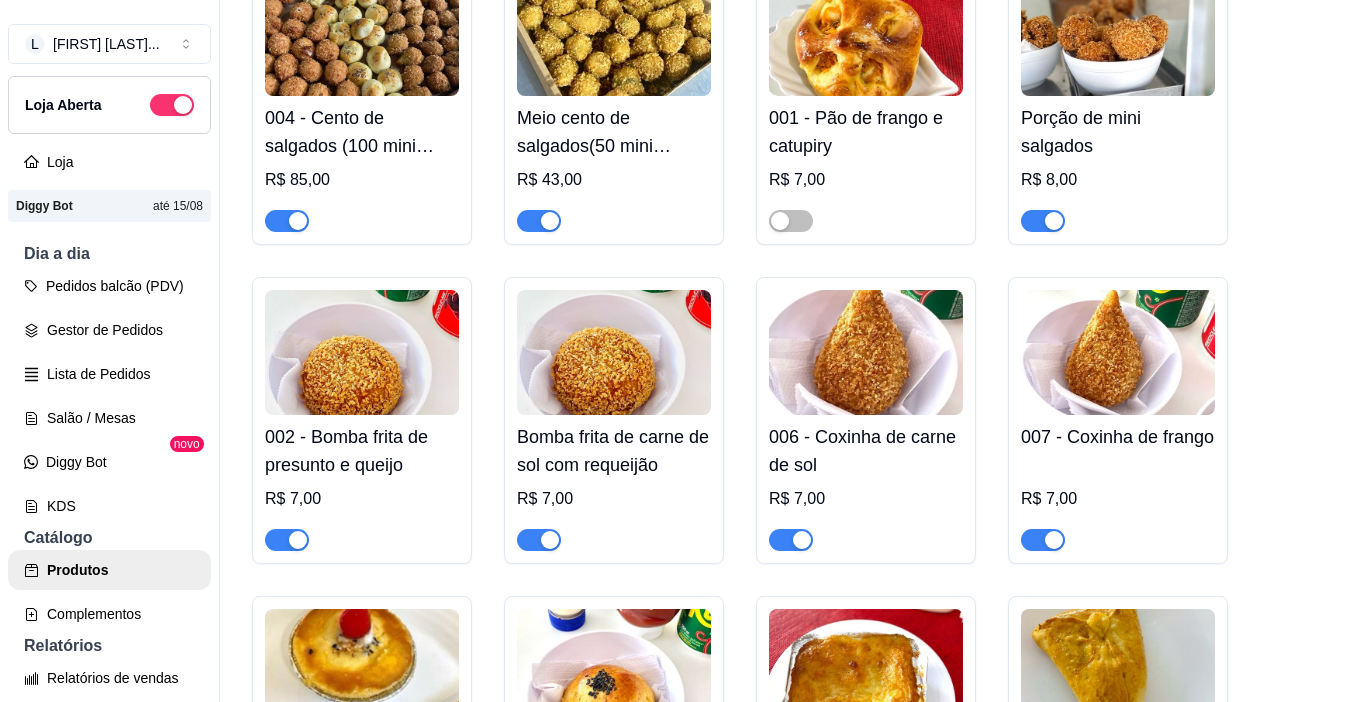scroll, scrollTop: 0, scrollLeft: 0, axis: both 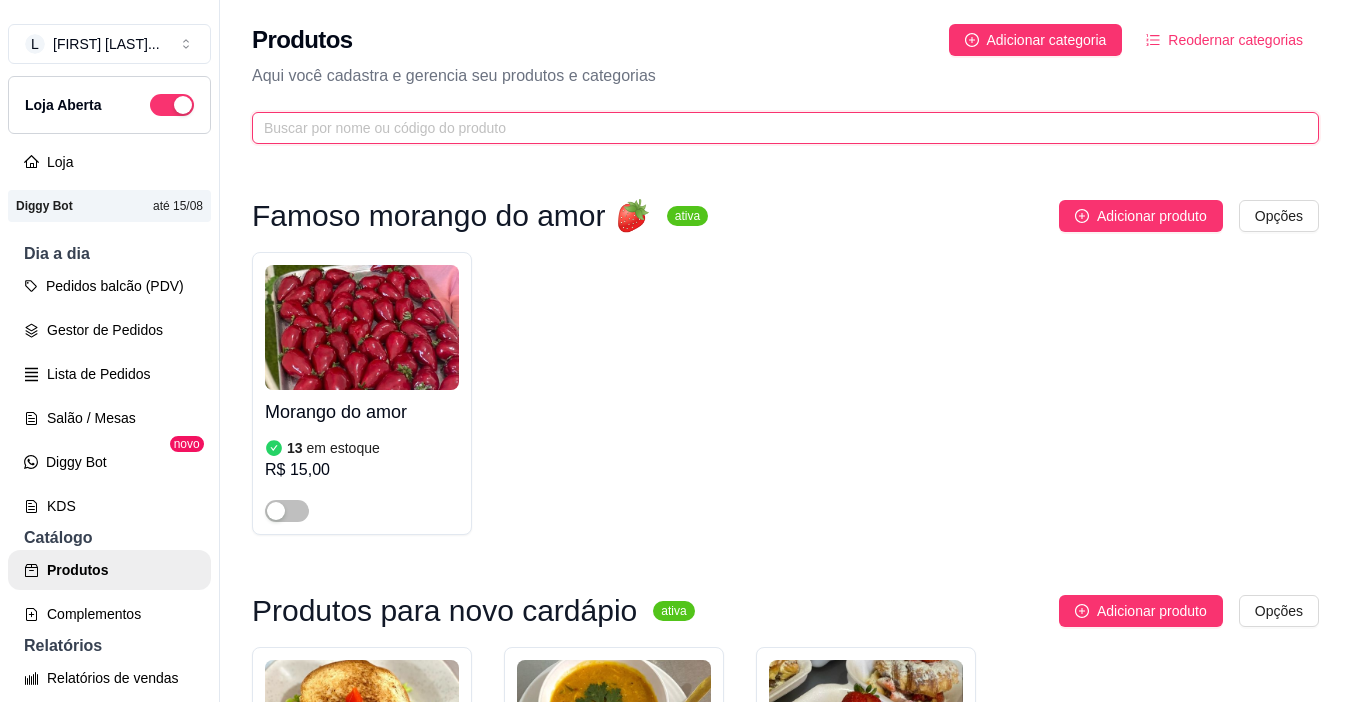 click at bounding box center [777, 128] 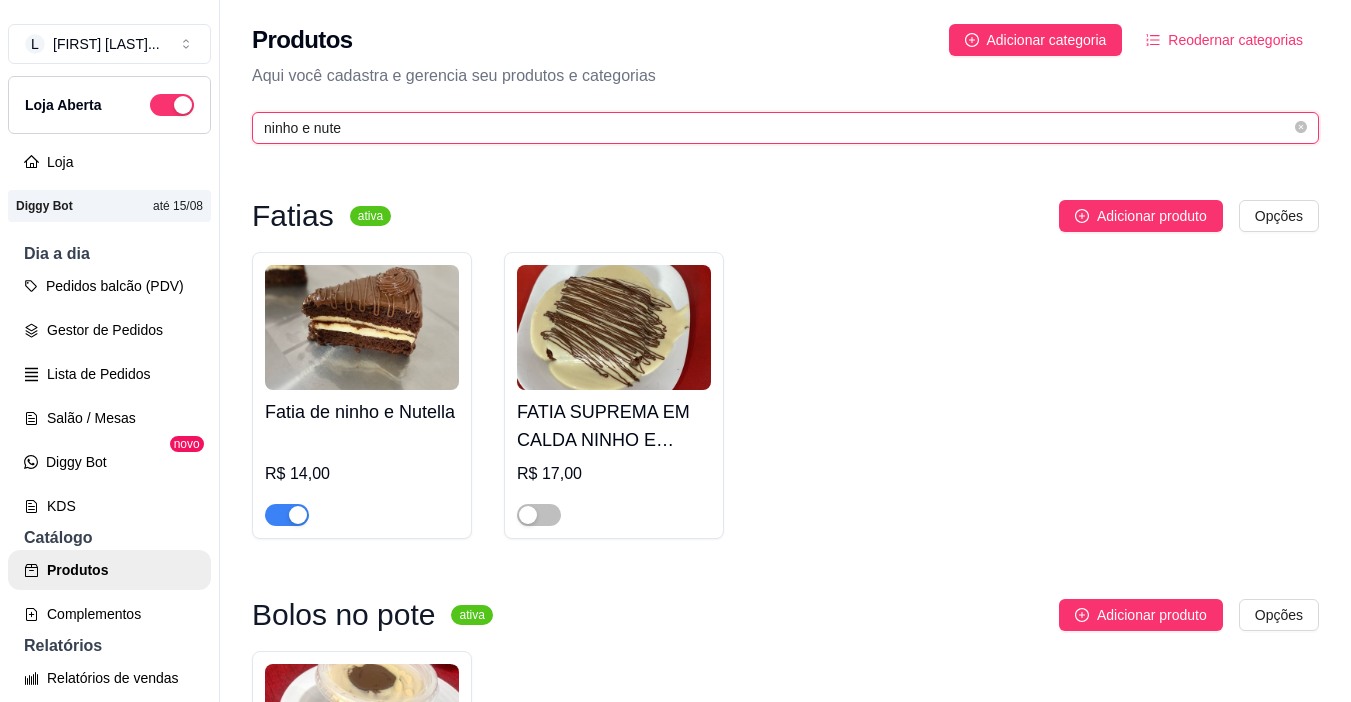 type on "ninho e nute" 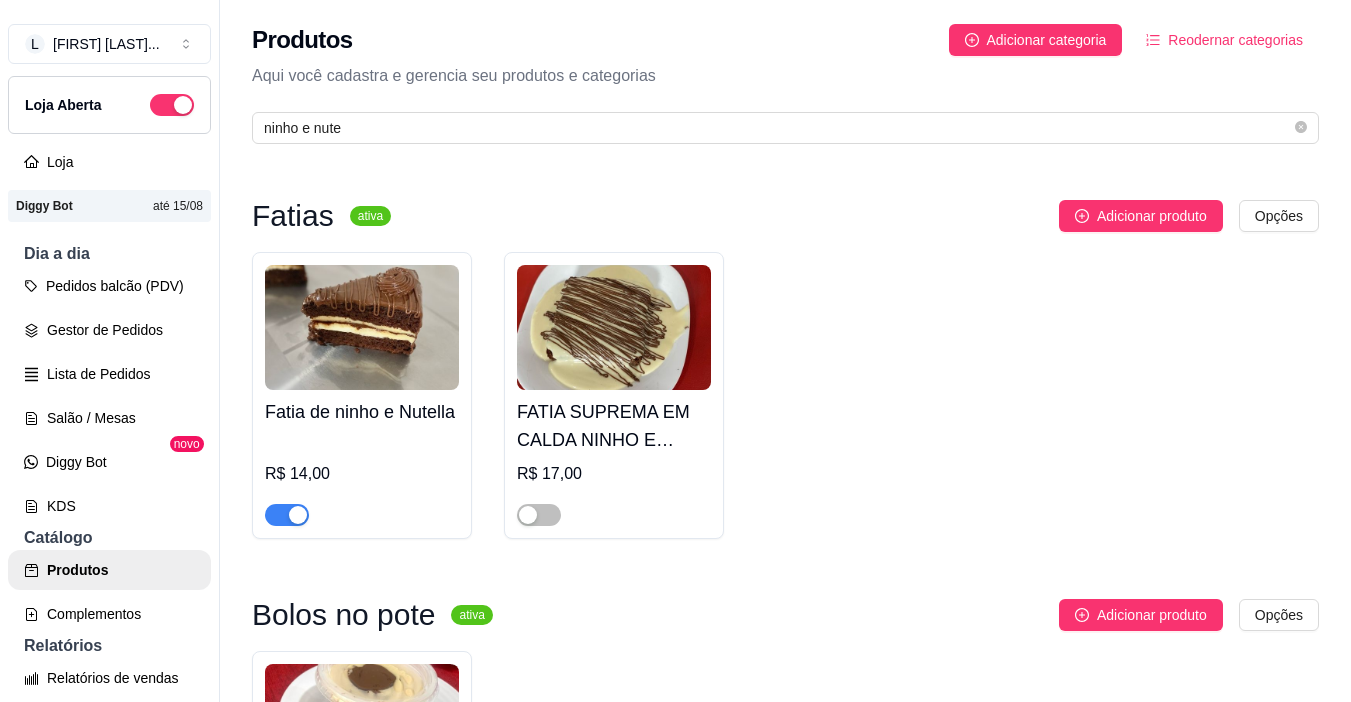 click at bounding box center (287, 515) 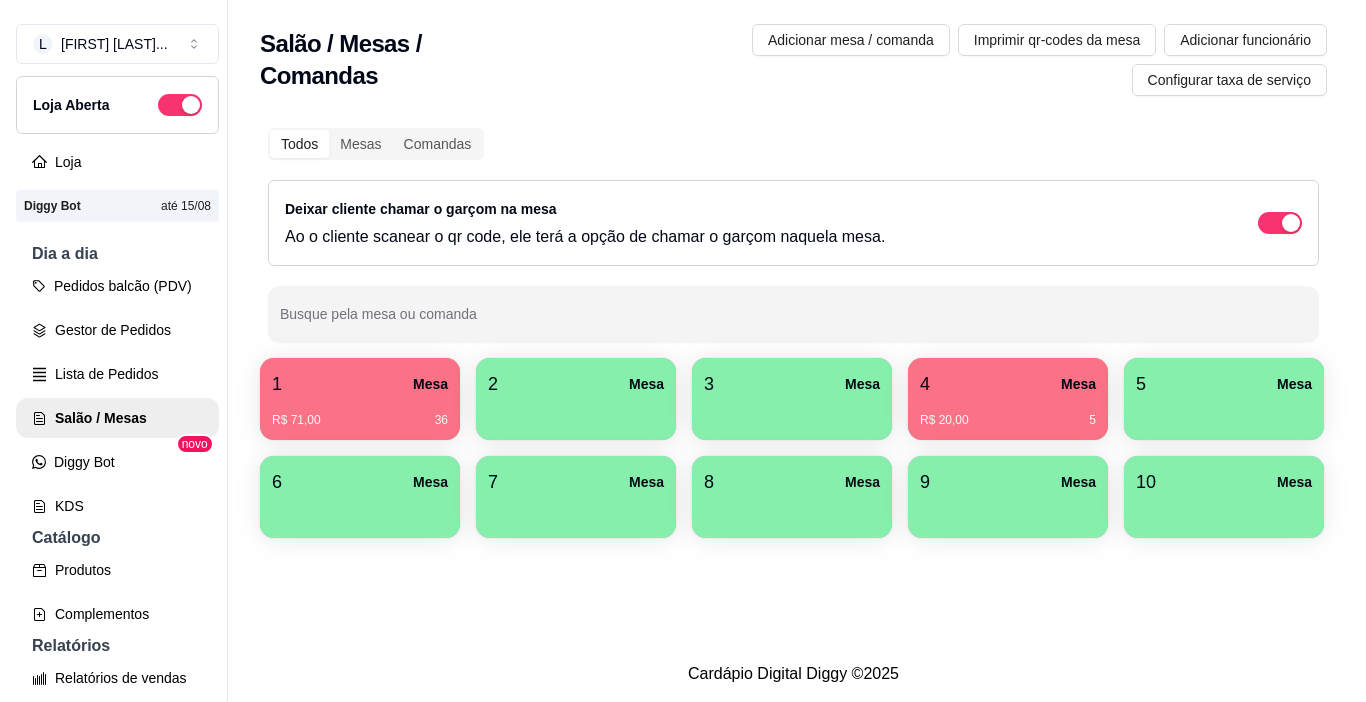 scroll, scrollTop: 0, scrollLeft: 0, axis: both 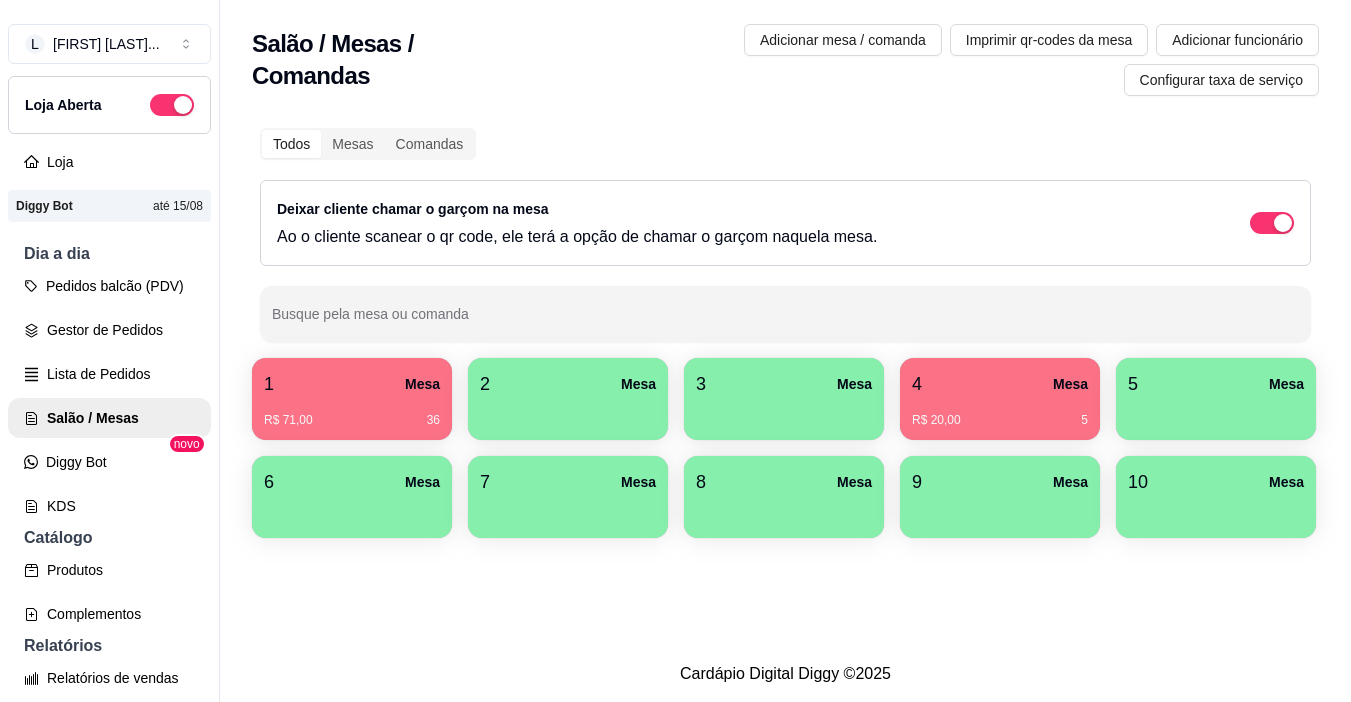 click on "1 Mesa" at bounding box center (352, 384) 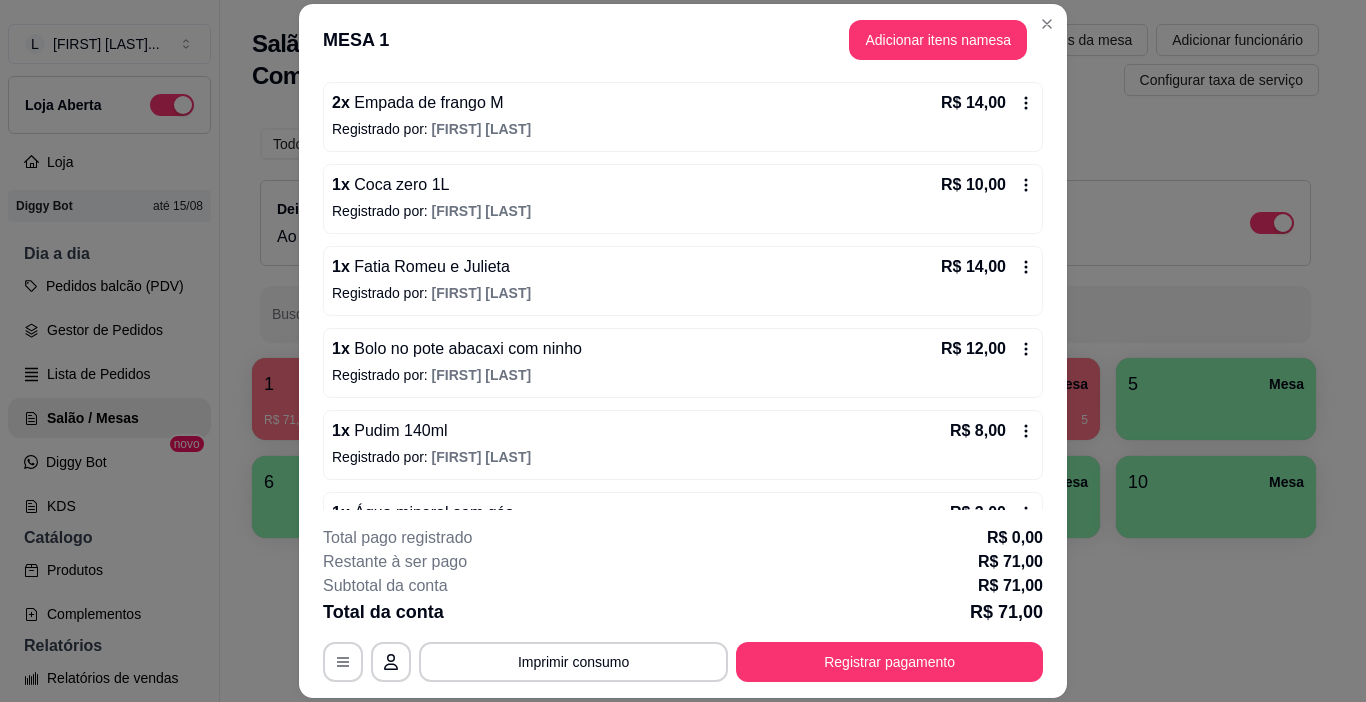 scroll, scrollTop: 300, scrollLeft: 0, axis: vertical 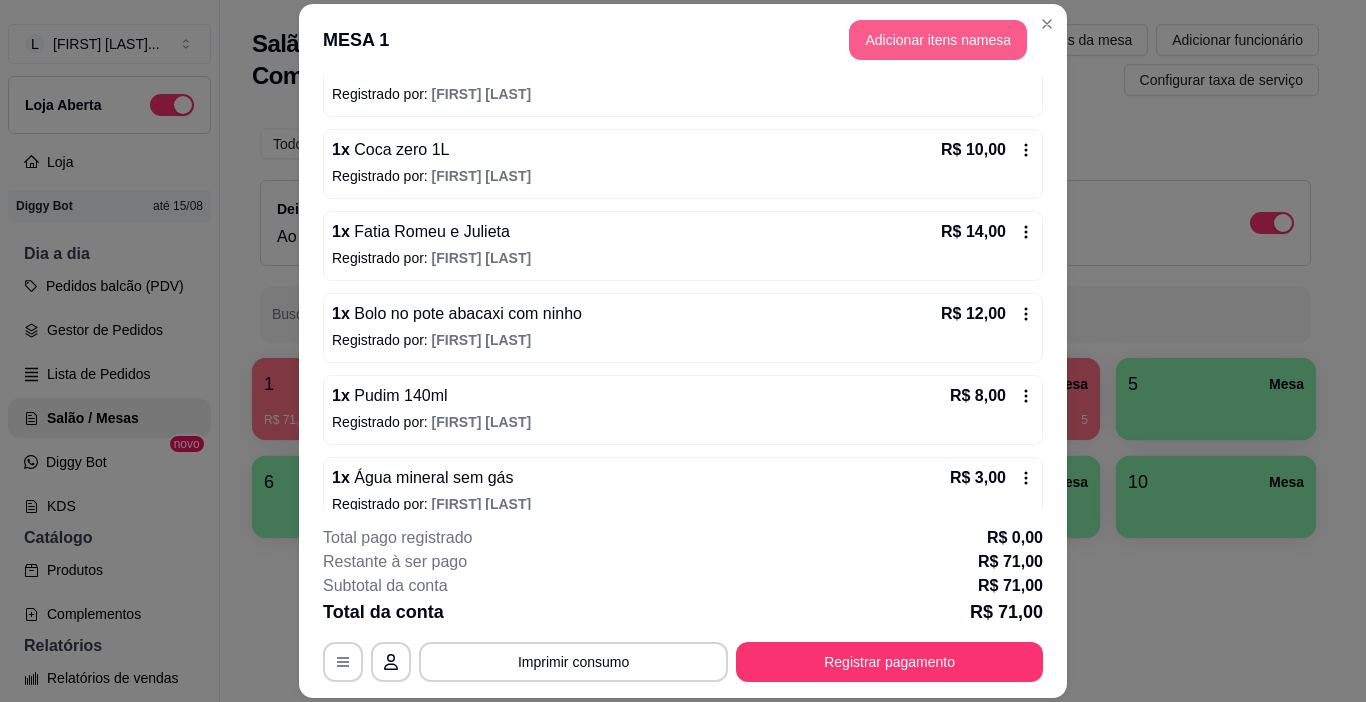 click on "Adicionar itens na  mesa" at bounding box center (938, 40) 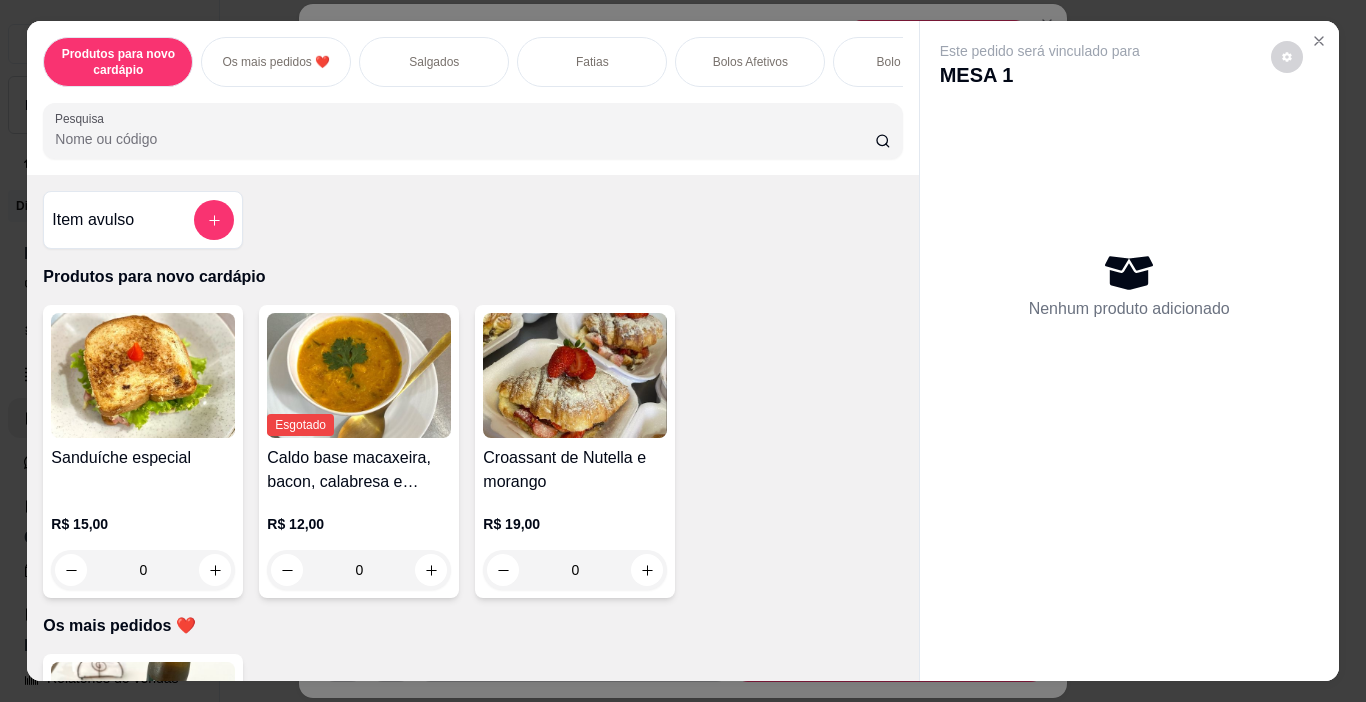 click on "Salgados" at bounding box center (434, 62) 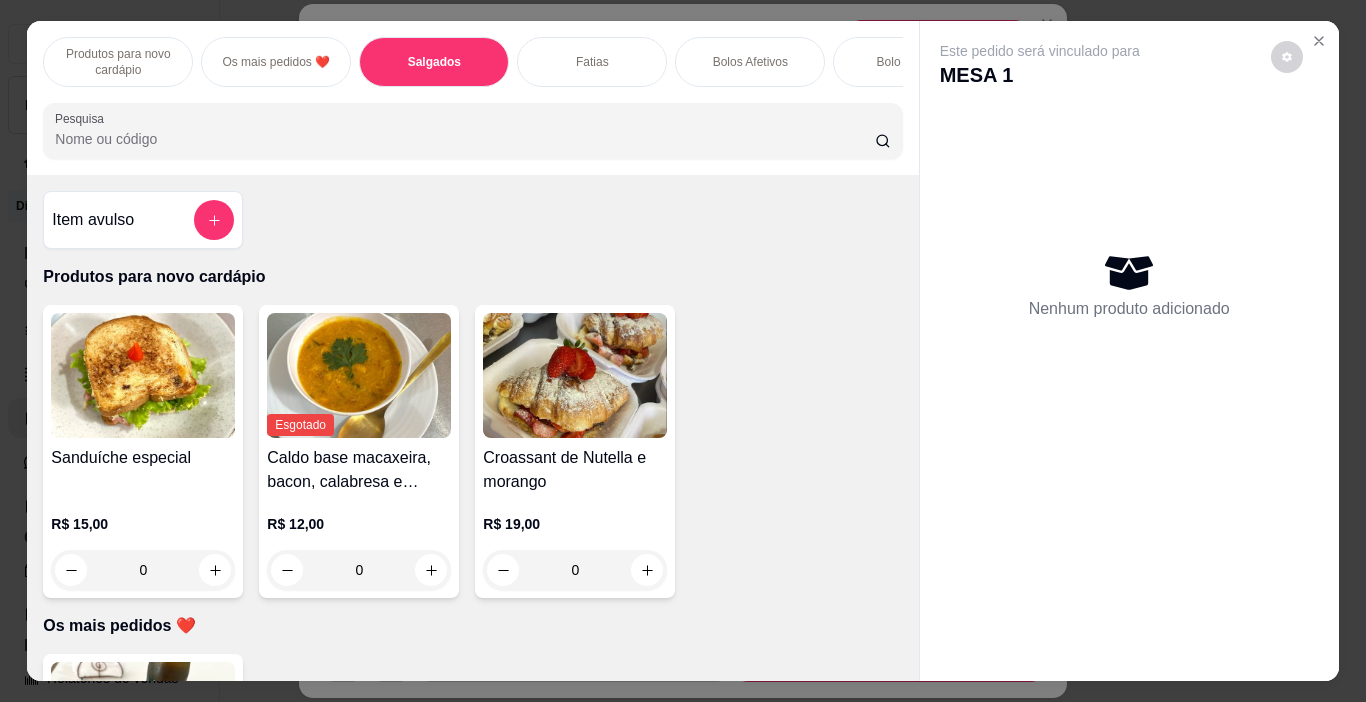 scroll, scrollTop: 764, scrollLeft: 0, axis: vertical 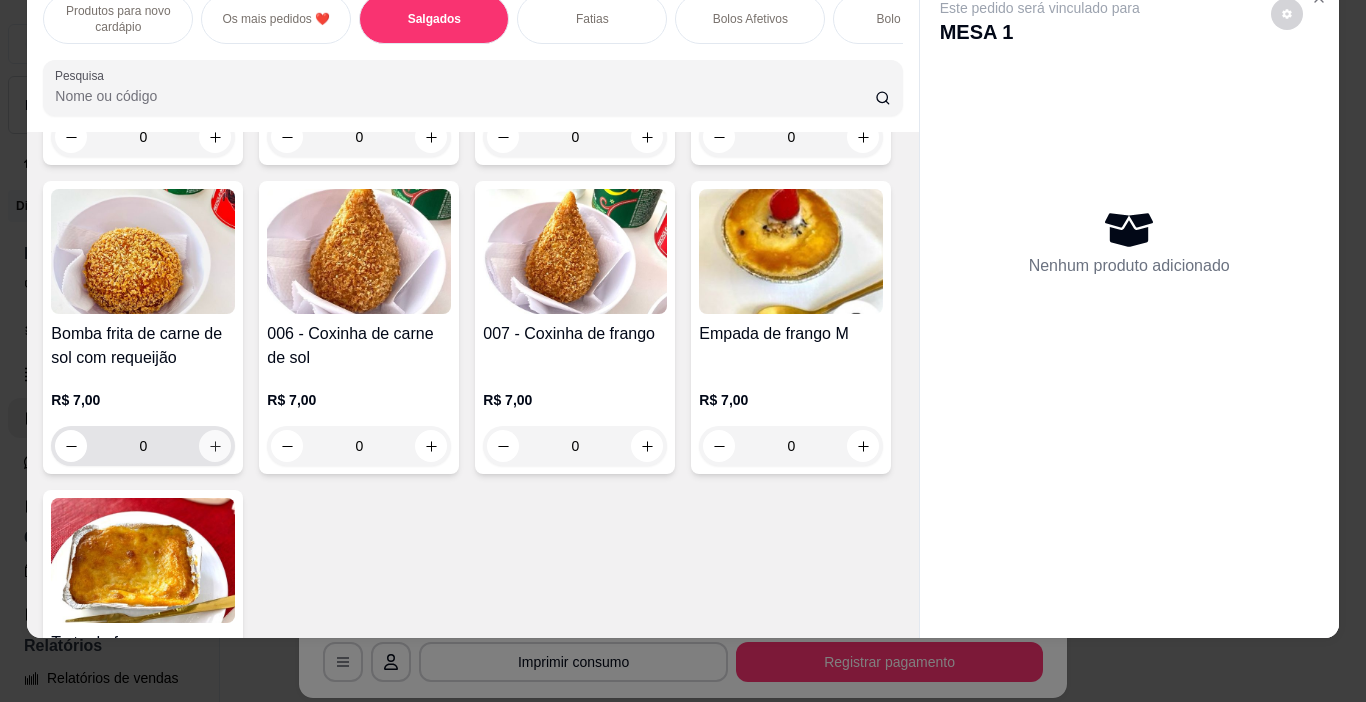 click 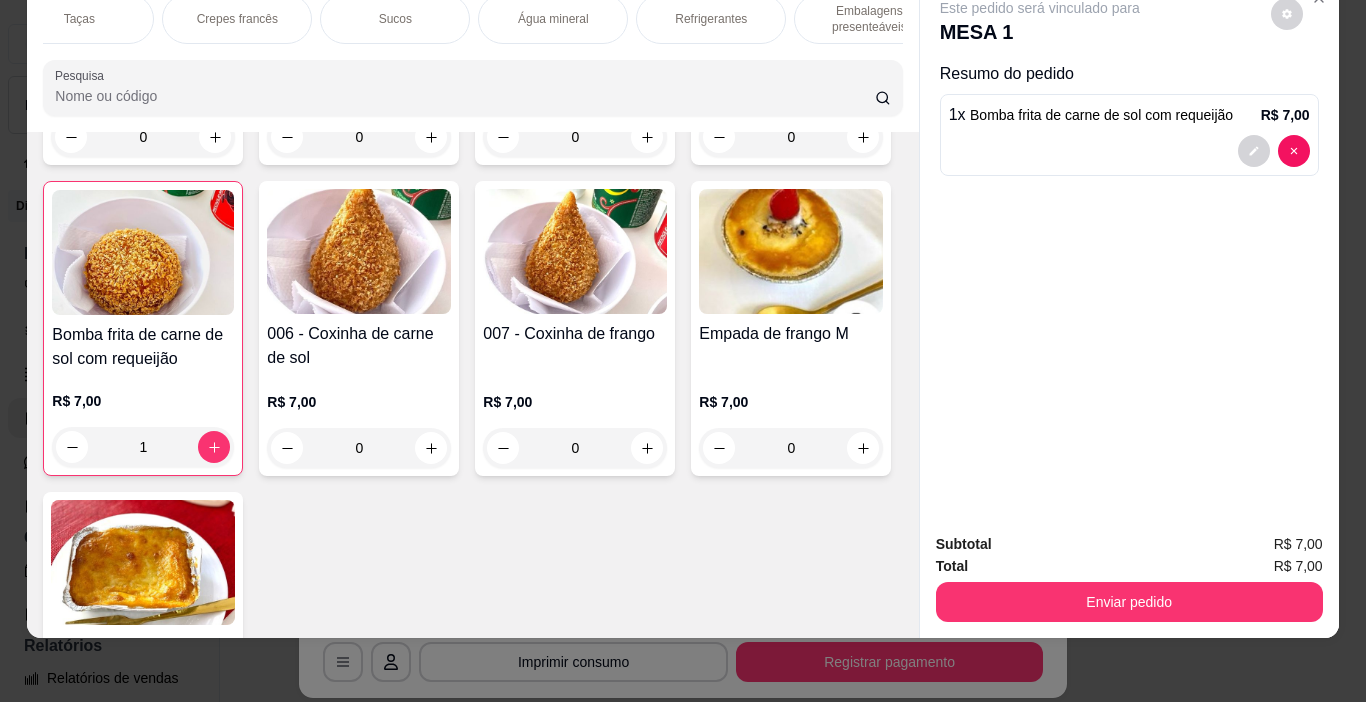 scroll, scrollTop: 0, scrollLeft: 2609, axis: horizontal 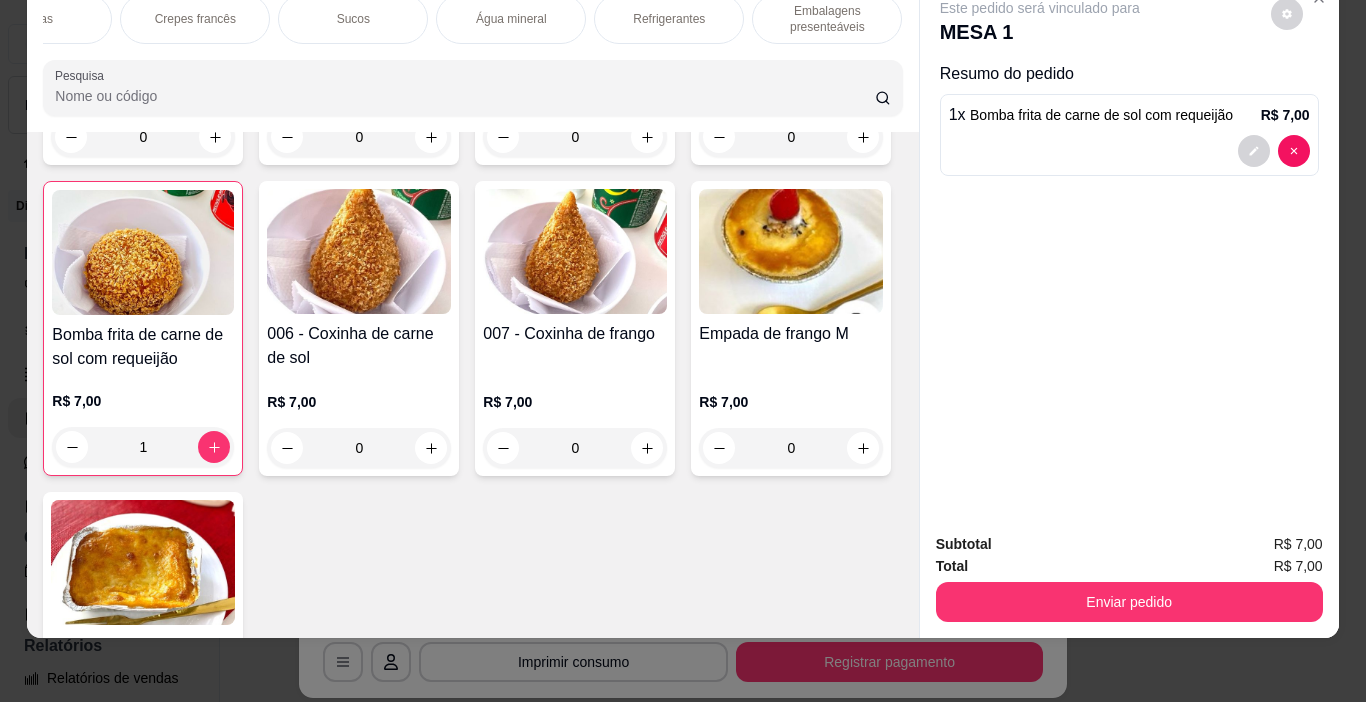 click on "Refrigerantes" at bounding box center (669, 19) 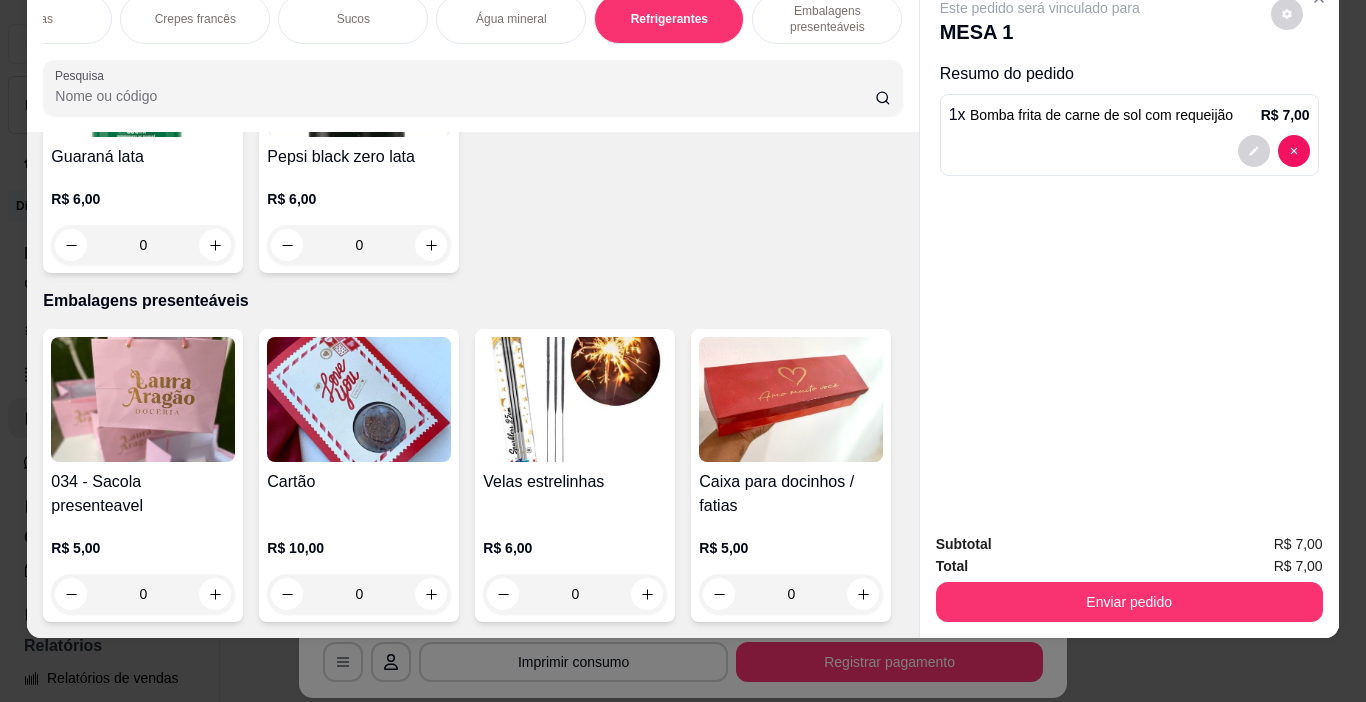 scroll, scrollTop: 9520, scrollLeft: 0, axis: vertical 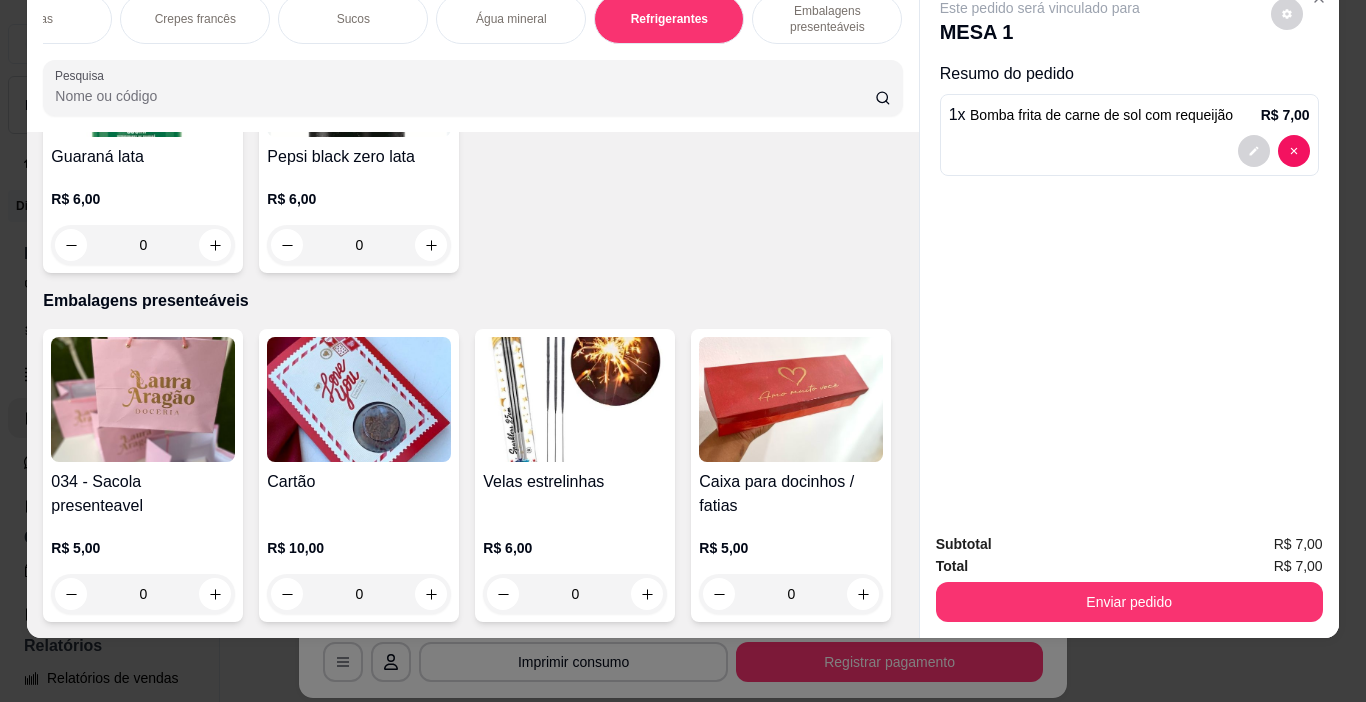 click 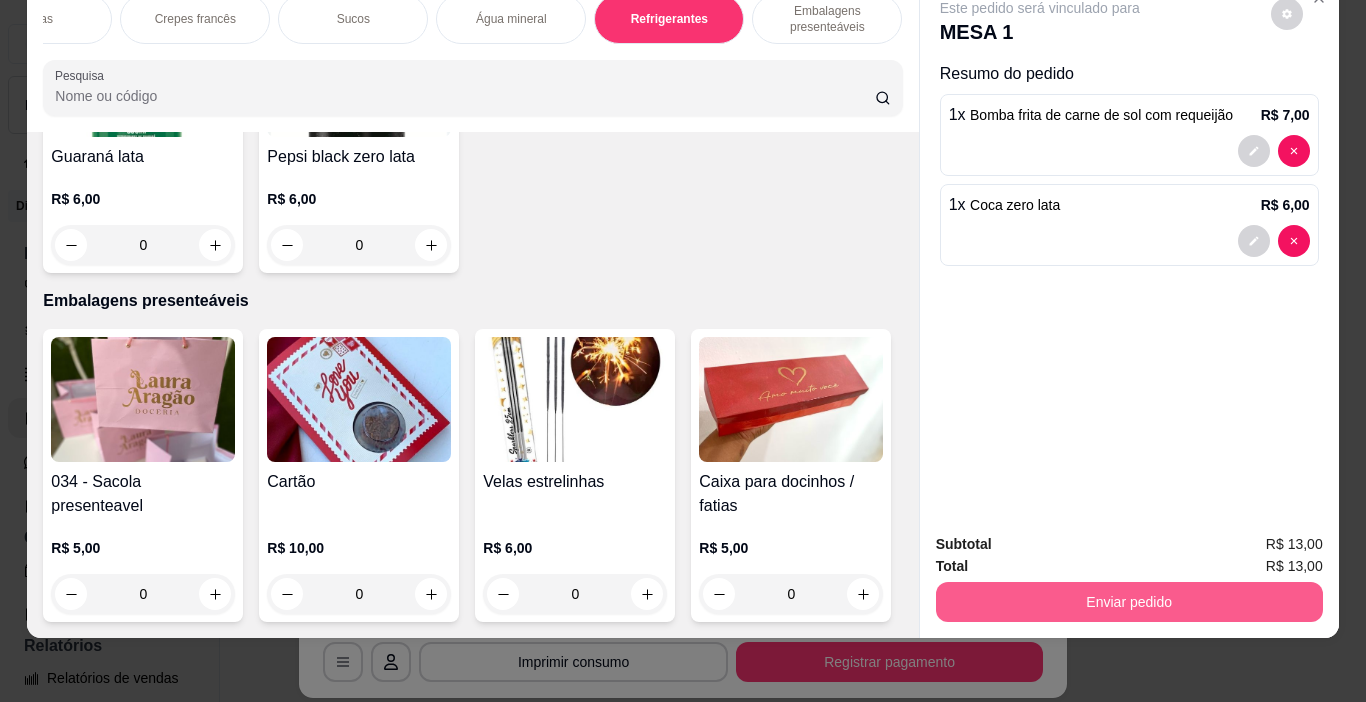 click on "Enviar pedido" at bounding box center [1129, 602] 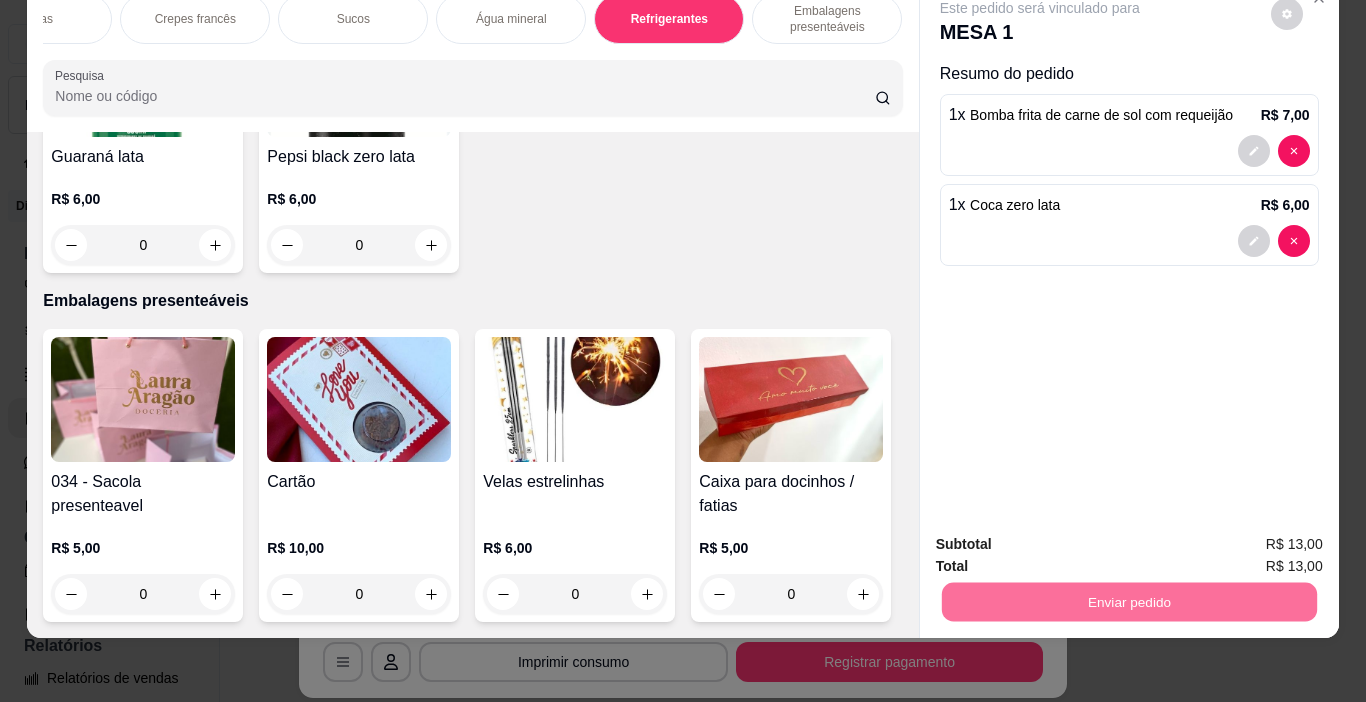 click on "Não registrar e enviar pedido" at bounding box center (1063, 538) 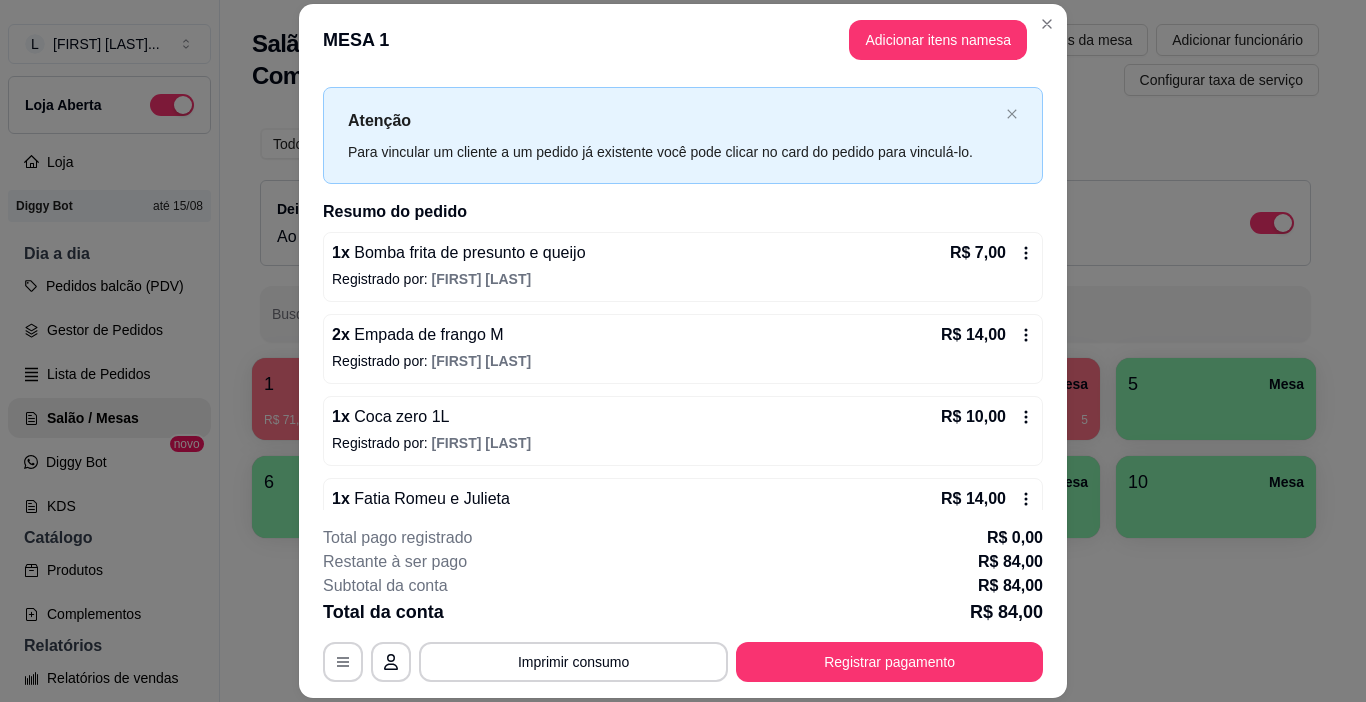 scroll, scrollTop: 0, scrollLeft: 0, axis: both 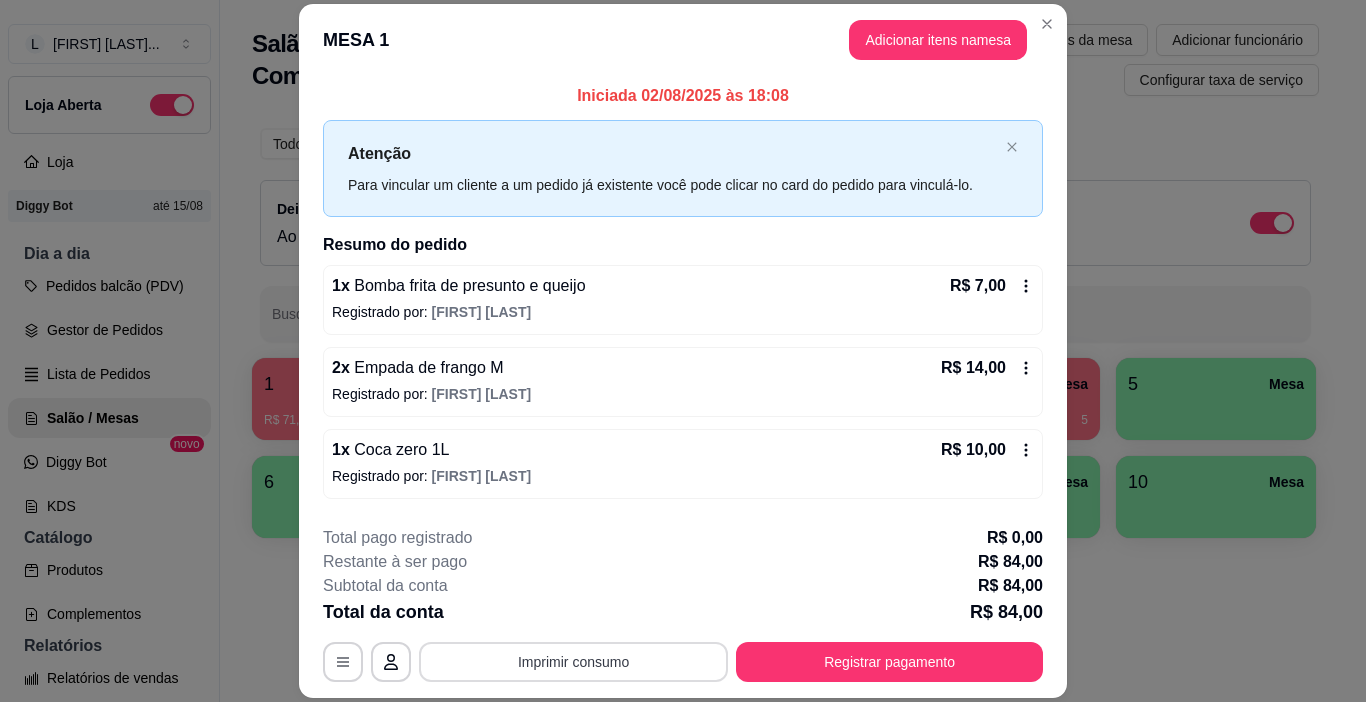 click on "Imprimir consumo" at bounding box center (573, 662) 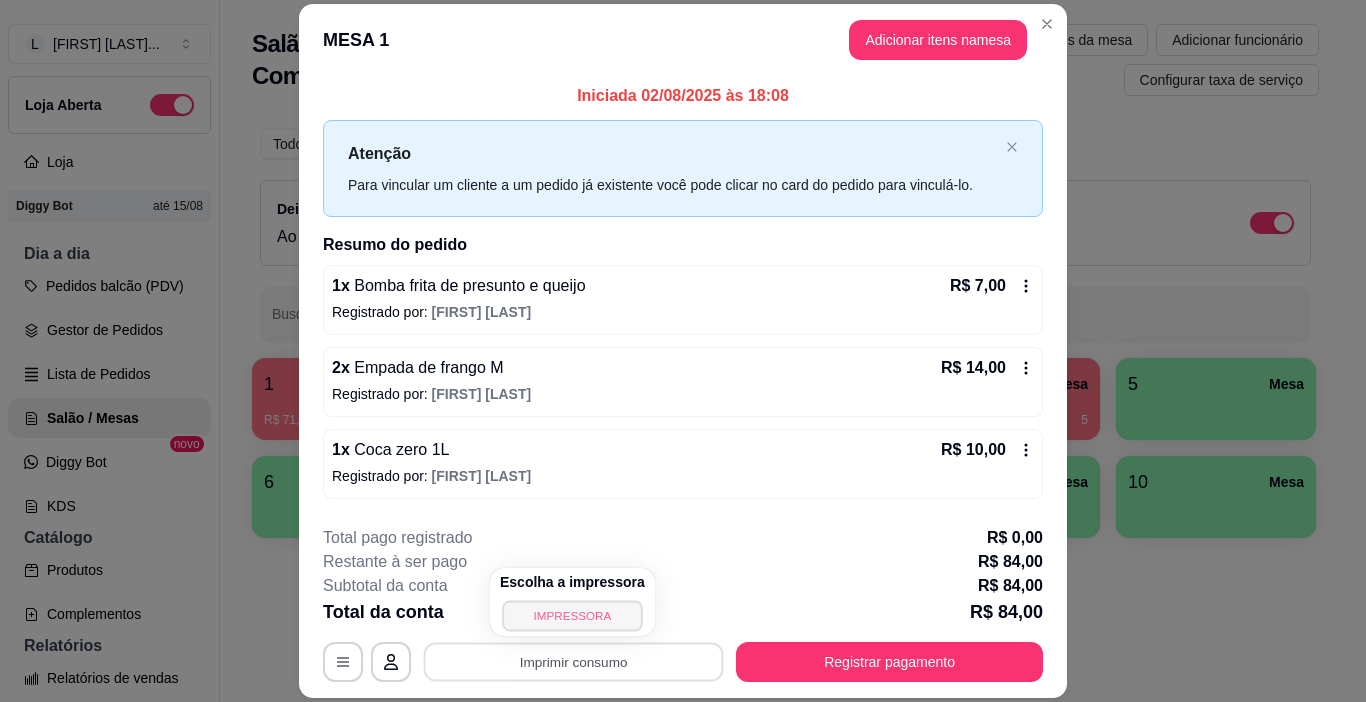 click on "IMPRESSORA" at bounding box center (572, 615) 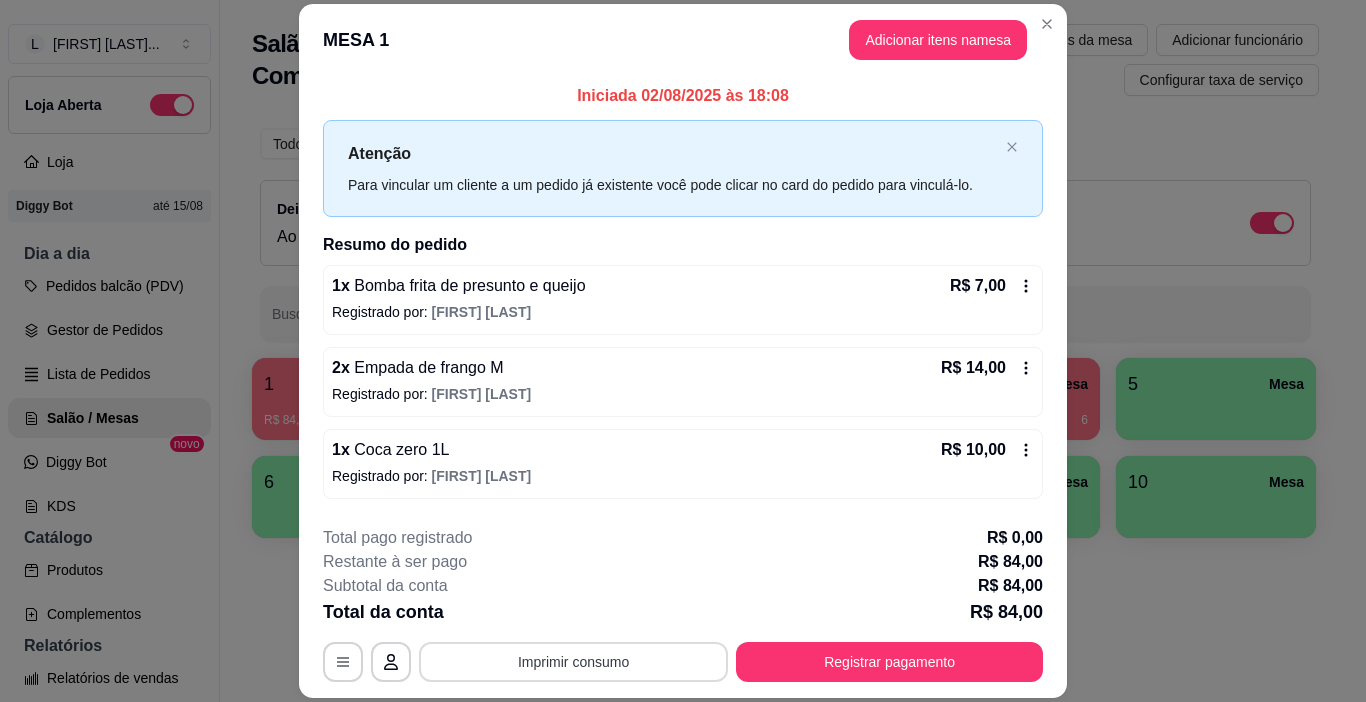 click on "Imprimir consumo" at bounding box center [573, 662] 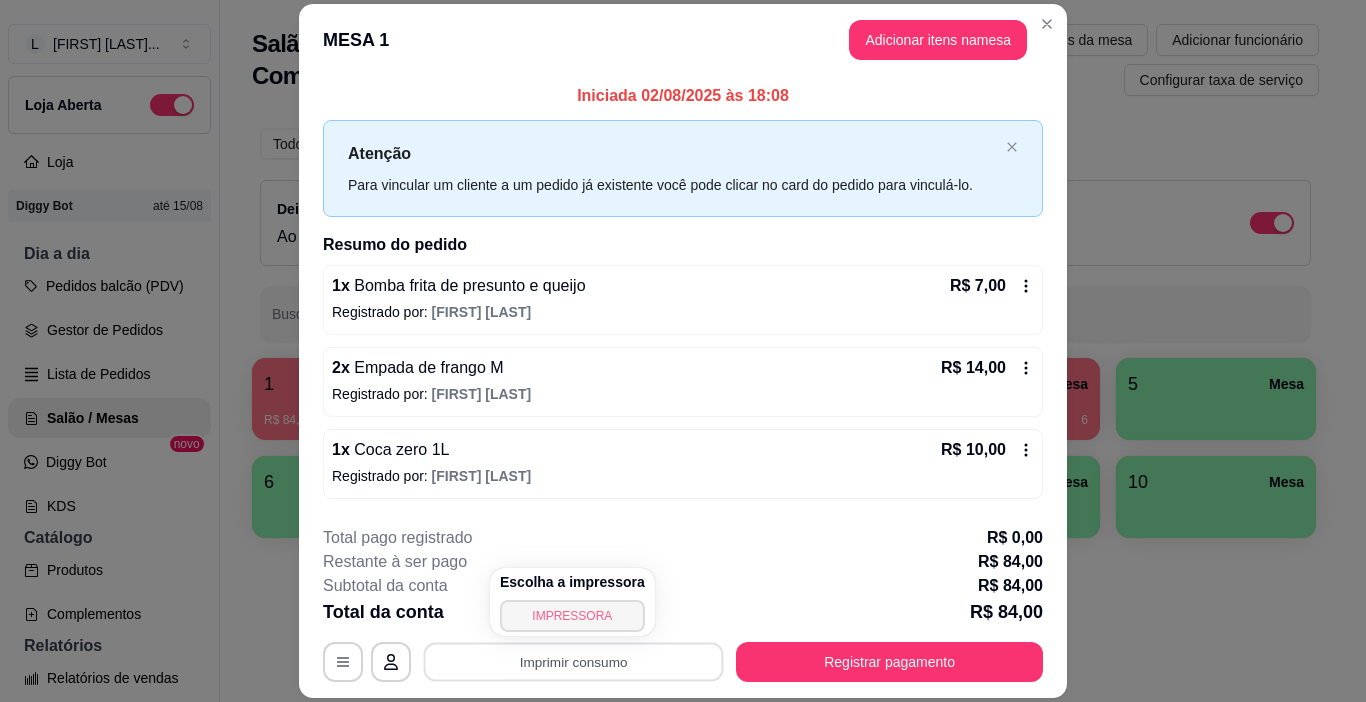 click on "IMPRESSORA" at bounding box center [572, 616] 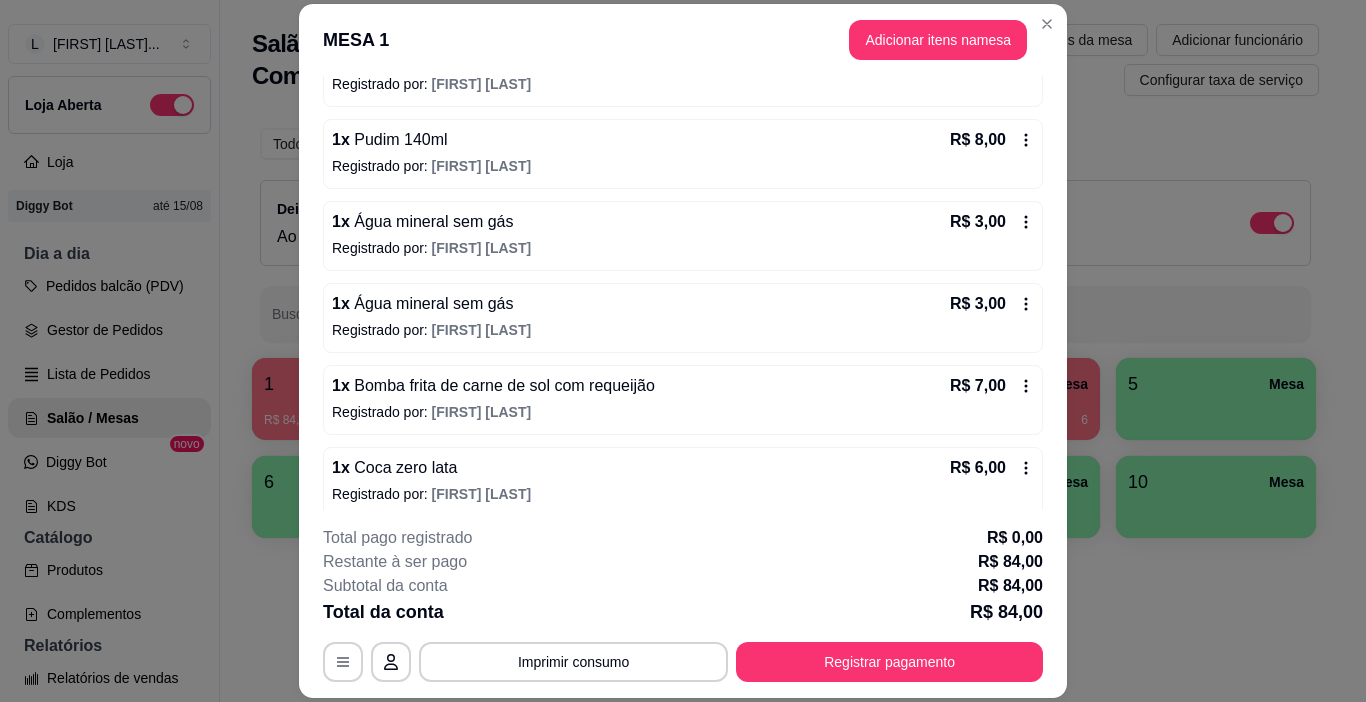 scroll, scrollTop: 570, scrollLeft: 0, axis: vertical 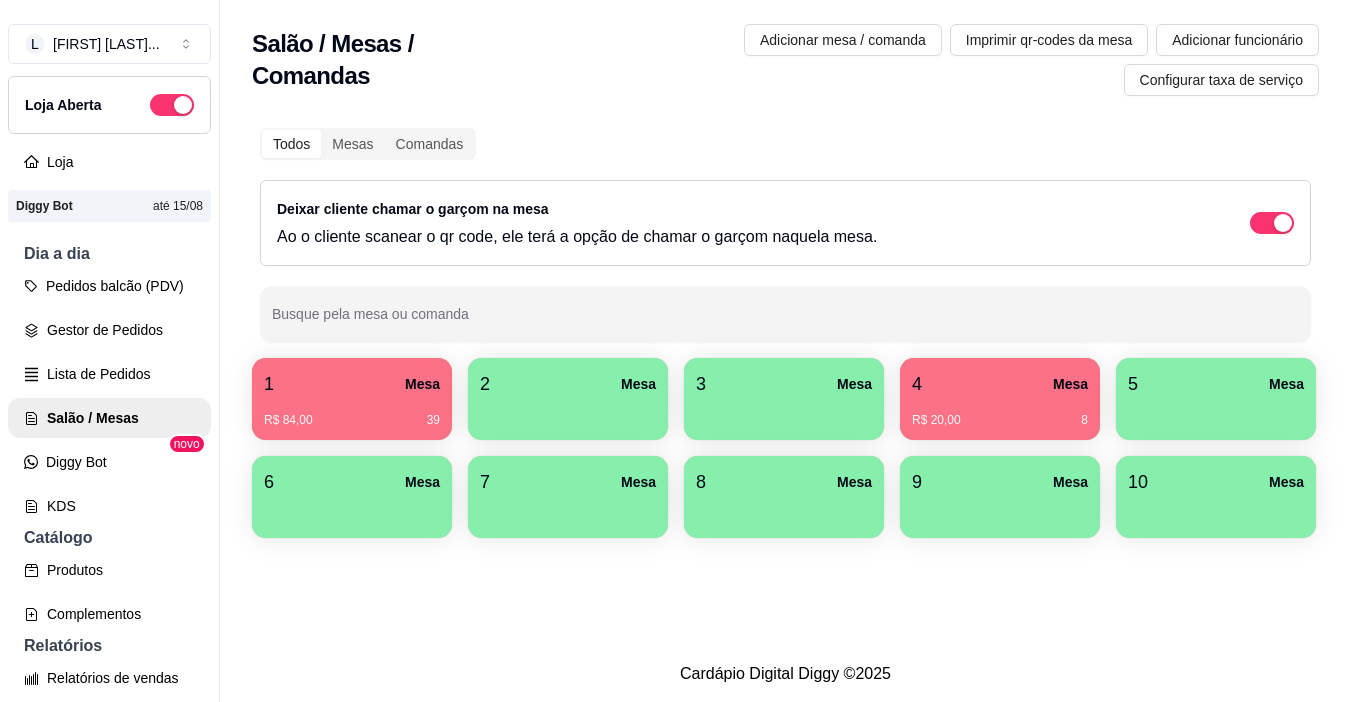 click on "R$ 84,00 39" at bounding box center (352, 413) 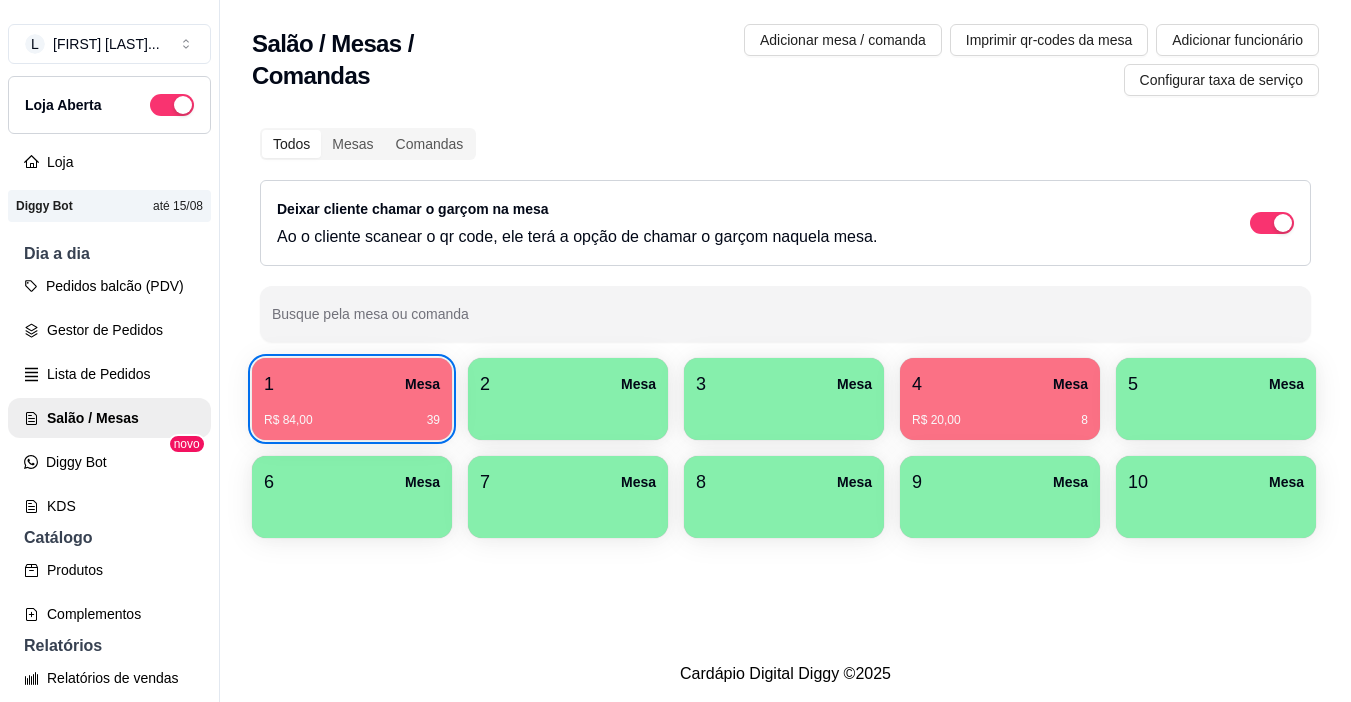 scroll, scrollTop: 29, scrollLeft: 0, axis: vertical 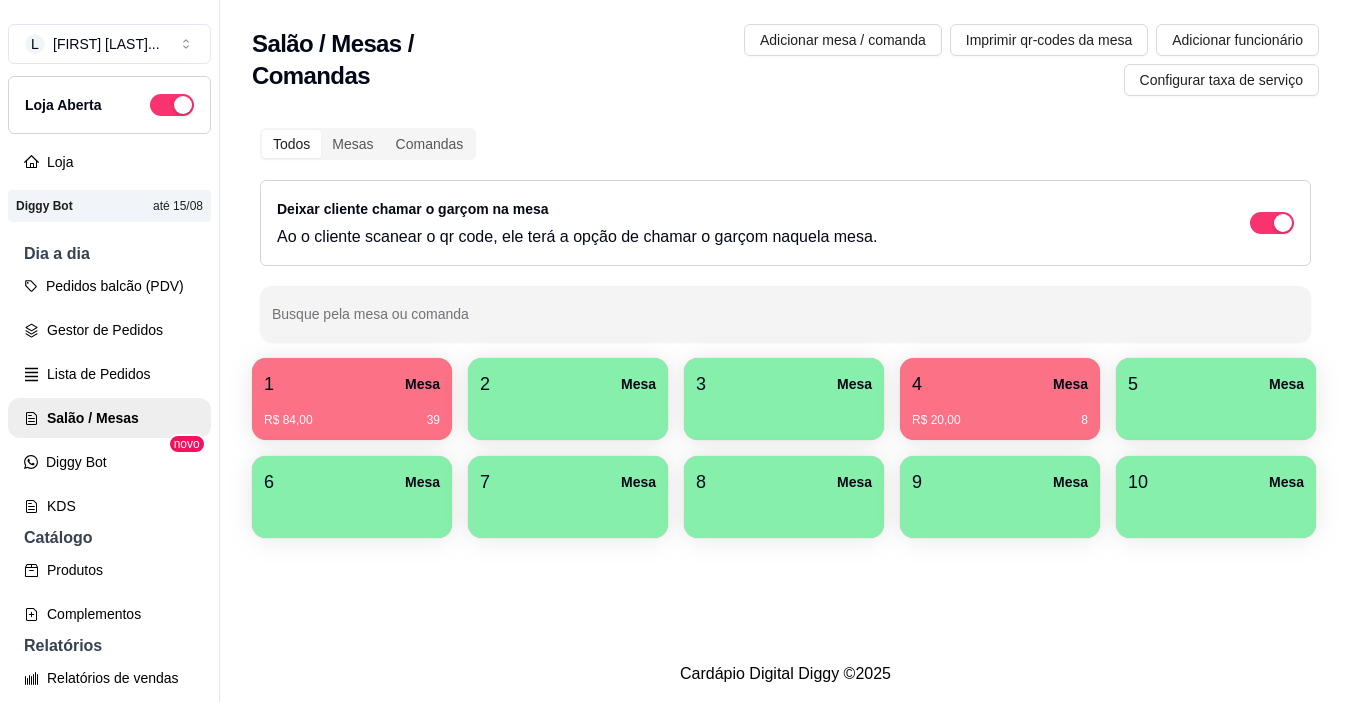 click on "Dia a dia" at bounding box center (109, 254) 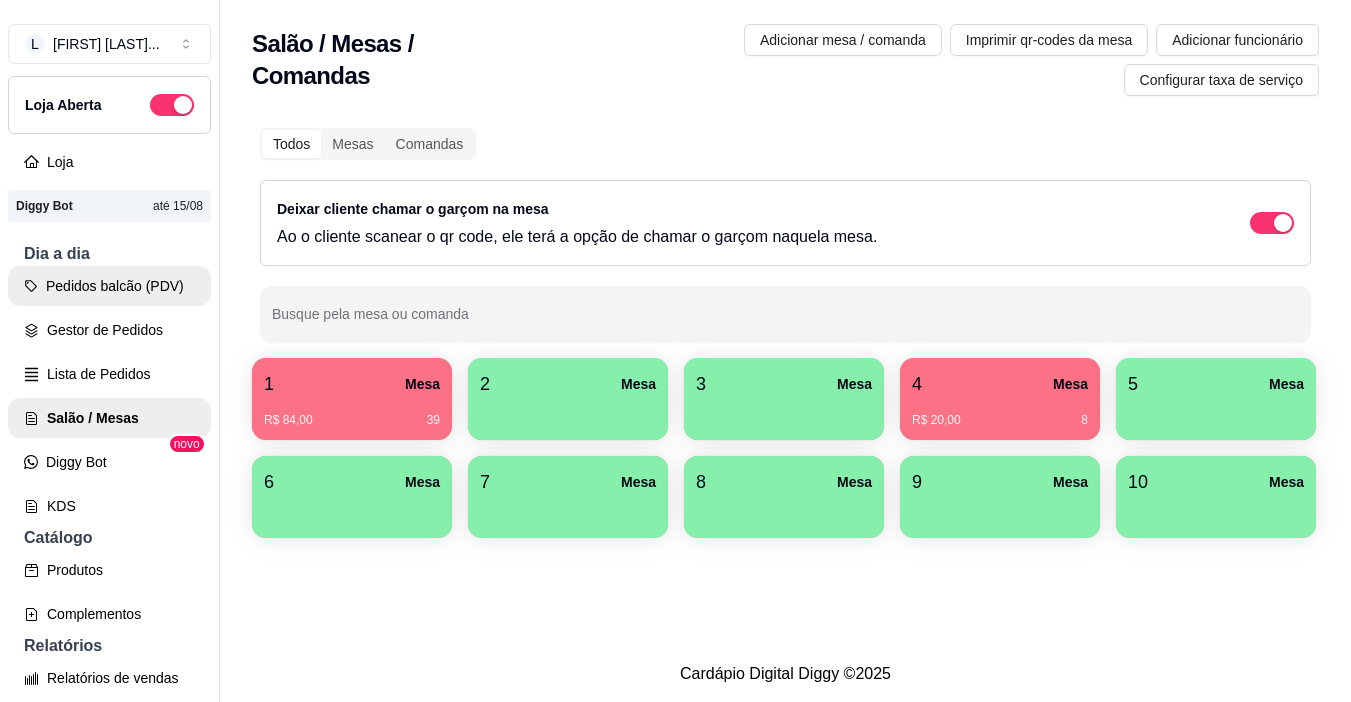 click on "Pedidos balcão (PDV)" at bounding box center [109, 286] 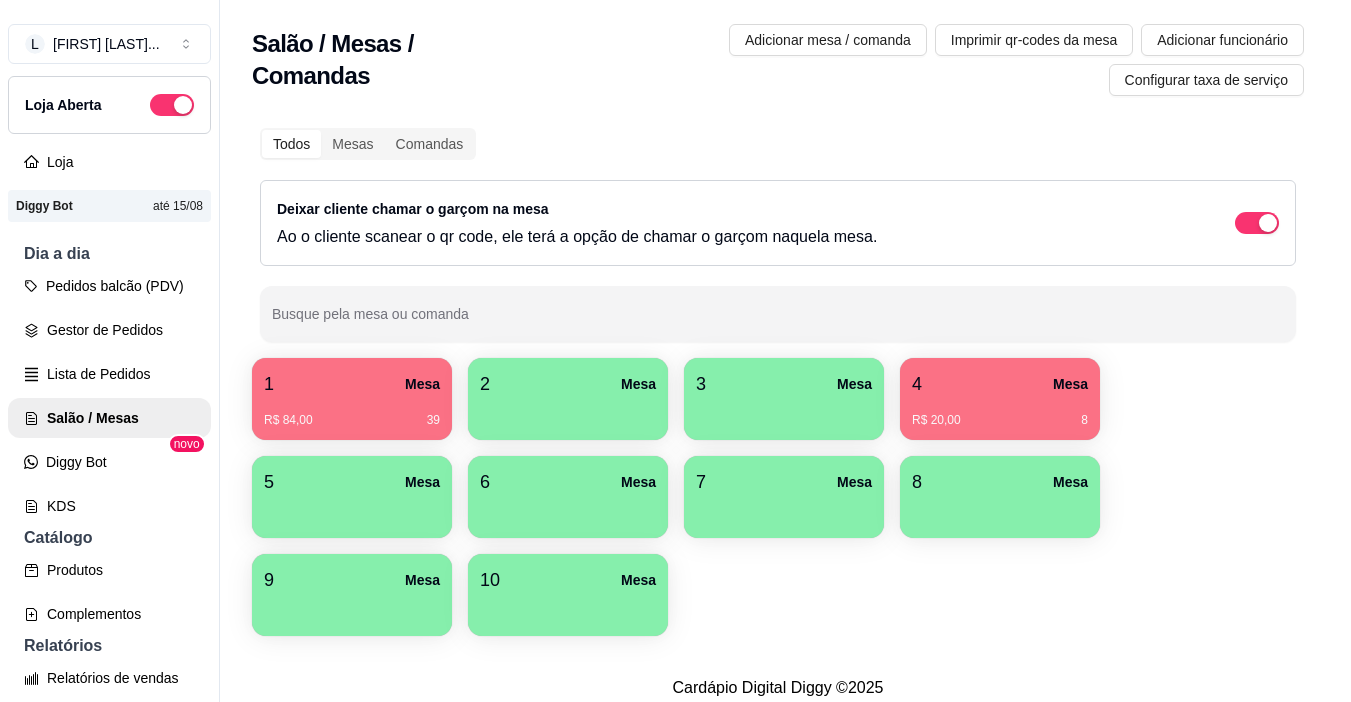 click on "Sanduíche especial   R$ 15,00 0" at bounding box center [143, 451] 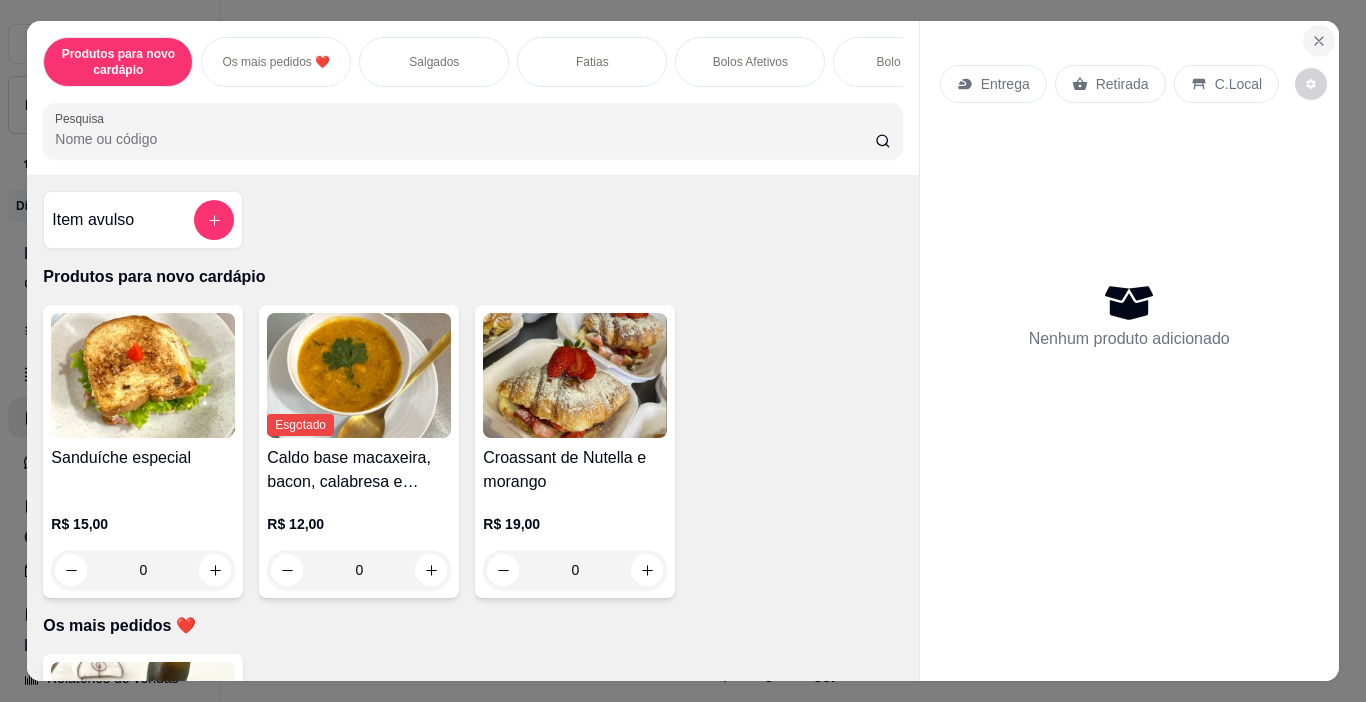 click 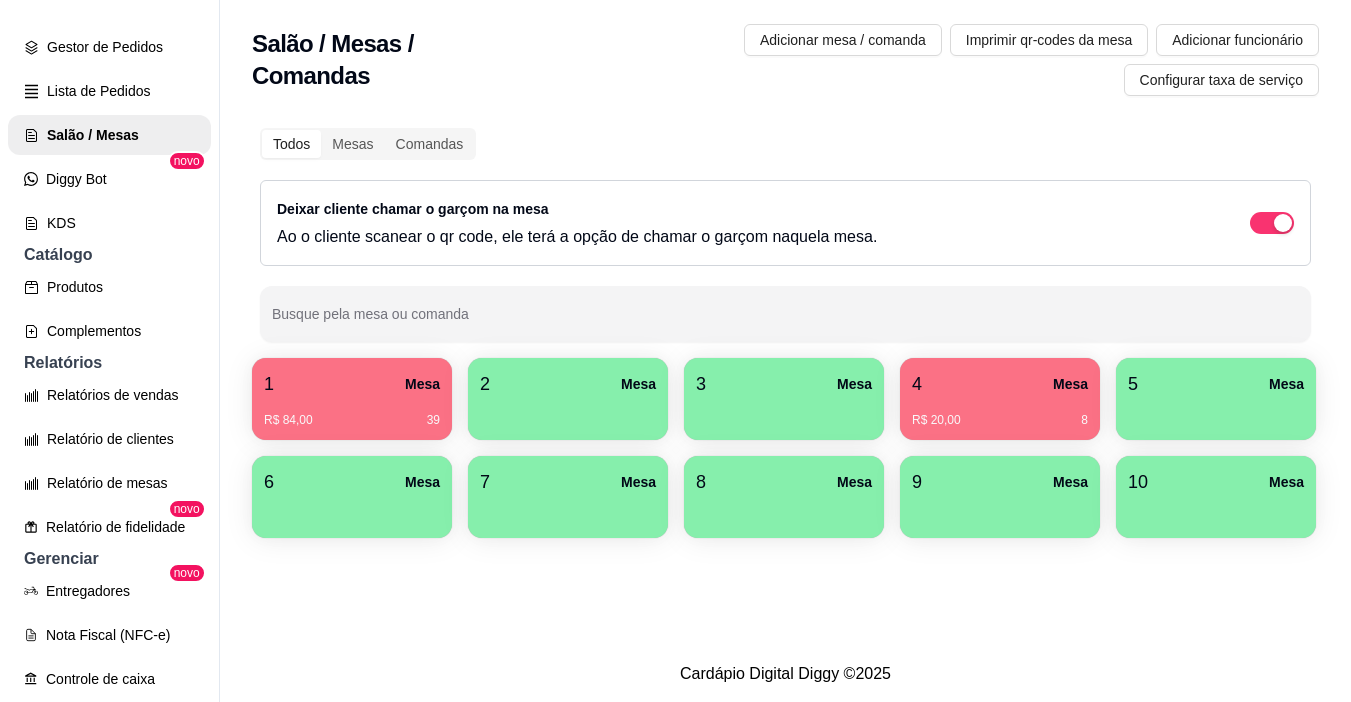 scroll, scrollTop: 0, scrollLeft: 0, axis: both 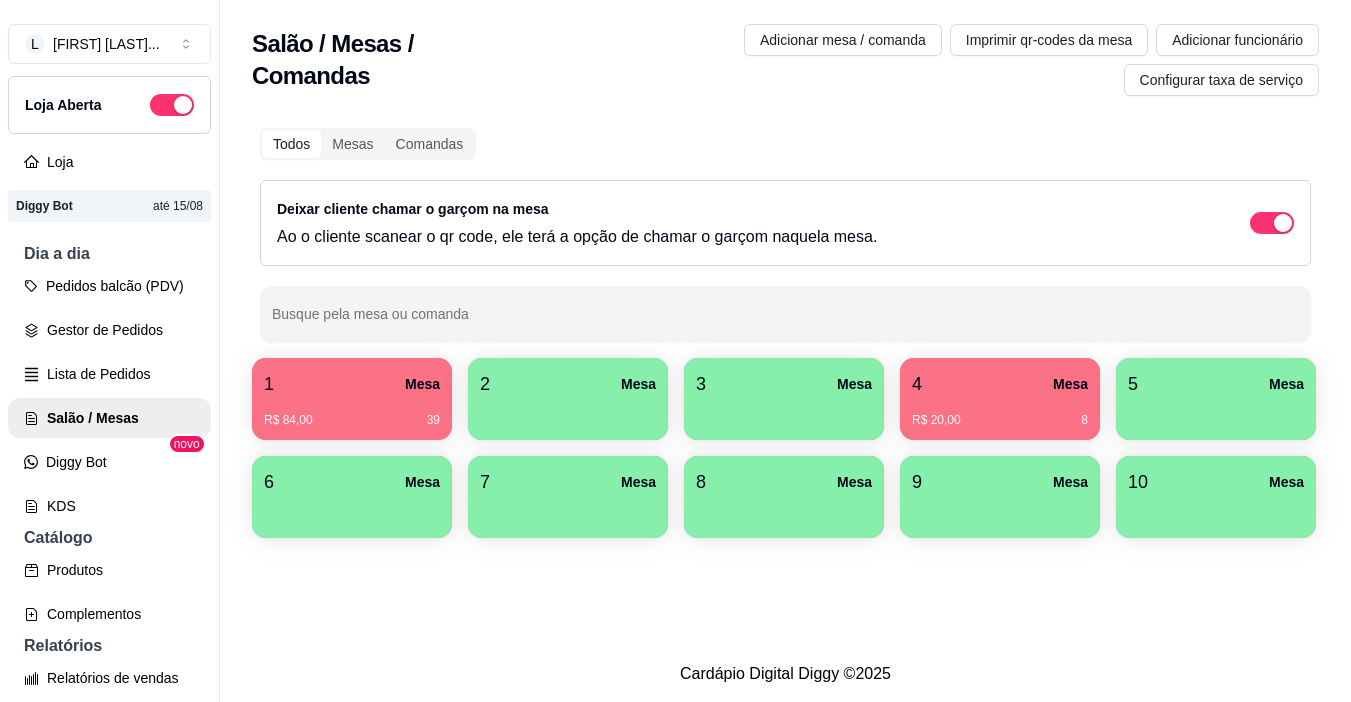 click on "1 Mesa" at bounding box center (352, 384) 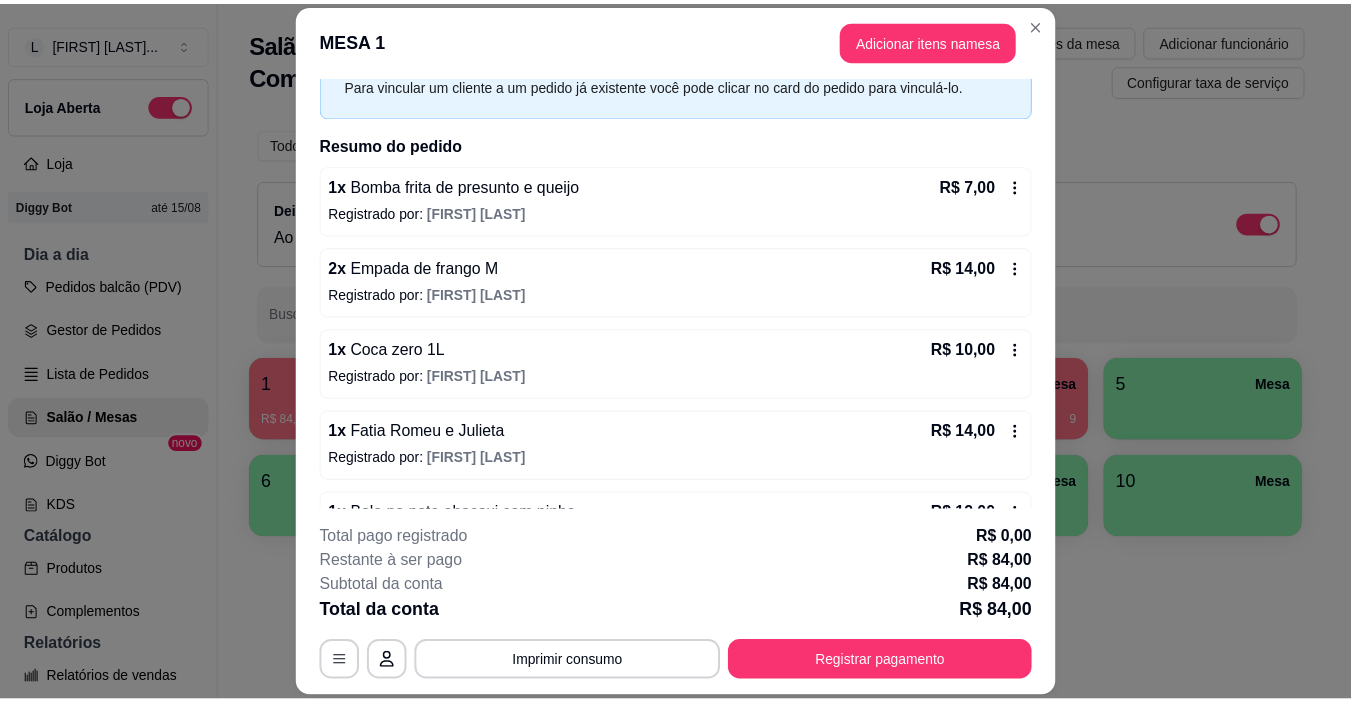 scroll, scrollTop: 400, scrollLeft: 0, axis: vertical 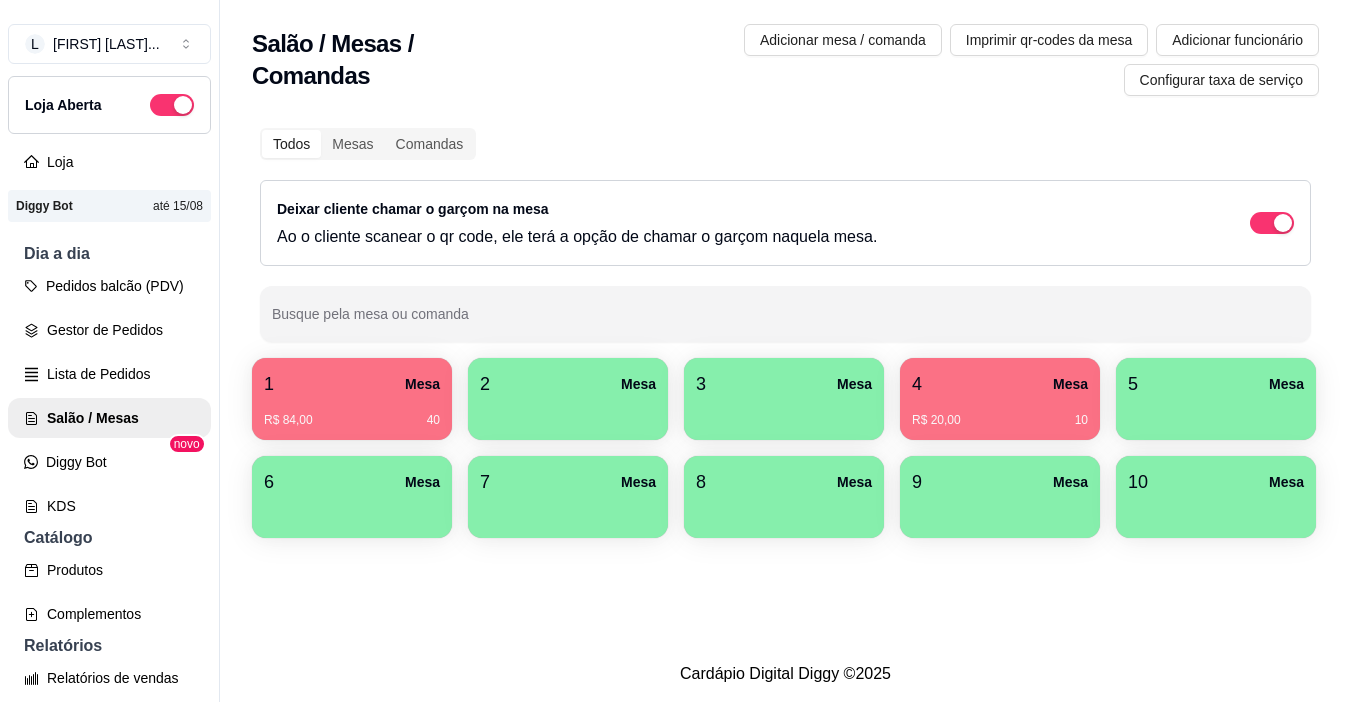 click on "R$ 84,00 40" at bounding box center (352, 413) 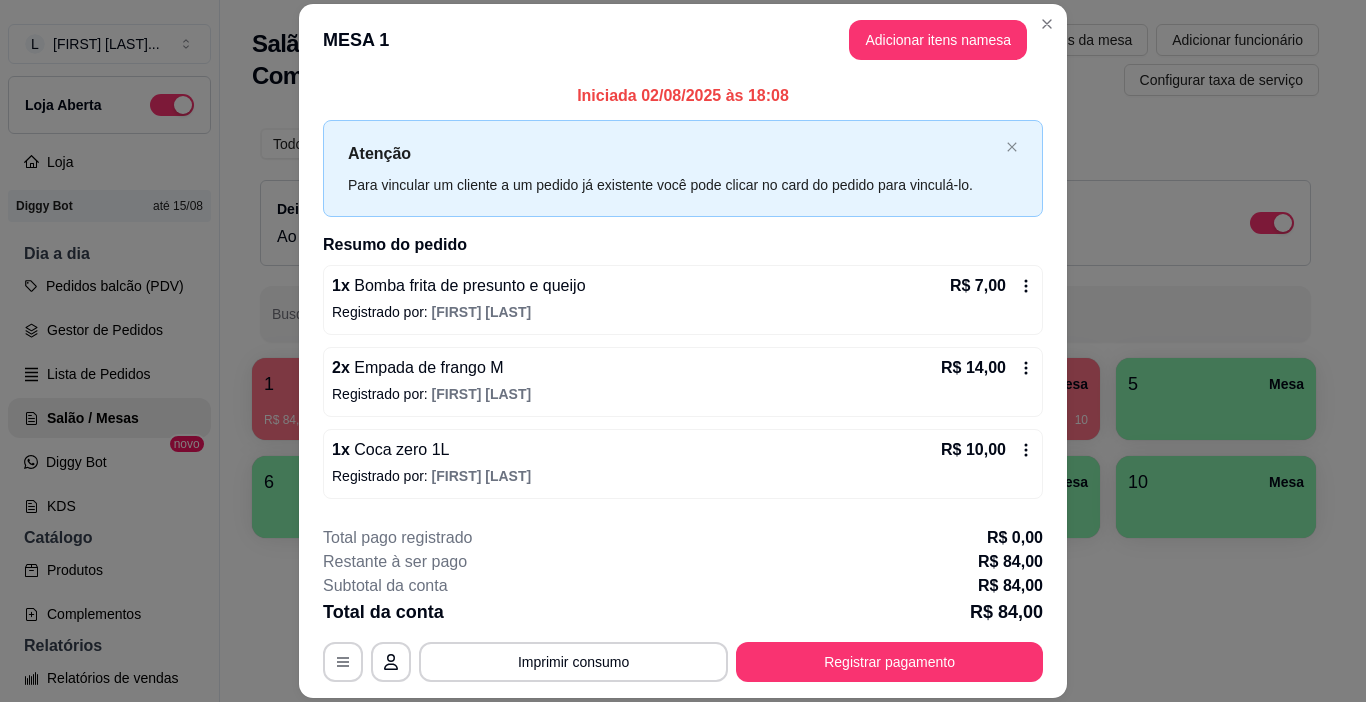 click on "MESA 1 Adicionar itens na  mesa" at bounding box center [683, 40] 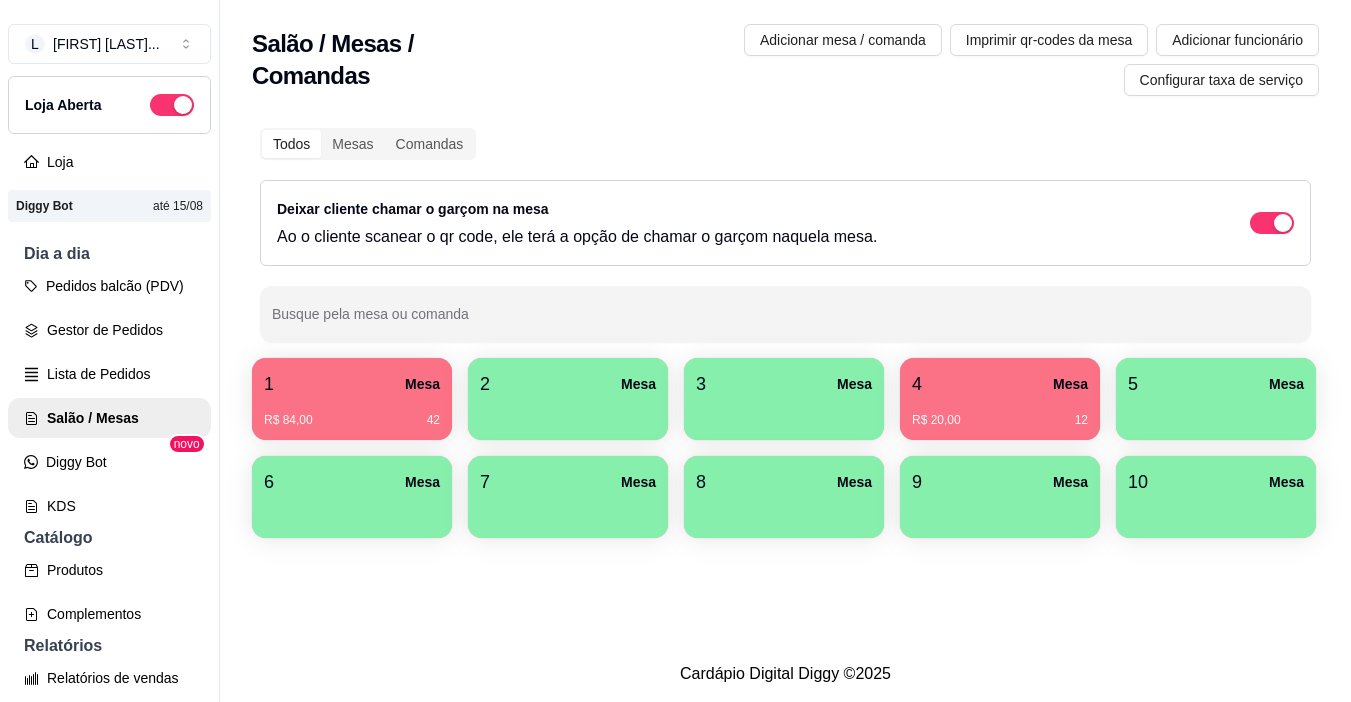 click on "4 Mesa" at bounding box center (1000, 384) 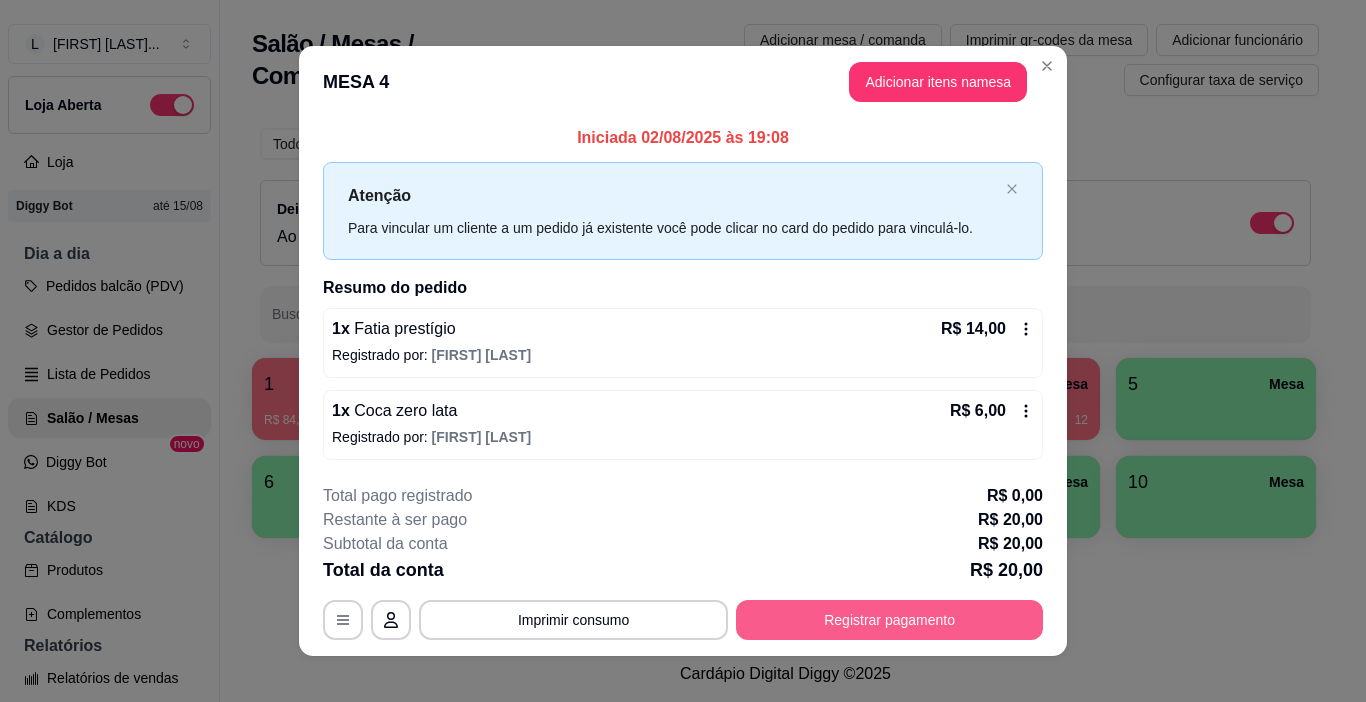 click on "Registrar pagamento" at bounding box center [889, 620] 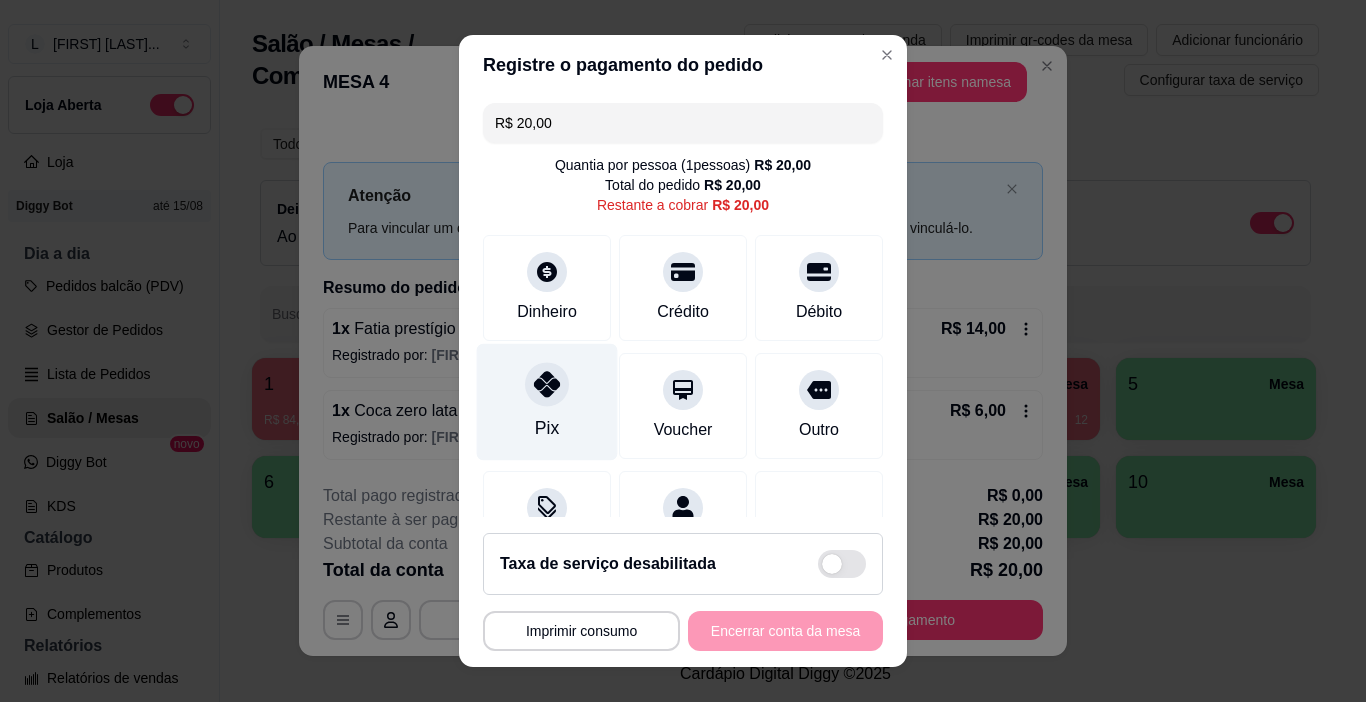 click 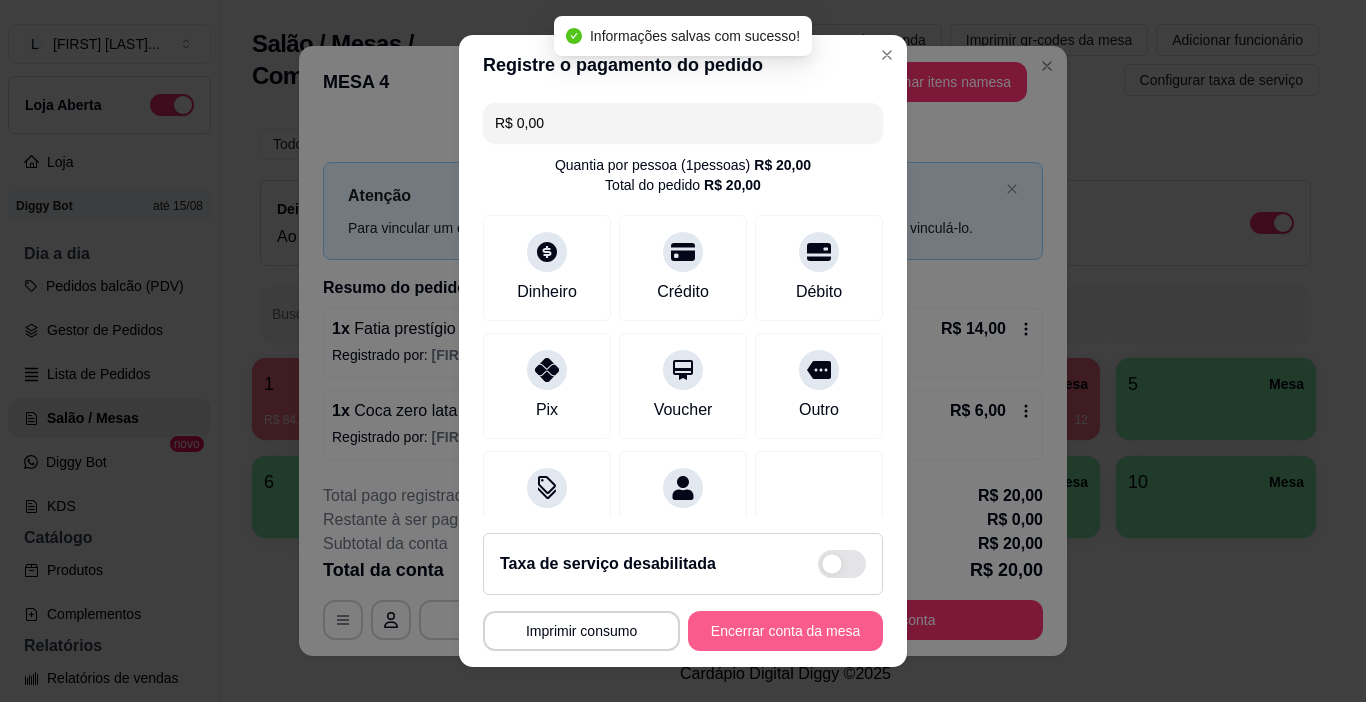 type on "R$ 0,00" 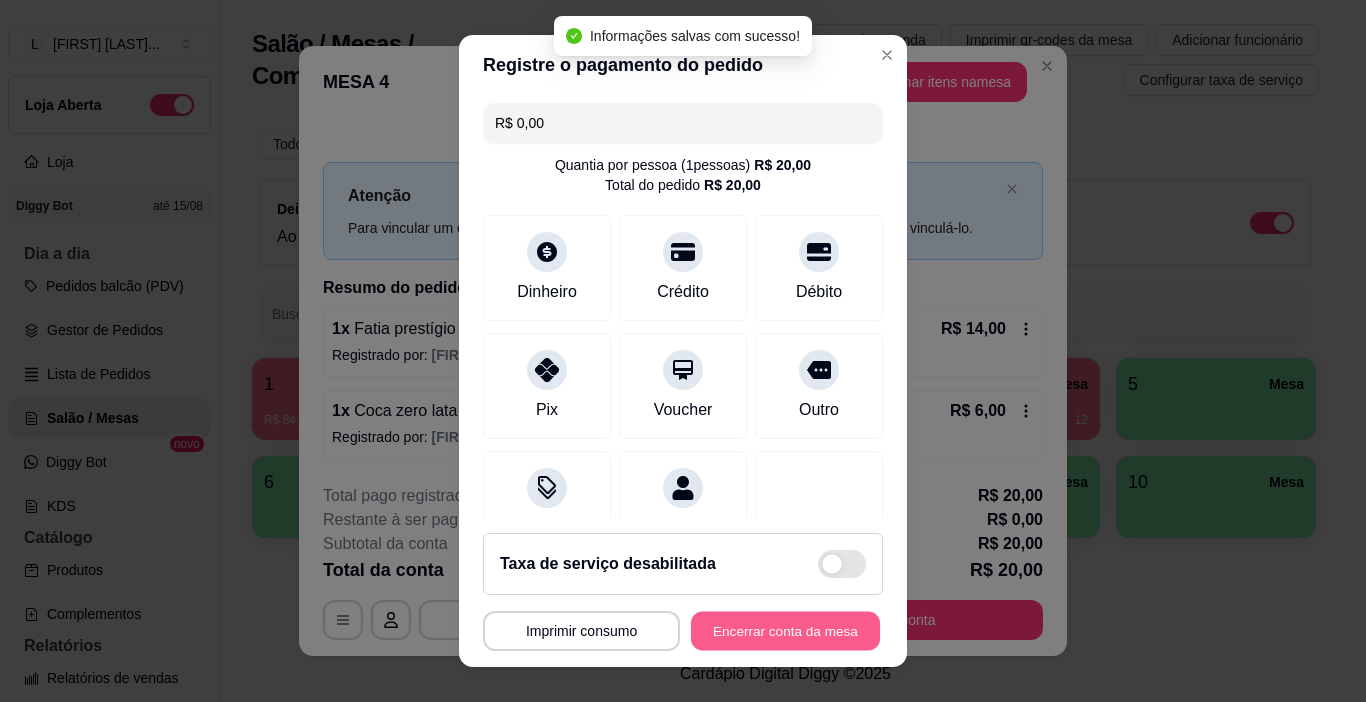click on "Encerrar conta da mesa" at bounding box center [785, 631] 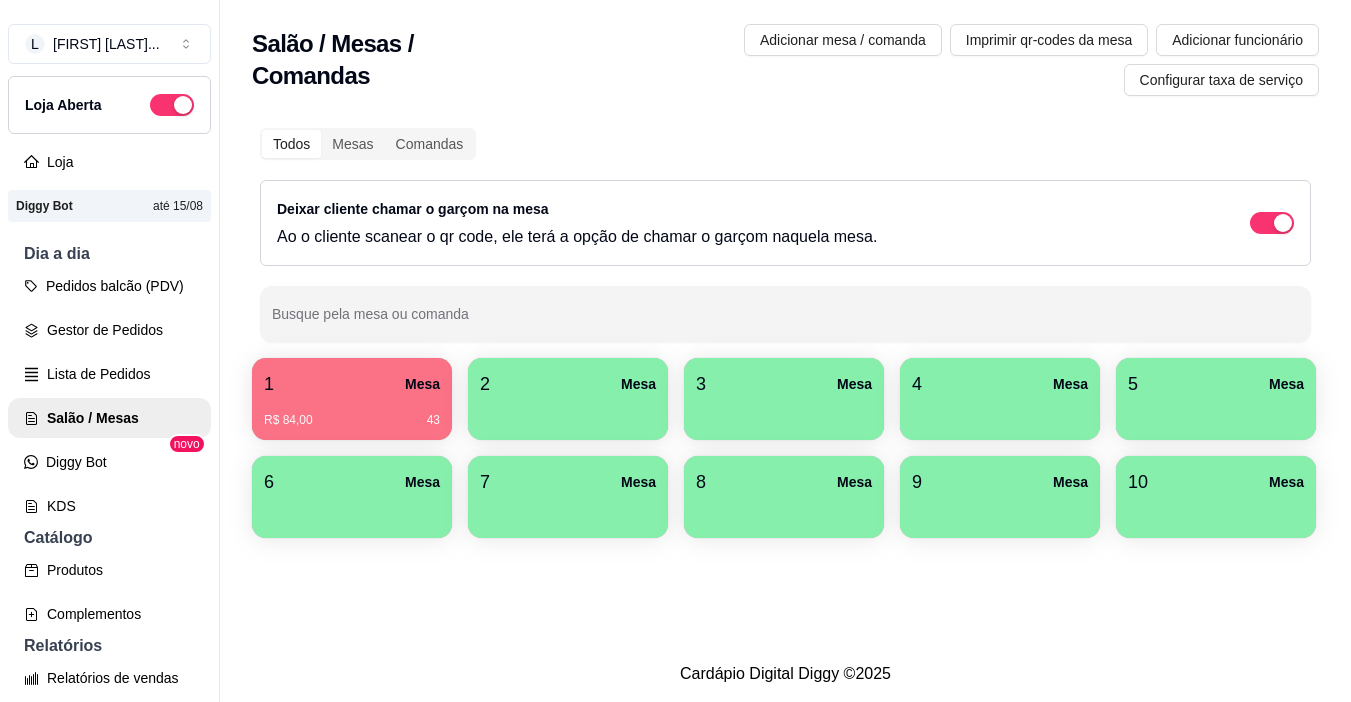 click on "R$ 84,00 43" at bounding box center [352, 413] 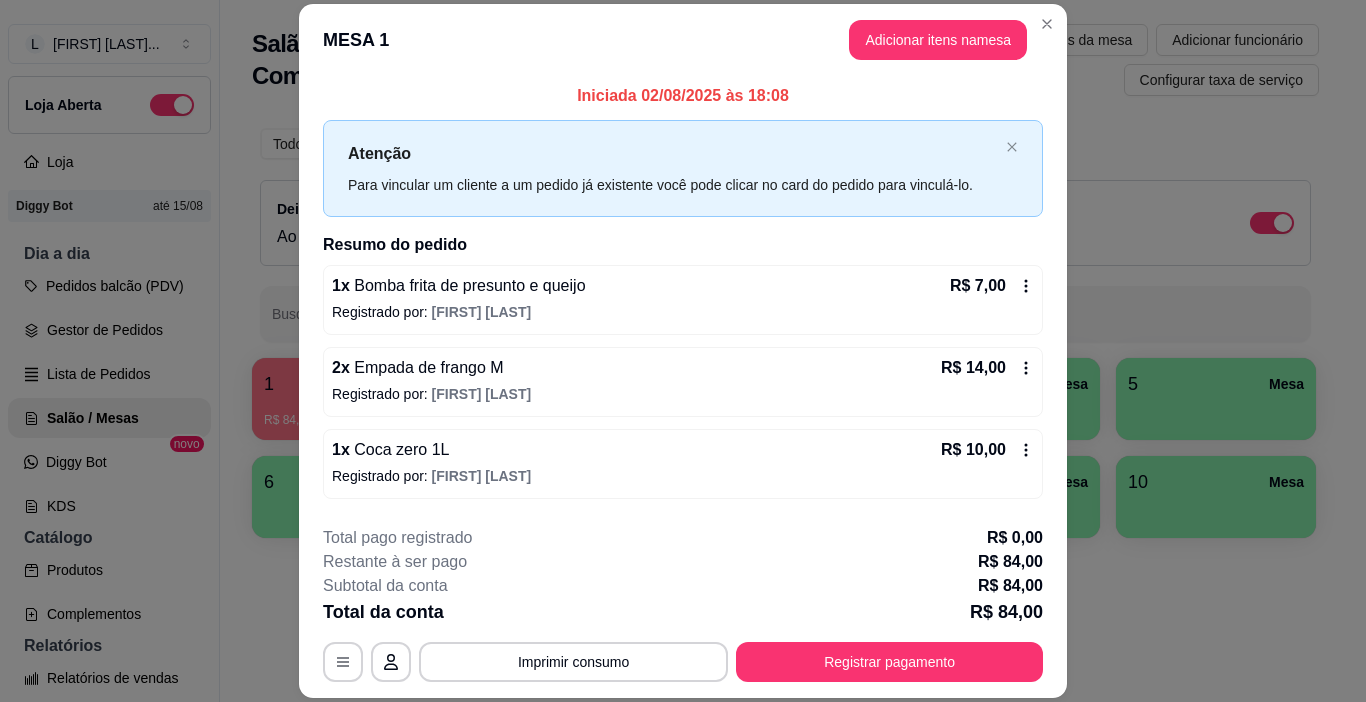 scroll, scrollTop: 400, scrollLeft: 0, axis: vertical 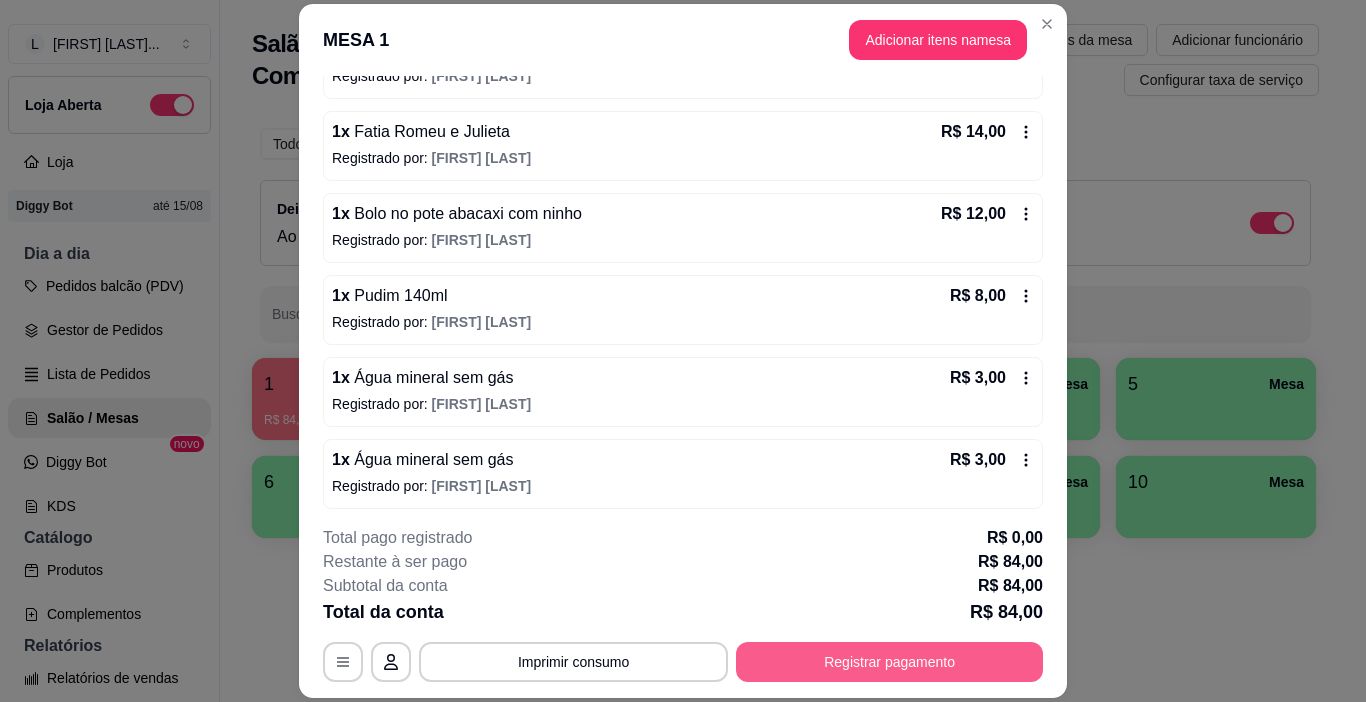 click on "Registrar pagamento" at bounding box center [889, 662] 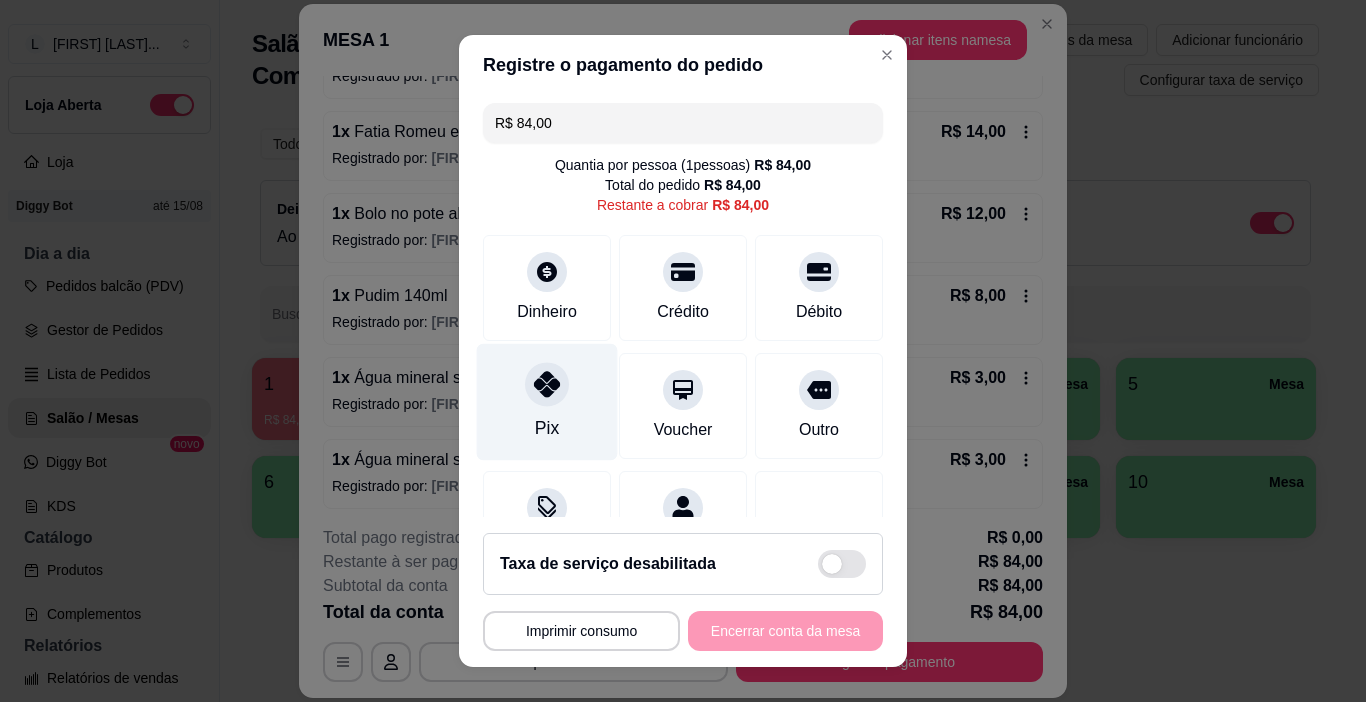 click 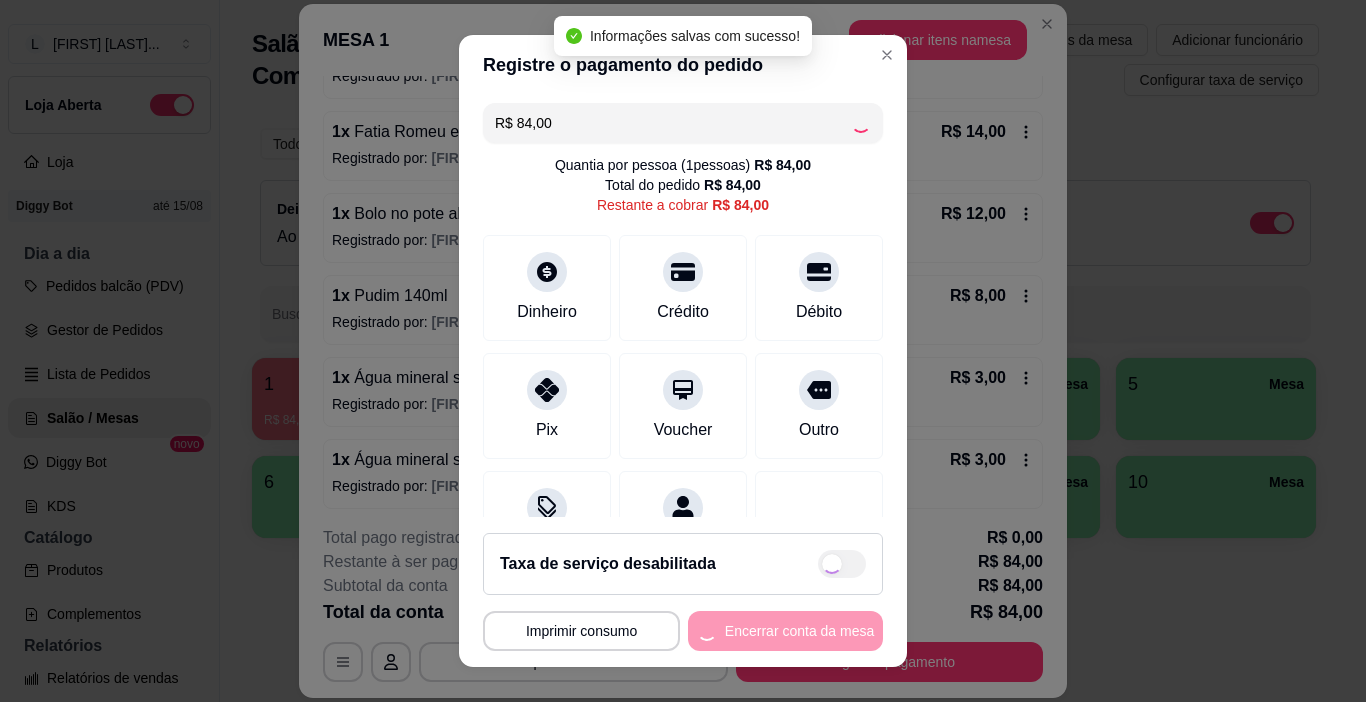 type on "R$ 0,00" 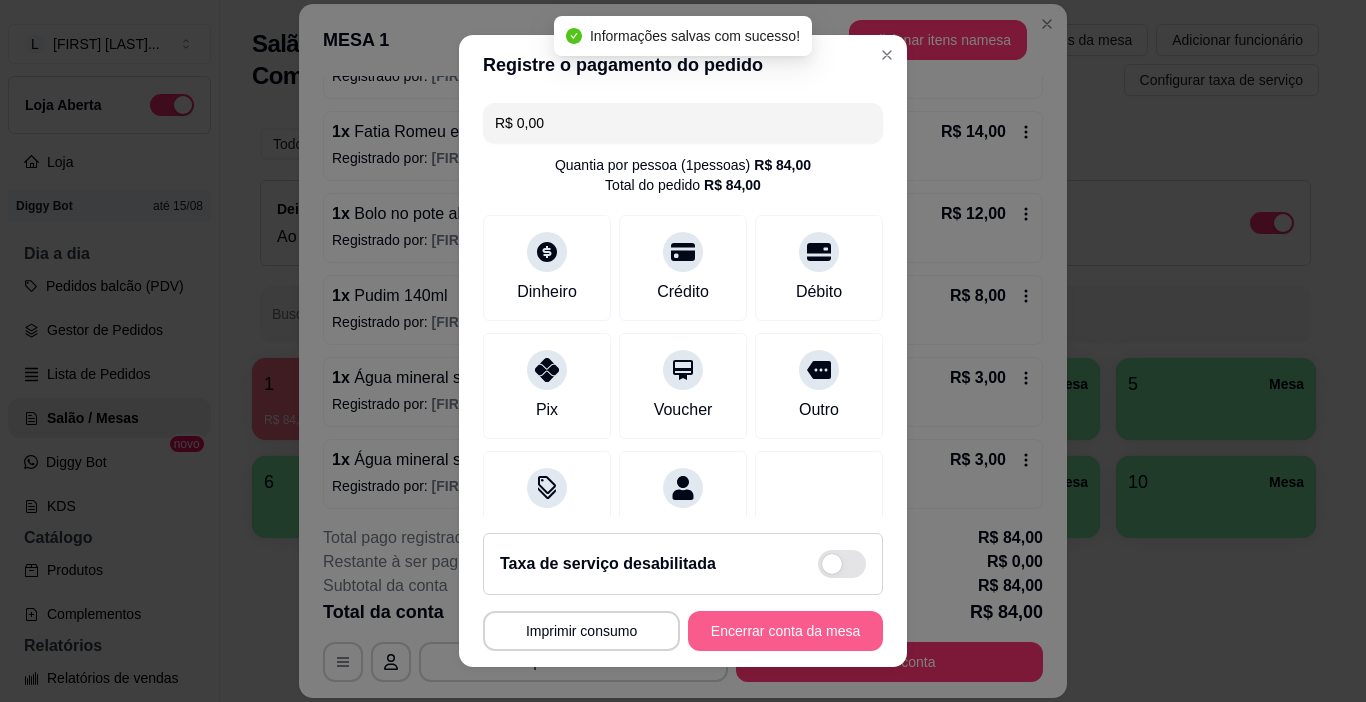 click on "Encerrar conta da mesa" at bounding box center (785, 631) 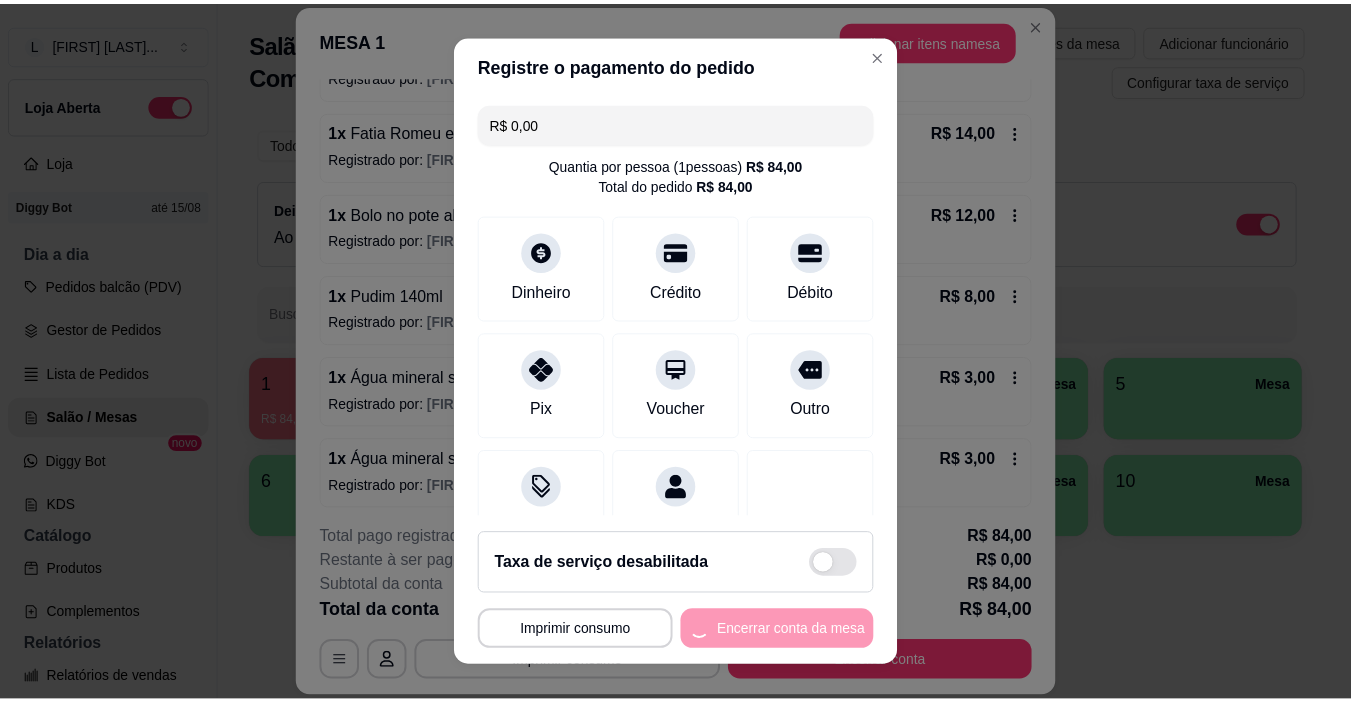 scroll, scrollTop: 0, scrollLeft: 0, axis: both 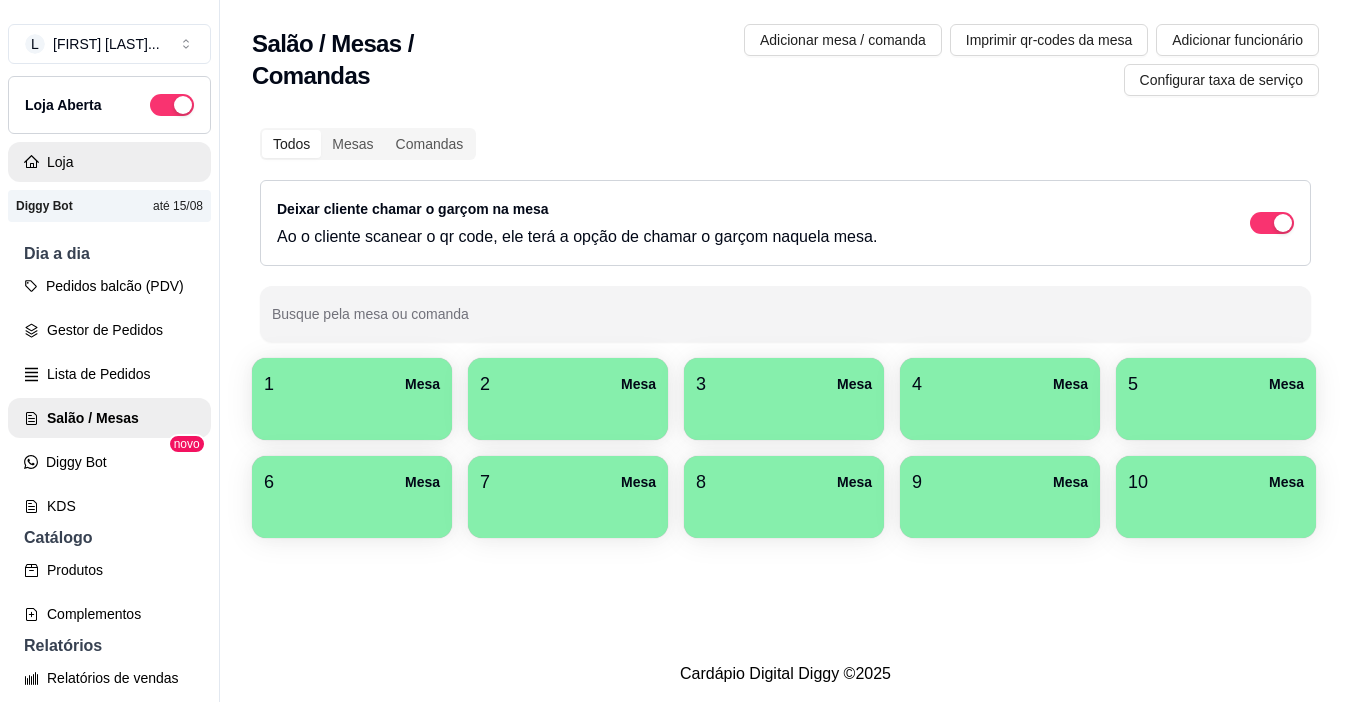 click on "Loja" at bounding box center (109, 162) 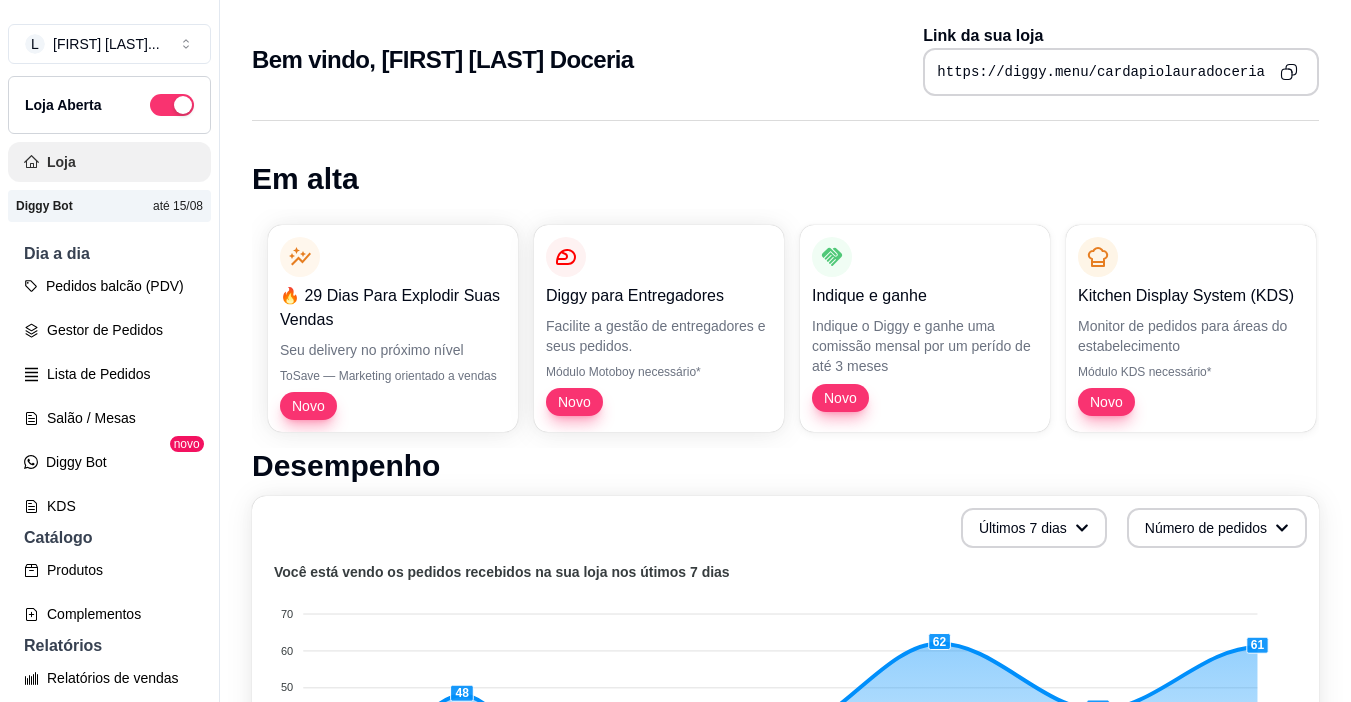click on "Loja" at bounding box center [109, 162] 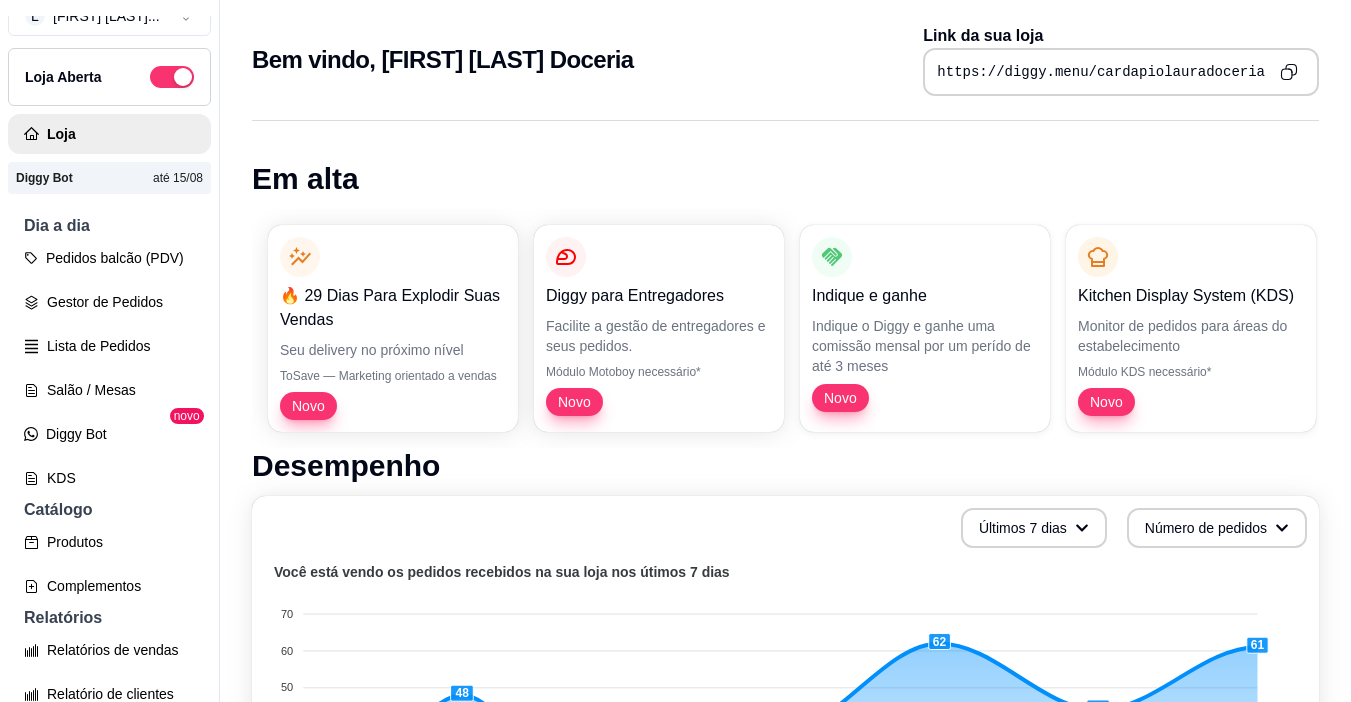 scroll, scrollTop: 0, scrollLeft: 0, axis: both 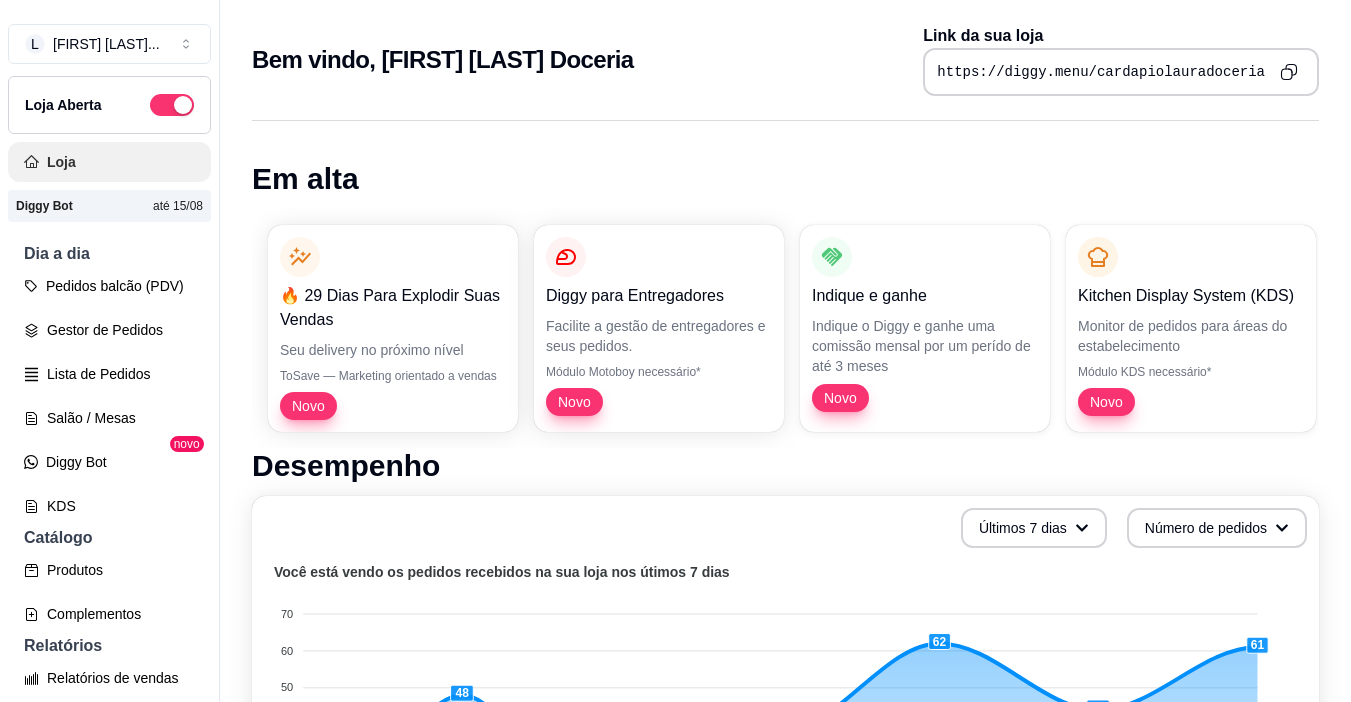 click on "Loja" at bounding box center [109, 162] 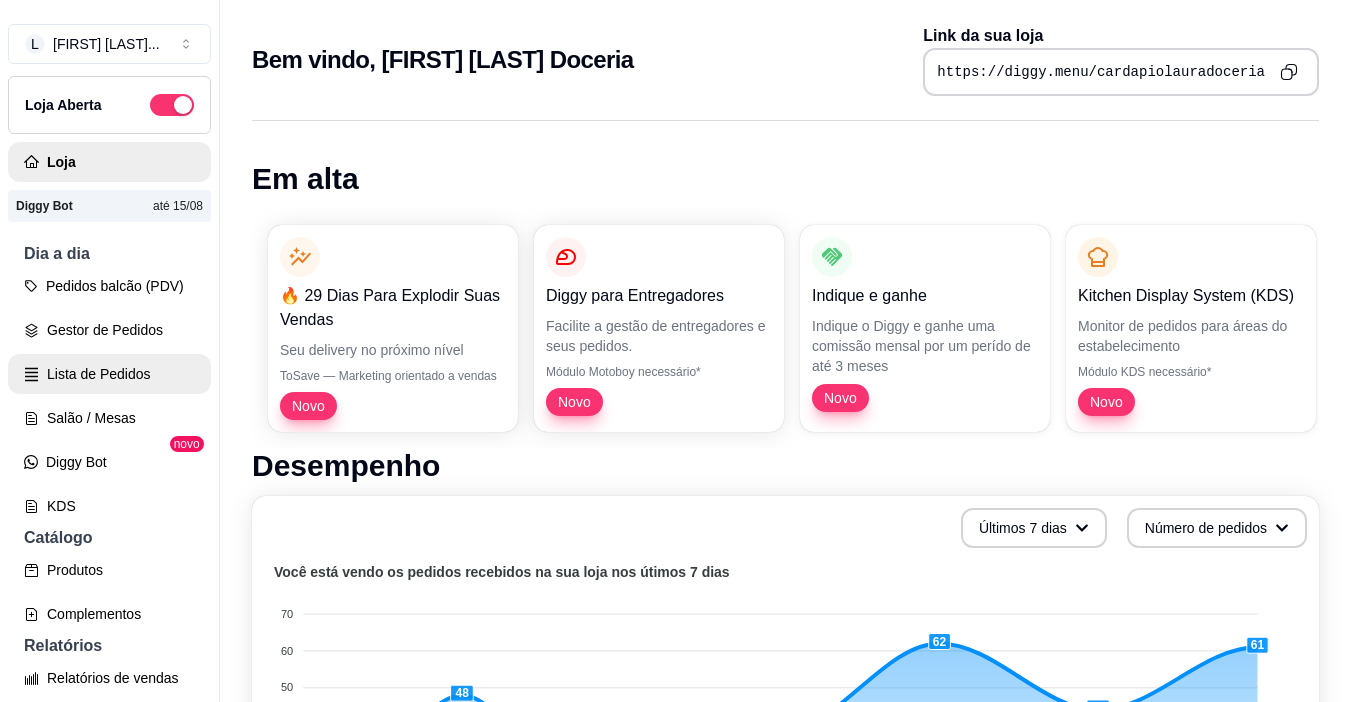 click on "Lista de Pedidos" at bounding box center [109, 374] 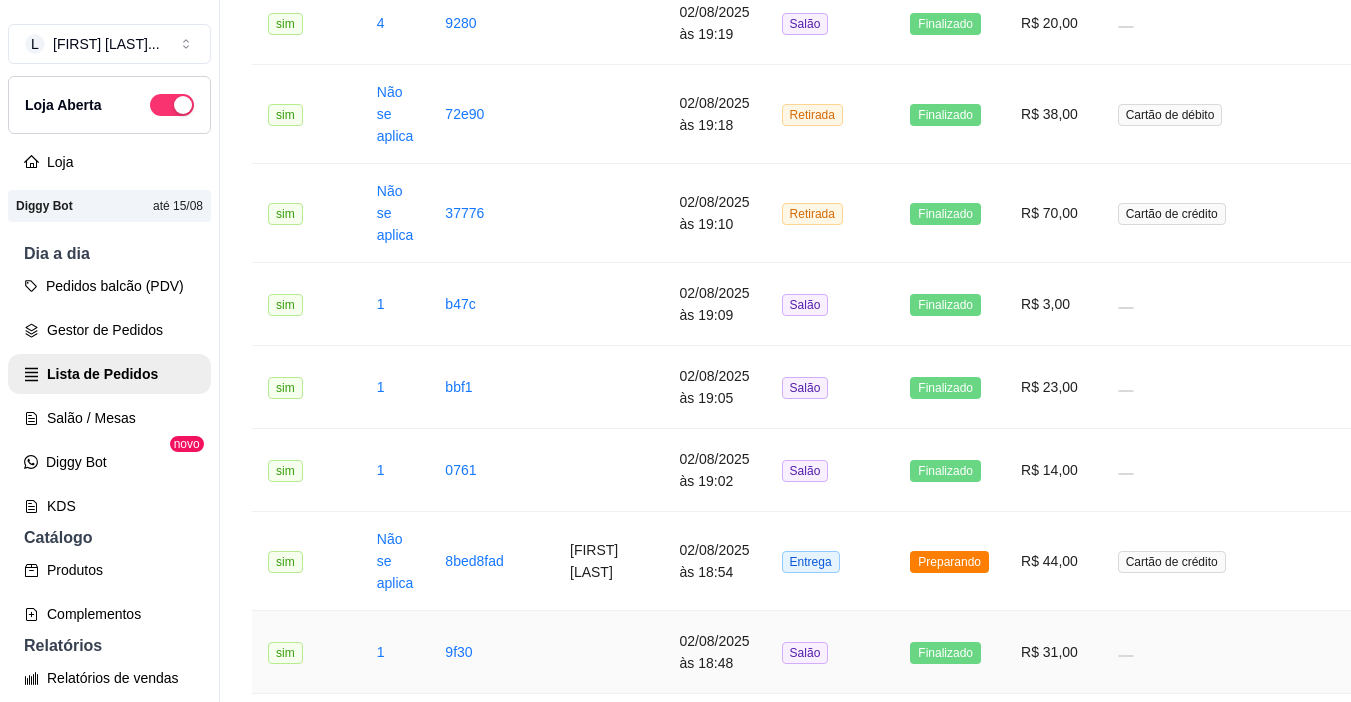 scroll, scrollTop: 0, scrollLeft: 0, axis: both 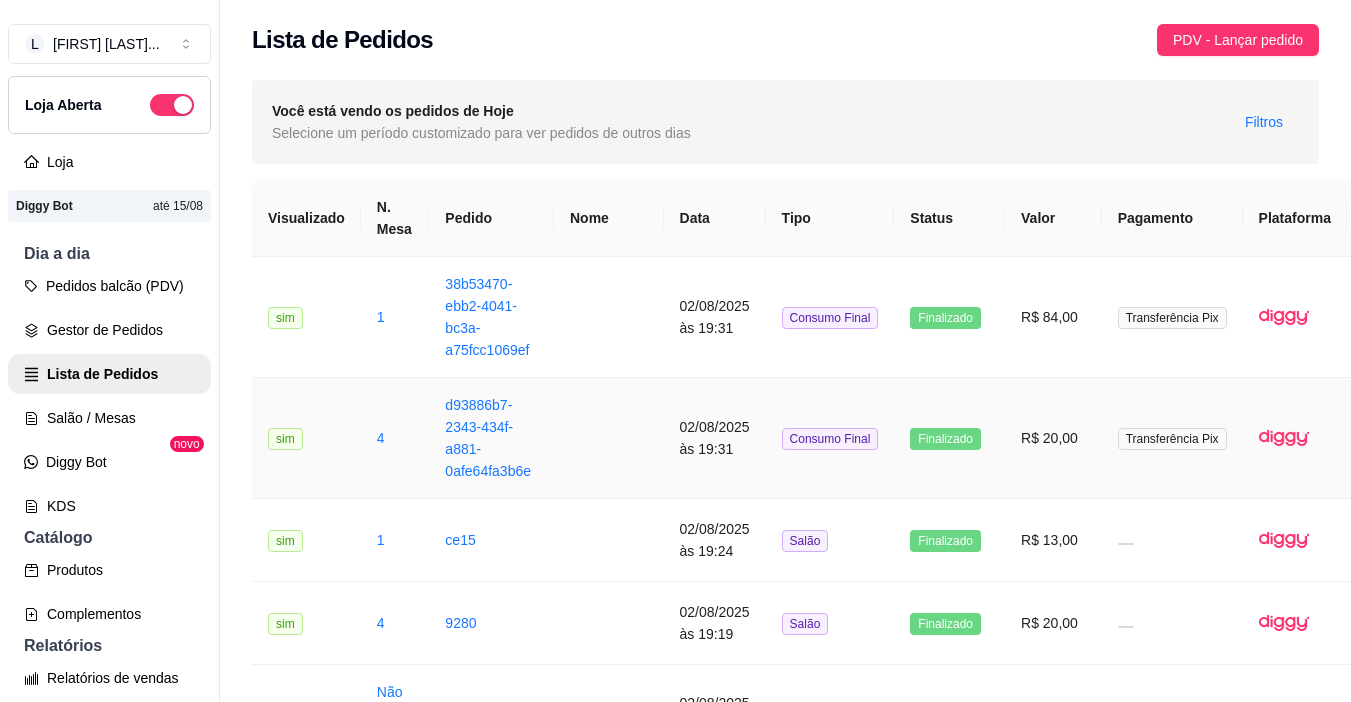 click on "d93886b7-2343-434f-a881-0afe64fa3b6e" at bounding box center [491, 438] 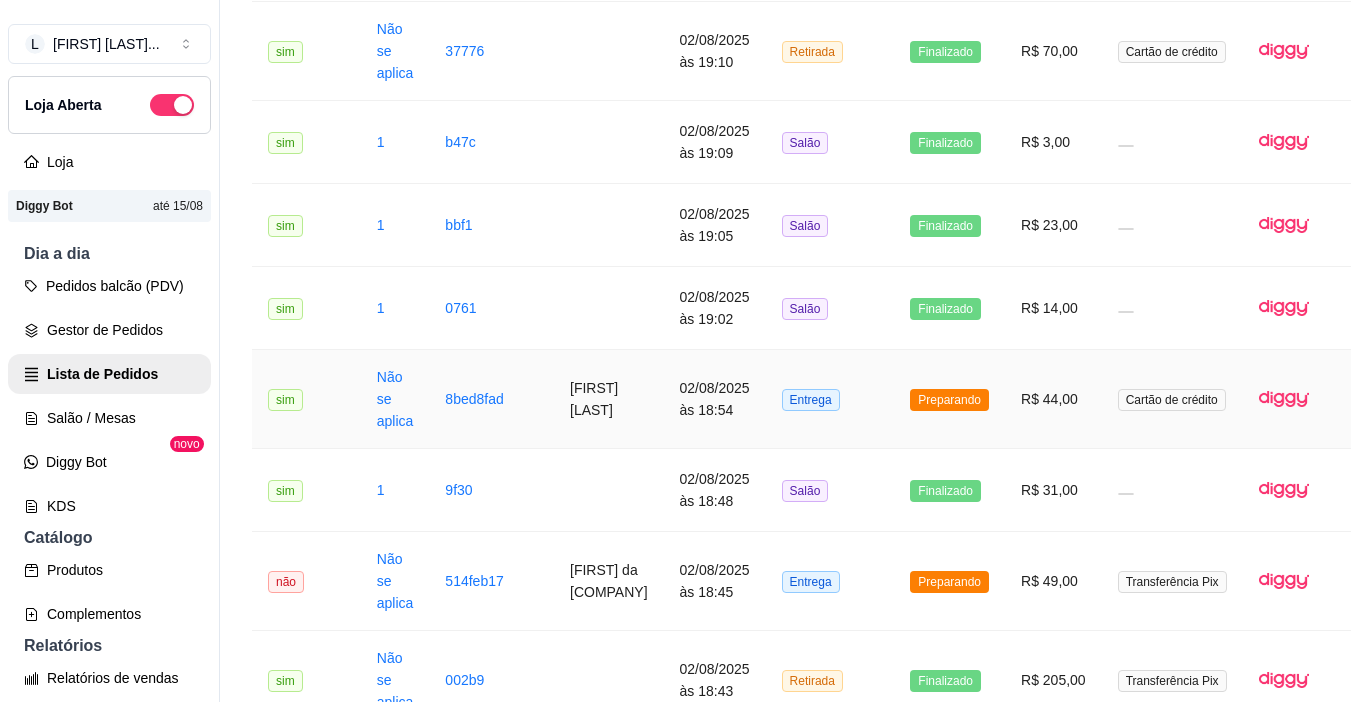 scroll, scrollTop: 800, scrollLeft: 0, axis: vertical 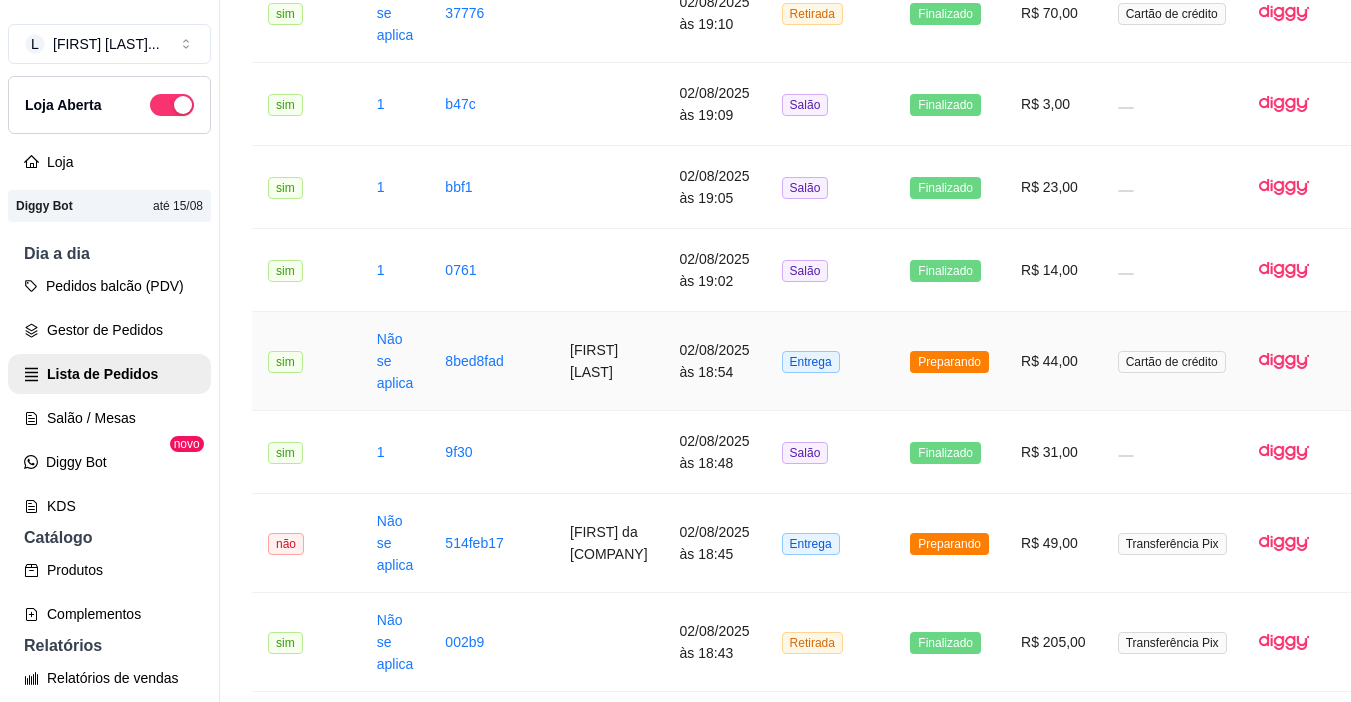 click on "[FIRST] [LAST]" at bounding box center (609, 361) 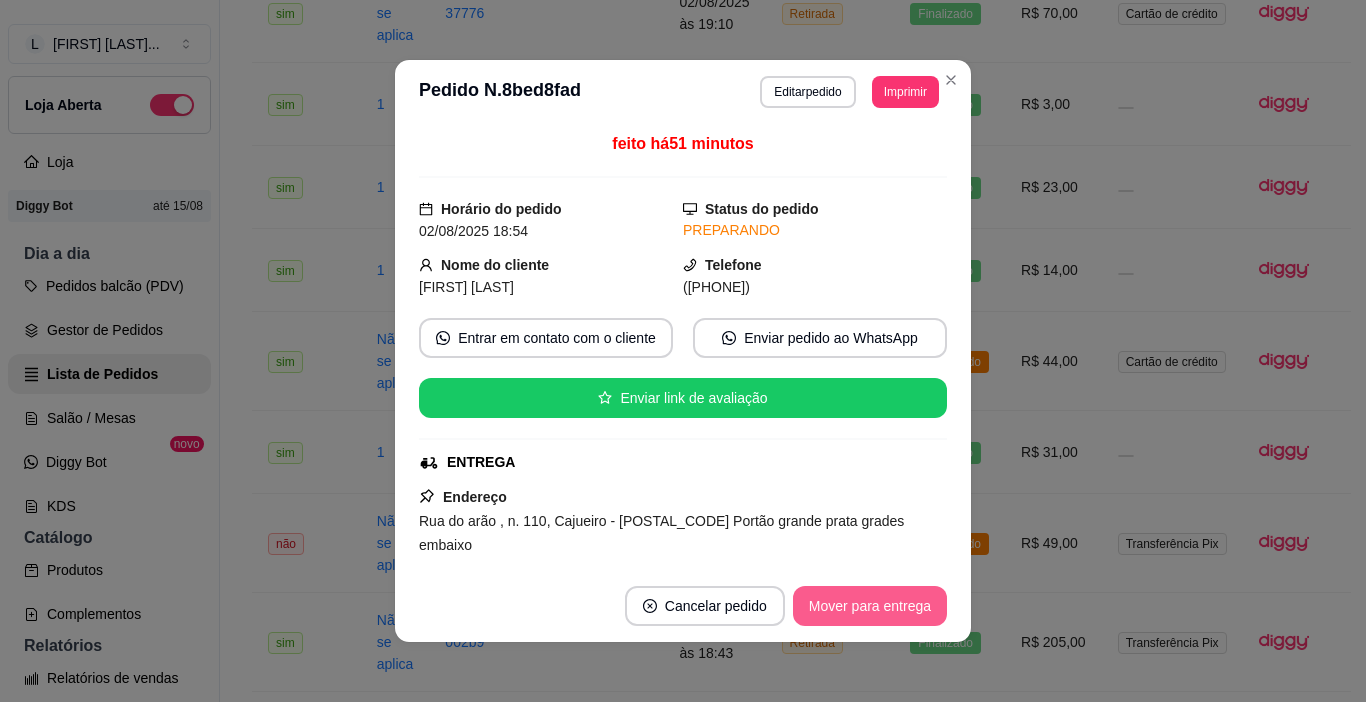 click on "Mover para entrega" at bounding box center (870, 606) 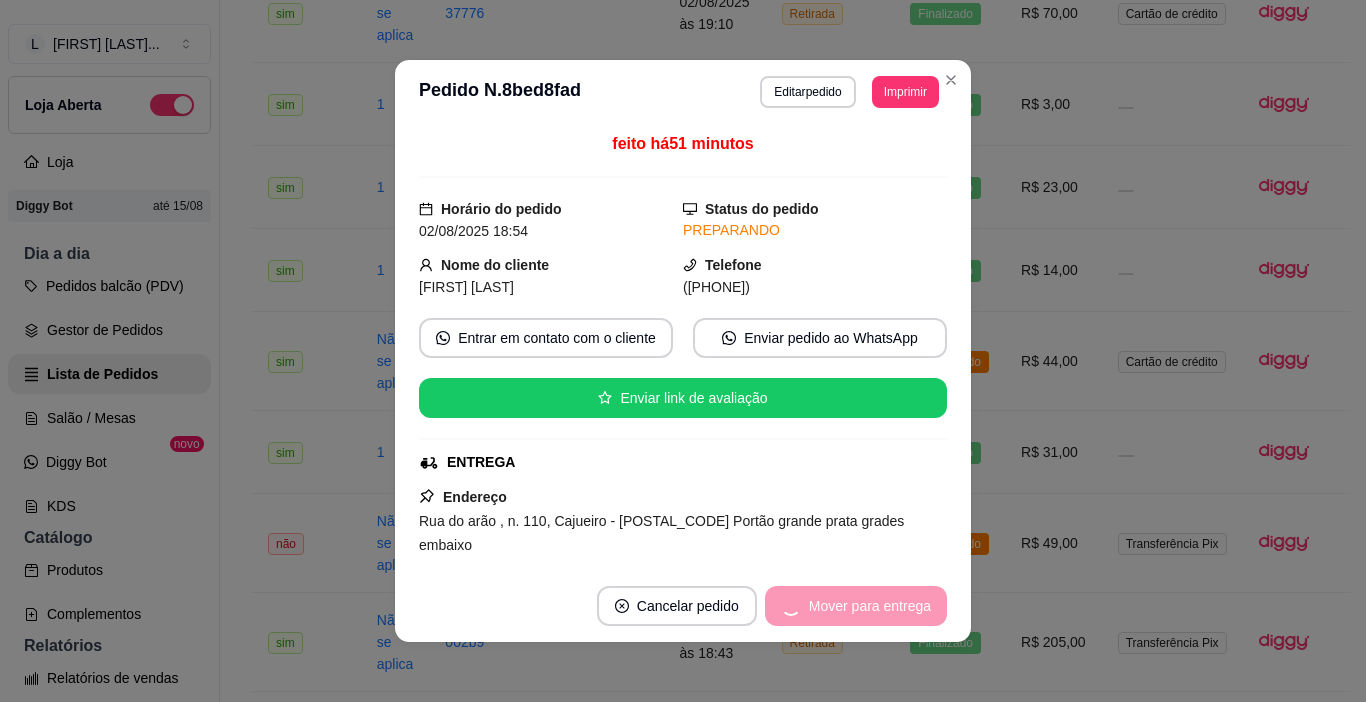 click on "Mover para entrega" at bounding box center (856, 606) 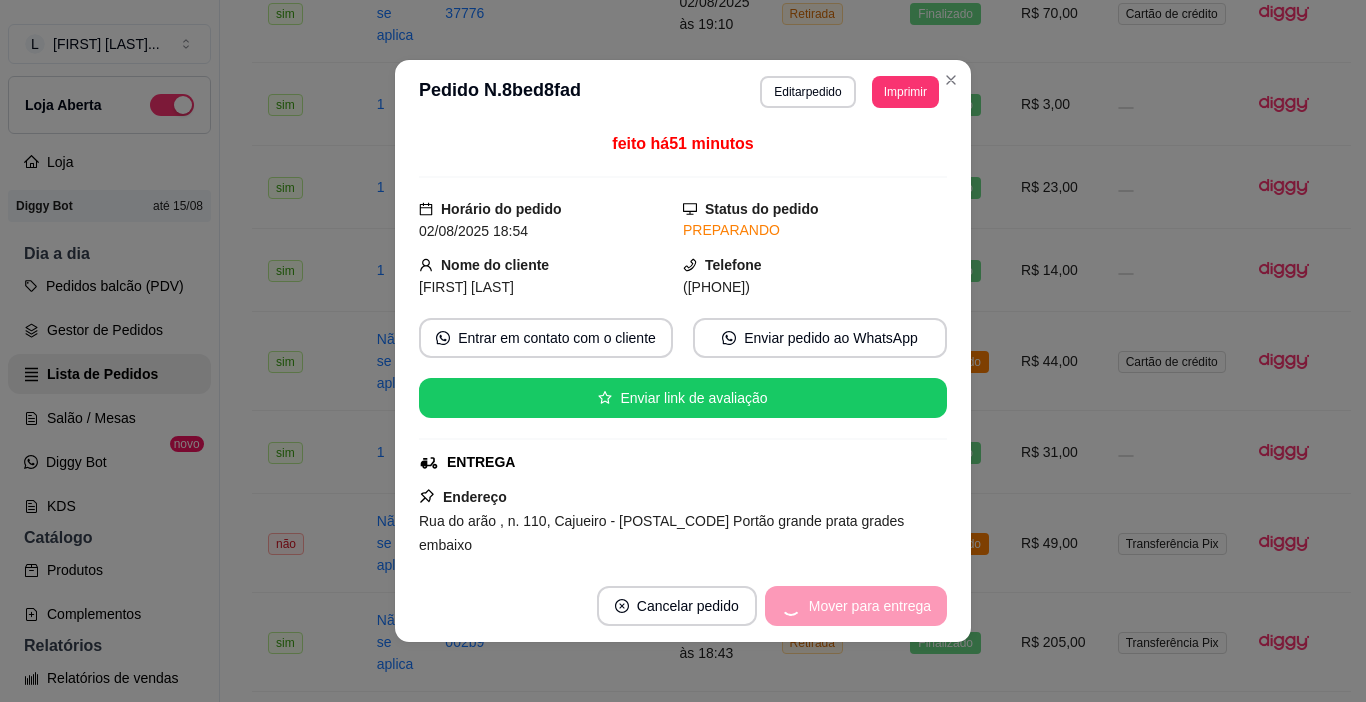 click on "Mover para entrega" at bounding box center [856, 606] 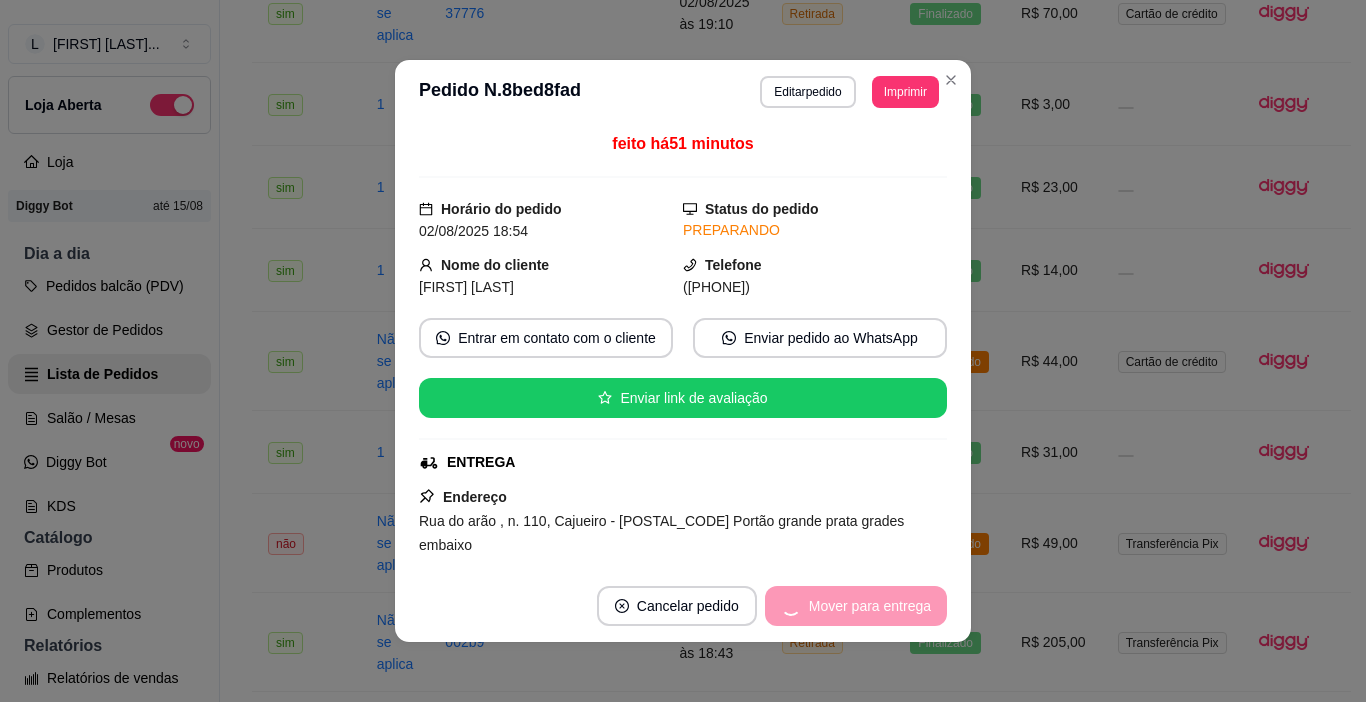 click on "Mover para entrega" at bounding box center [856, 606] 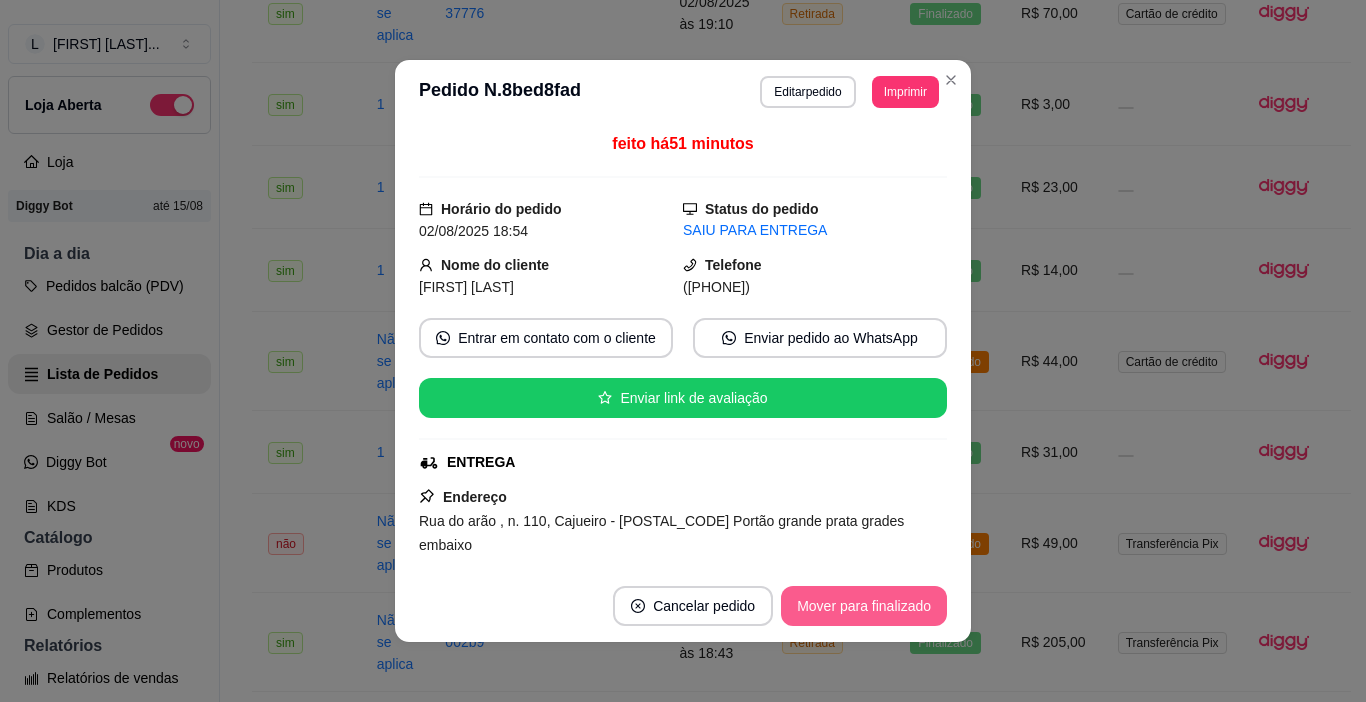 click on "Mover para finalizado" at bounding box center (864, 606) 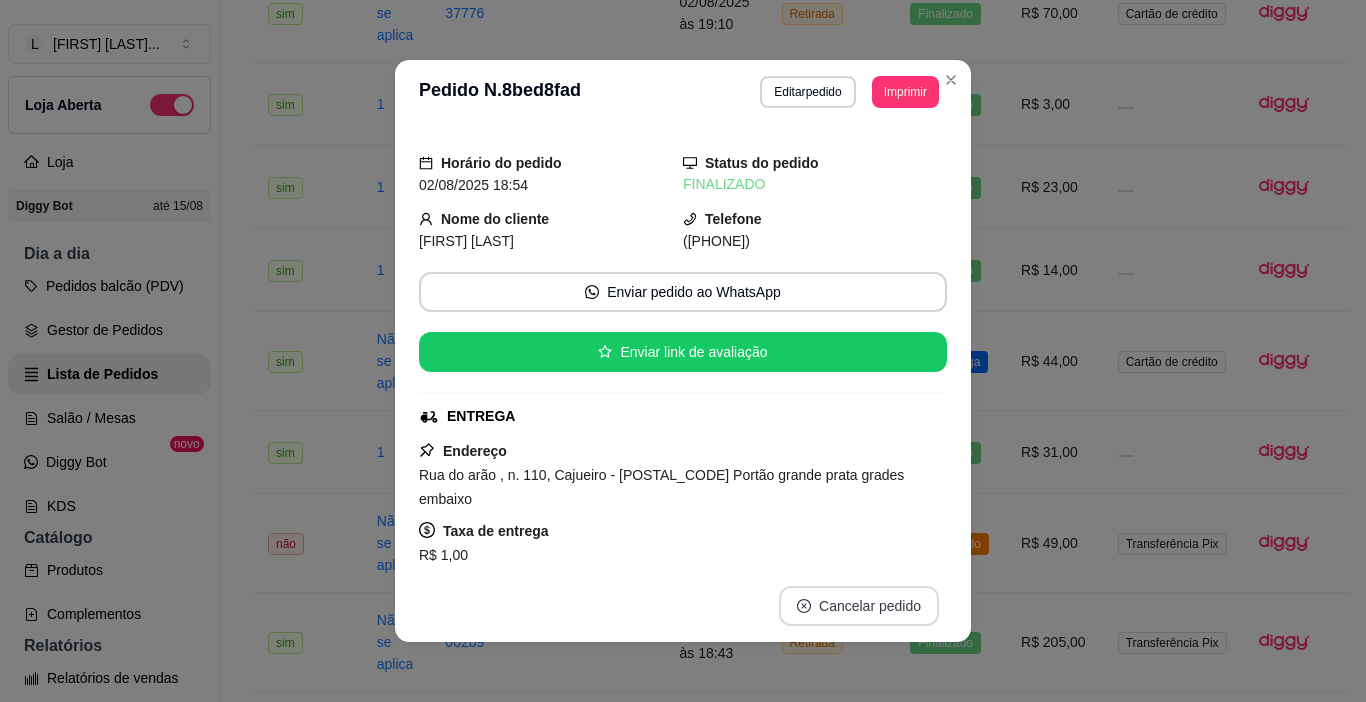 click on "Cancelar pedido" at bounding box center [859, 606] 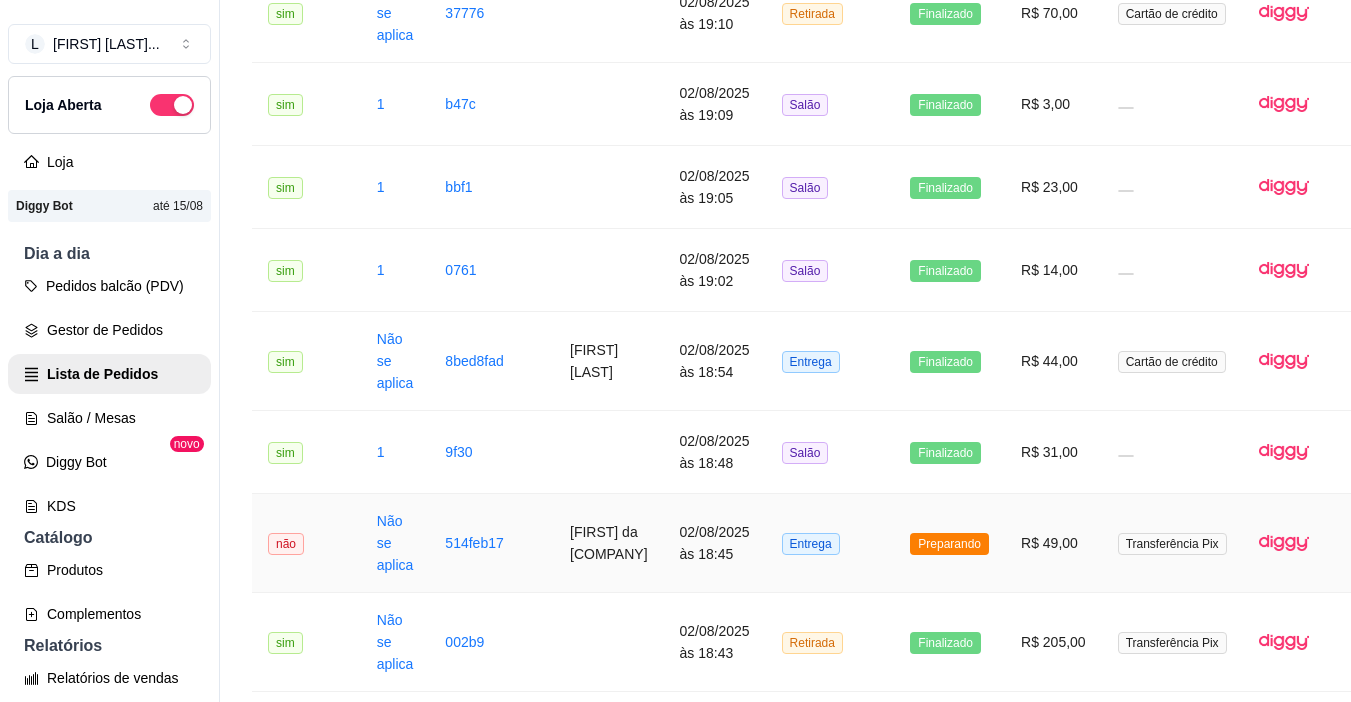 click on "R$ 49,00" at bounding box center [1053, 543] 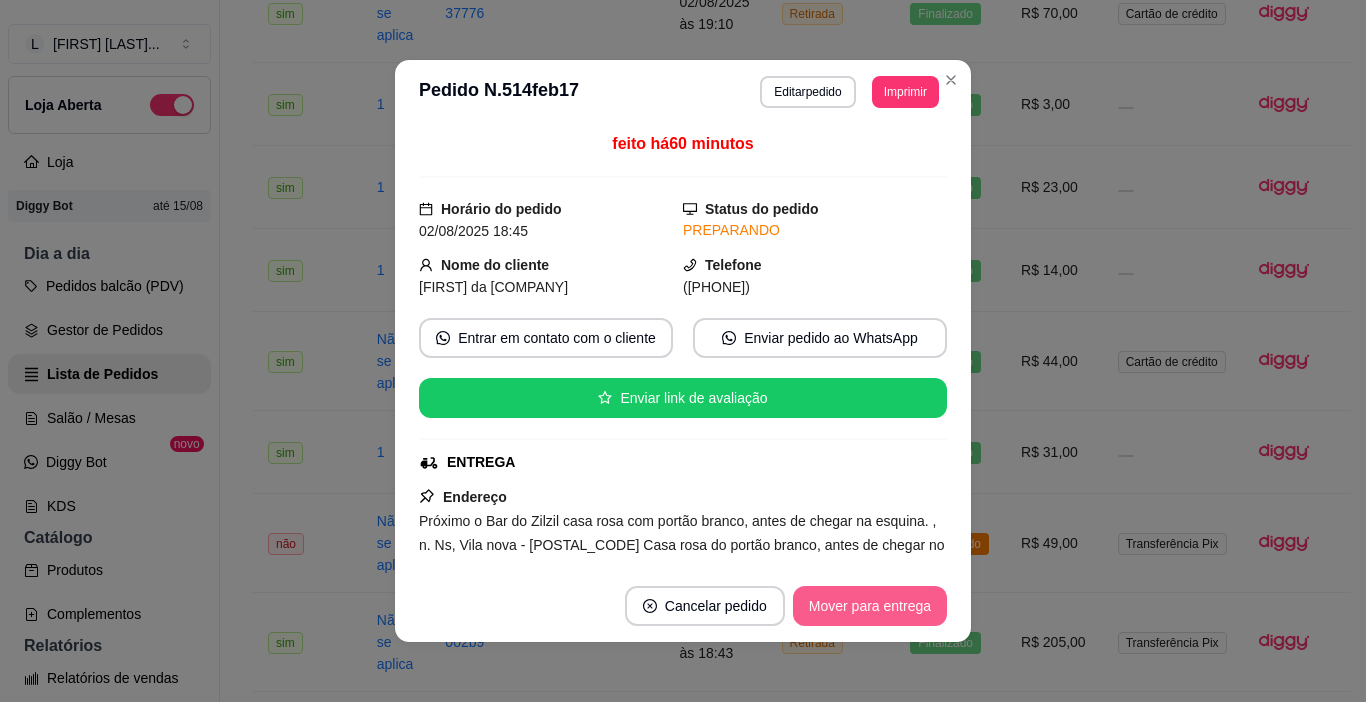 click on "Mover para entrega" at bounding box center [870, 606] 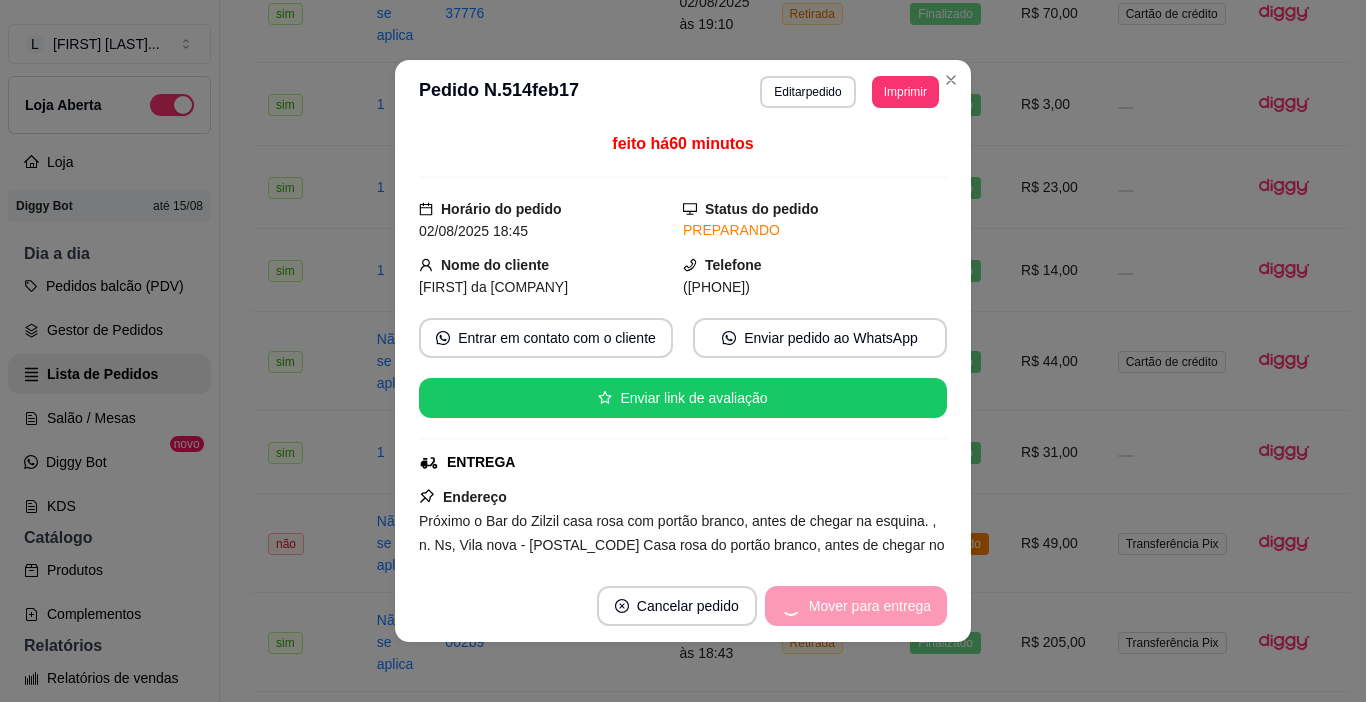 click on "Mover para entrega" at bounding box center (856, 606) 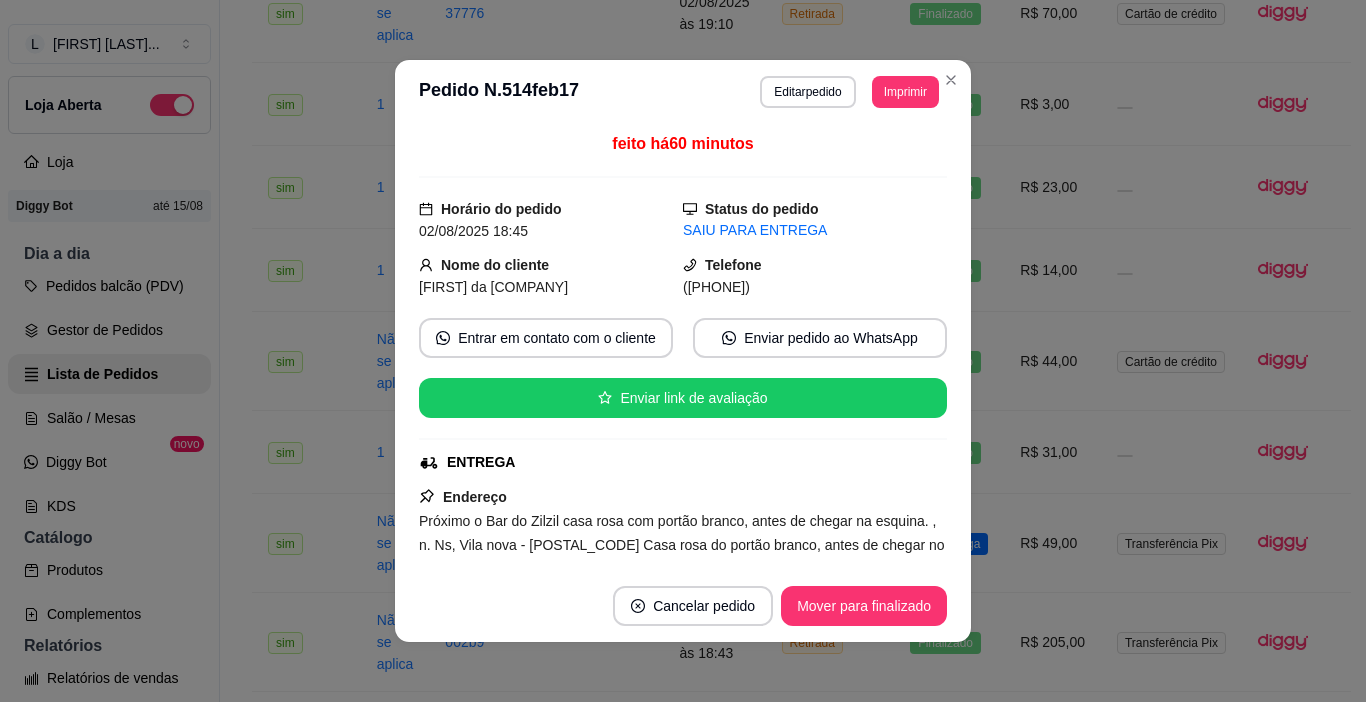 click on "Cancelar pedido Mover para finalizado" at bounding box center (683, 606) 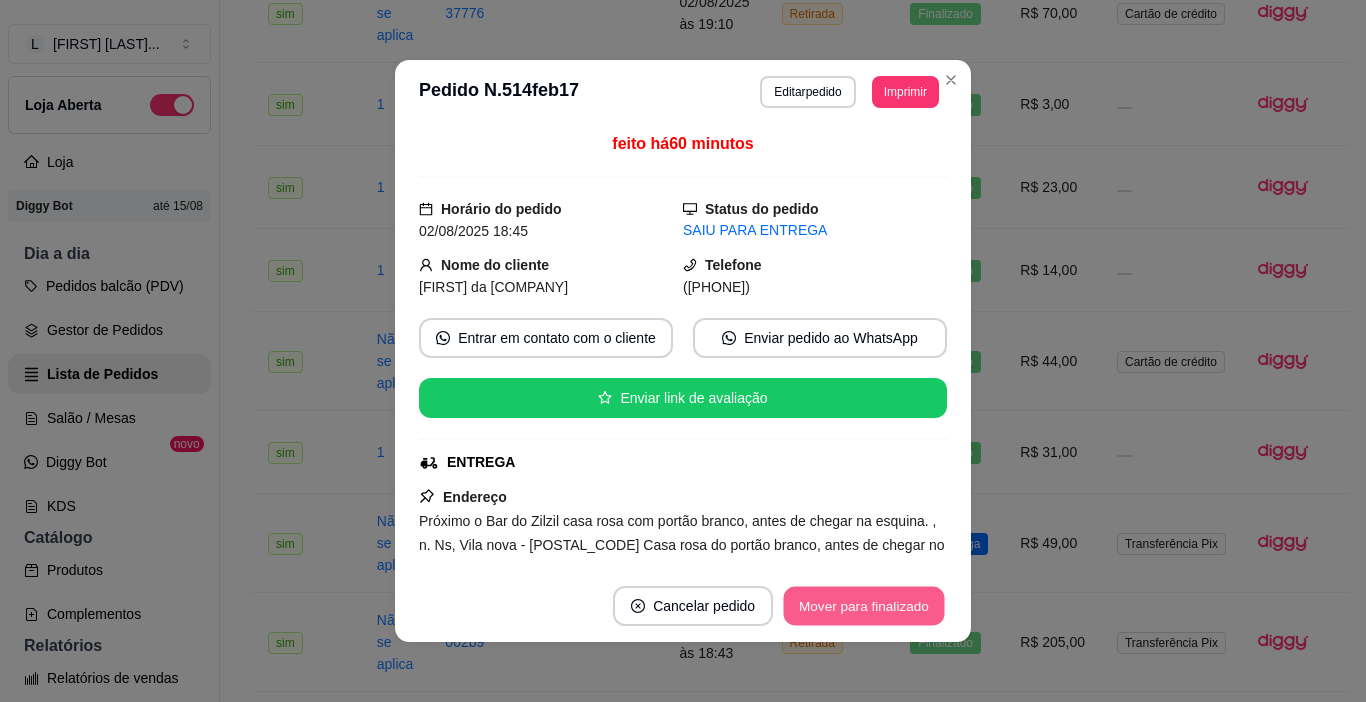 click on "Mover para finalizado" at bounding box center (864, 606) 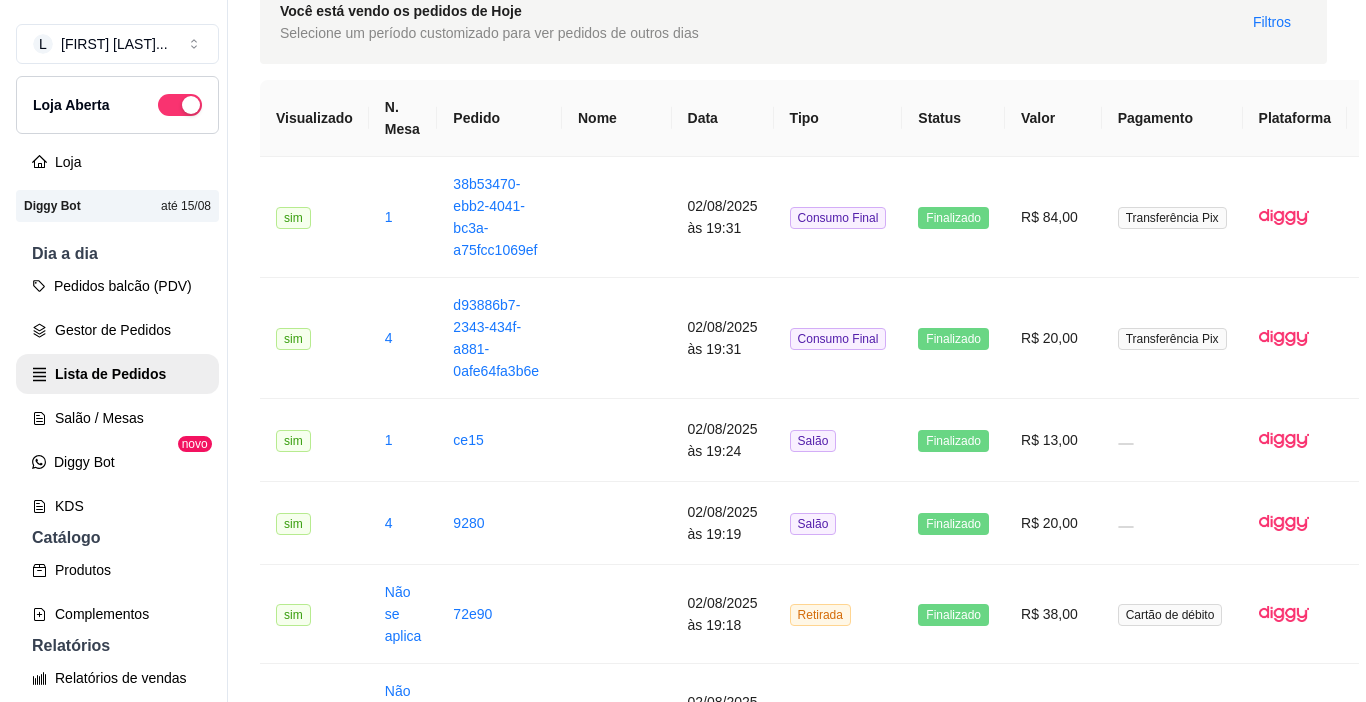 scroll, scrollTop: 0, scrollLeft: 0, axis: both 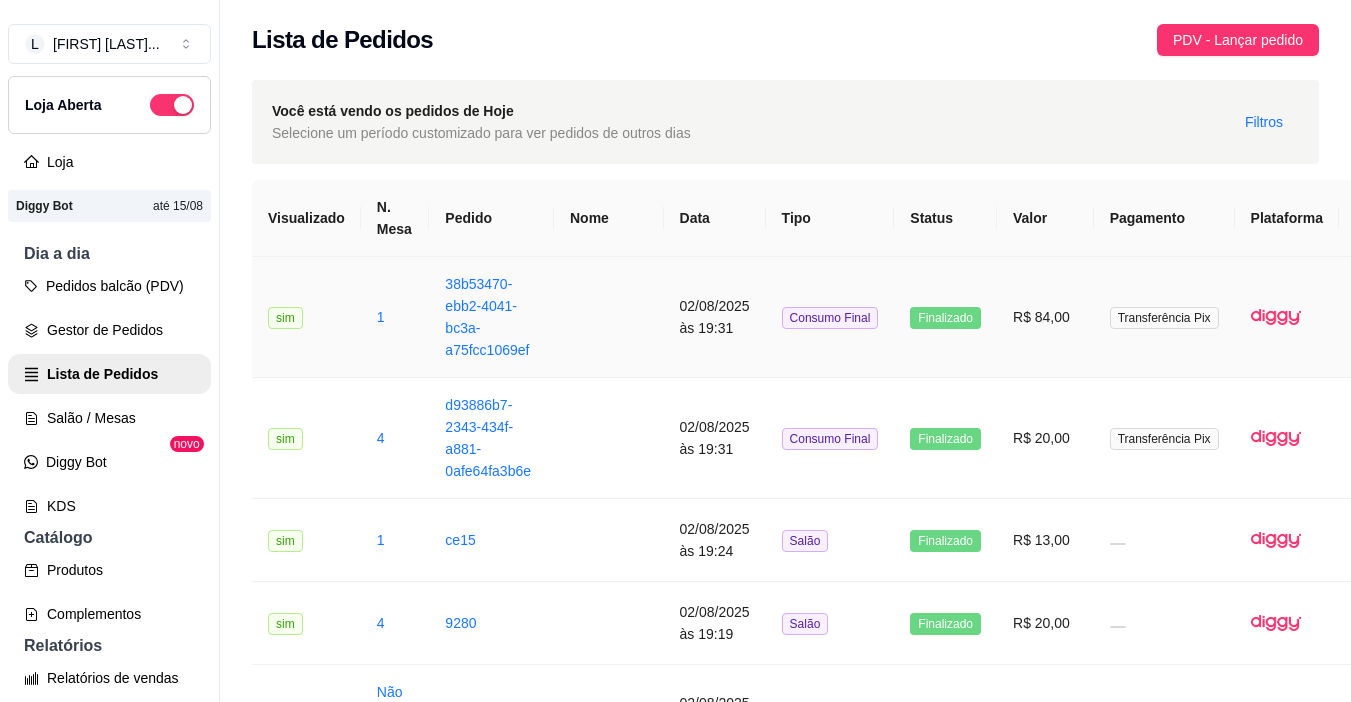 click on "R$ 84,00" at bounding box center (1045, 317) 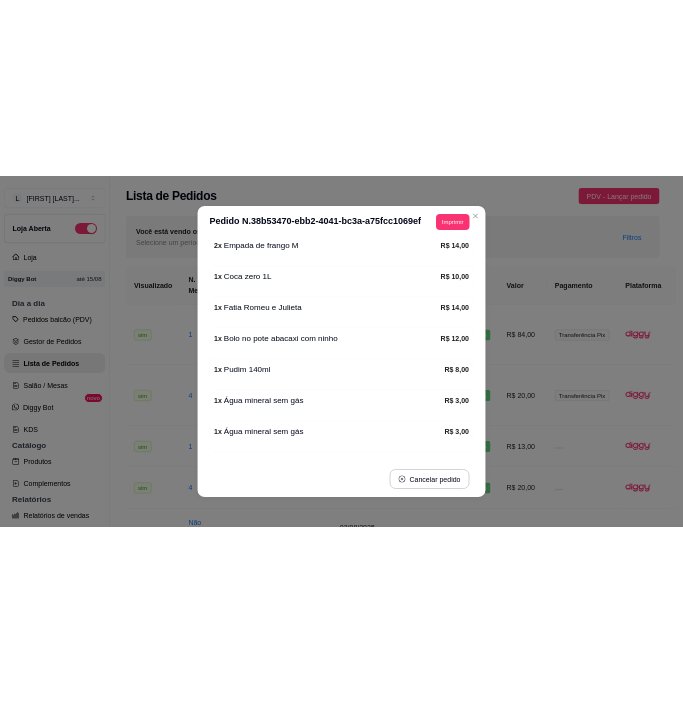 scroll, scrollTop: 283, scrollLeft: 0, axis: vertical 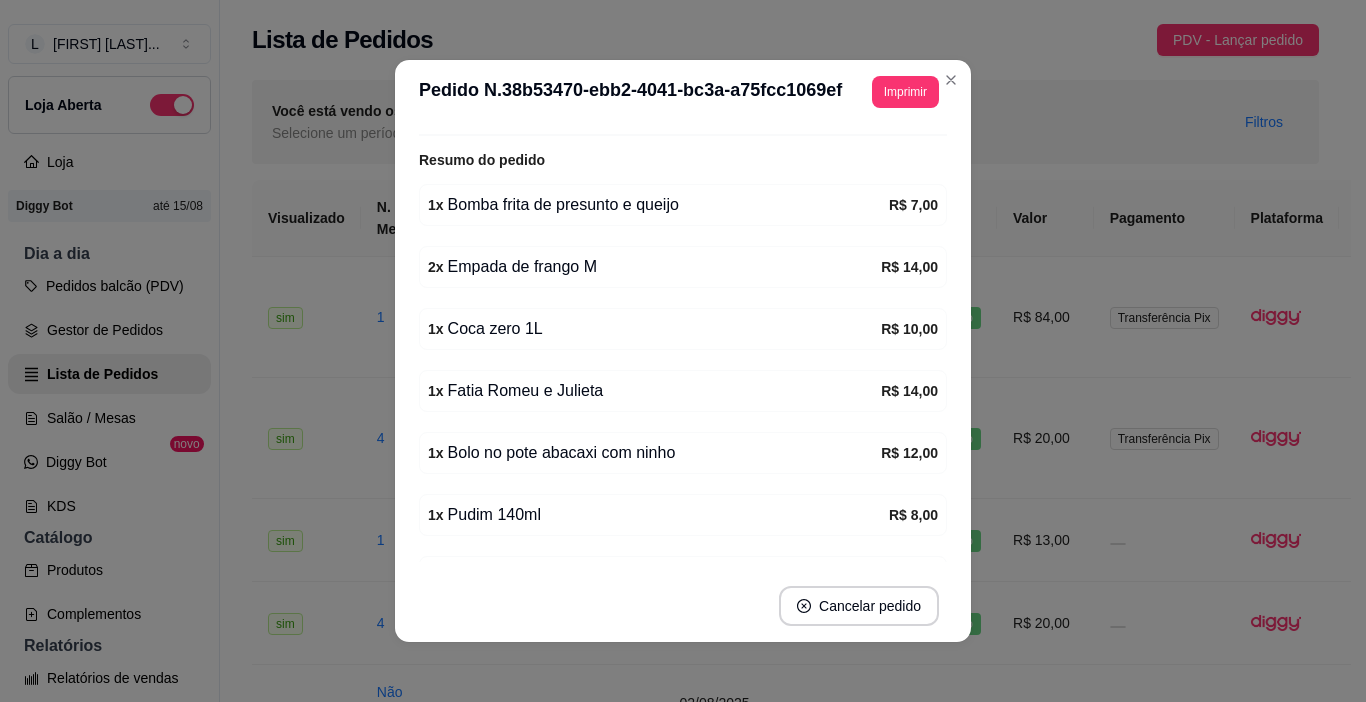 drag, startPoint x: 670, startPoint y: 460, endPoint x: 1058, endPoint y: 4, distance: 598.732 